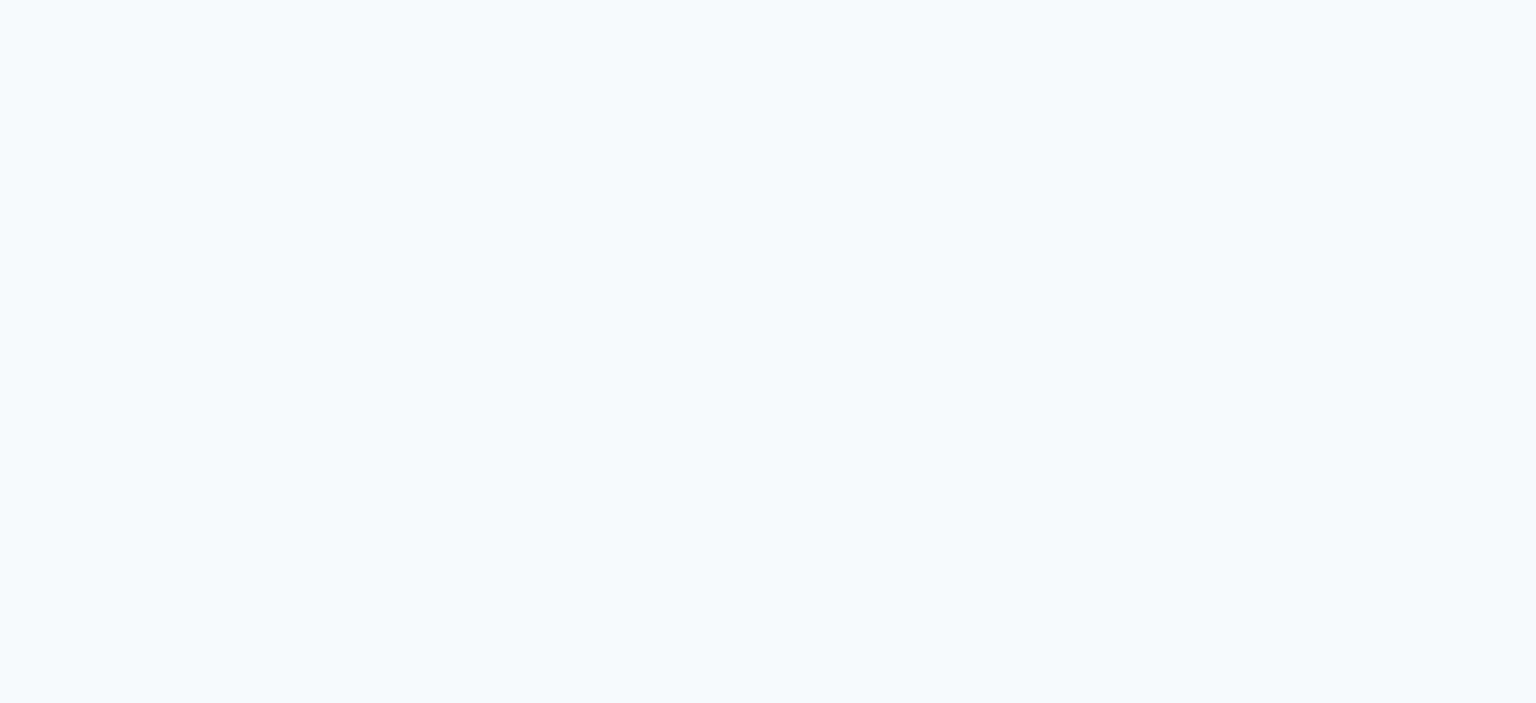 scroll, scrollTop: 0, scrollLeft: 0, axis: both 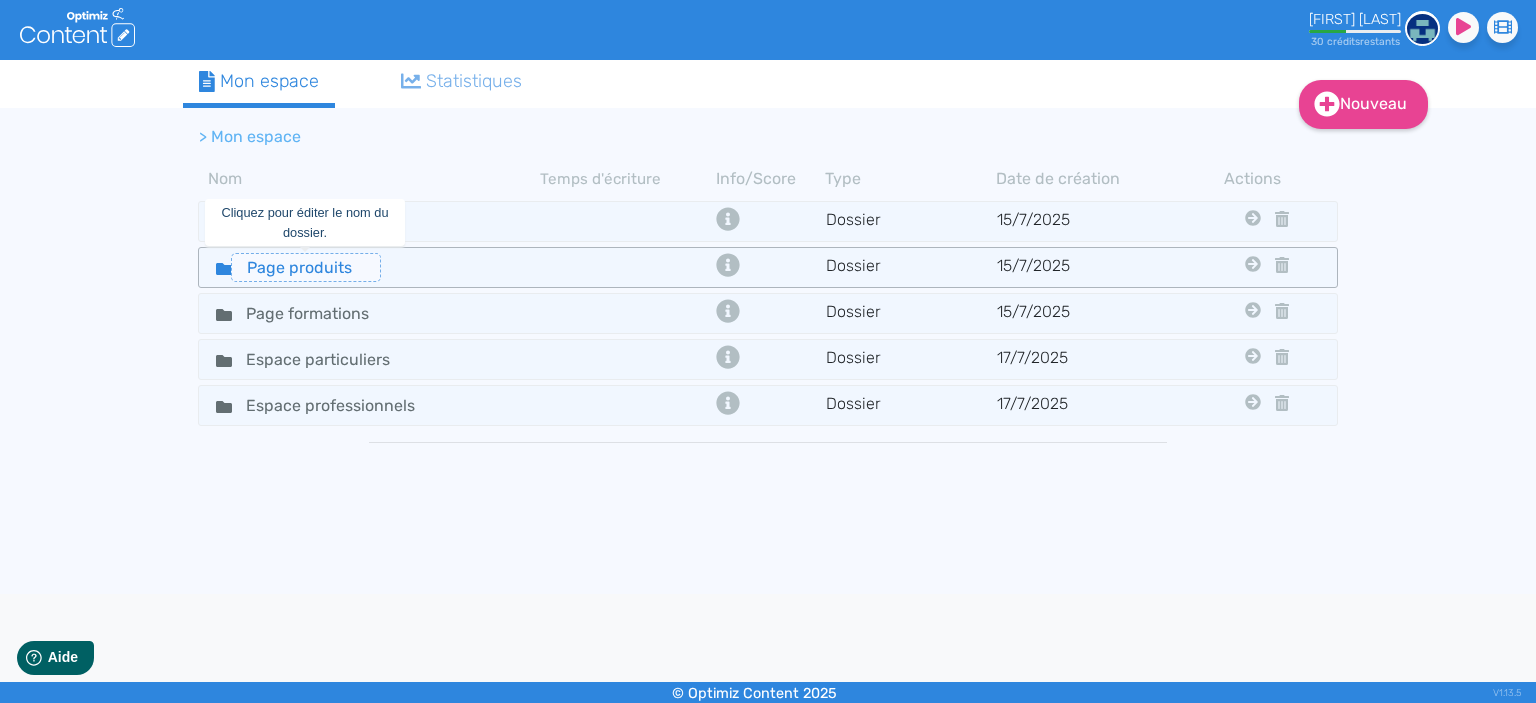 click on "Page produits" 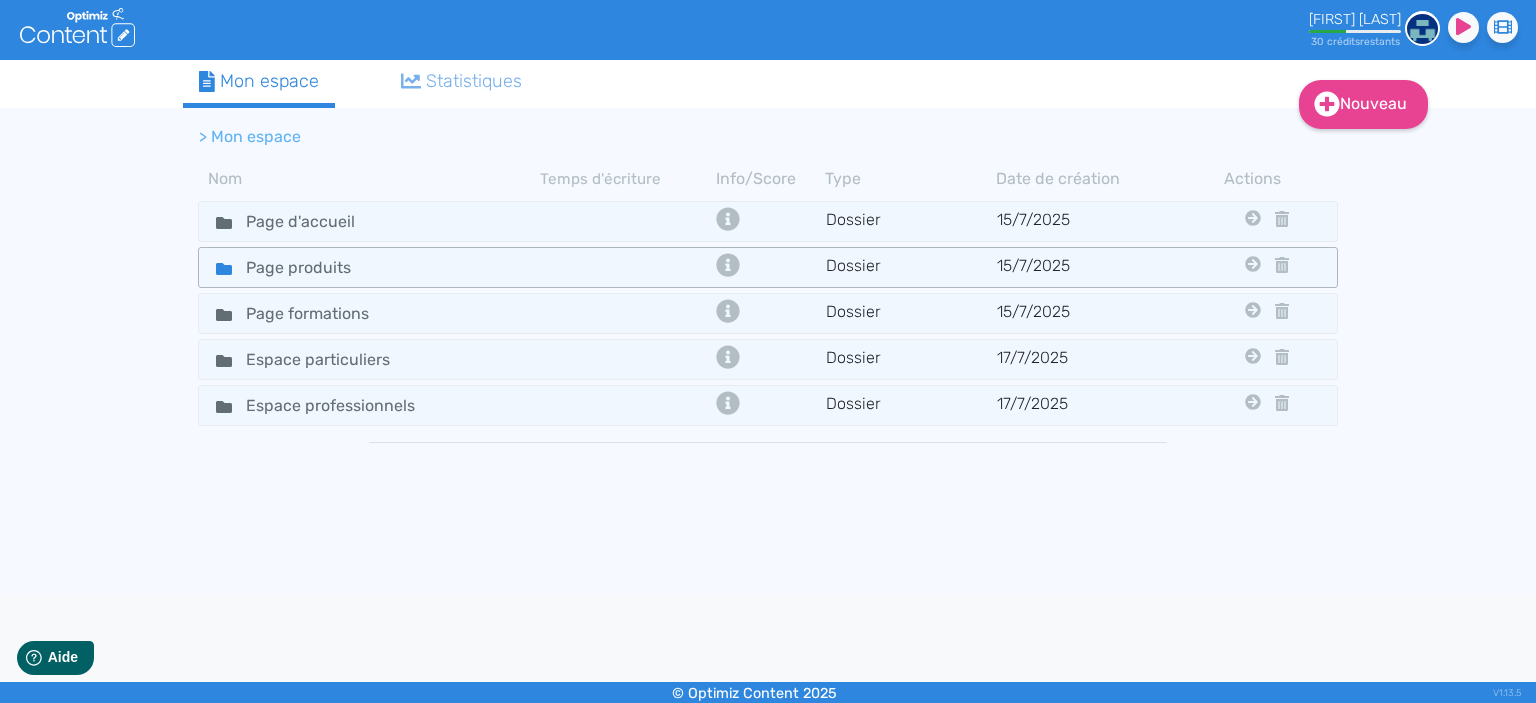 click on "Page produits" 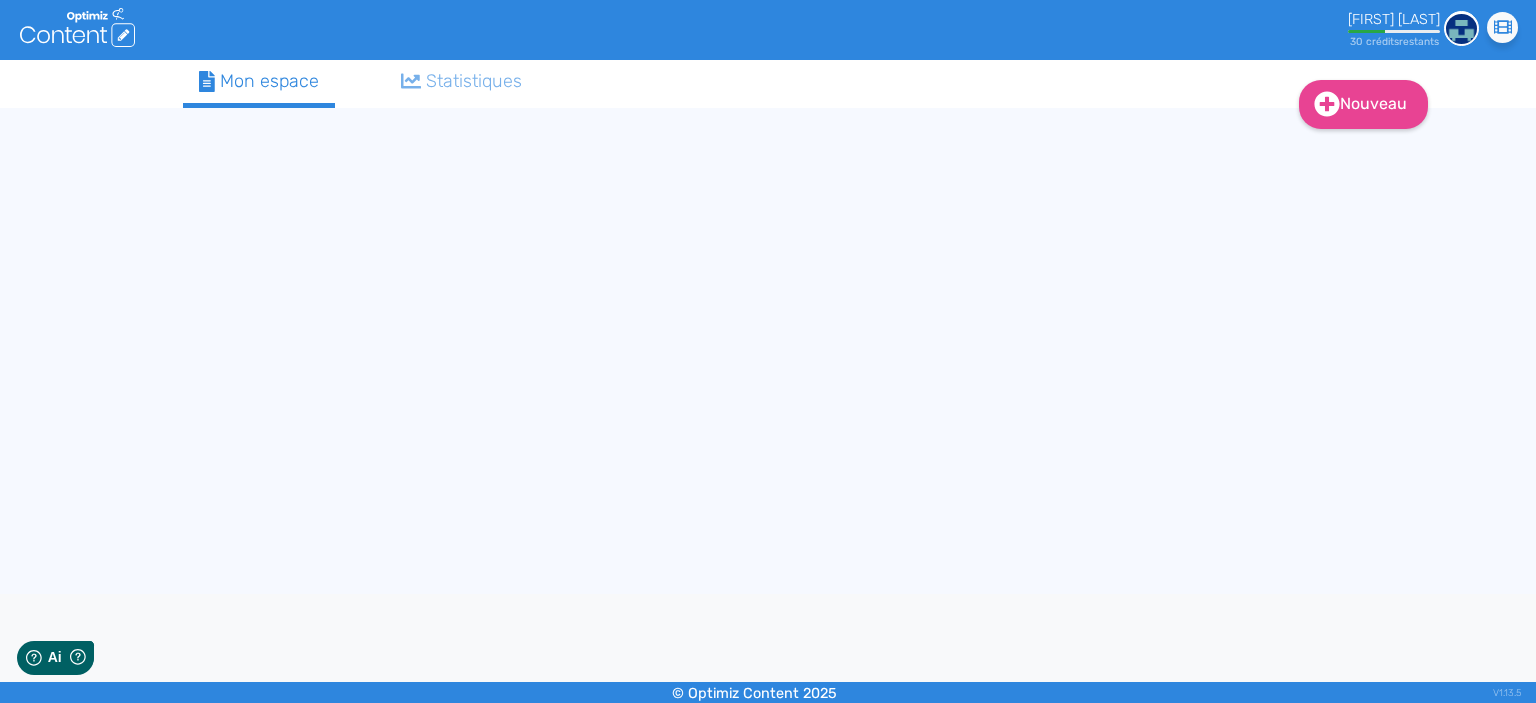 scroll, scrollTop: 0, scrollLeft: 0, axis: both 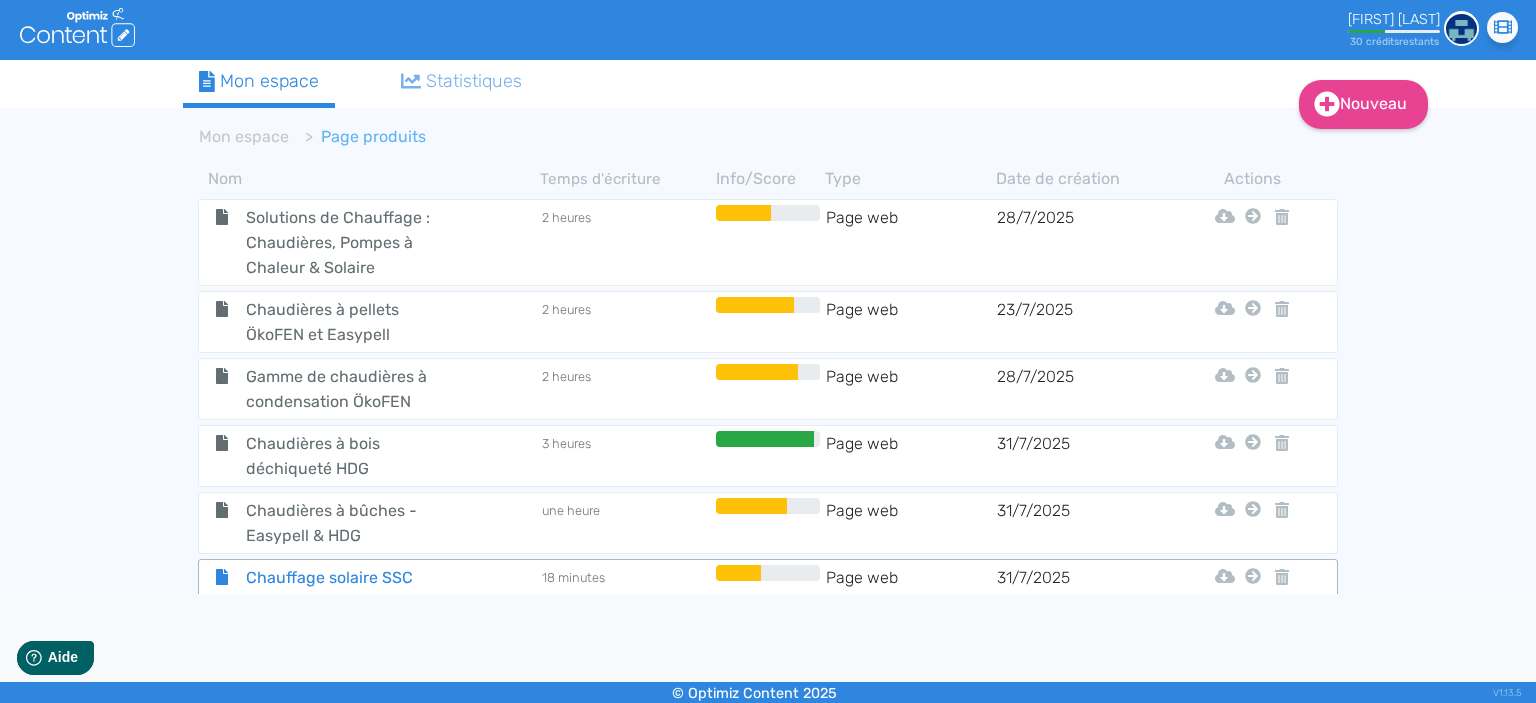 click on "Chauffage solaire SSC ÖkoFEN" 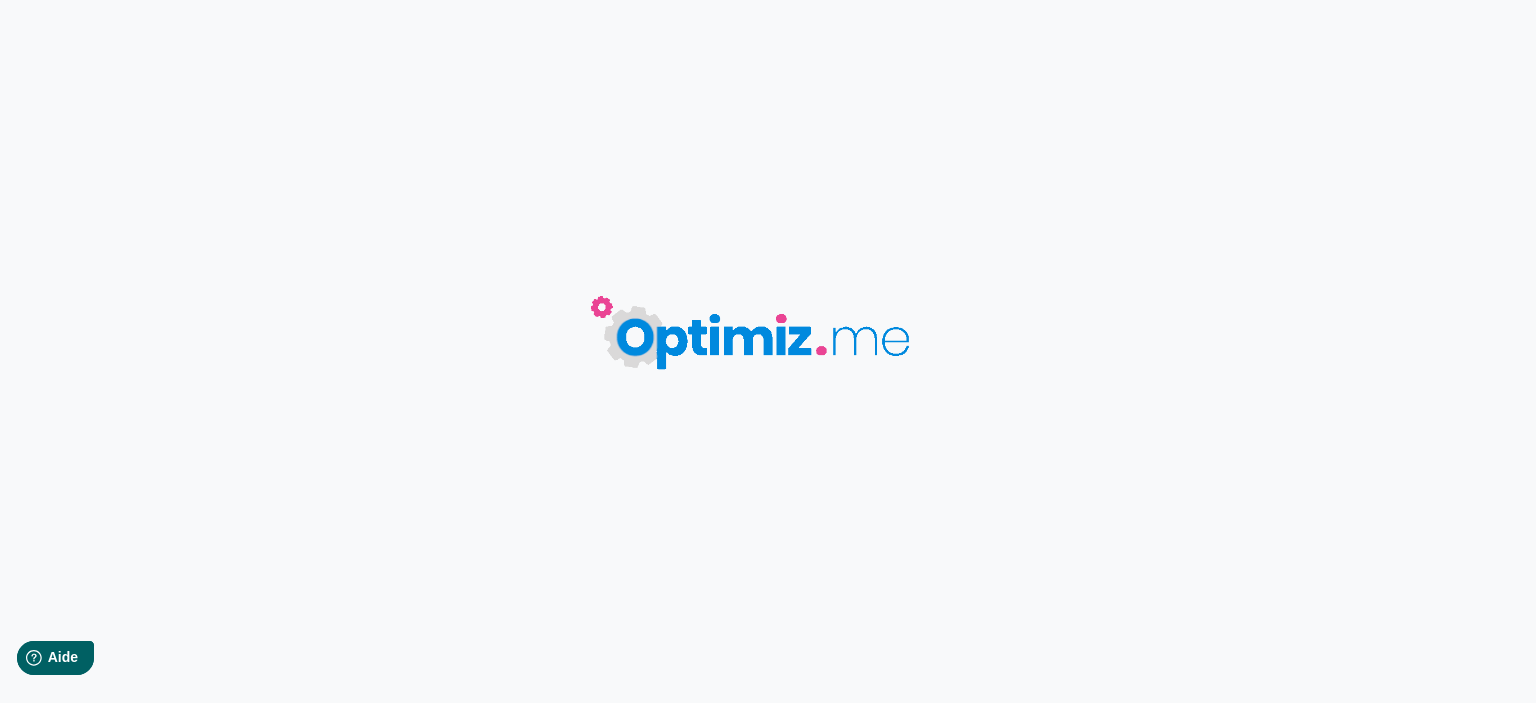 type on "Chauffage solaire SSC ÖkoFEN" 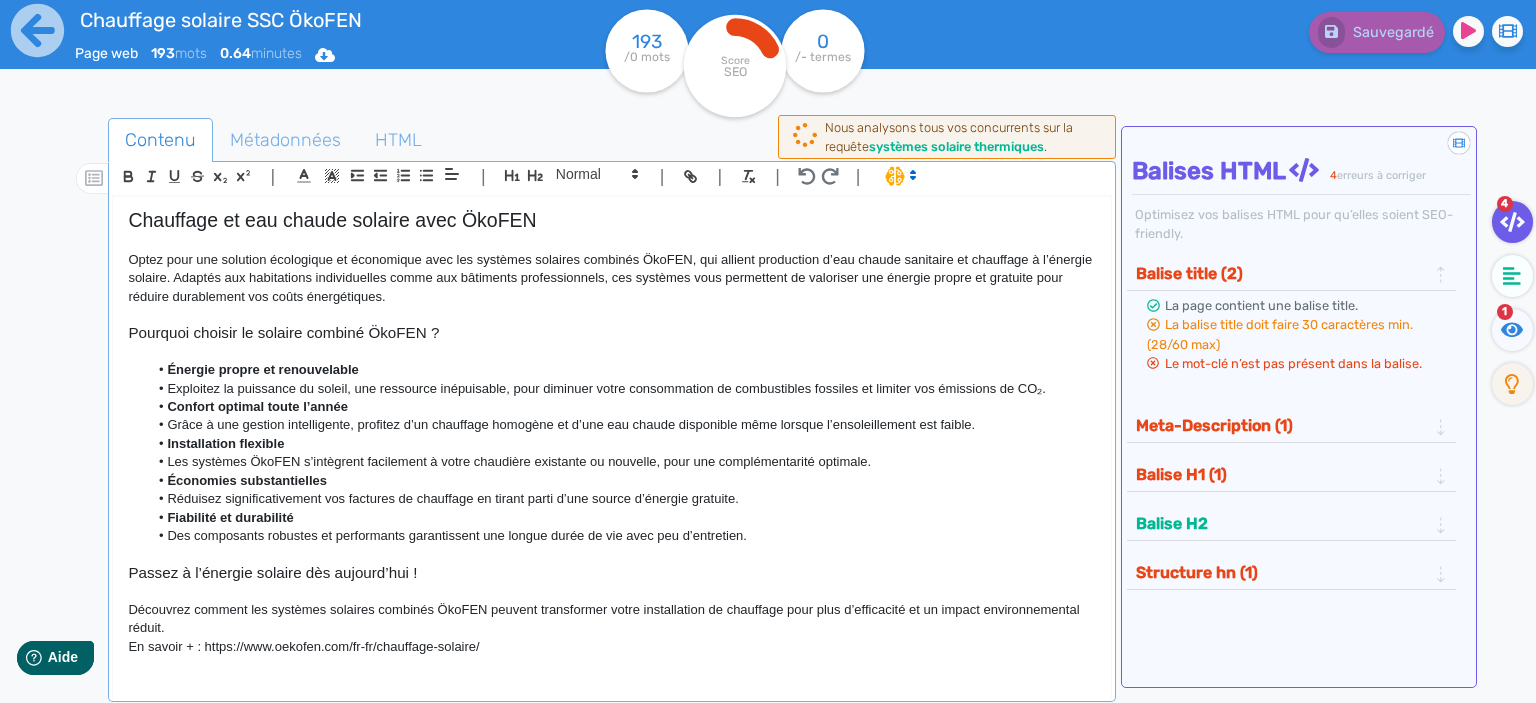 click on "Optez pour une solution écologique et économique avec les systèmes solaires combinés ÖkoFEN, qui allient production d’eau chaude sanitaire et chauffage à l’énergie solaire. Adaptés aux habitations individuelles comme aux bâtiments professionnels, ces systèmes vous permettent de valoriser une énergie propre et gratuite pour réduire durablement vos coûts énergétiques." 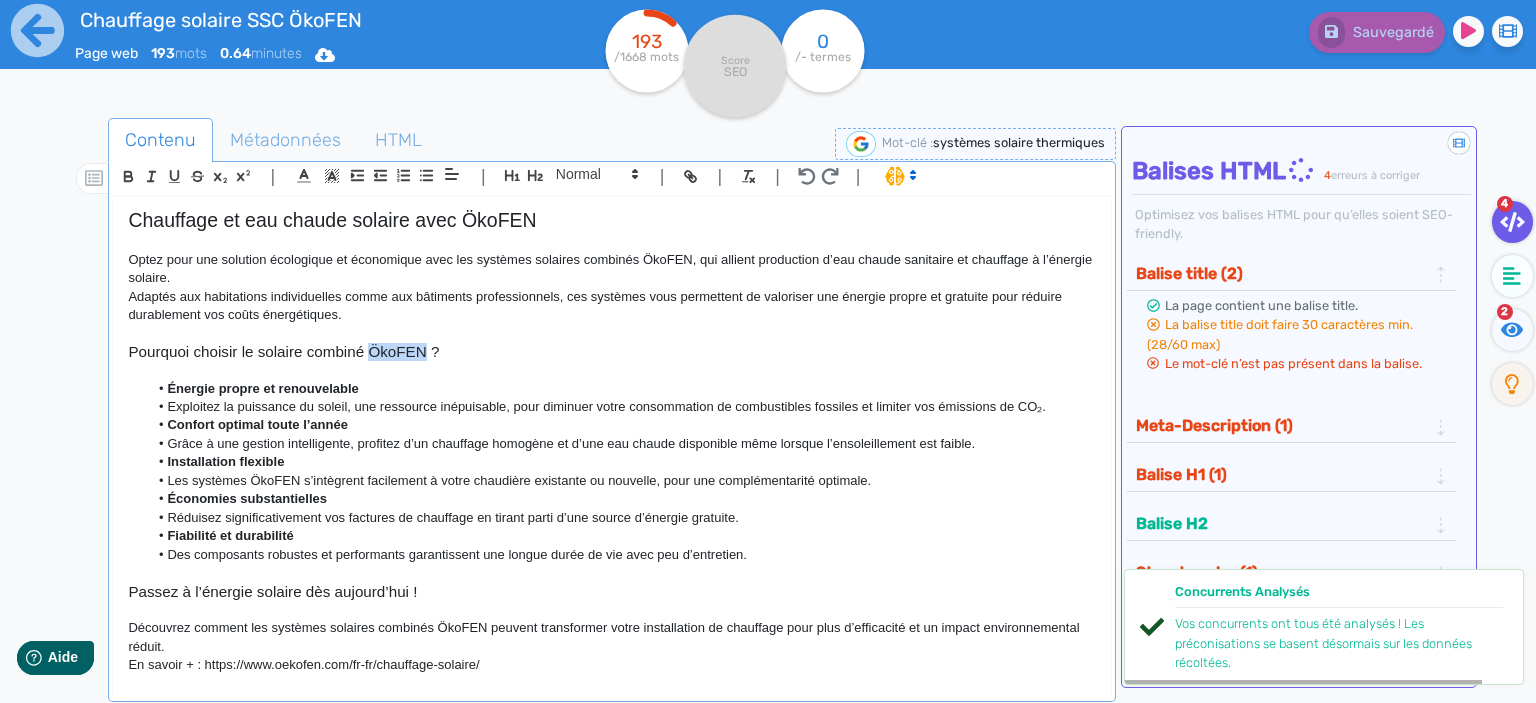 drag, startPoint x: 426, startPoint y: 351, endPoint x: 372, endPoint y: 350, distance: 54.00926 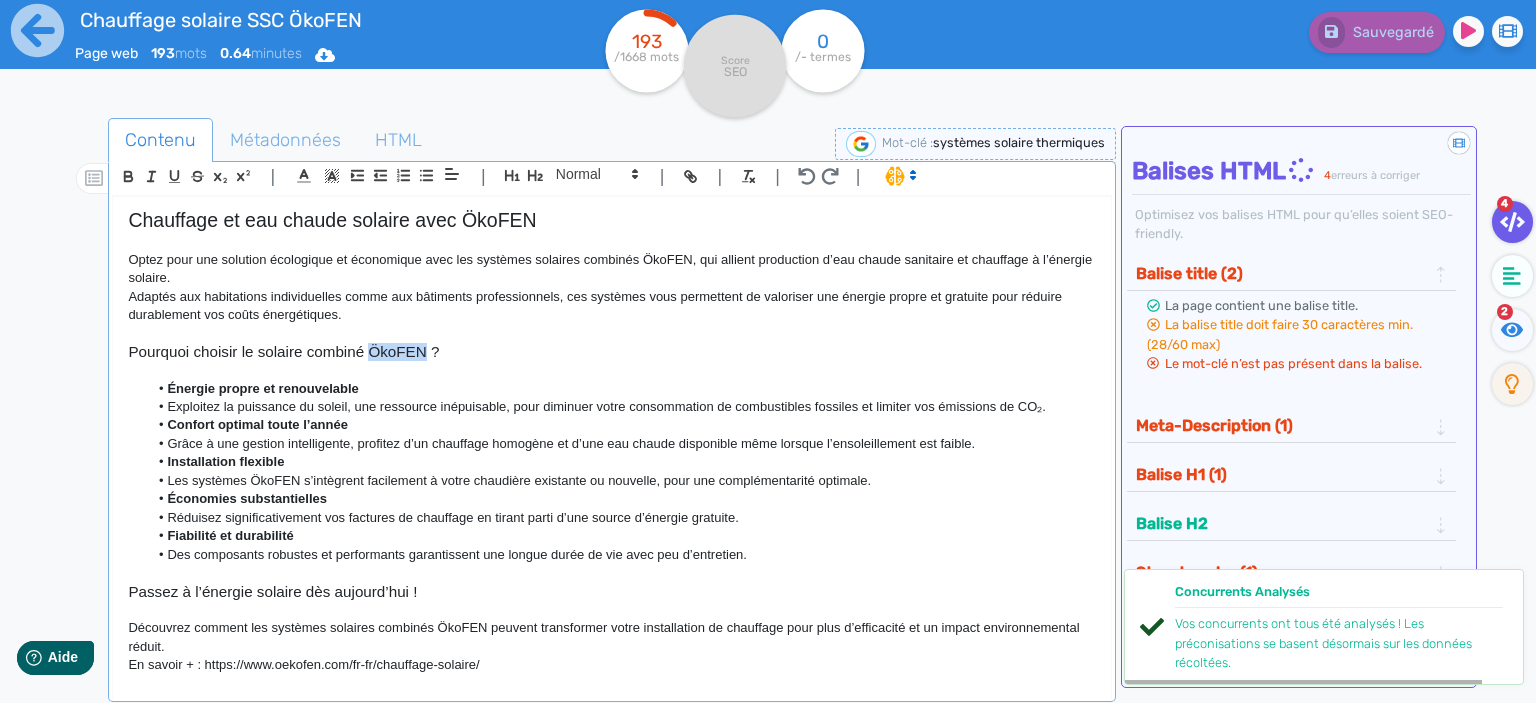 click on "Pourquoi choisir le solaire combiné ÖkoFEN ?" 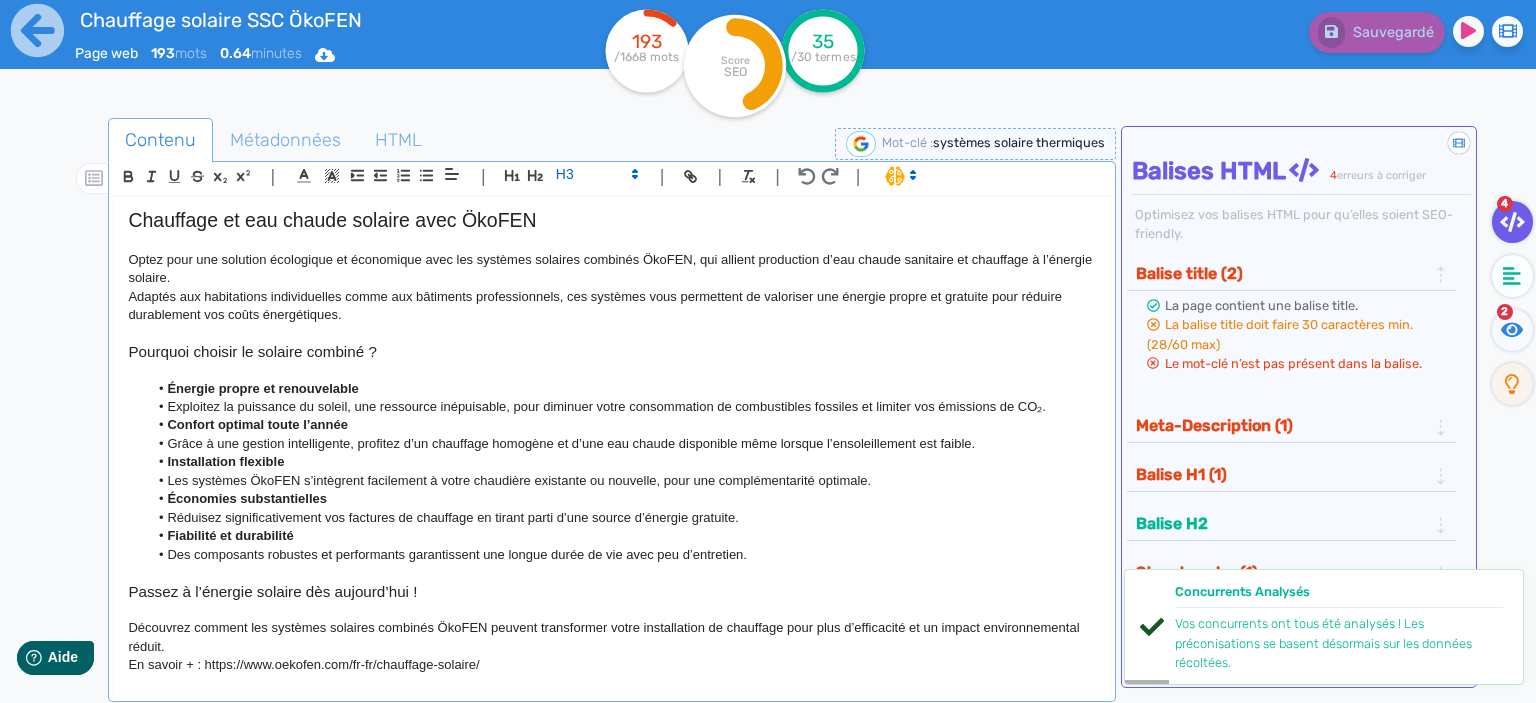 type 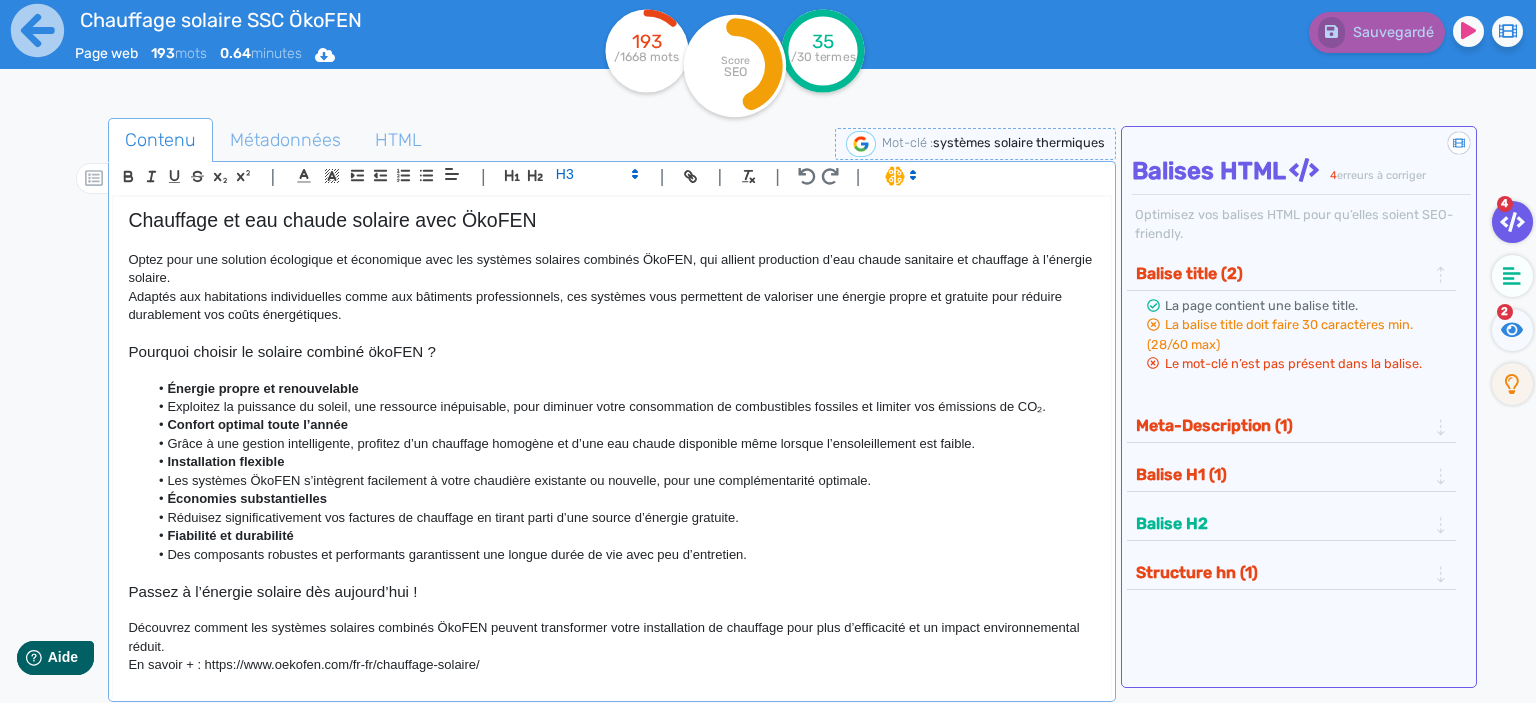 click on "Des composants robustes et performants garantissent une longue durée de vie avec peu d’entretien." 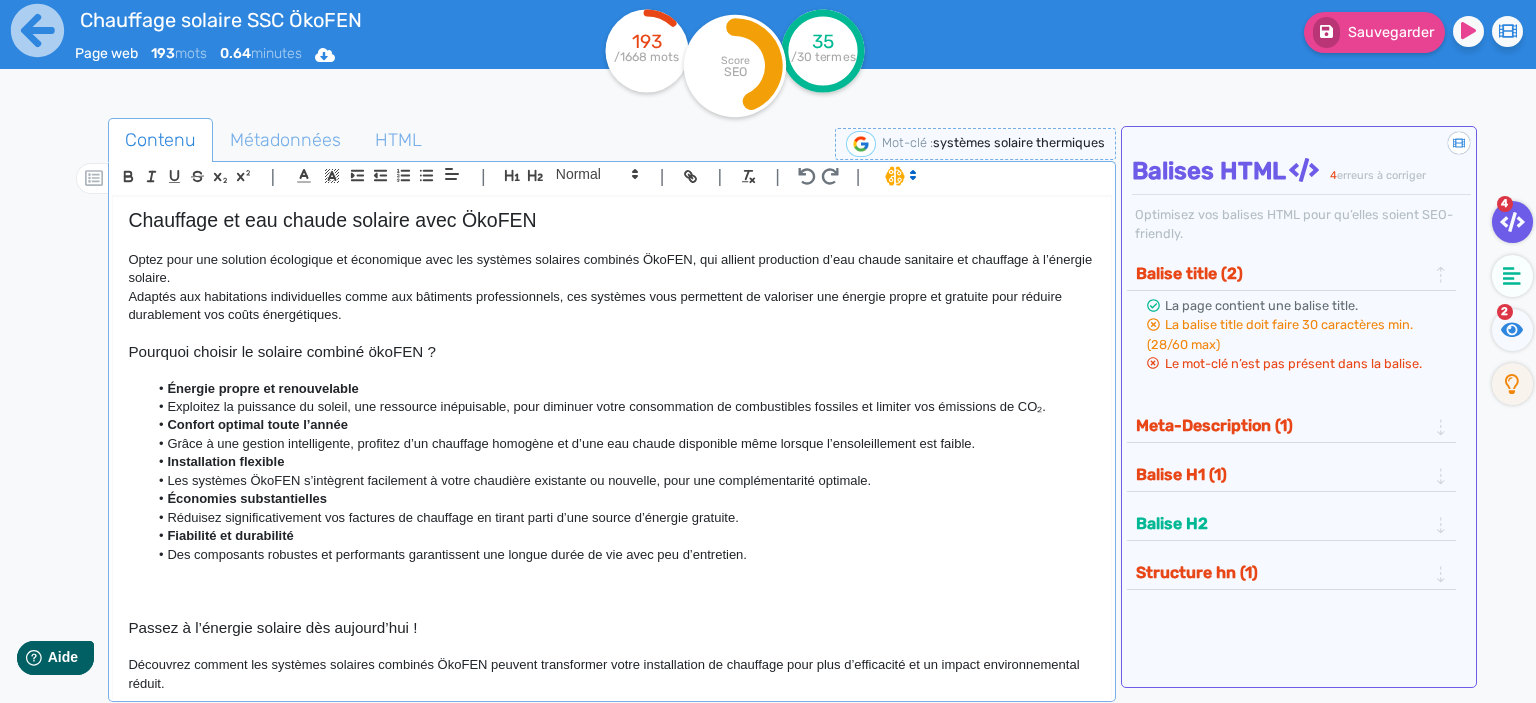 scroll, scrollTop: 0, scrollLeft: 0, axis: both 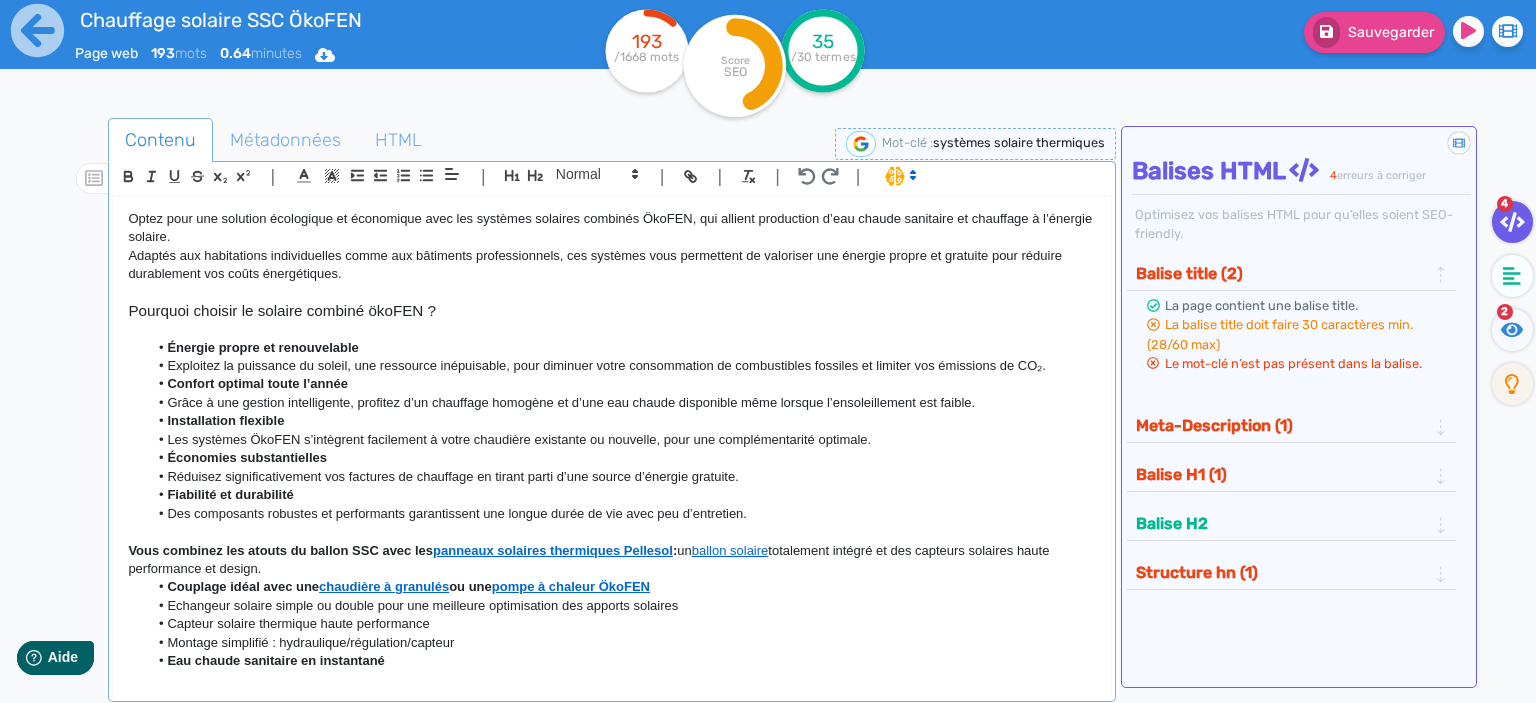 click on "Vous combinez les atouts du ballon SSC avec les panneaux solaires thermiques Pellesol : un ballon solaire totalement intégré et des capteurs solaires haute performance et design." 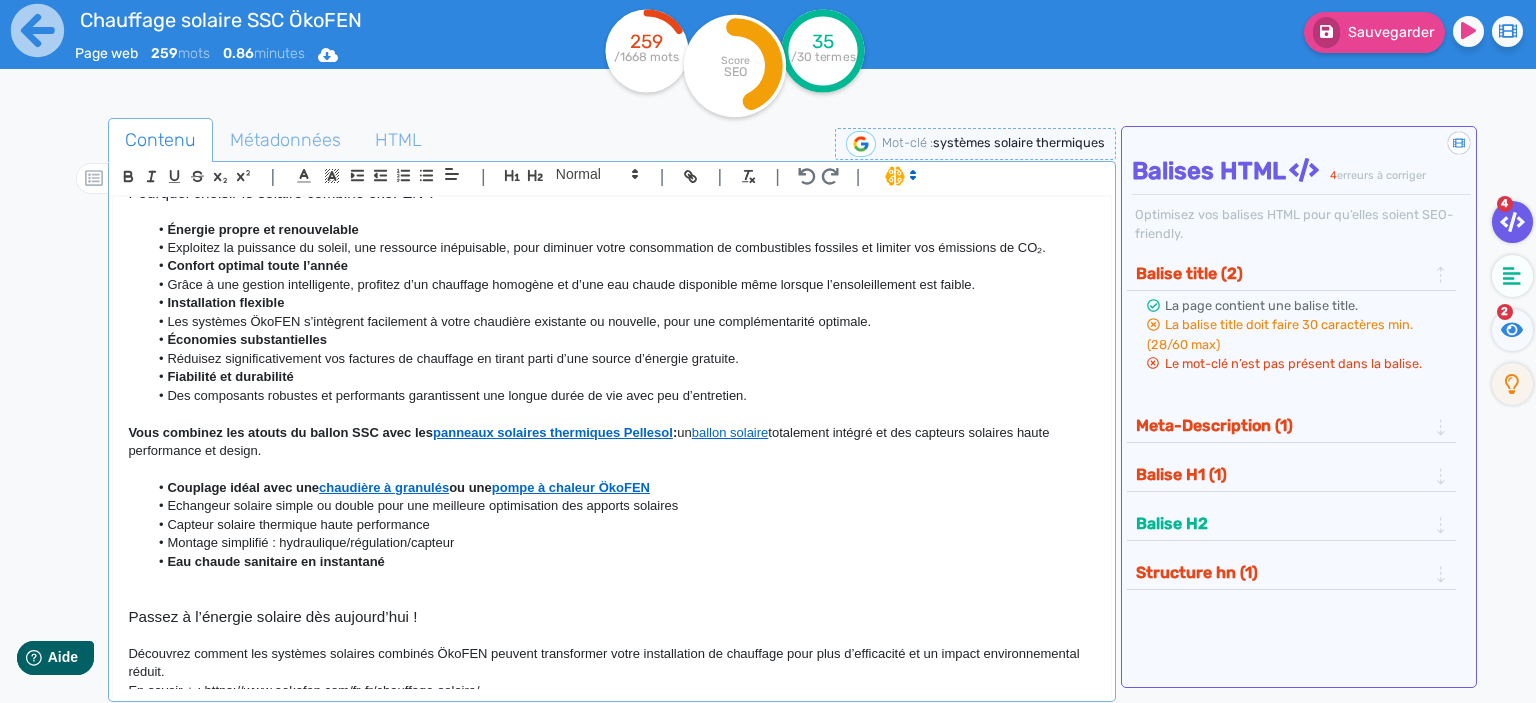 scroll, scrollTop: 169, scrollLeft: 0, axis: vertical 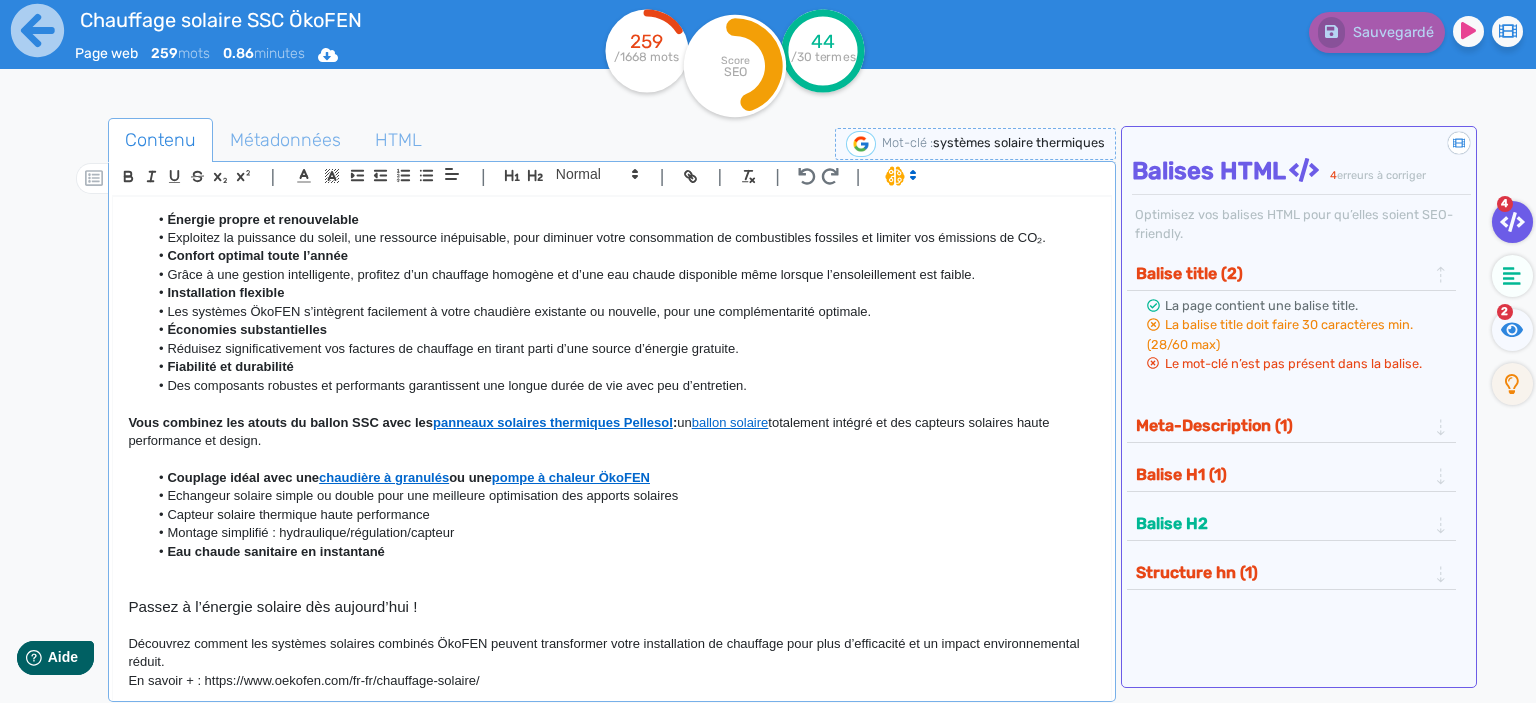 click on "Eau chaude sanitaire en instantané" 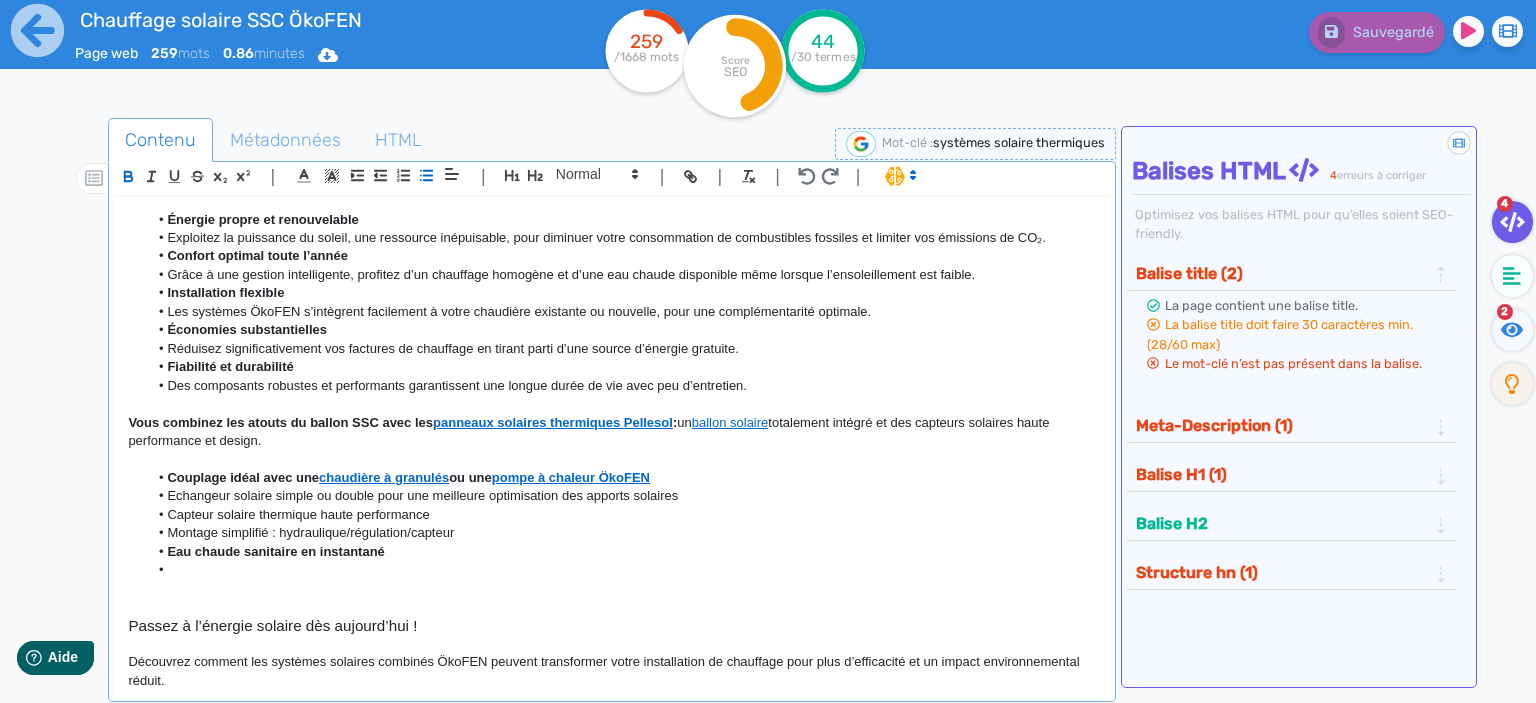 click on "Eau chaude sanitaire en instantané" 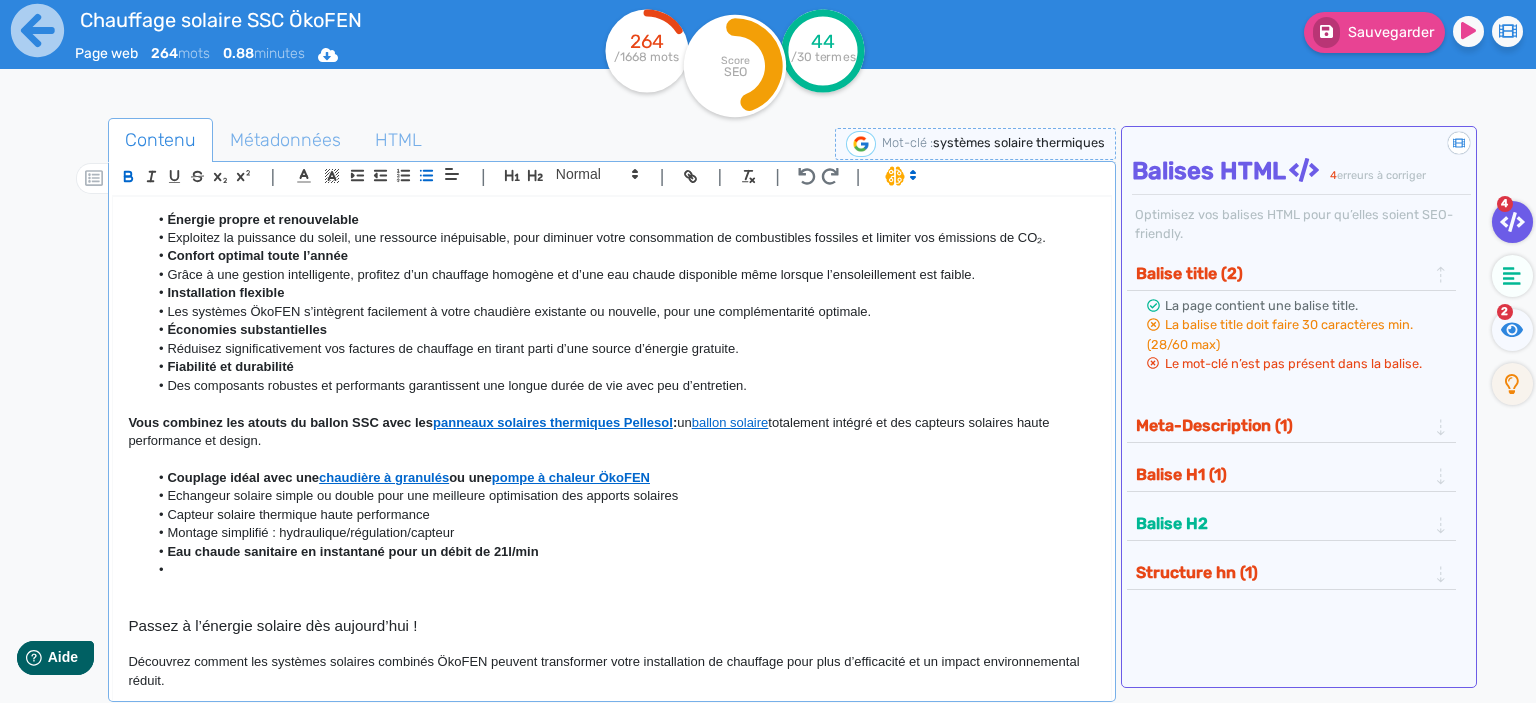 click 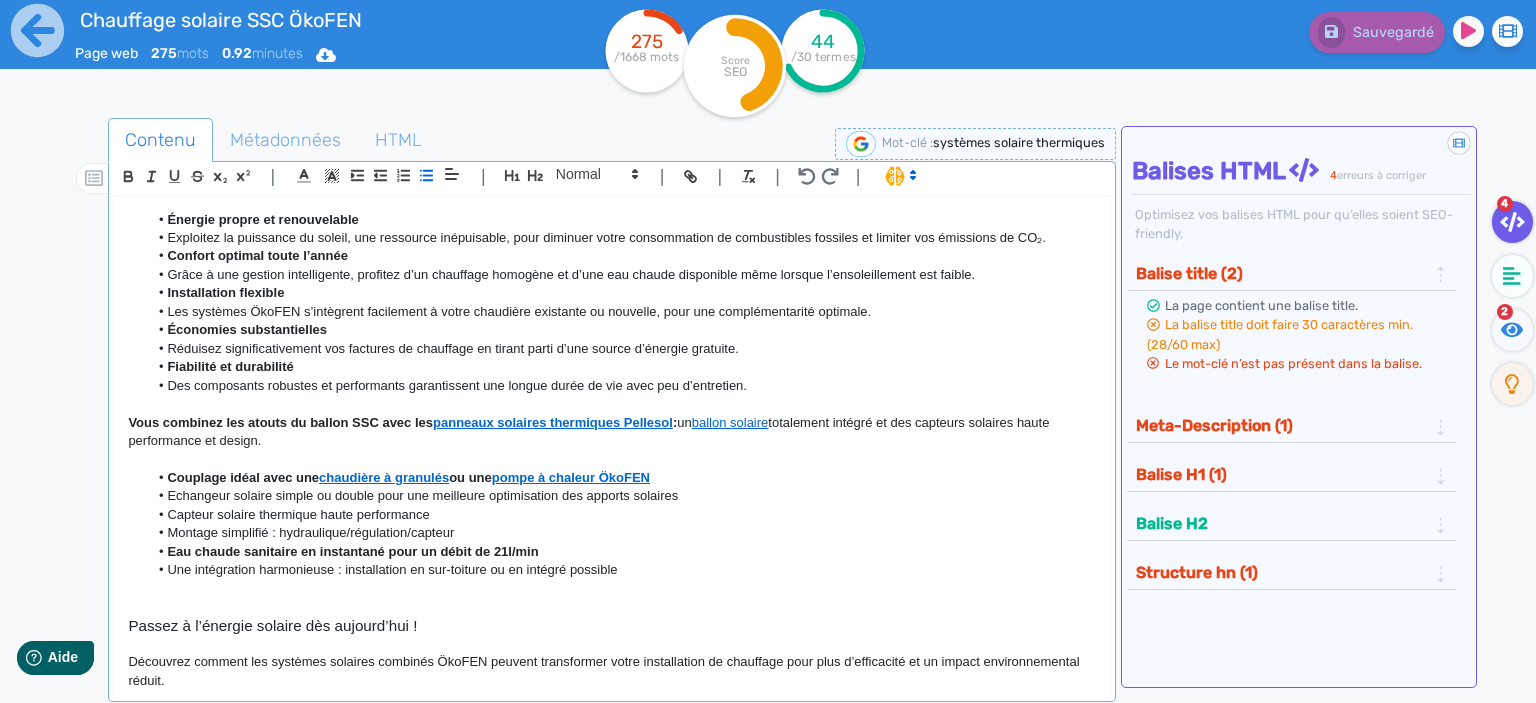 click on "ou une" 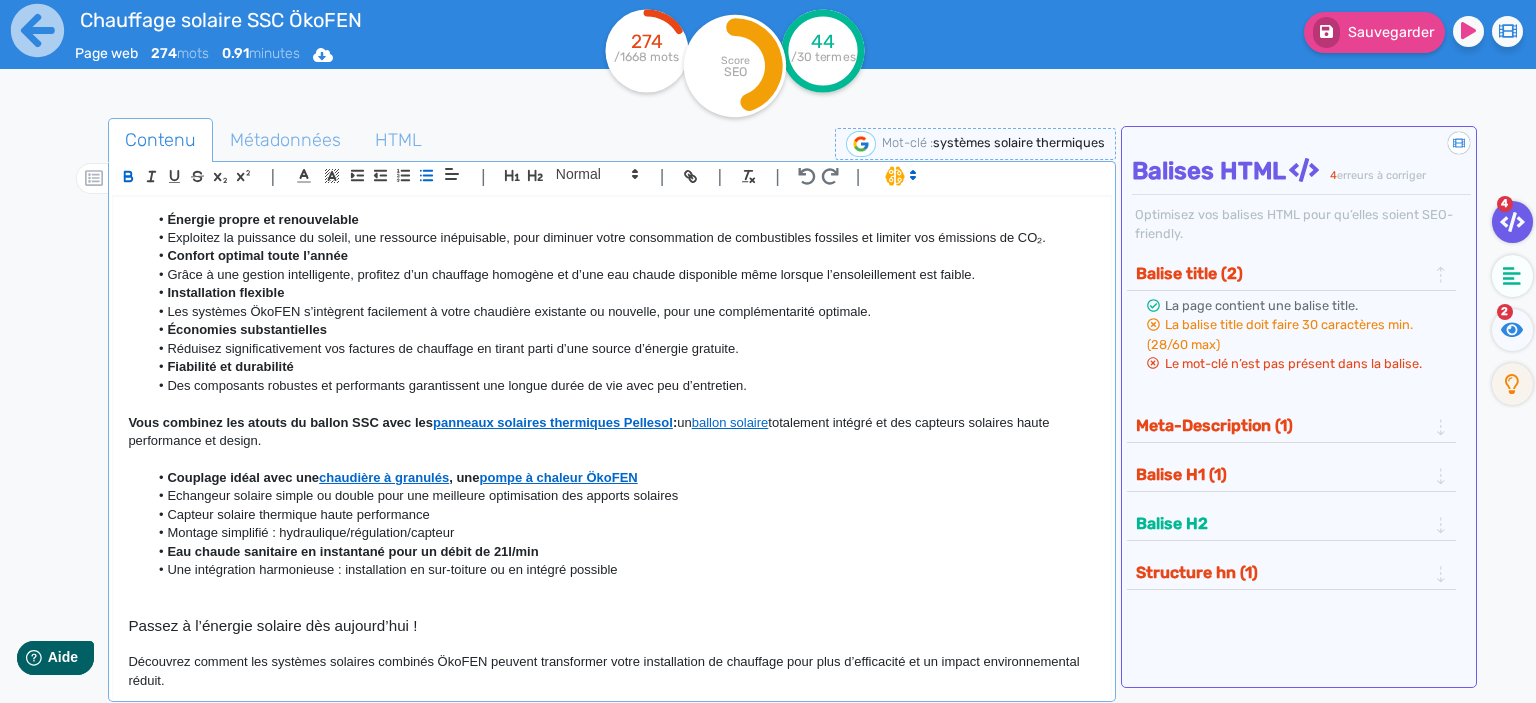 click on "Couplage idéal avec une chaudière à granulés, une pompe à chaleur ÖkoFEN" 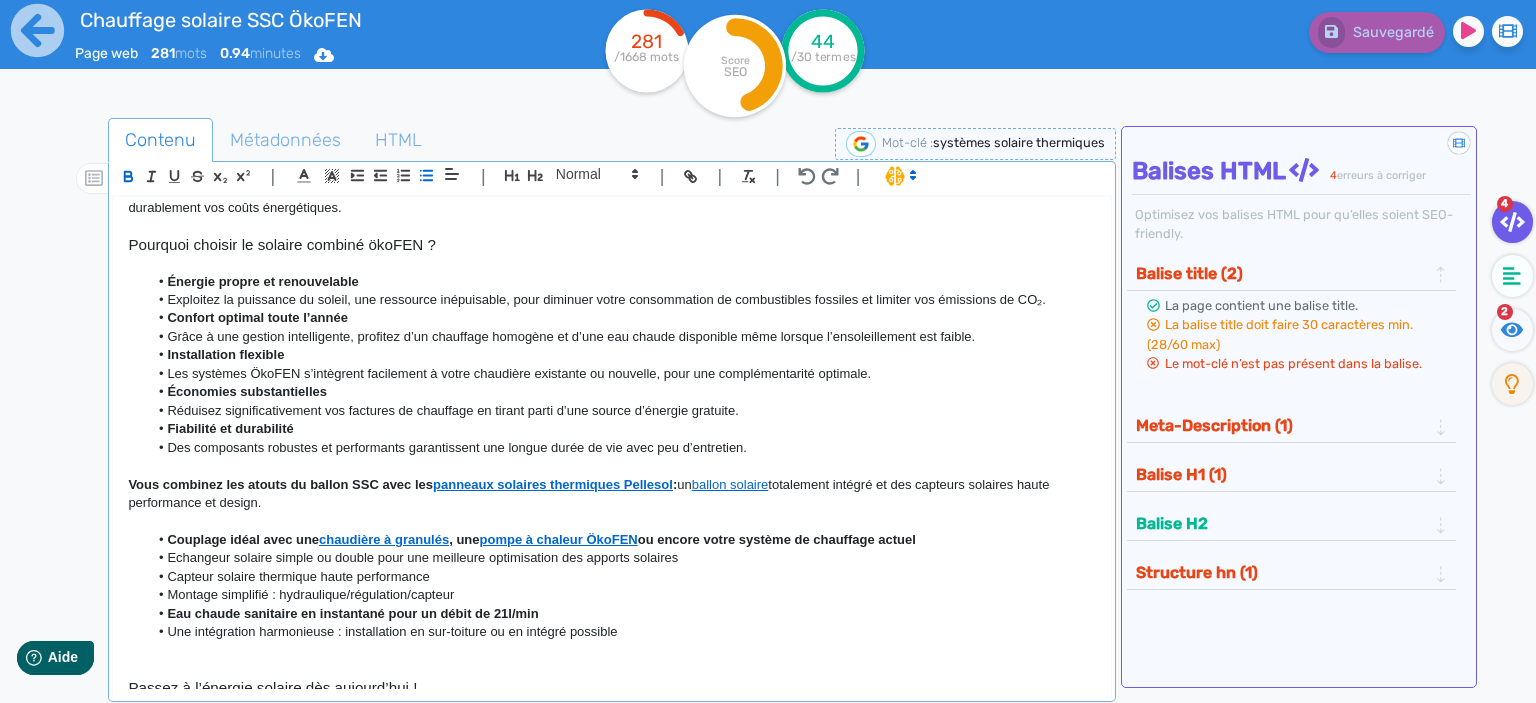 scroll, scrollTop: 104, scrollLeft: 0, axis: vertical 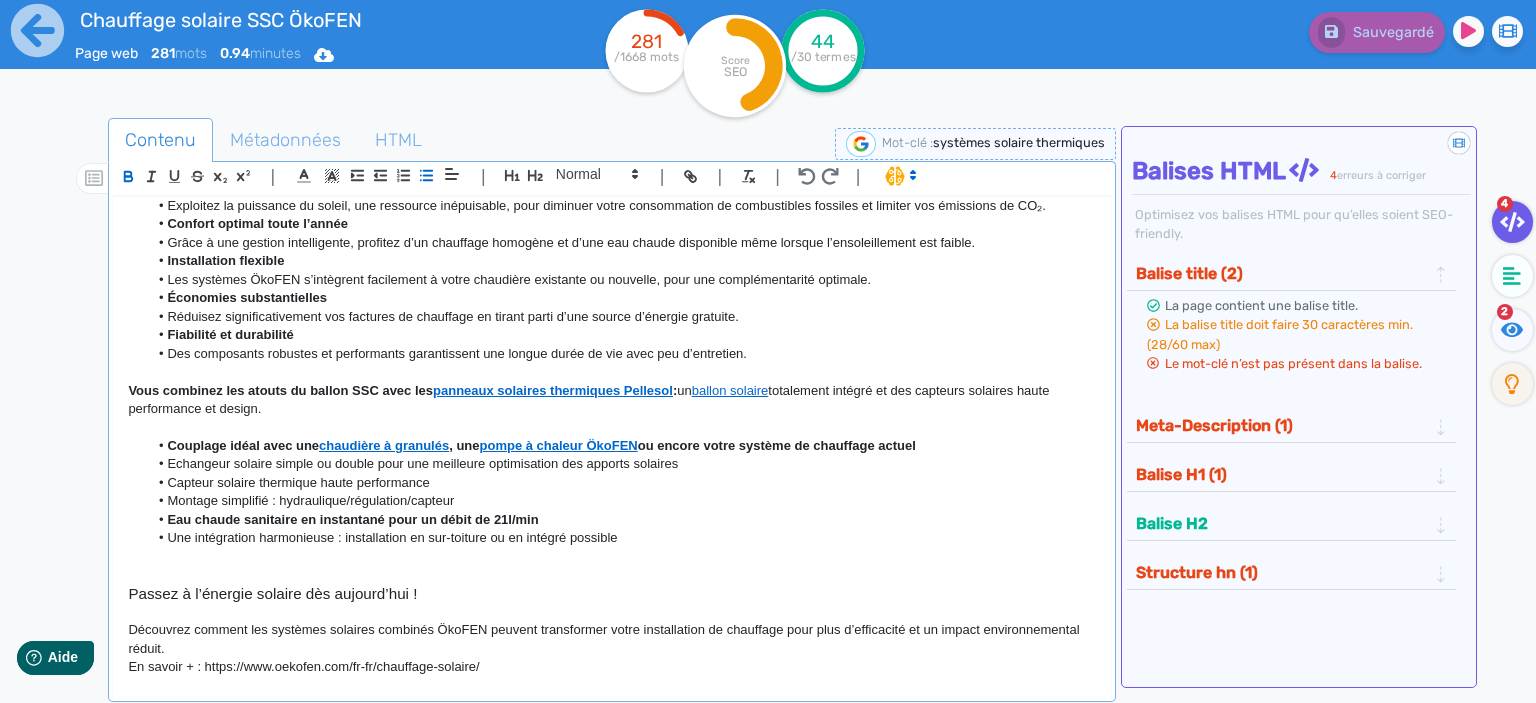 click 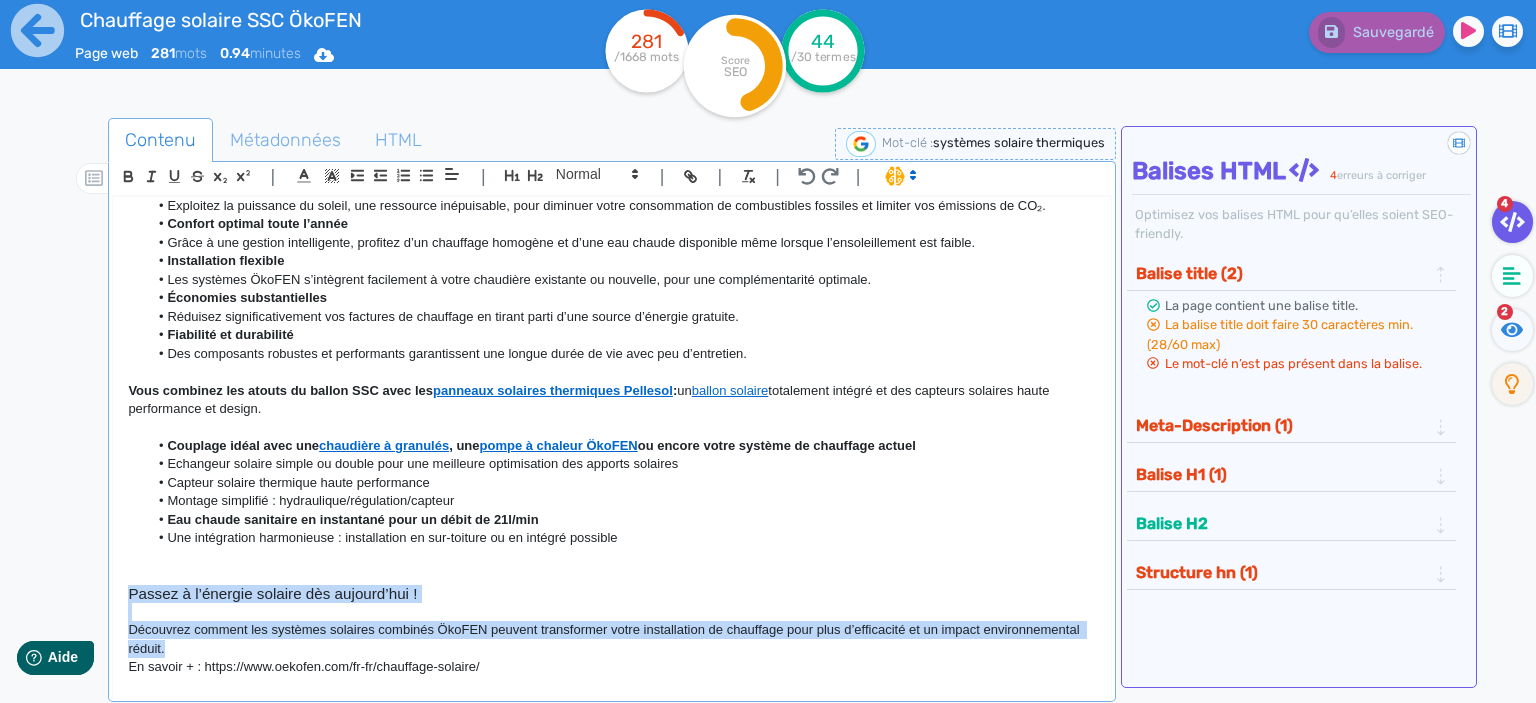 drag, startPoint x: 180, startPoint y: 647, endPoint x: 88, endPoint y: 586, distance: 110.38569 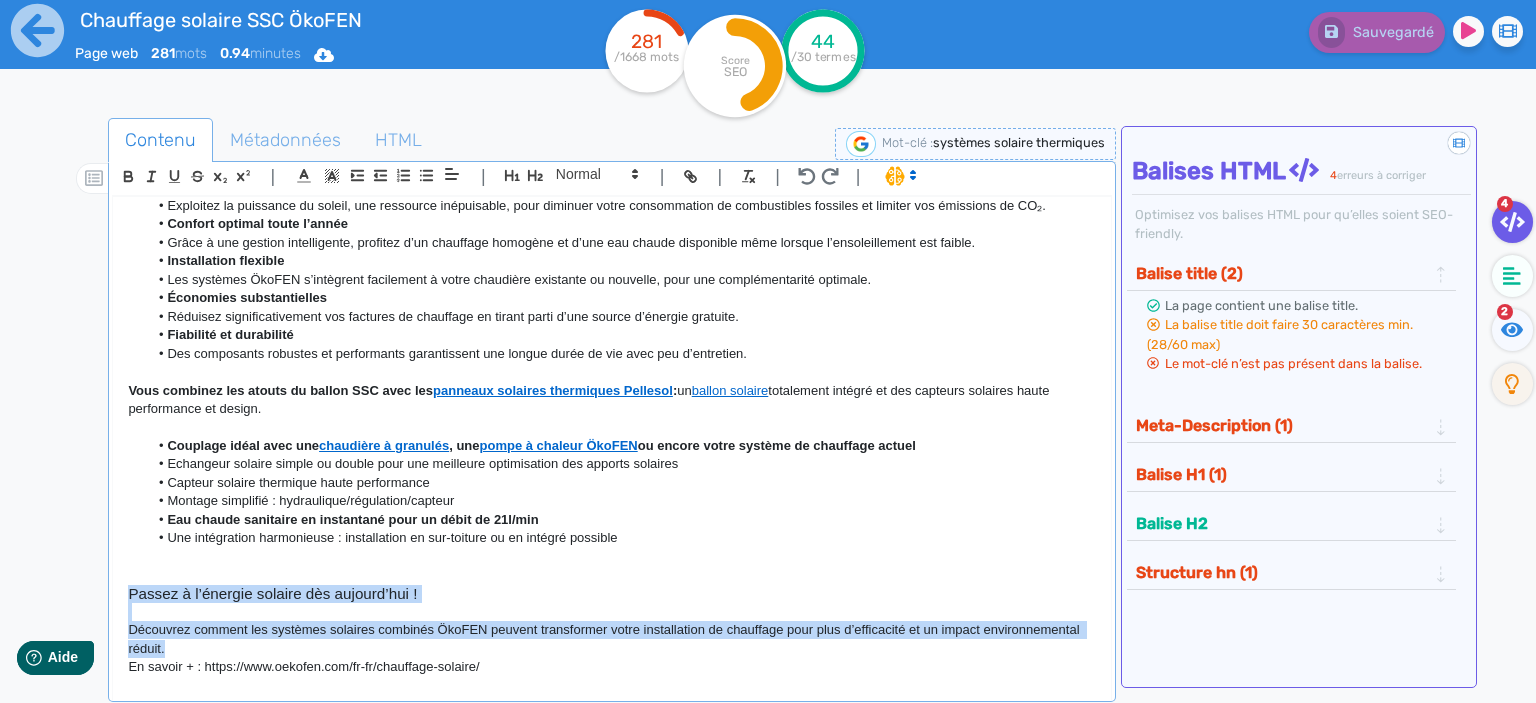 click on "Chauffage et eau chaude solaire avec ÖkoFEN Optez pour une solution écologique et économique avec les systèmes solaires combinés ÖkoFEN, qui allient production d’eau chaude sanitaire et chauffage à l’énergie solaire.  Adaptés aux habitations individuelles comme aux bâtiments professionnels, ces systèmes vous permettent de valoriser une énergie propre et gratuite pour réduire durablement vos coûts énergétiques. Pourquoi choisir le solaire combiné ökoFEN ? Énergie propre et renouvelable Exploitez la puissance du soleil, une ressource inépuisable, pour diminuer votre consommation de combustibles fossiles et limiter vos émissions de CO₂. Confort optimal toute l’année Grâce à une gestion intelligente, profitez d’un chauffage homogène et d’une eau chaude disponible même lorsque l’ensoleillement est faible. Installation flexible Les systèmes ÖkoFEN s’intègrent facilement à votre chaudière existante ou nouvelle, pour une complémentarité optimale.  :  un  ballon solaire" 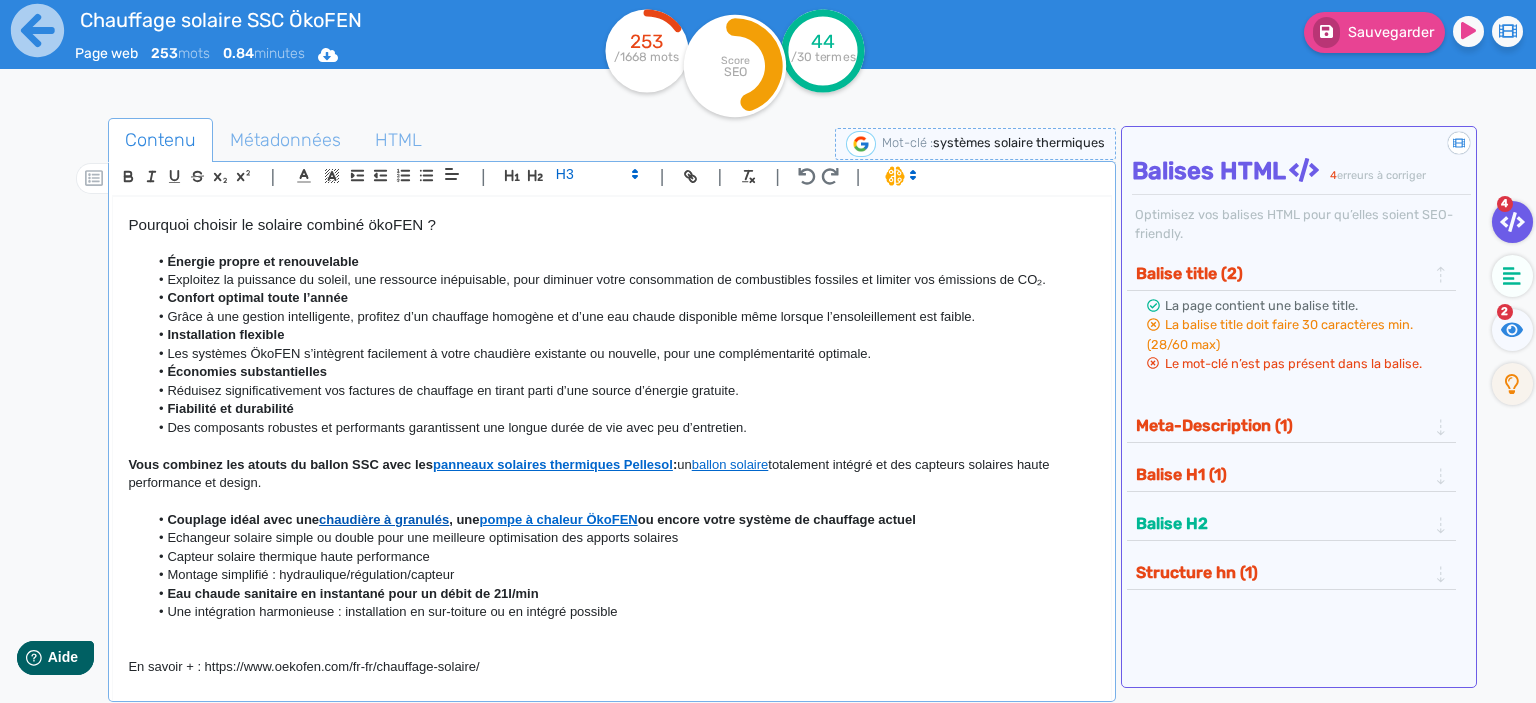 scroll, scrollTop: 0, scrollLeft: 0, axis: both 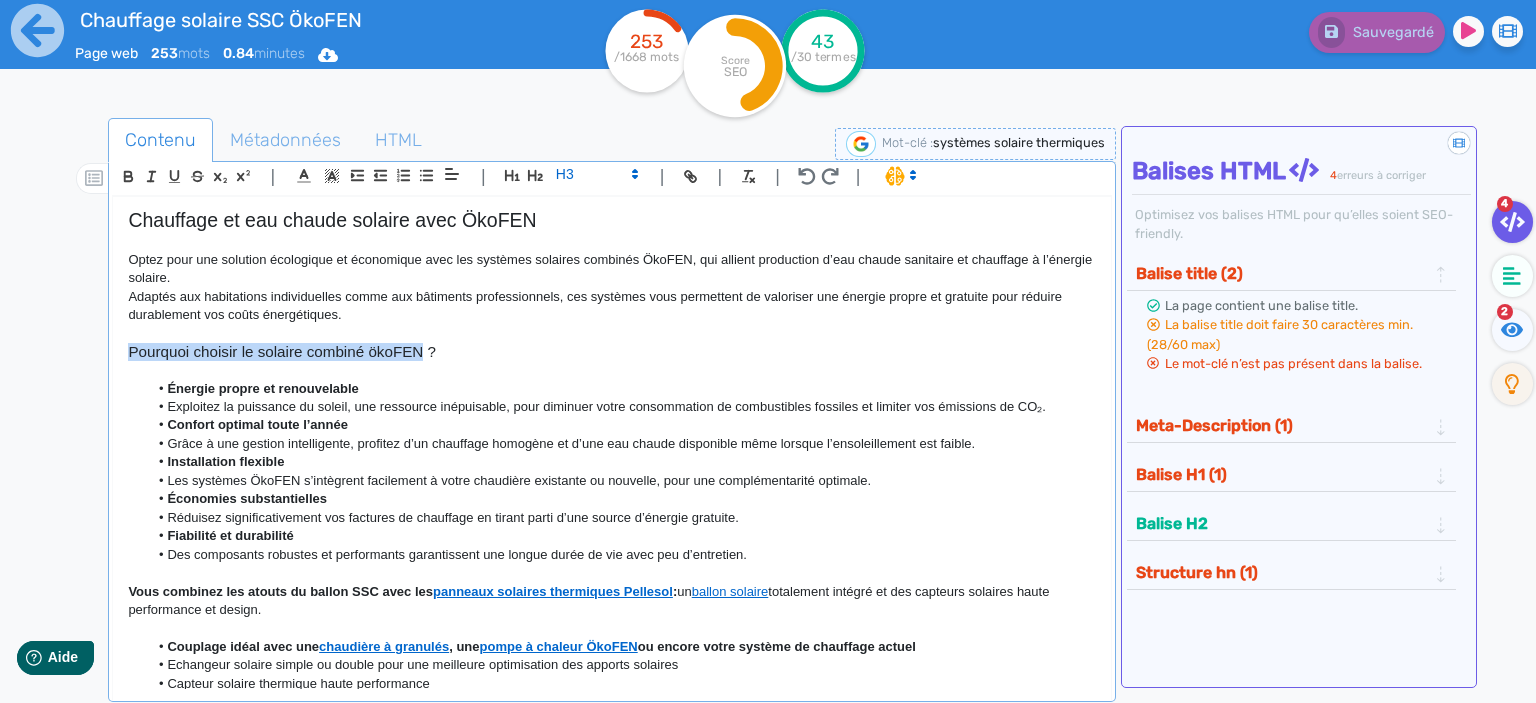 drag, startPoint x: 424, startPoint y: 347, endPoint x: 129, endPoint y: 346, distance: 295.0017 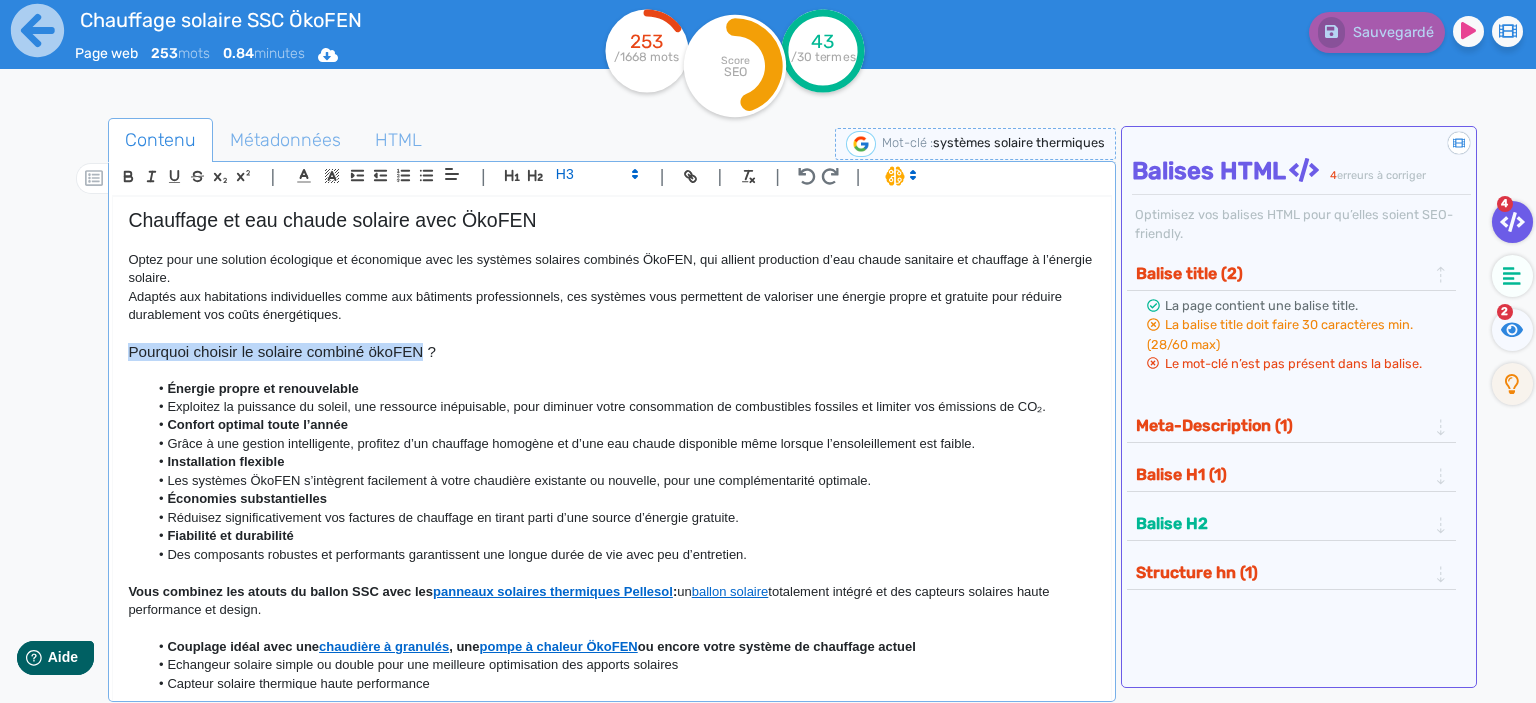 click on "Pourquoi choisir le solaire combiné ökoFEN ?" 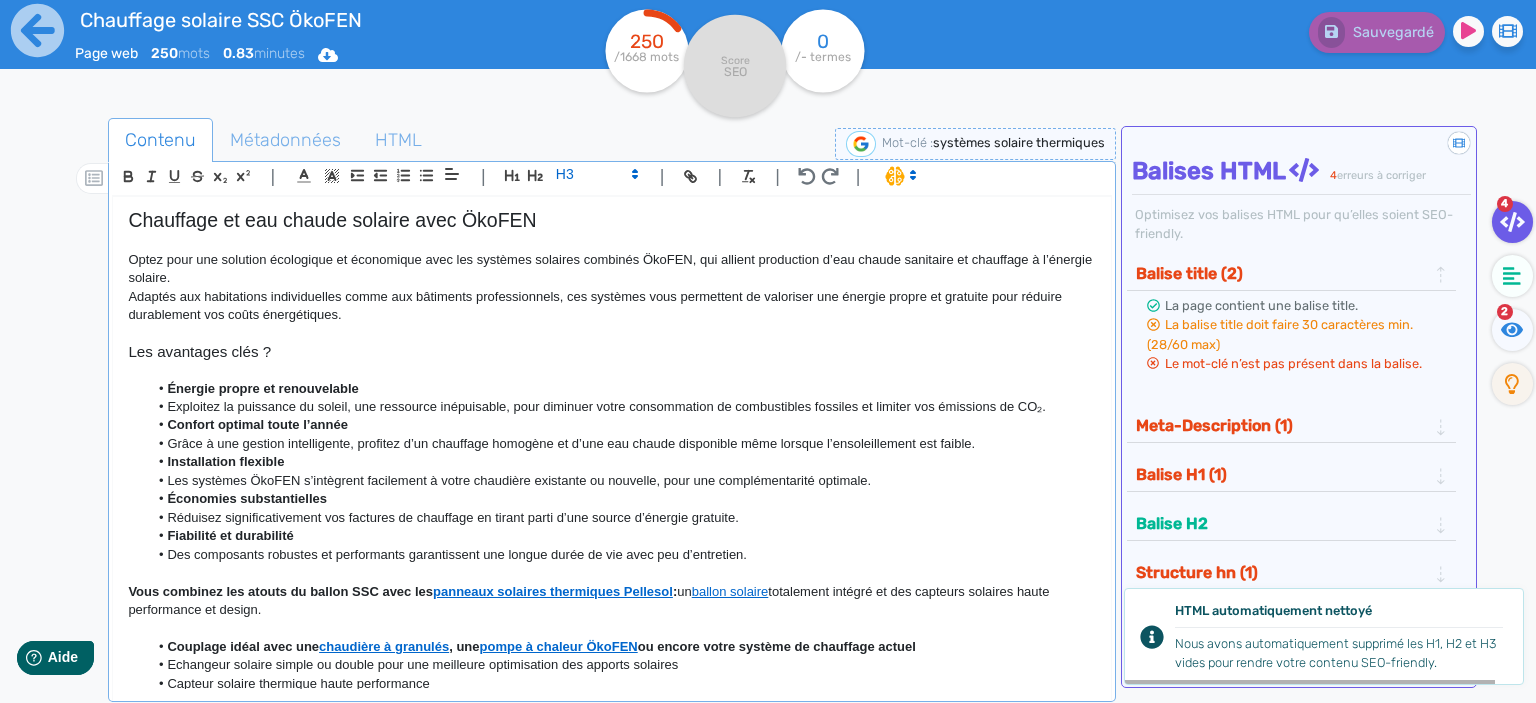 click on "Les avantages clés ?" 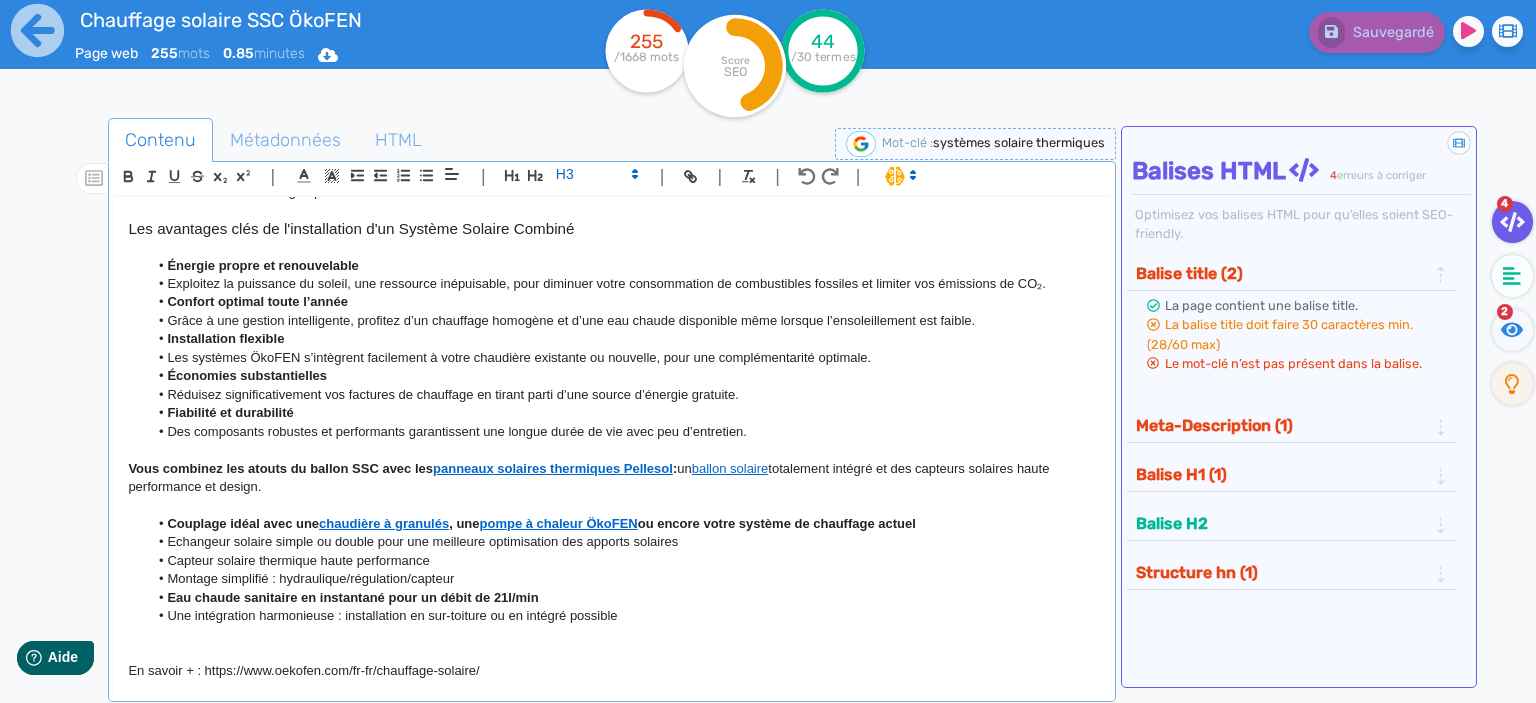 scroll, scrollTop: 127, scrollLeft: 0, axis: vertical 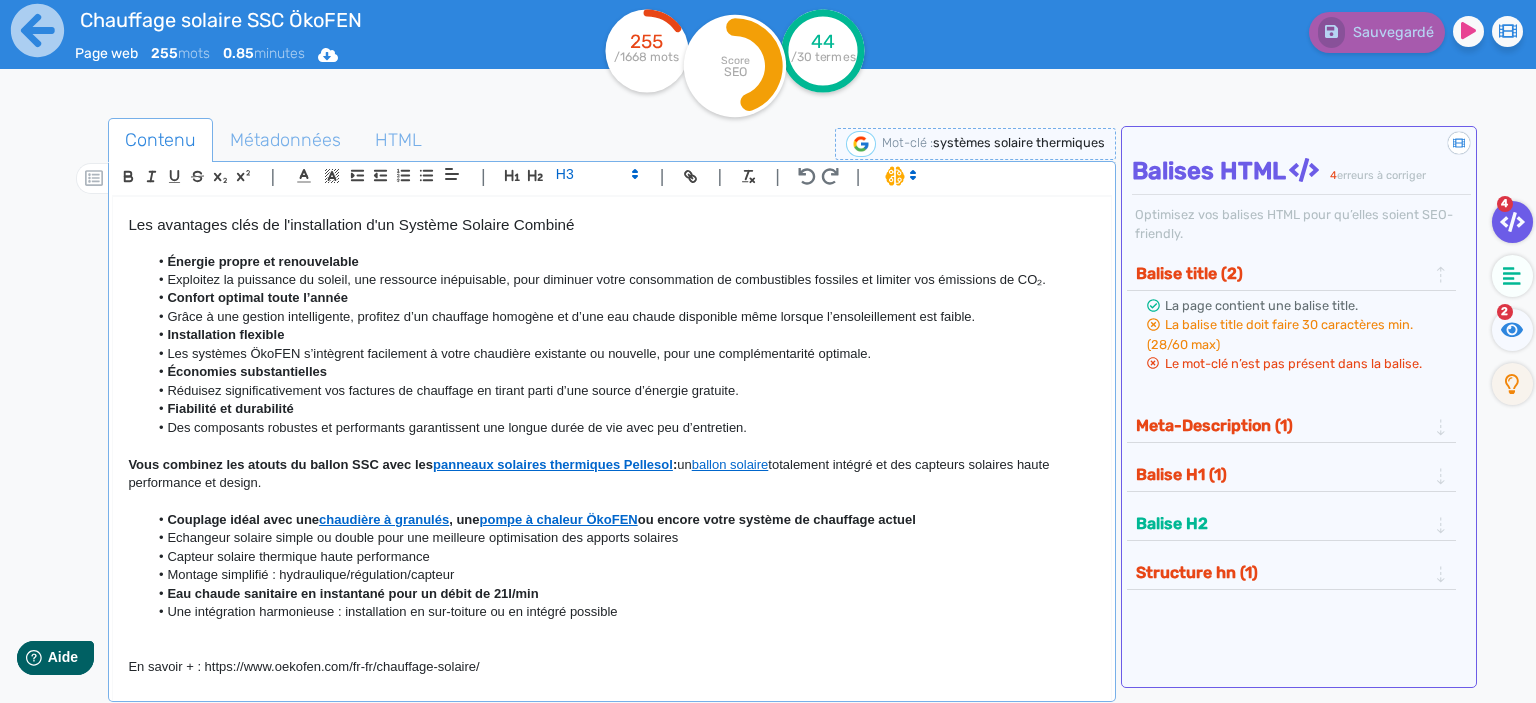 click on "En savoir + : https://www.oekofen.com/fr-fr/chauffage-solaire/" 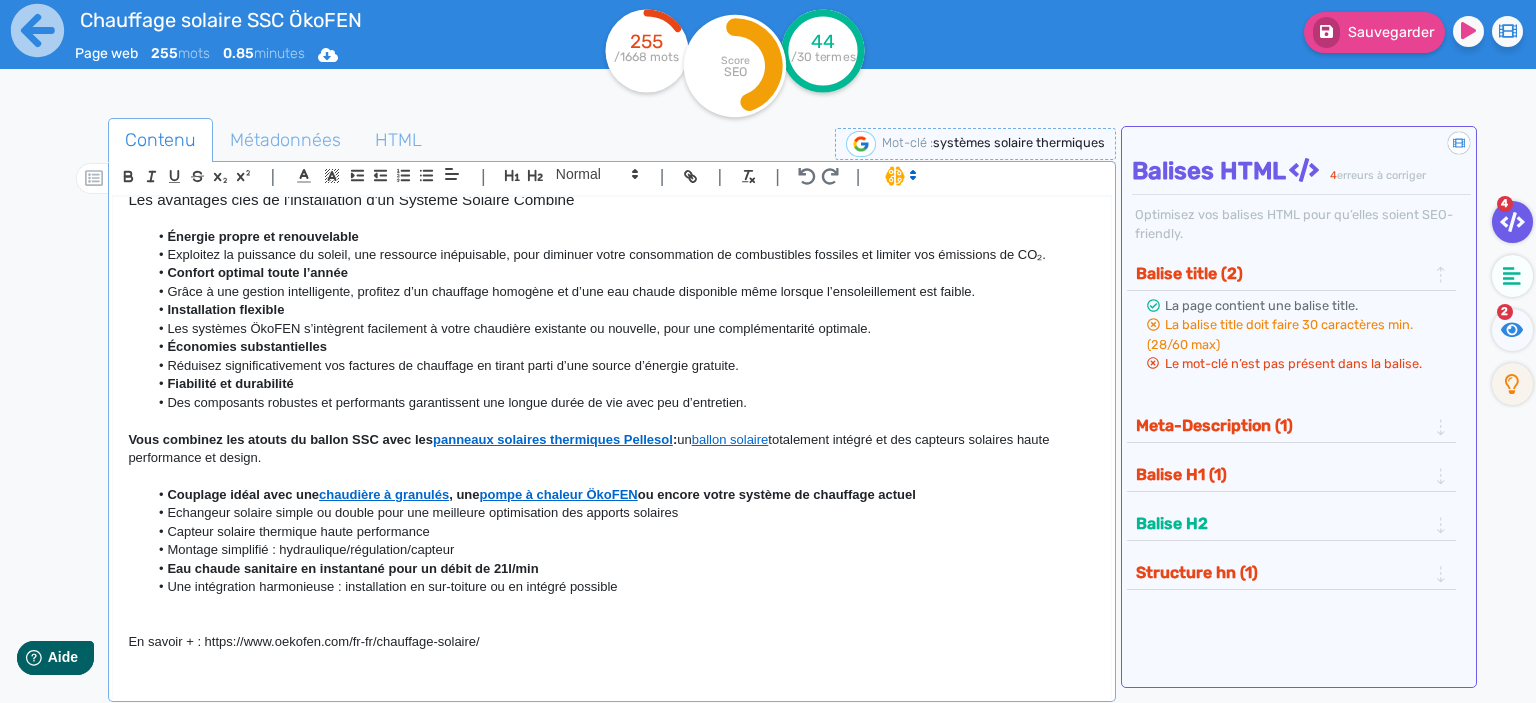 scroll, scrollTop: 0, scrollLeft: 0, axis: both 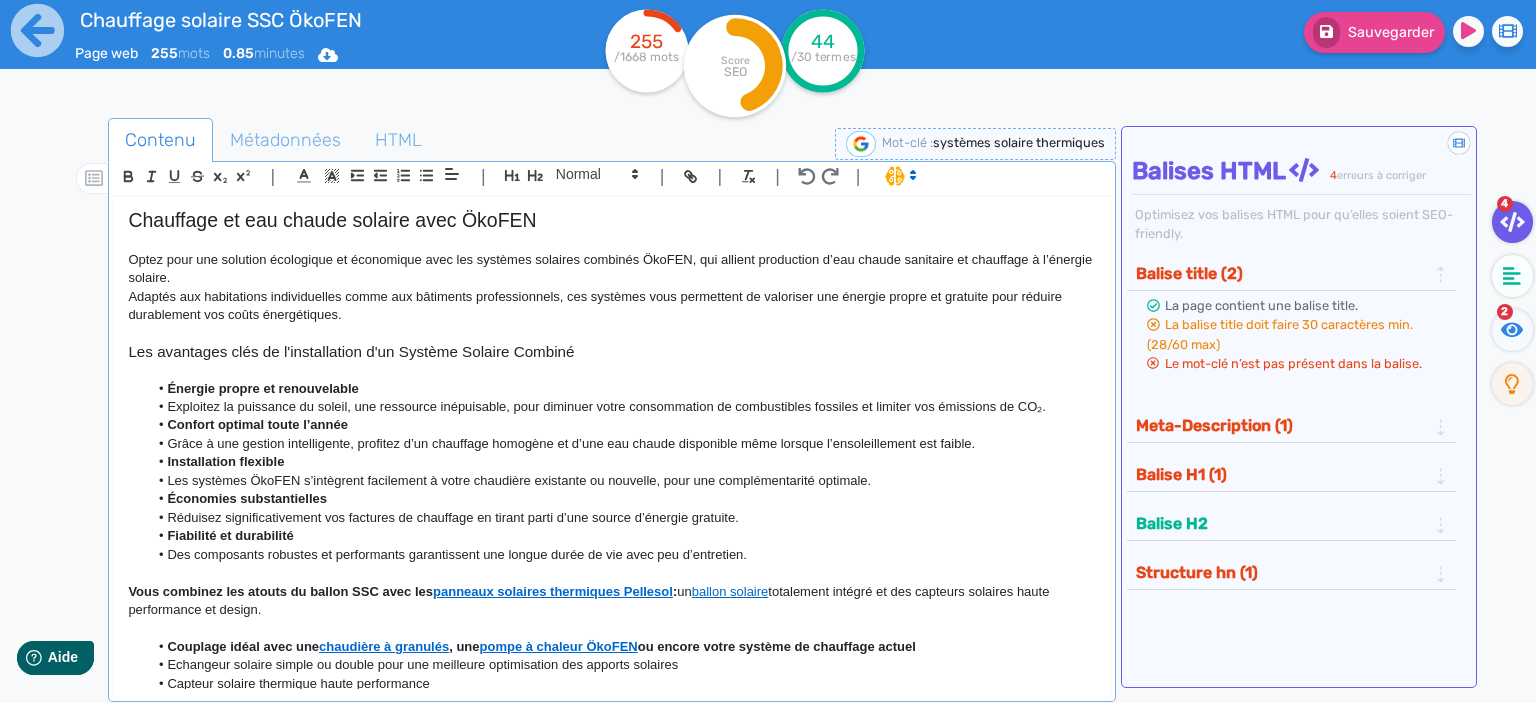 click on "Chauffage et eau chaude solaire avec ÖkoFEN Optez pour une solution écologique et économique avec les systèmes solaires combinés ÖkoFEN, qui allient production d’eau chaude sanitaire et chauffage à l’énergie solaire.  Adaptés aux habitations individuelles comme aux bâtiments professionnels, ces systèmes vous permettent de valoriser une énergie propre et gratuite pour réduire durablement vos coûts énergétiques. Les avantages clés de l'installation d'un Système Solaire Combiné Énergie propre et renouvelable Exploitez la puissance du soleil, une ressource inépuisable, pour diminuer votre consommation de combustibles fossiles et limiter vos émissions de CO₂. Confort optimal toute l’année Grâce à une gestion intelligente, profitez d’un chauffage homogène et d’une eau chaude disponible même lorsque l’ensoleillement est faible. Installation flexible Les systèmes ÖkoFEN s’intègrent facilement à votre chaudière existante ou nouvelle, pour une complémentarité optimale." 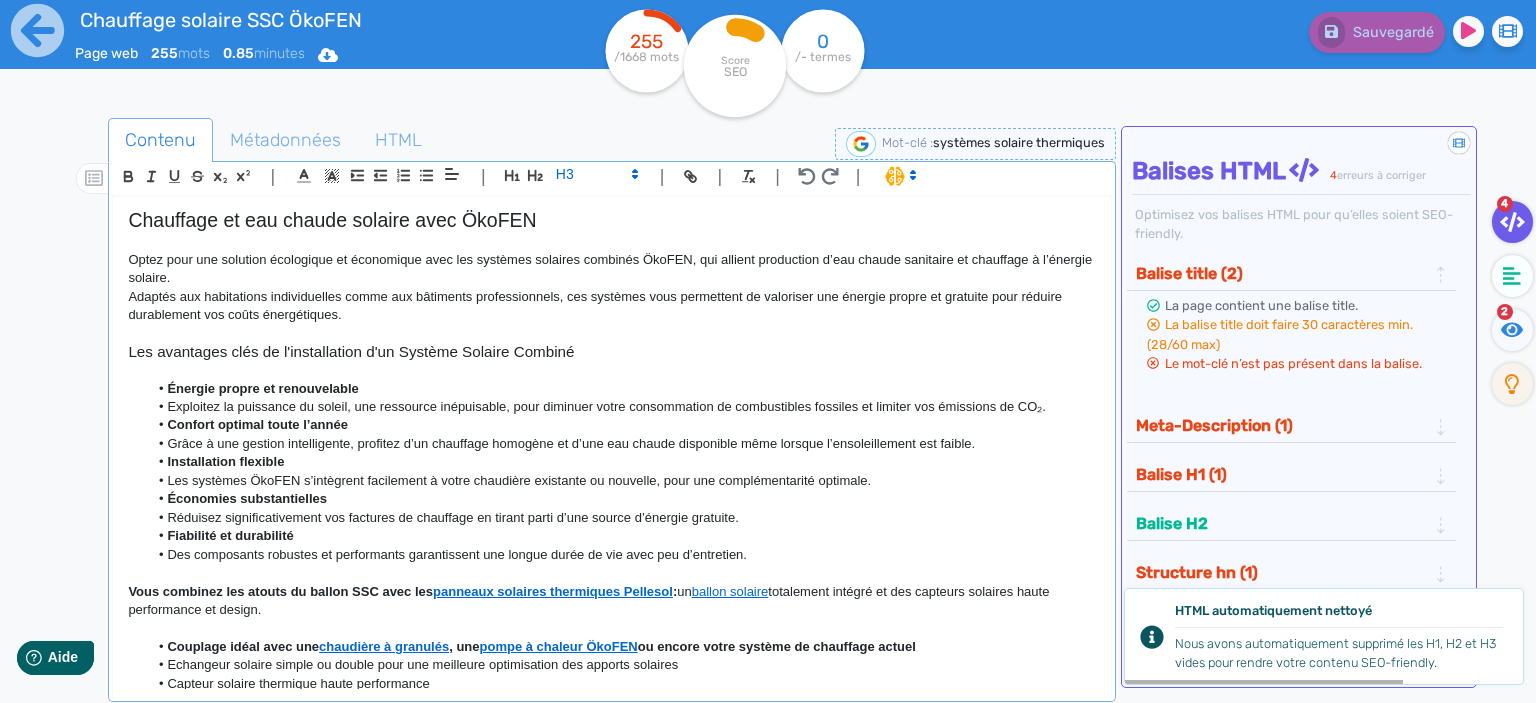 click on "Chauffage et eau chaude solaire avec ÖkoFEN Optez pour une solution écologique et économique avec les systèmes solaires combinés ÖkoFEN, qui allient production d’eau chaude sanitaire et chauffage à l’énergie solaire.  Adaptés aux habitations individuelles comme aux bâtiments professionnels, ces systèmes vous permettent de valoriser une énergie propre et gratuite pour réduire durablement vos coûts énergétiques. Les avantages clés de l'installation d'un Système Solaire Combiné Énergie propre et renouvelable Exploitez la puissance du soleil, une ressource inépuisable, pour diminuer votre consommation de combustibles fossiles et limiter vos émissions de CO₂. Confort optimal toute l’année Grâce à une gestion intelligente, profitez d’un chauffage homogène et d’une eau chaude disponible même lorsque l’ensoleillement est faible. Installation flexible Les systèmes ÖkoFEN s’intègrent facilement à votre chaudière existante ou nouvelle, pour une complémentarité optimale." 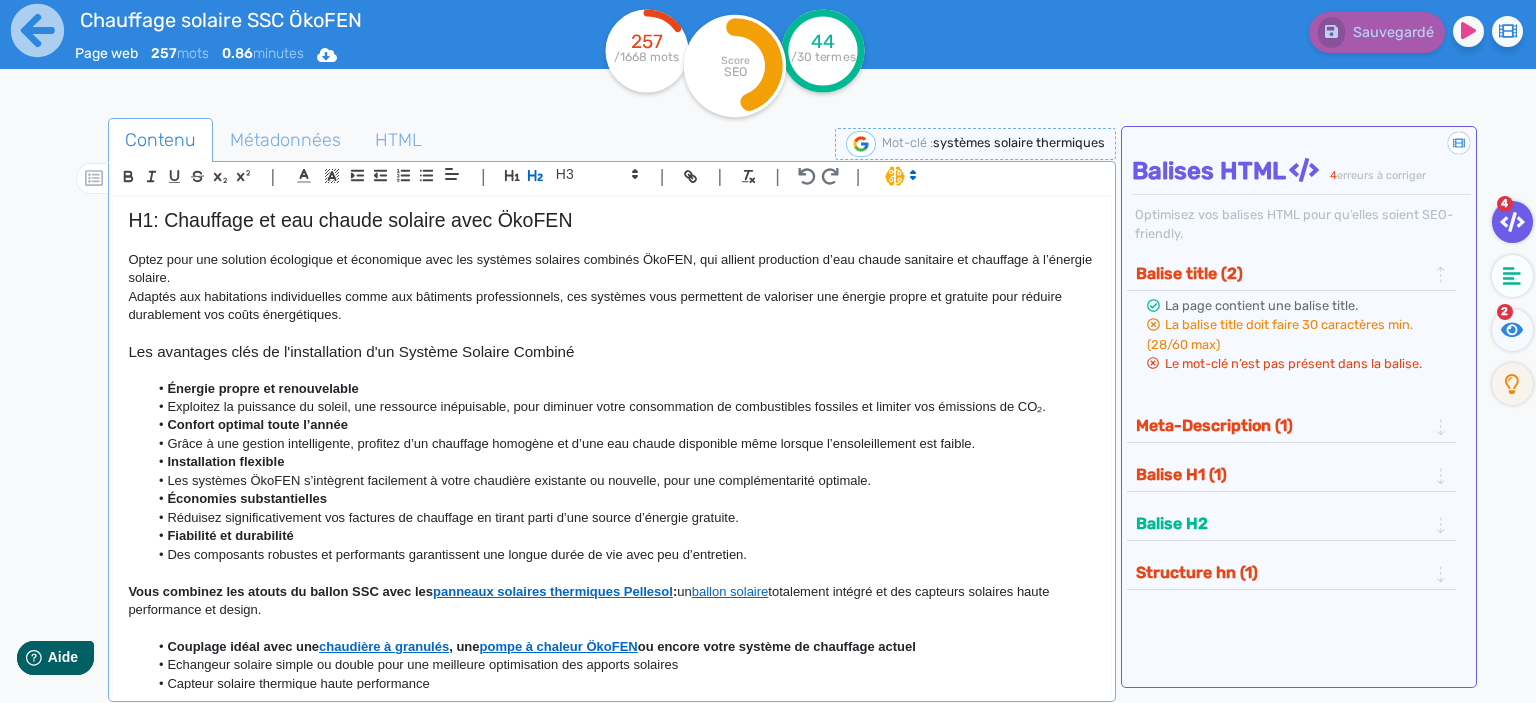 drag, startPoint x: 610, startPoint y: 218, endPoint x: 267, endPoint y: 219, distance: 343.00146 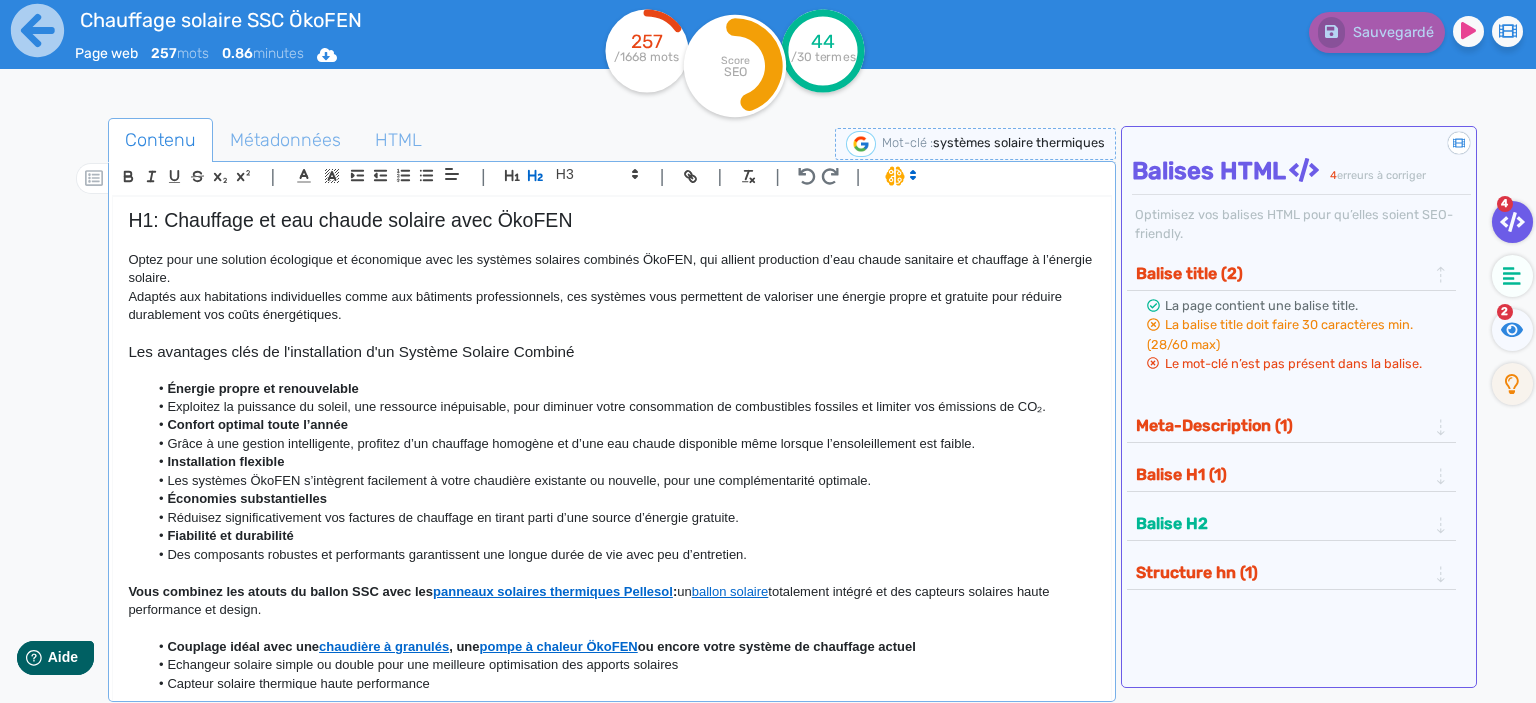 click on "H1: Chauffage et eau chaude solaire avec ÖkoFEN" 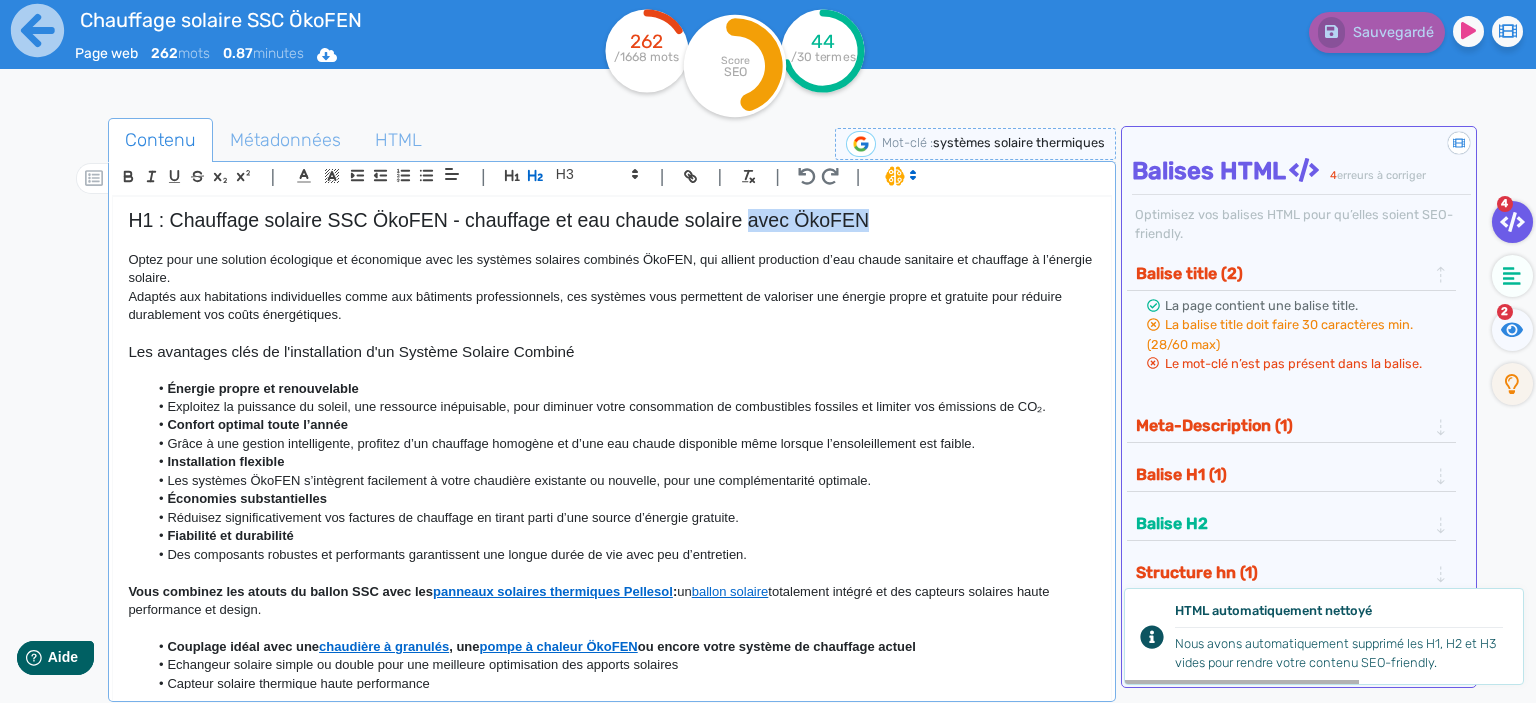 drag, startPoint x: 886, startPoint y: 226, endPoint x: 748, endPoint y: 230, distance: 138.05795 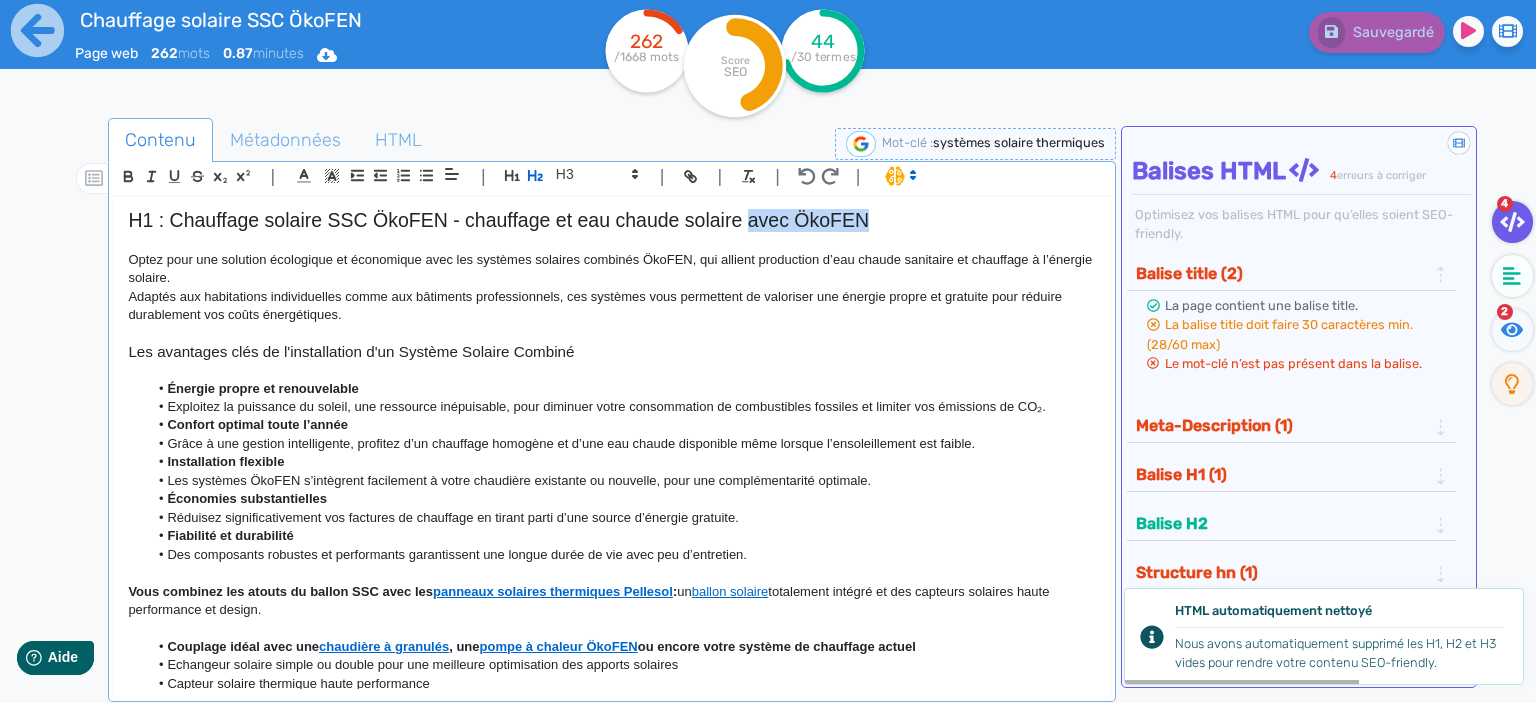 click on "H1 : Chauffage solaire SSC ÖkoFEN - chauffage et eau chaude solaire avec ÖkoFEN" 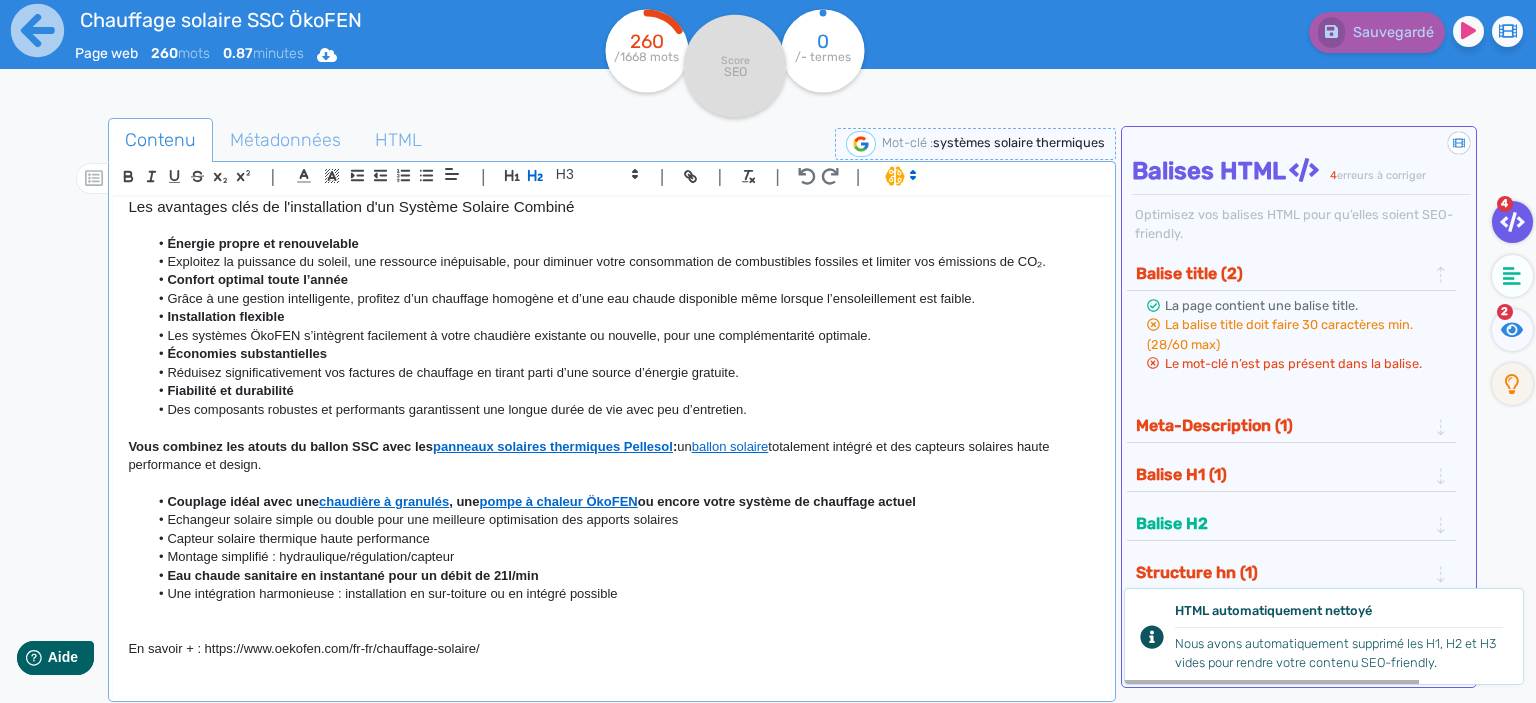 scroll, scrollTop: 164, scrollLeft: 0, axis: vertical 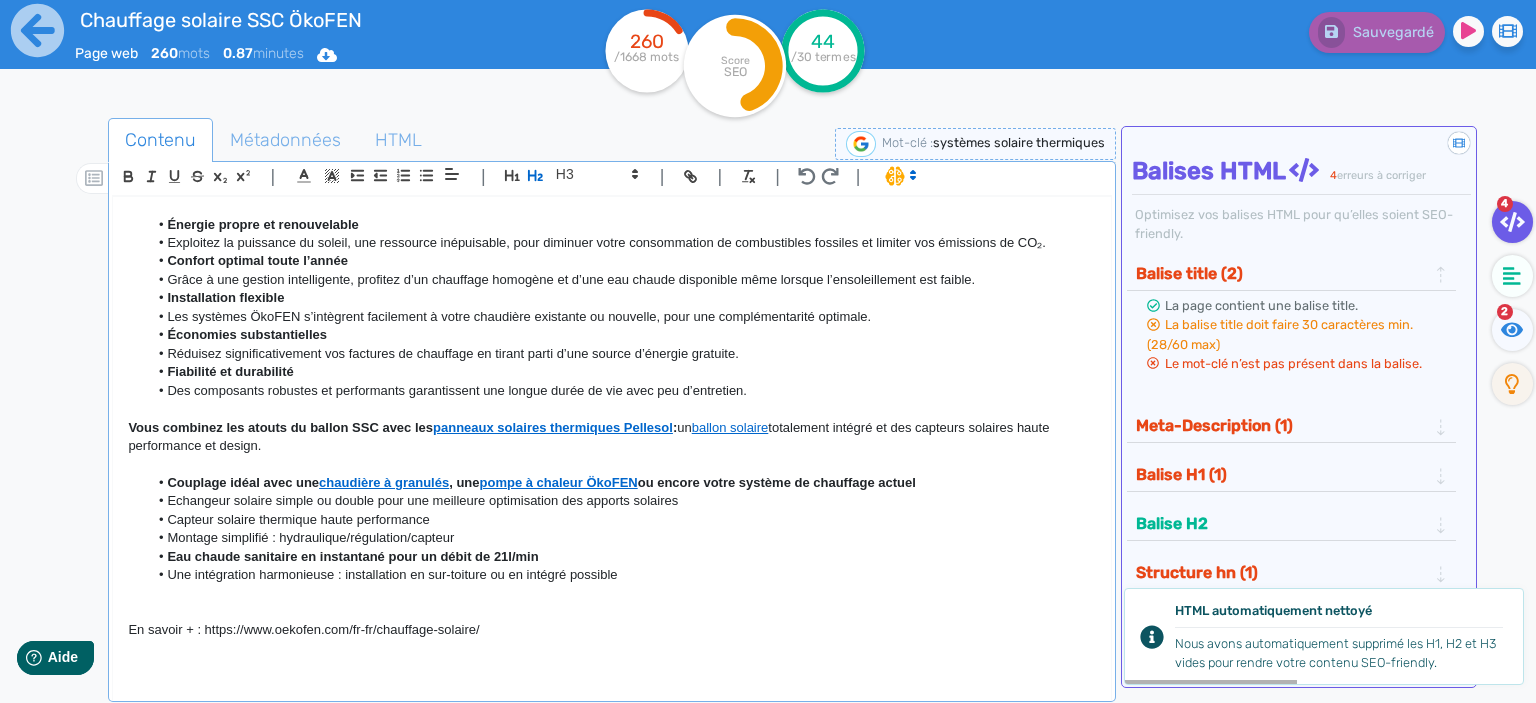 click 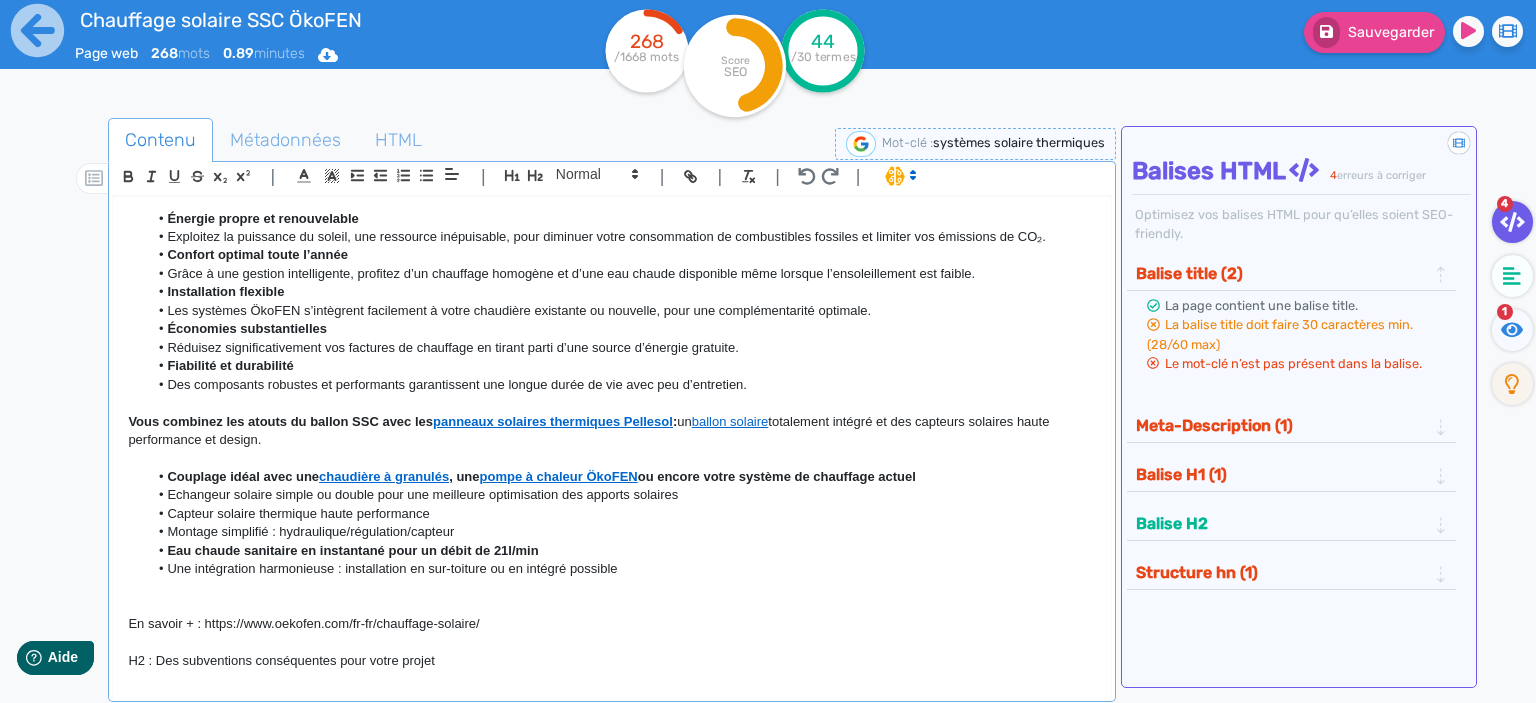 scroll, scrollTop: 188, scrollLeft: 0, axis: vertical 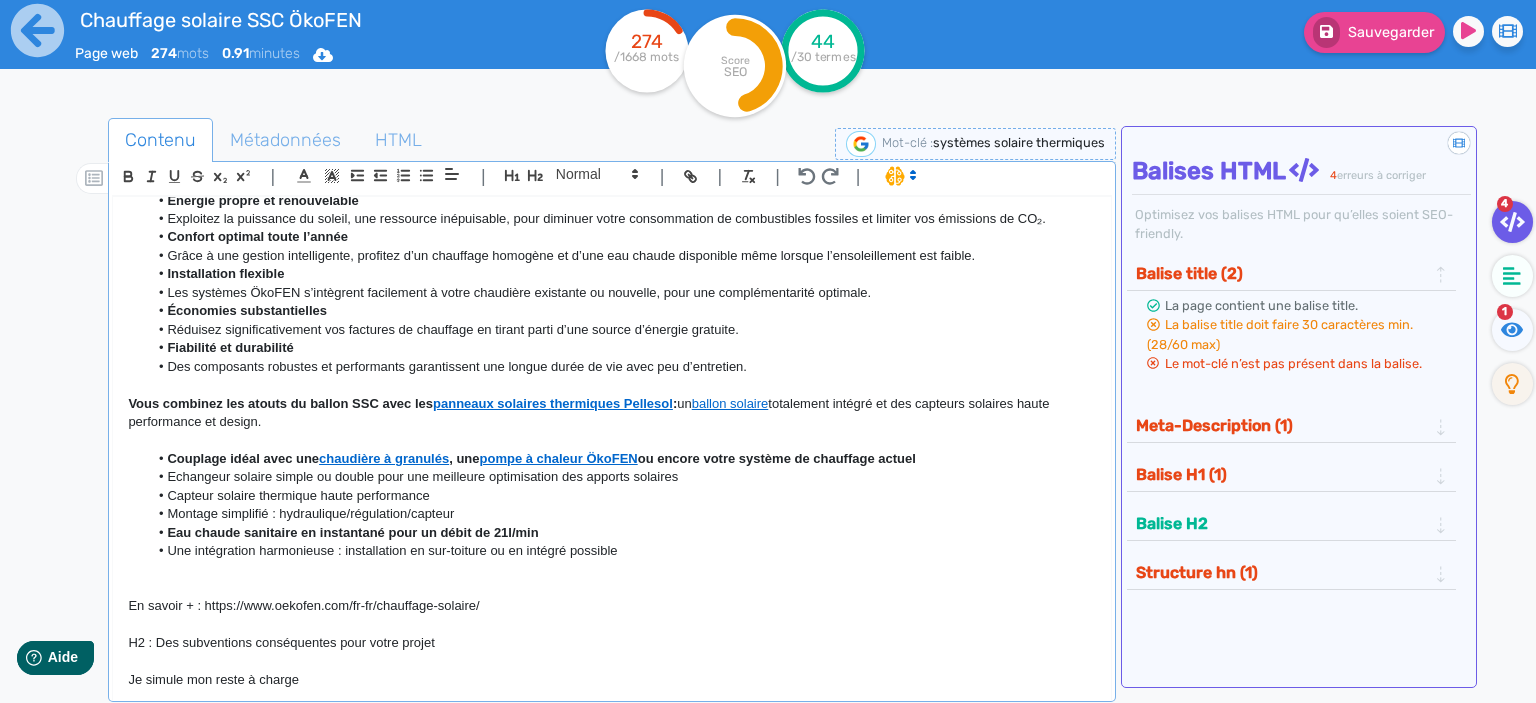 click on "Je simule mon reste à charge" 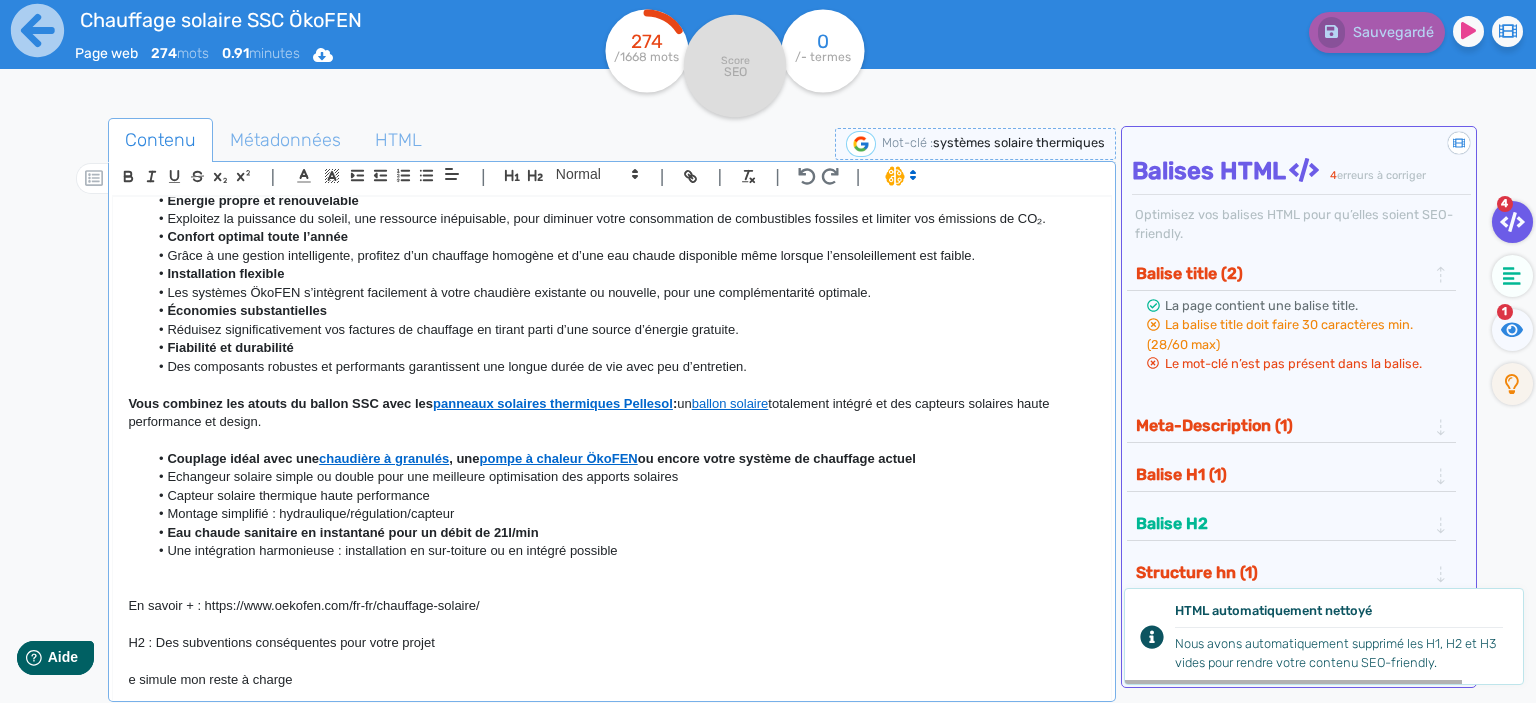click 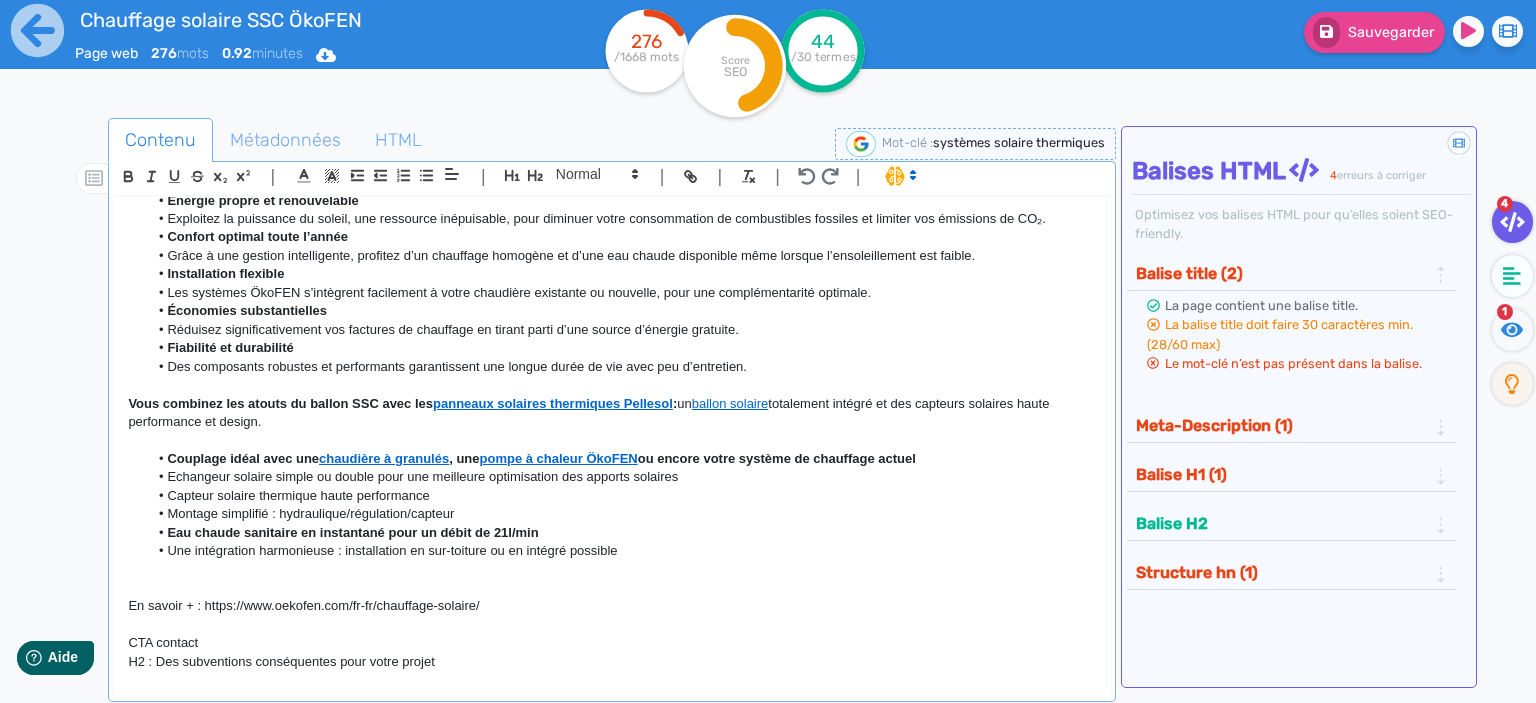 click on "En savoir + : https://www.oekofen.com/fr-fr/chauffage-solaire/" 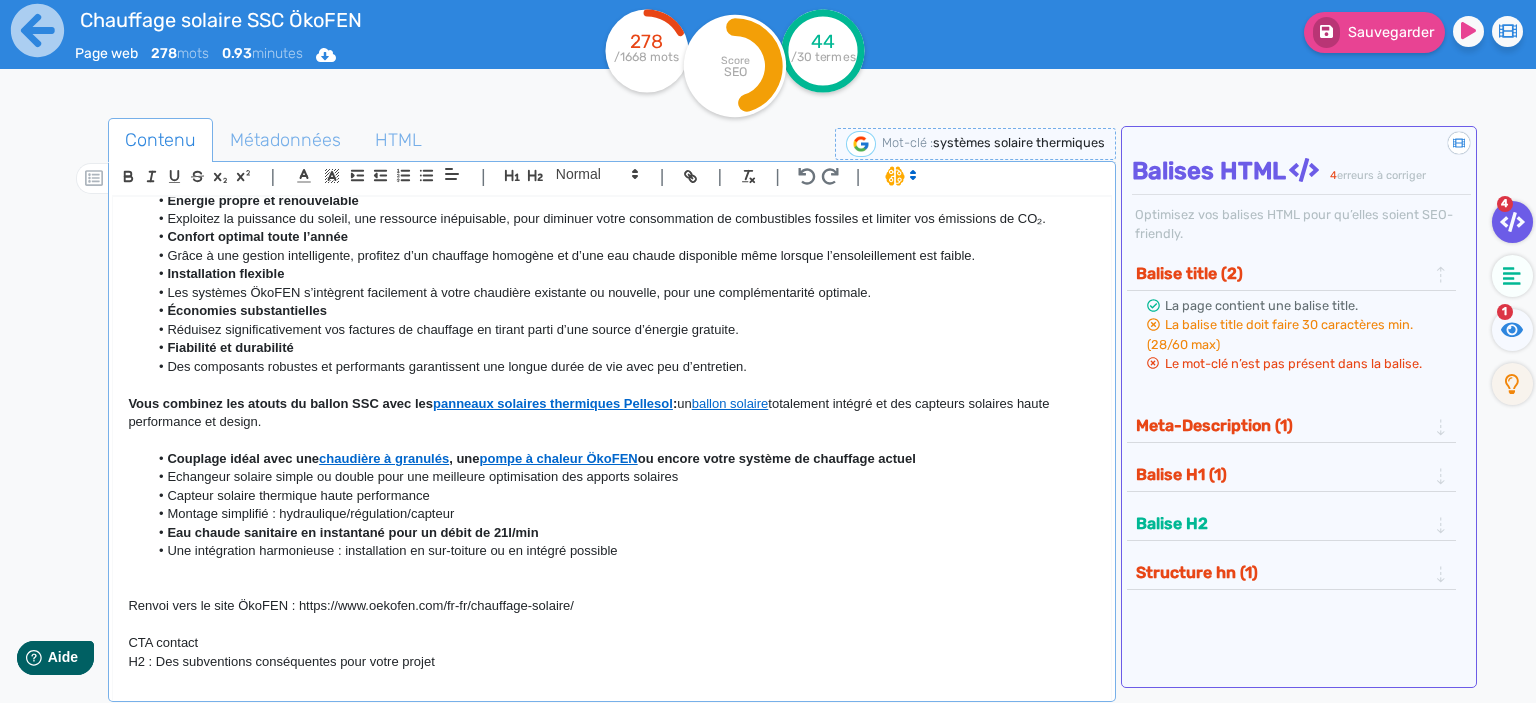 click on "CTA contact" 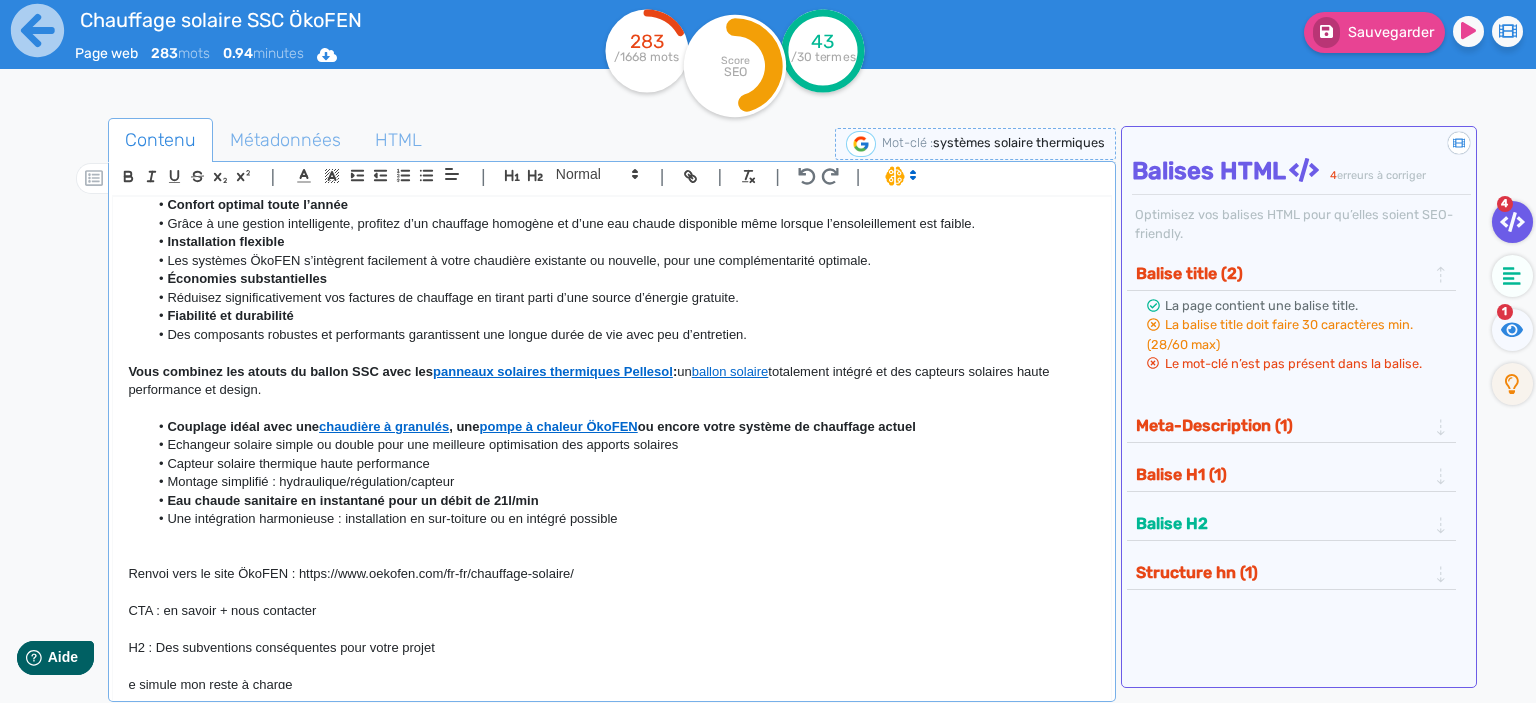 scroll, scrollTop: 238, scrollLeft: 0, axis: vertical 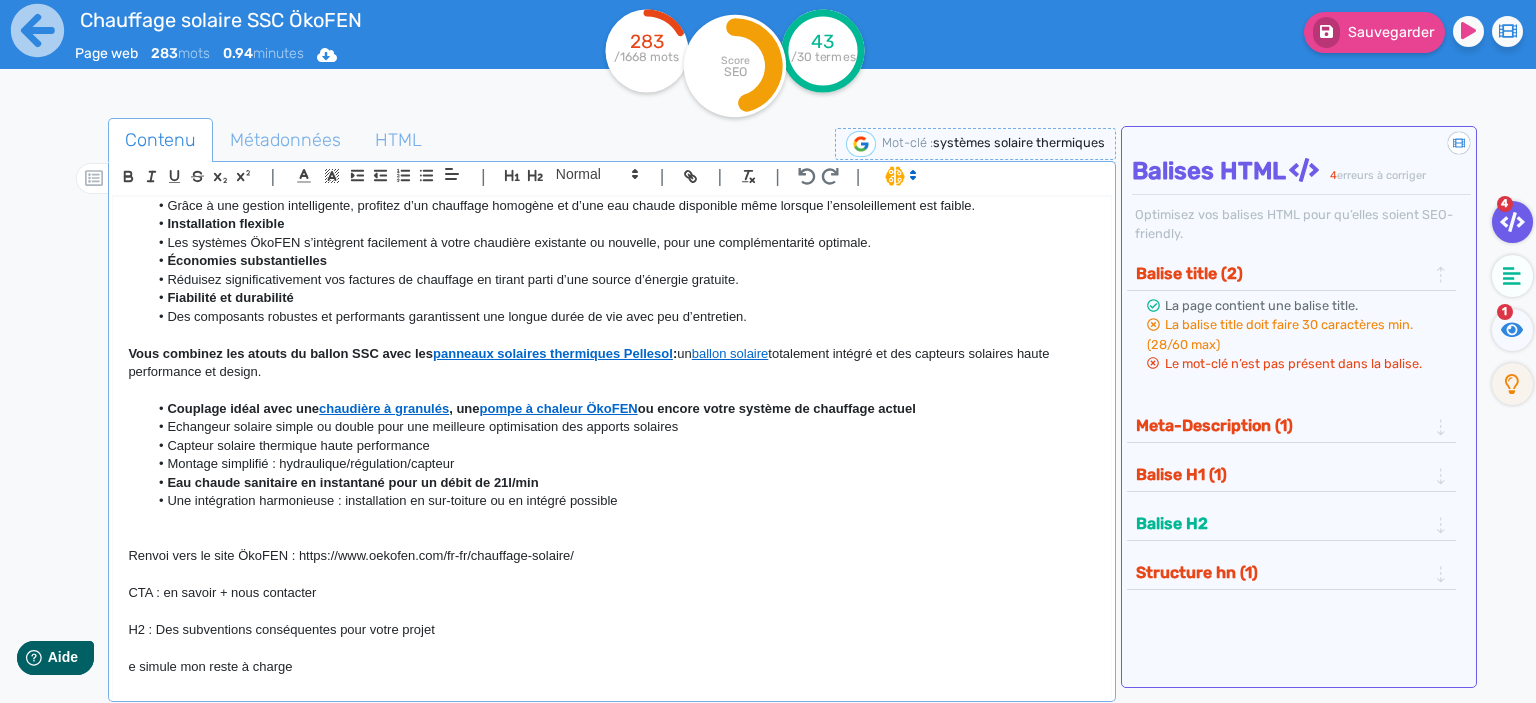 click on "e simule mon reste à charge" 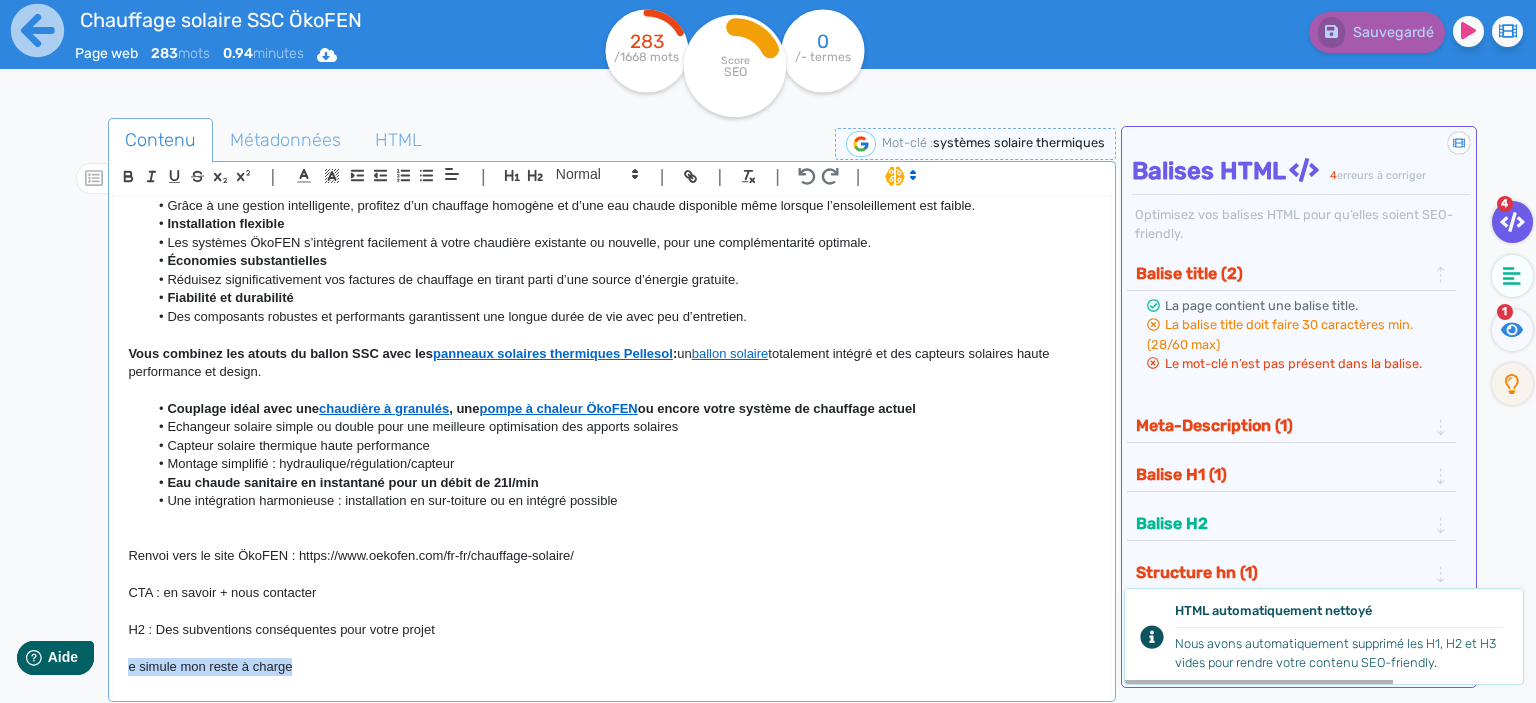 drag, startPoint x: 314, startPoint y: 669, endPoint x: 86, endPoint y: 667, distance: 228.00877 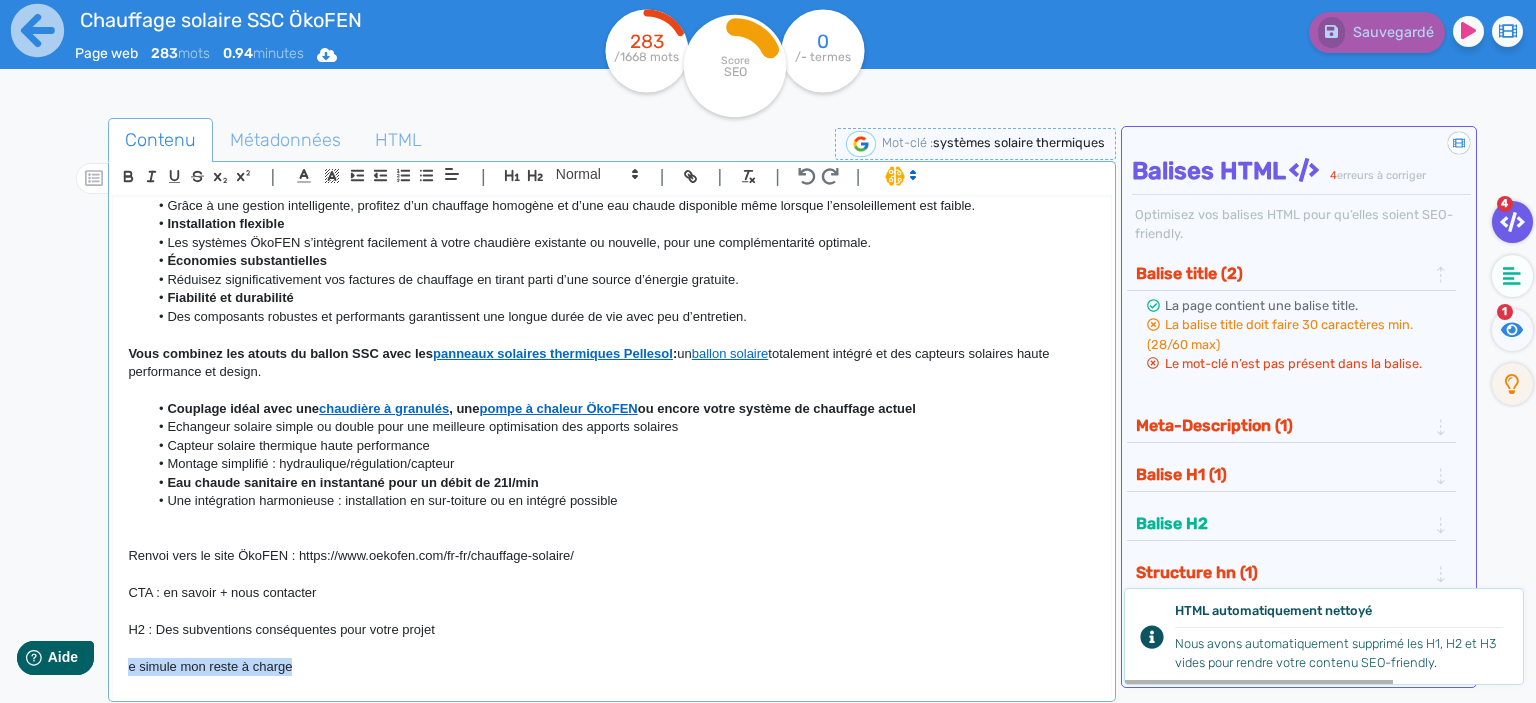 click on "H1 : Chauffage solaire SSC ÖkoFEN - chauffage et eau chaude solaire Optez pour une solution écologique et économique avec les systèmes solaires combinés ÖkoFEN, qui allient production d’eau chaude sanitaire et chauffage à l’énergie solaire. Adaptés aux habitations individuelles comme aux bâtiments professionnels, ces systèmes vous permettent de valoriser une énergie propre et gratuite pour réduire durablement vos coûts énergétiques. Les avantages clés de l'installation d'un Système Solaire Combiné Énergie propre et renouvelable Exploitez la puissance du soleil, une ressource inépuisable, pour diminuer votre consommation de combustibles fossiles et limiter vos émissions de CO₂. Confort optimal toute l’année Grâce à une gestion intelligente, profitez d’un chauffage homogène et d’une eau chaude disponible même lorsque l’ensoleillement est faible. Installation flexible Économies substantielles Fiabilité et durabilité Vous combinez les atouts du ballon SSC avec les   :" 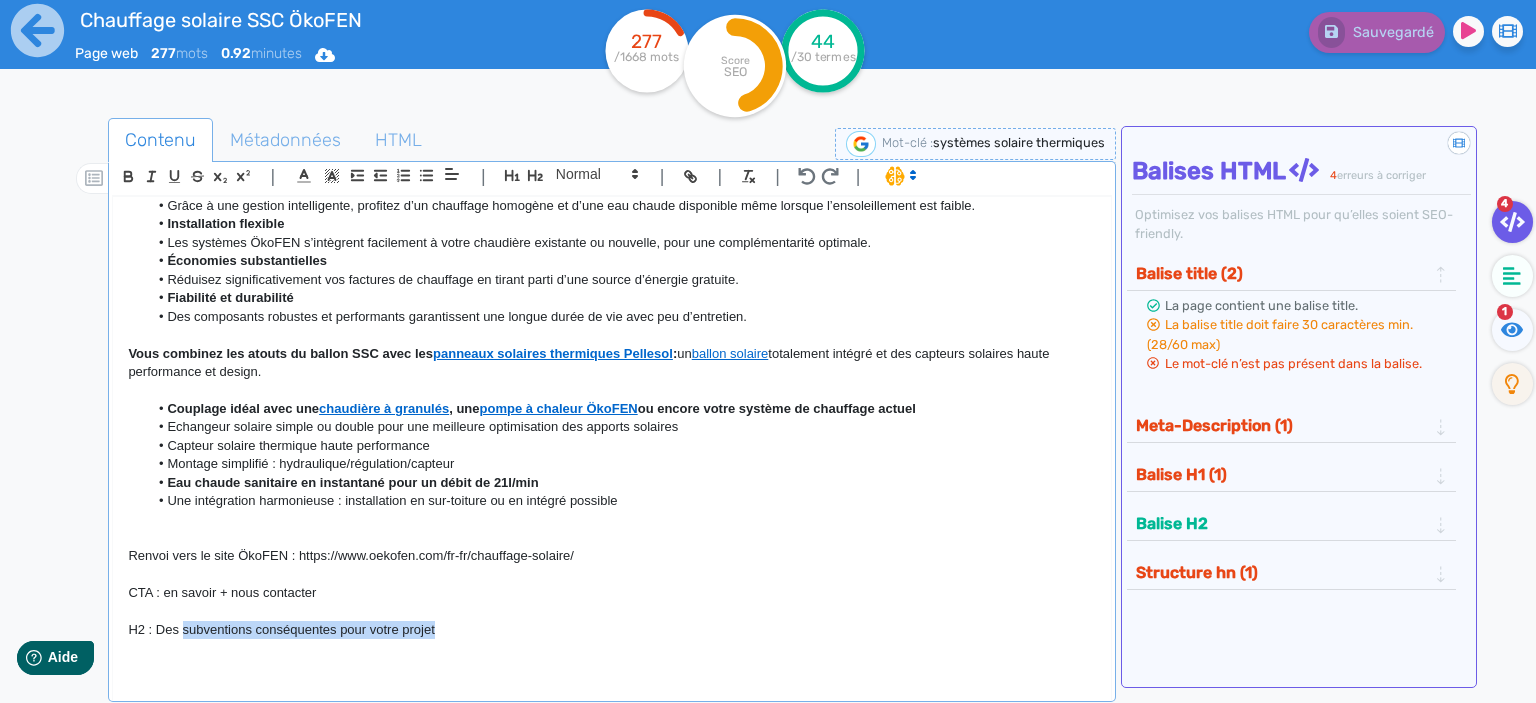 drag, startPoint x: 449, startPoint y: 627, endPoint x: 181, endPoint y: 627, distance: 268 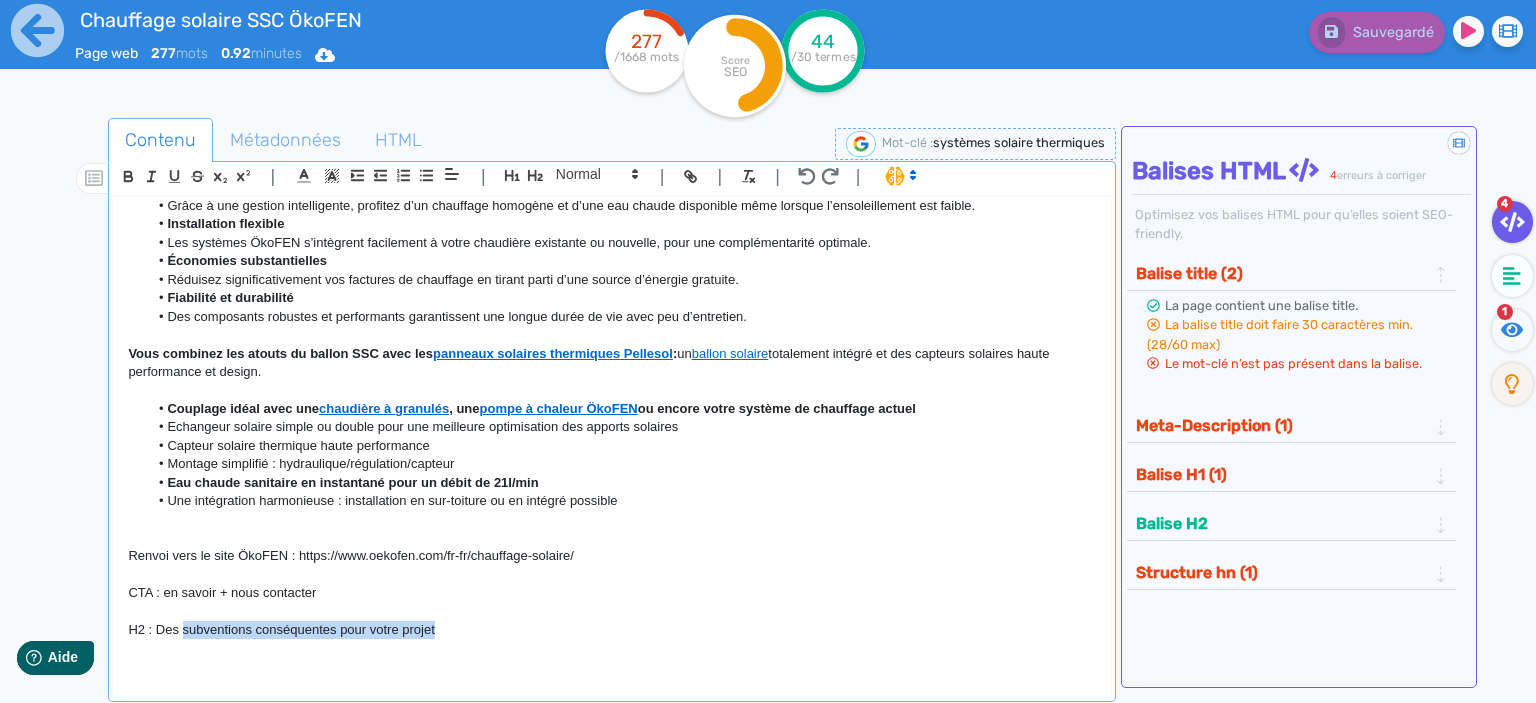 click on "H2 : Des subventions conséquentes pour votre projet" 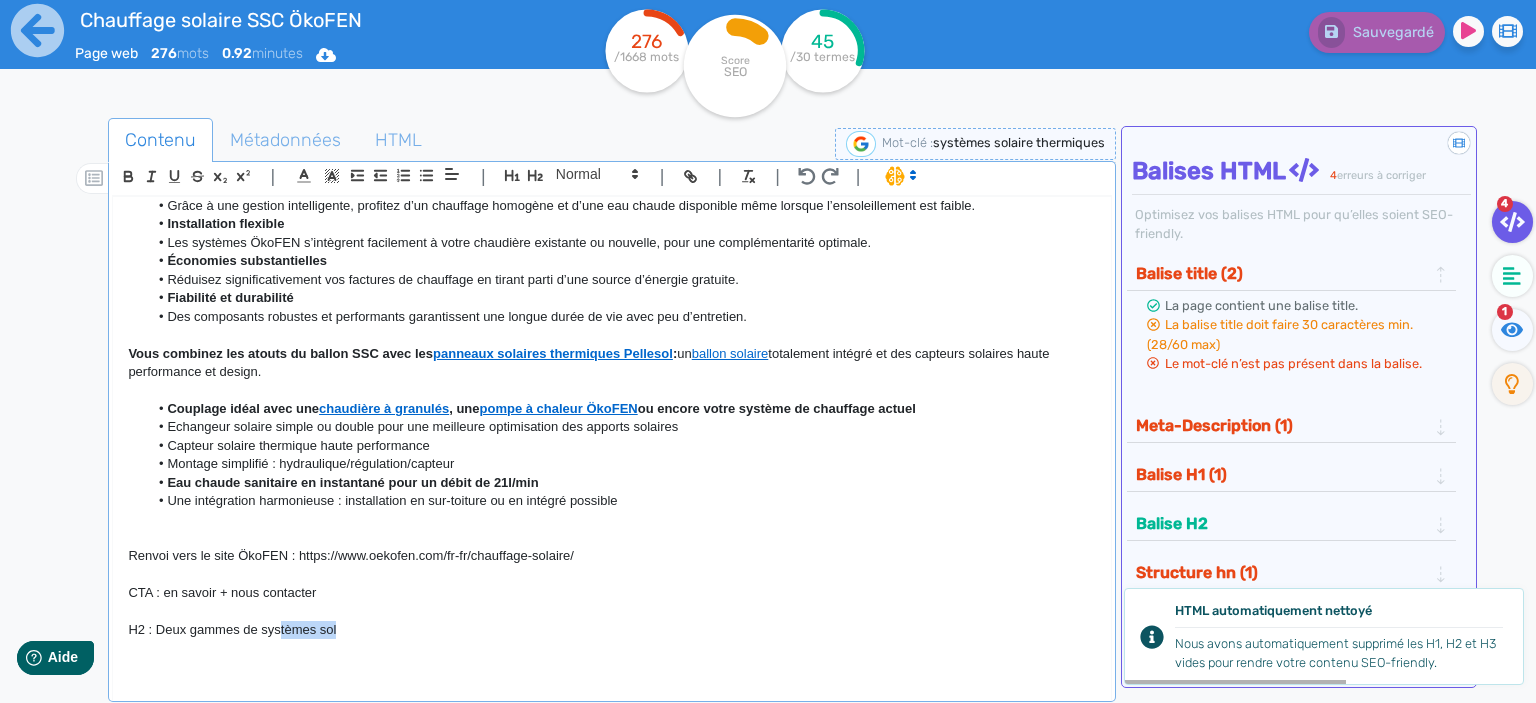 drag, startPoint x: 361, startPoint y: 630, endPoint x: 280, endPoint y: 630, distance: 81 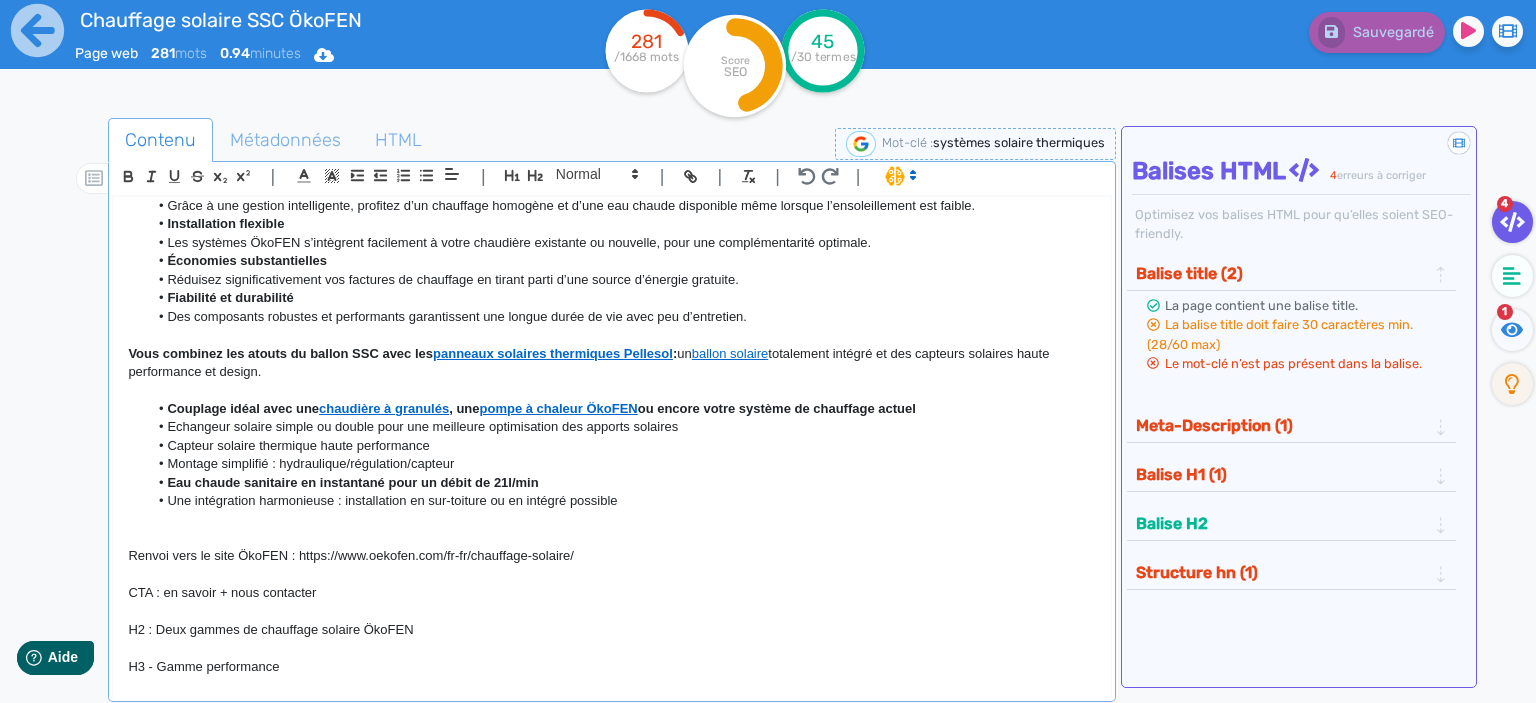 scroll, scrollTop: 275, scrollLeft: 0, axis: vertical 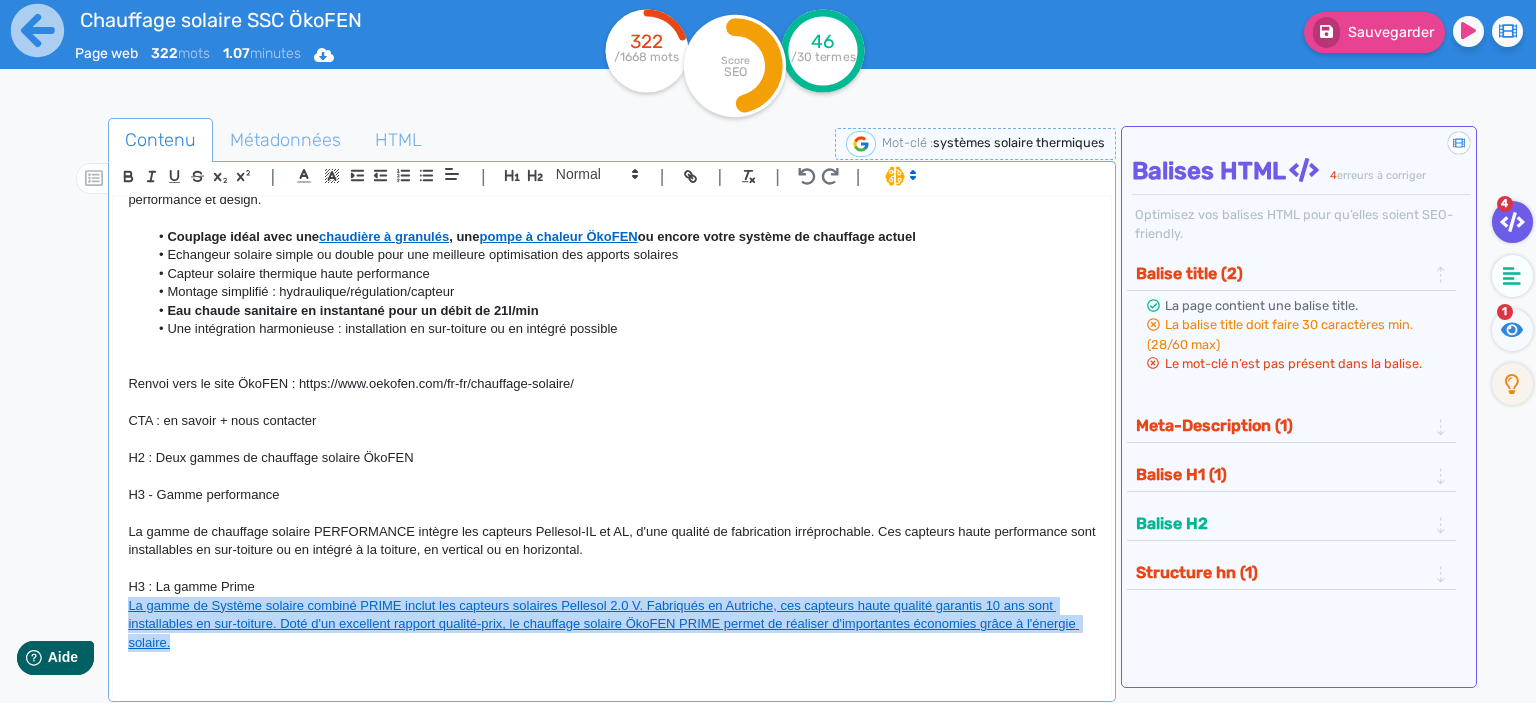 drag, startPoint x: 182, startPoint y: 644, endPoint x: 103, endPoint y: 604, distance: 88.54942 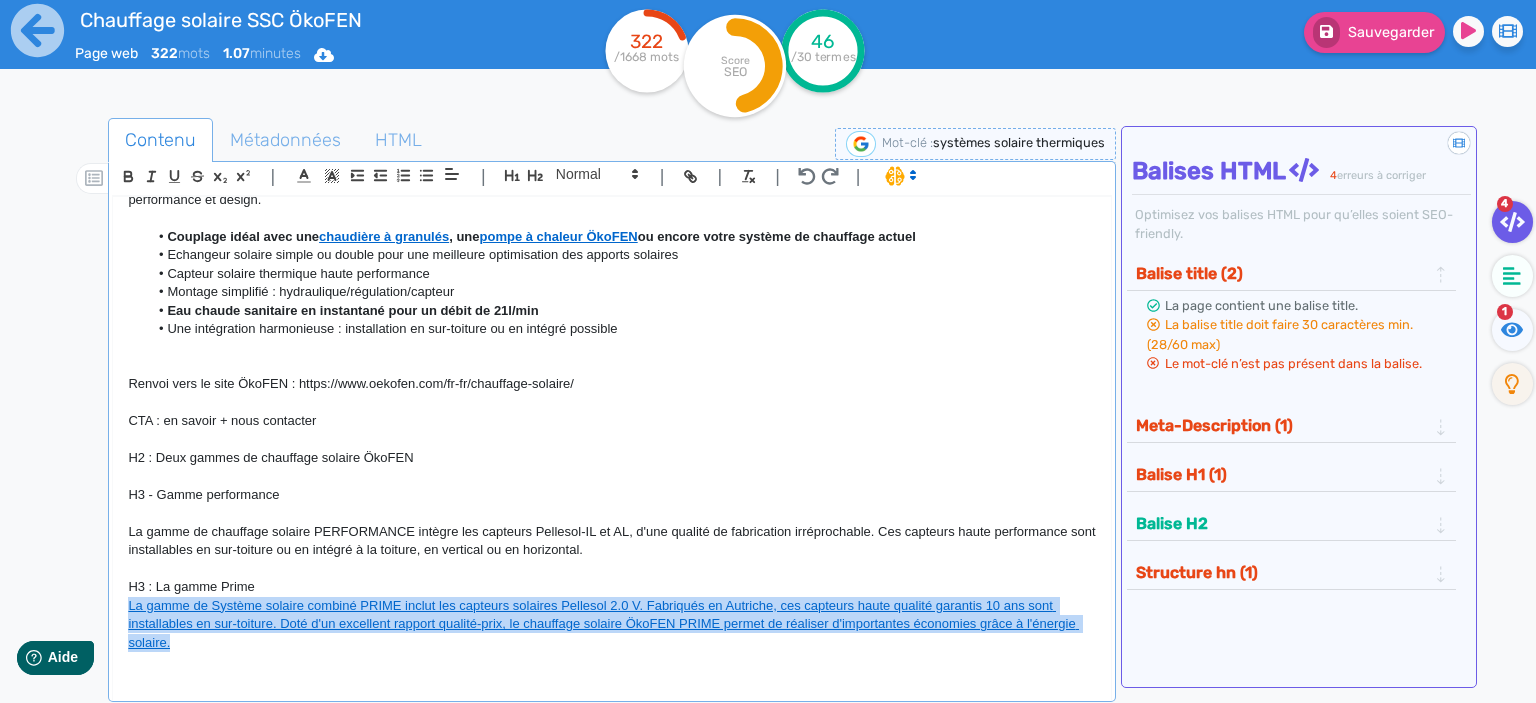 click on "H1 : Chauffage solaire SSC ÖkoFEN - chauffage et eau chaude solaire Optez pour une solution écologique et économique avec les systèmes solaires combinés ÖkoFEN, qui allient production d’eau chaude sanitaire et chauffage à l’énergie solaire. Adaptés aux habitations individuelles comme aux bâtiments professionnels, ces systèmes vous permettent de valoriser une énergie propre et gratuite pour réduire durablement vos coûts énergétiques. Les avantages clés de l'installation d'un Système Solaire Combiné Énergie propre et renouvelable Exploitez la puissance du soleil, une ressource inépuisable, pour diminuer votre consommation de combustibles fossiles et limiter vos émissions de CO₂. Confort optimal toute l’année Grâce à une gestion intelligente, profitez d’un chauffage homogène et d’une eau chaude disponible même lorsque l’ensoleillement est faible. Installation flexible Économies substantielles Fiabilité et durabilité Vous combinez les atouts du ballon SSC avec les   :" 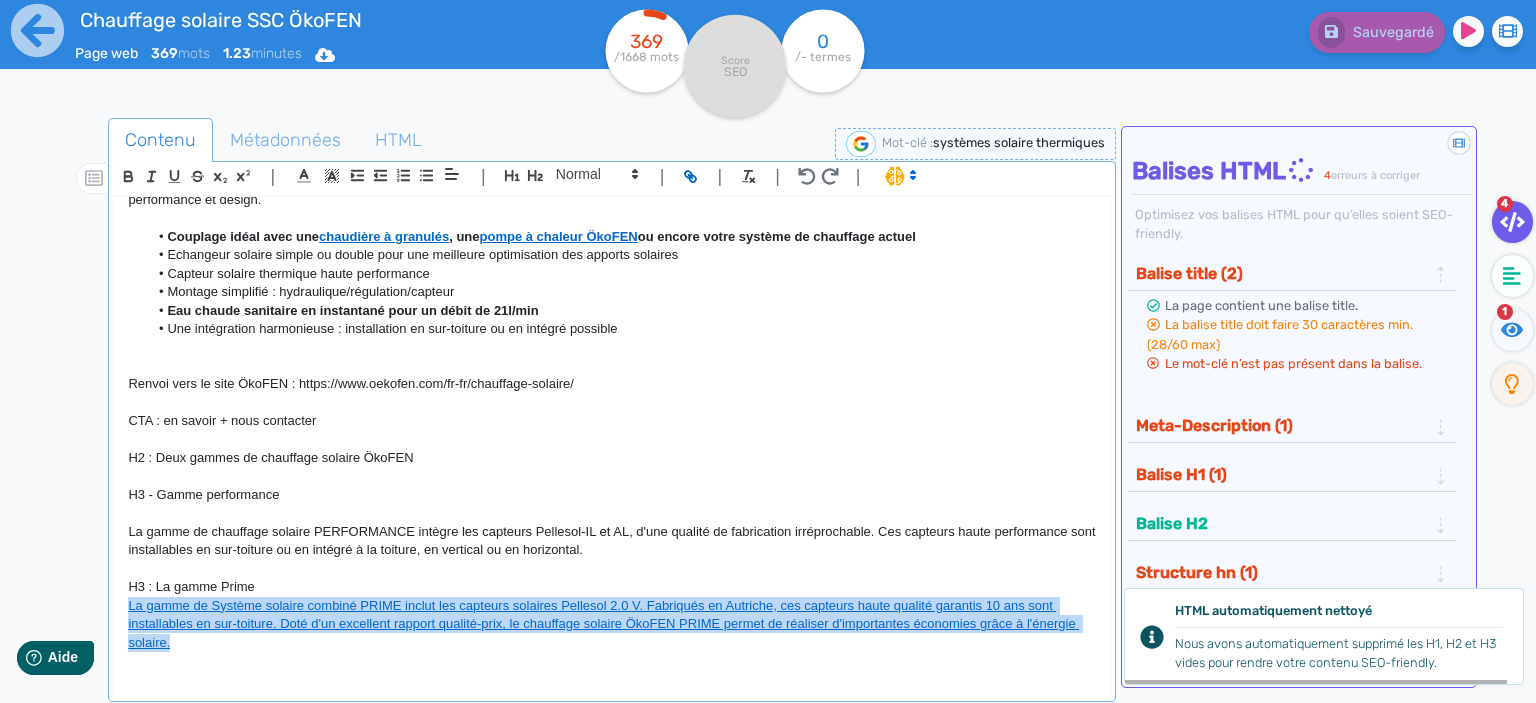 copy on "La gamme de Système solaire combiné PRIME inclut les capteurs solaires Pellesol 2.0 V. Fabriqués en Autriche, ces capteurs haute qualité garantis 10 ans sont installables en sur-toiture. Doté d'un excellent rapport qualité-prix, le chauffage solaire ÖkoFEN PRIME permet de réaliser d'importantes économies grâce à l'énergie solaire." 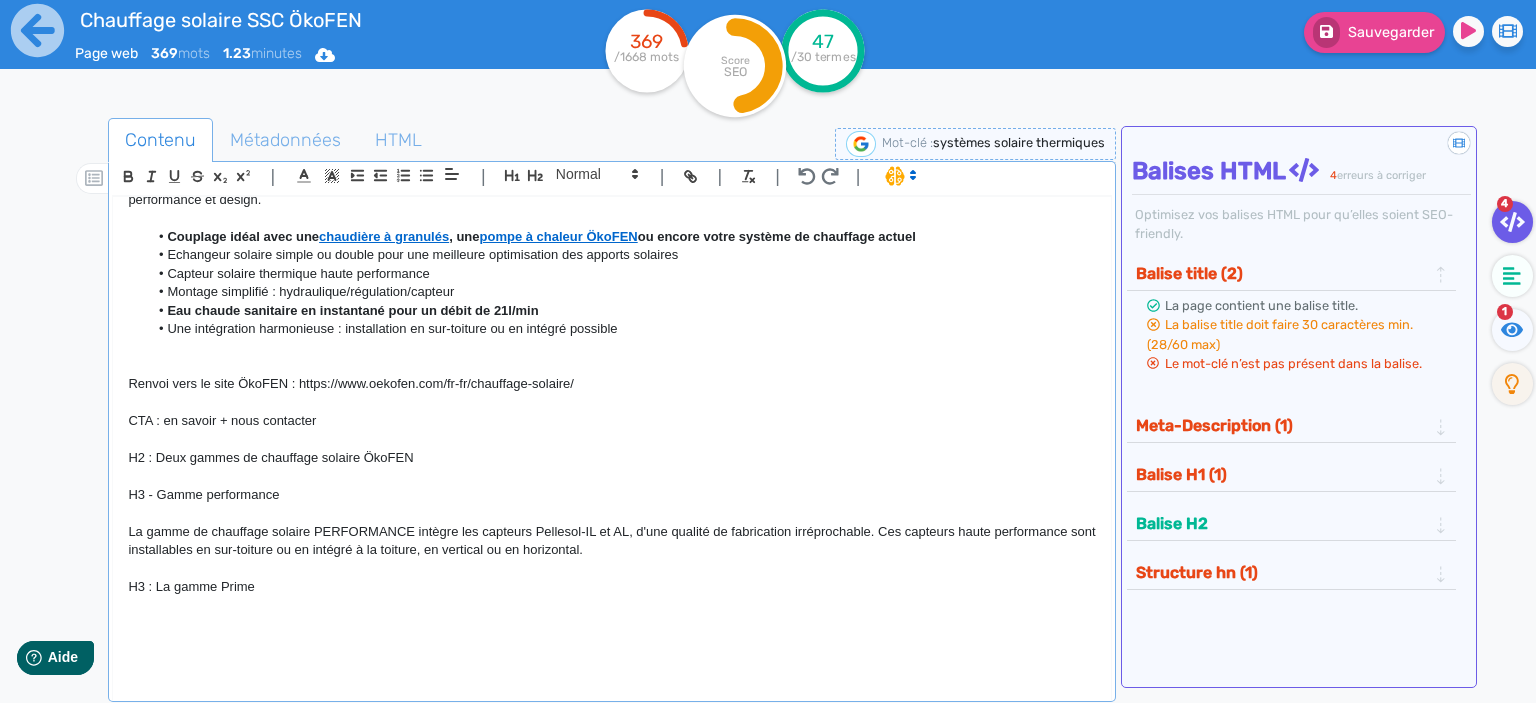 scroll, scrollTop: 0, scrollLeft: 0, axis: both 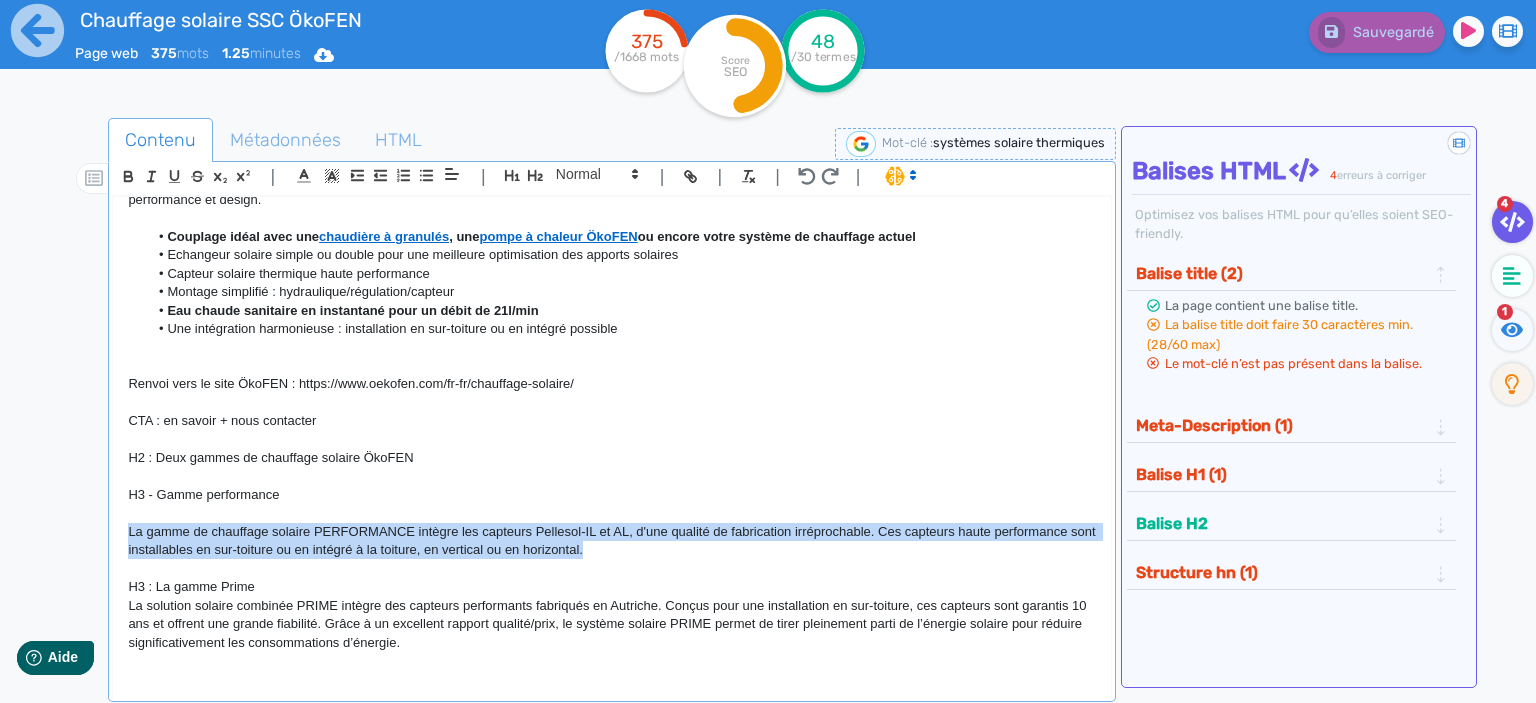 drag, startPoint x: 626, startPoint y: 556, endPoint x: 109, endPoint y: 535, distance: 517.42633 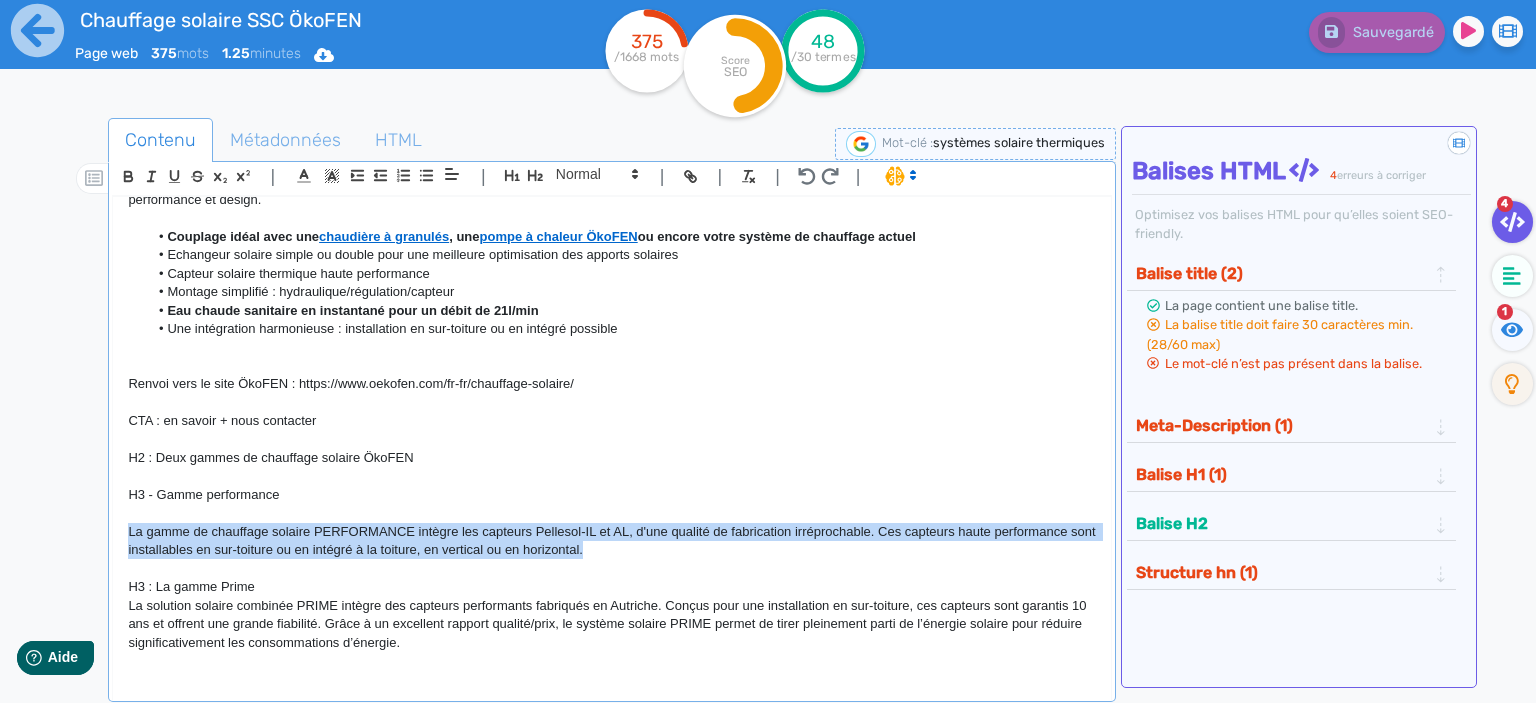 click on "H1 : Chauffage solaire SSC ÖkoFEN - chauffage et eau chaude solaire Optez pour une solution écologique et économique avec les systèmes solaires combinés ÖkoFEN, qui allient production d’eau chaude sanitaire et chauffage à l’énergie solaire. Adaptés aux habitations individuelles comme aux bâtiments professionnels, ces systèmes vous permettent de valoriser une énergie propre et gratuite pour réduire durablement vos coûts énergétiques. Les avantages clés de l'installation d'un Système Solaire Combiné Énergie propre et renouvelable Exploitez la puissance du soleil, une ressource inépuisable, pour diminuer votre consommation de combustibles fossiles et limiter vos émissions de CO₂. Confort optimal toute l’année Grâce à une gestion intelligente, profitez d’un chauffage homogène et d’une eau chaude disponible même lorsque l’ensoleillement est faible. Installation flexible Économies substantielles Fiabilité et durabilité Vous combinez les atouts du ballon SSC avec les   :" 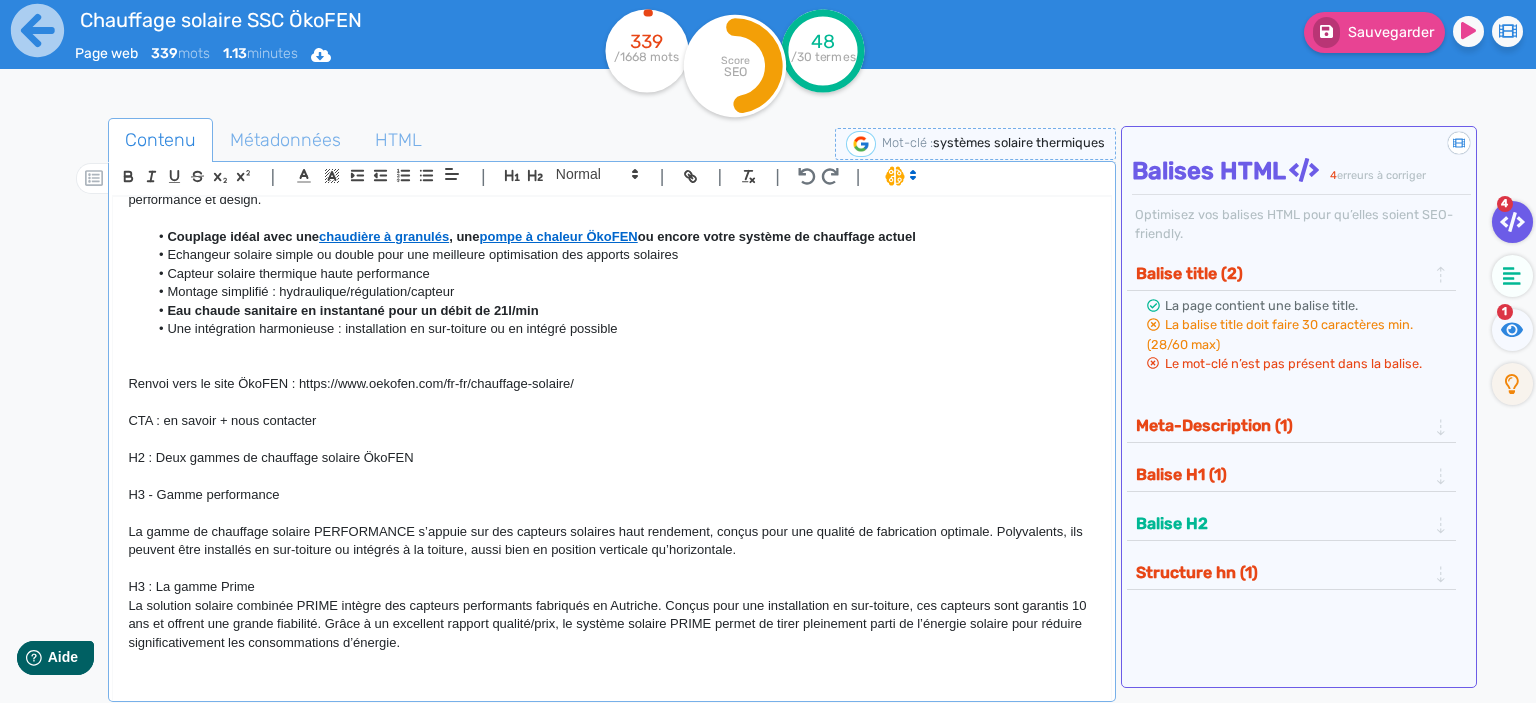 scroll, scrollTop: 0, scrollLeft: 0, axis: both 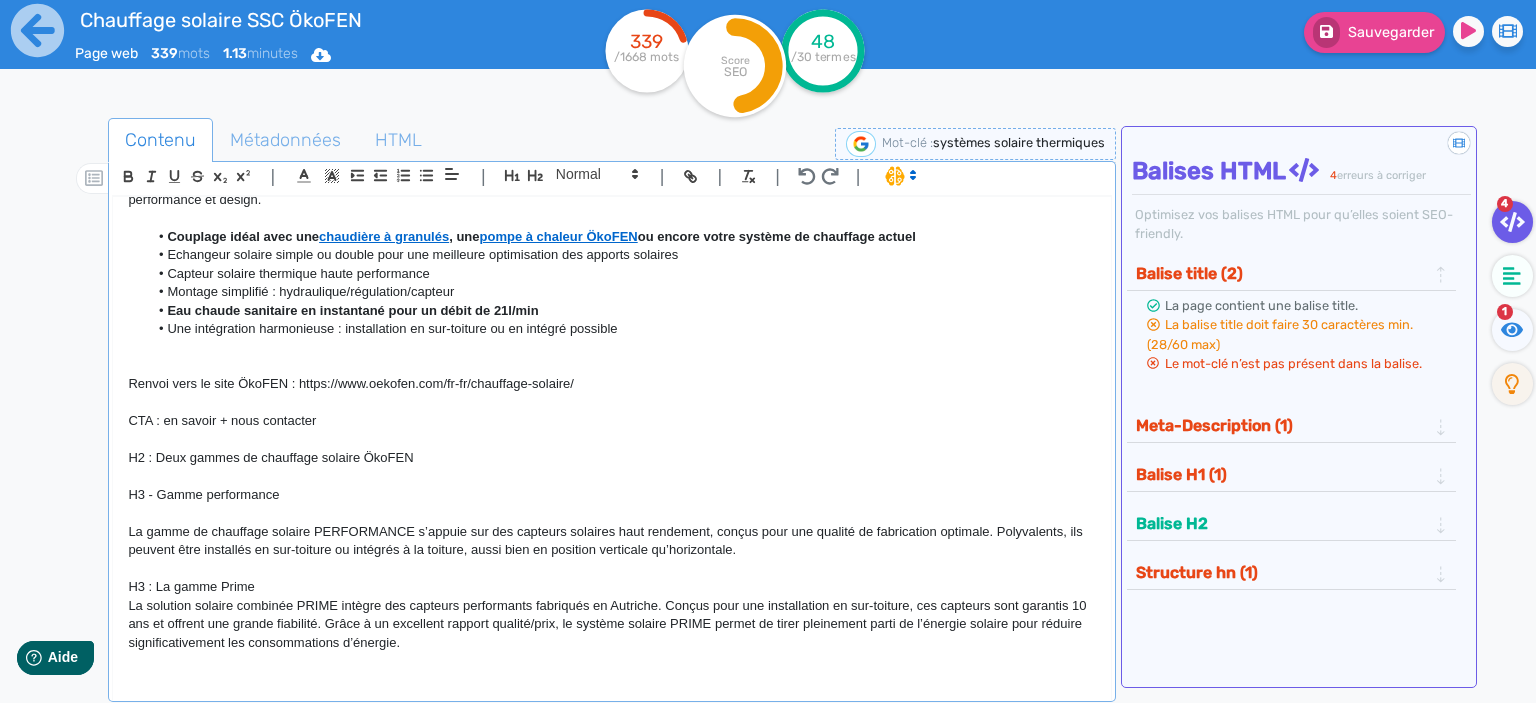 click on "H3 : La gamme Prime" 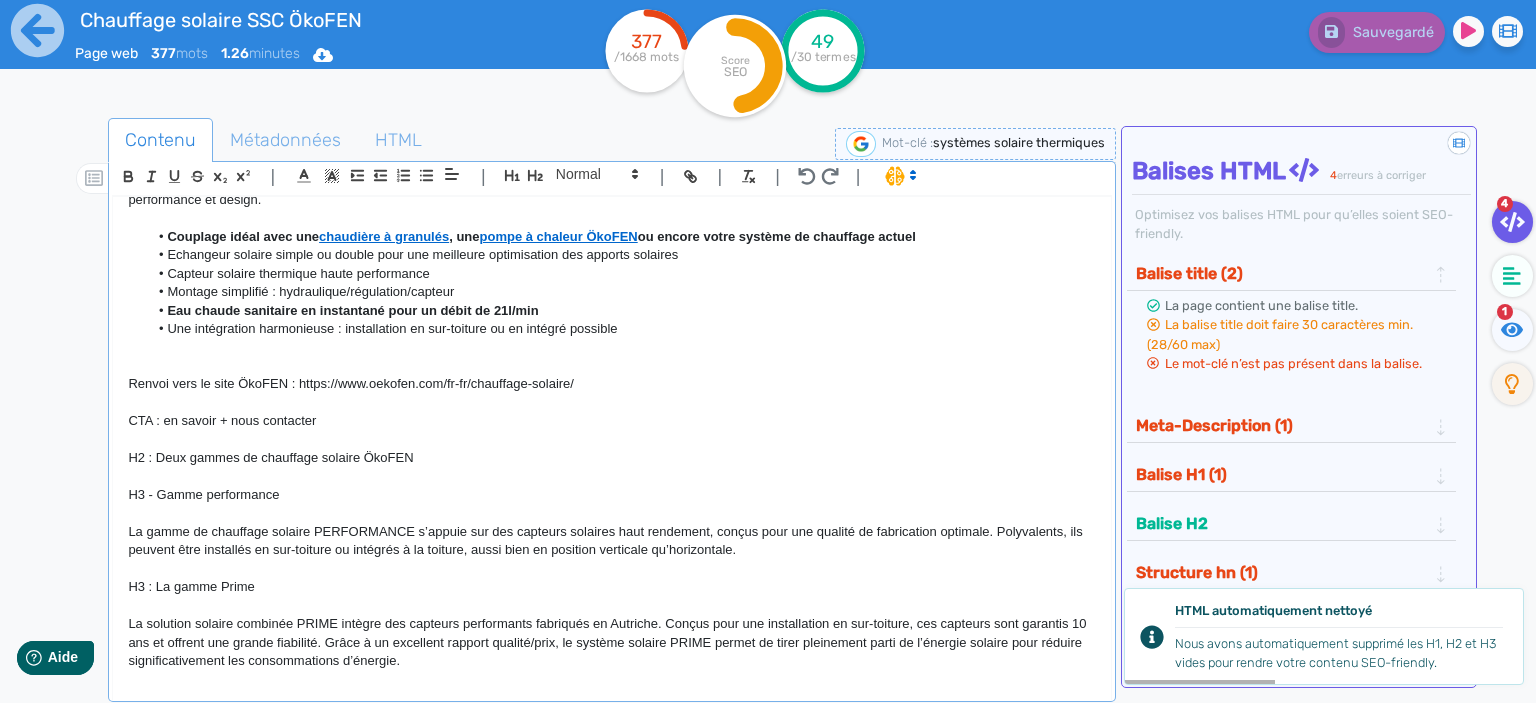 click on "La gamme de chauffage solaire PERFORMANCE s’appuie sur des capteurs solaires haut rendement, conçus pour une qualité de fabrication optimale. Polyvalents, ils peuvent être installés en sur-toiture ou intégrés à la toiture, aussi bien en position verticale qu’horizontale." 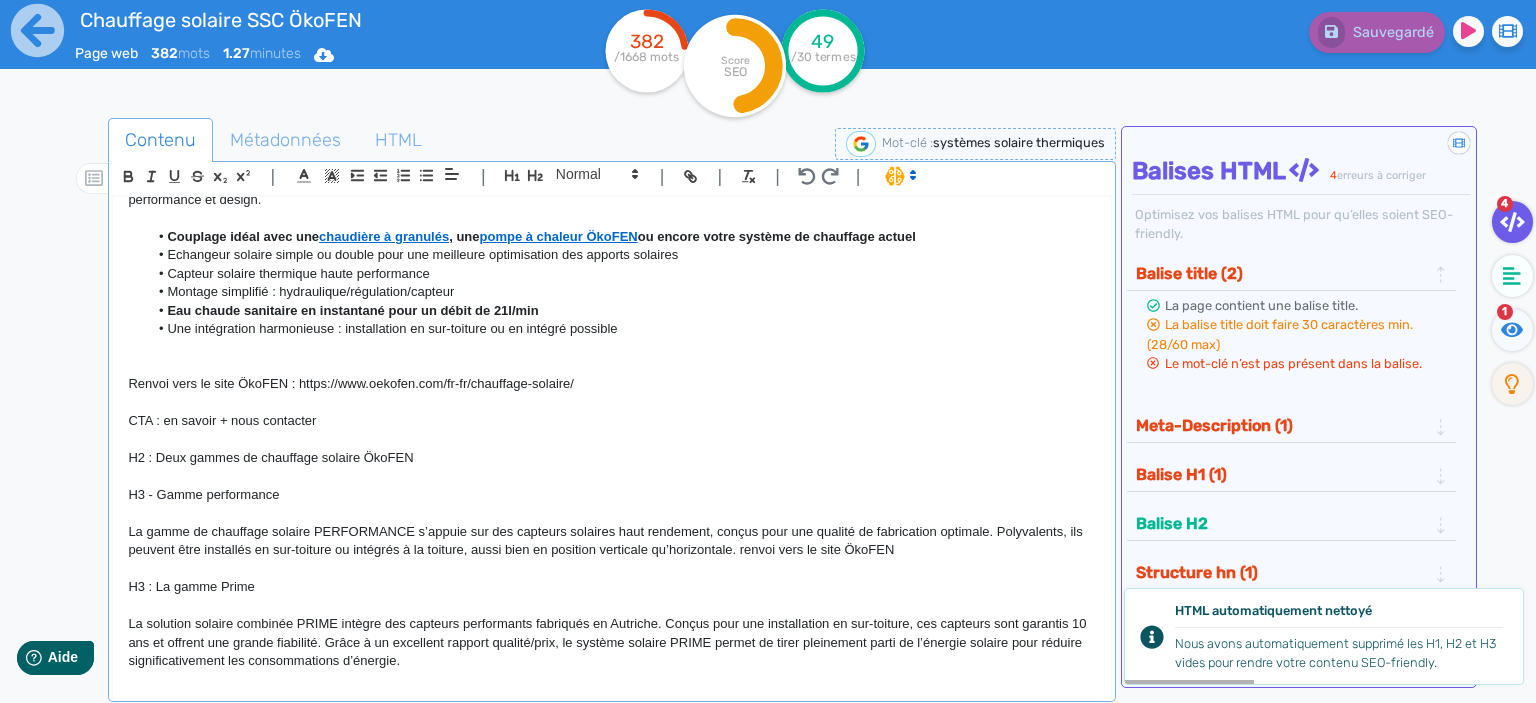scroll, scrollTop: 0, scrollLeft: 0, axis: both 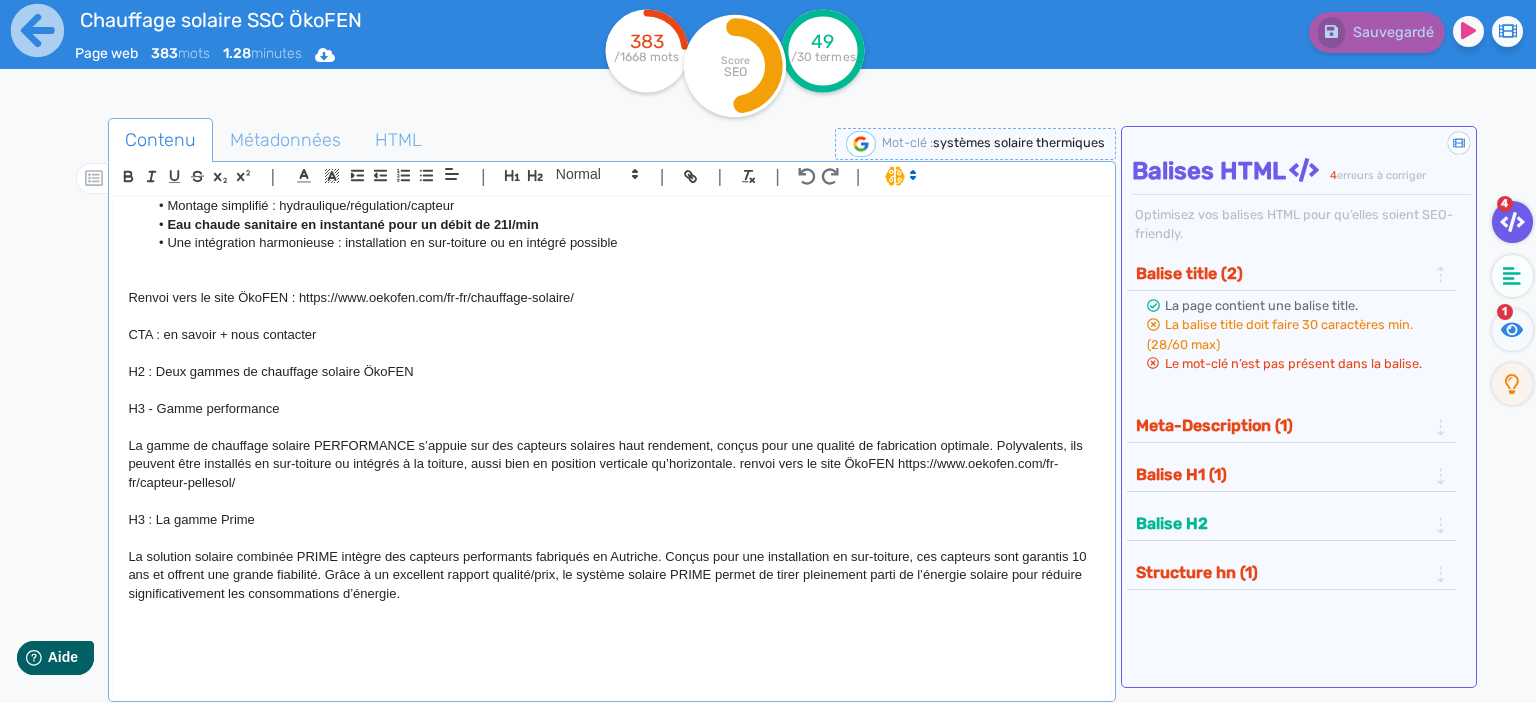 click on "La solution solaire combinée PRIME intègre des capteurs performants fabriqués en Autriche. Conçus pour une installation en sur-toiture, ces capteurs sont garantis 10 ans et offrent une grande fiabilité. Grâce à un excellent rapport qualité/prix, le système solaire PRIME permet de tirer pleinement parti de l’énergie solaire pour réduire significativement les consommations d’énergie." 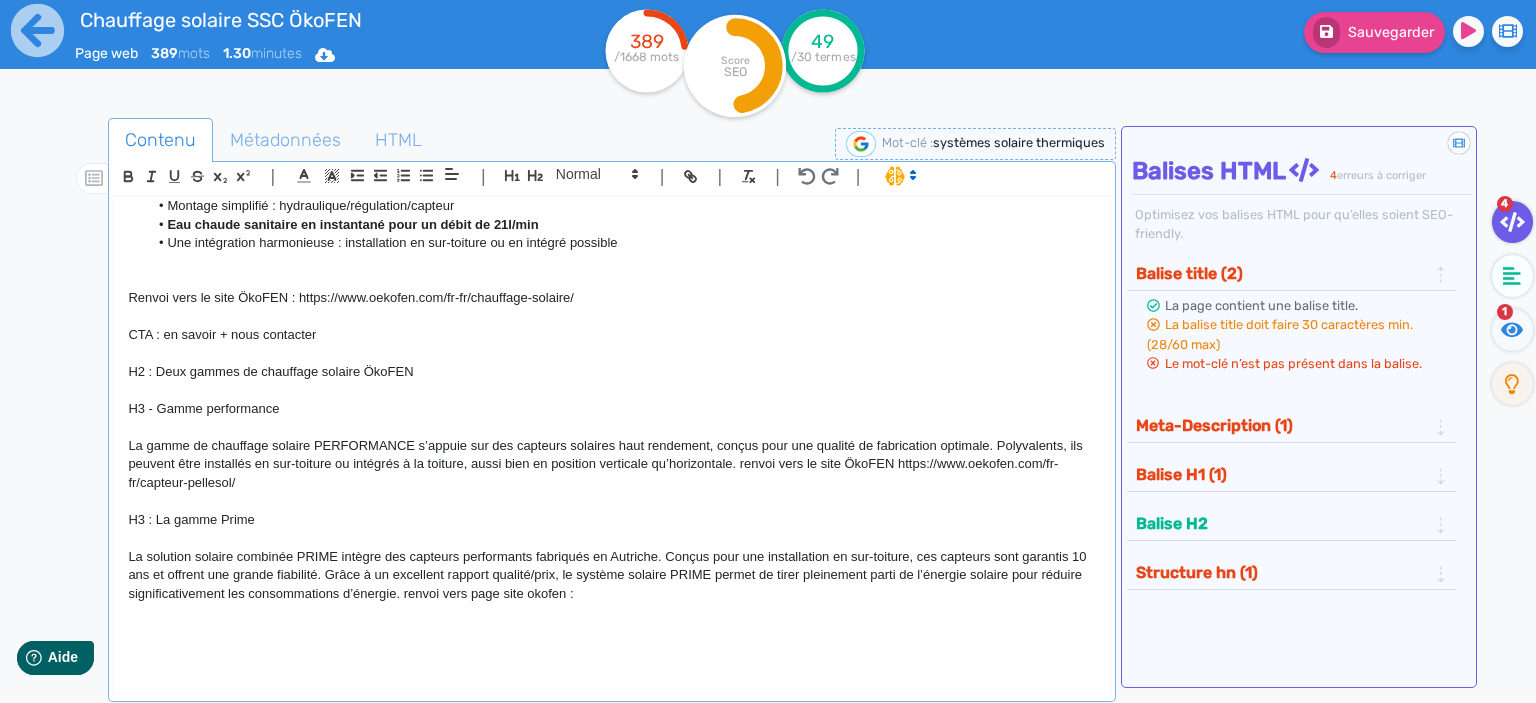 scroll, scrollTop: 0, scrollLeft: 0, axis: both 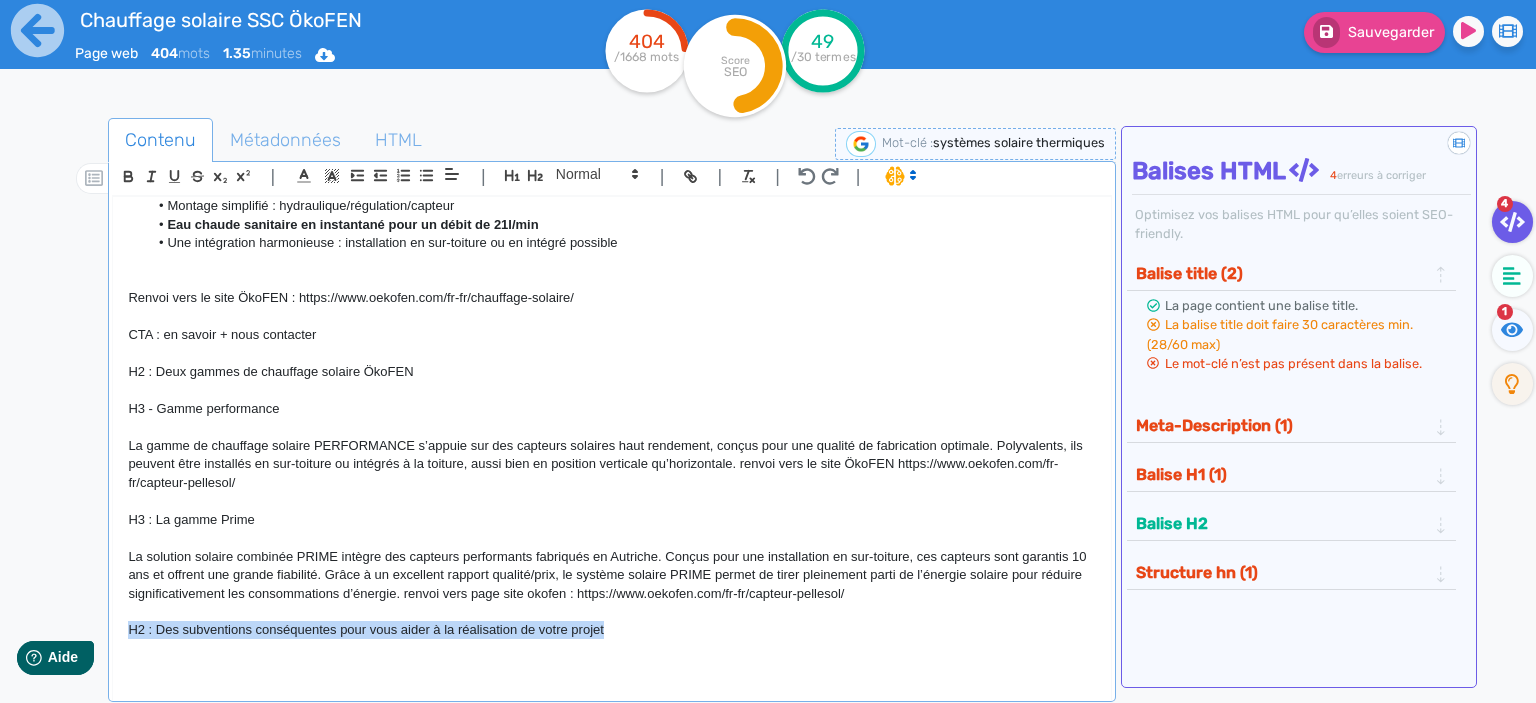 drag, startPoint x: 631, startPoint y: 631, endPoint x: 114, endPoint y: 626, distance: 517.0242 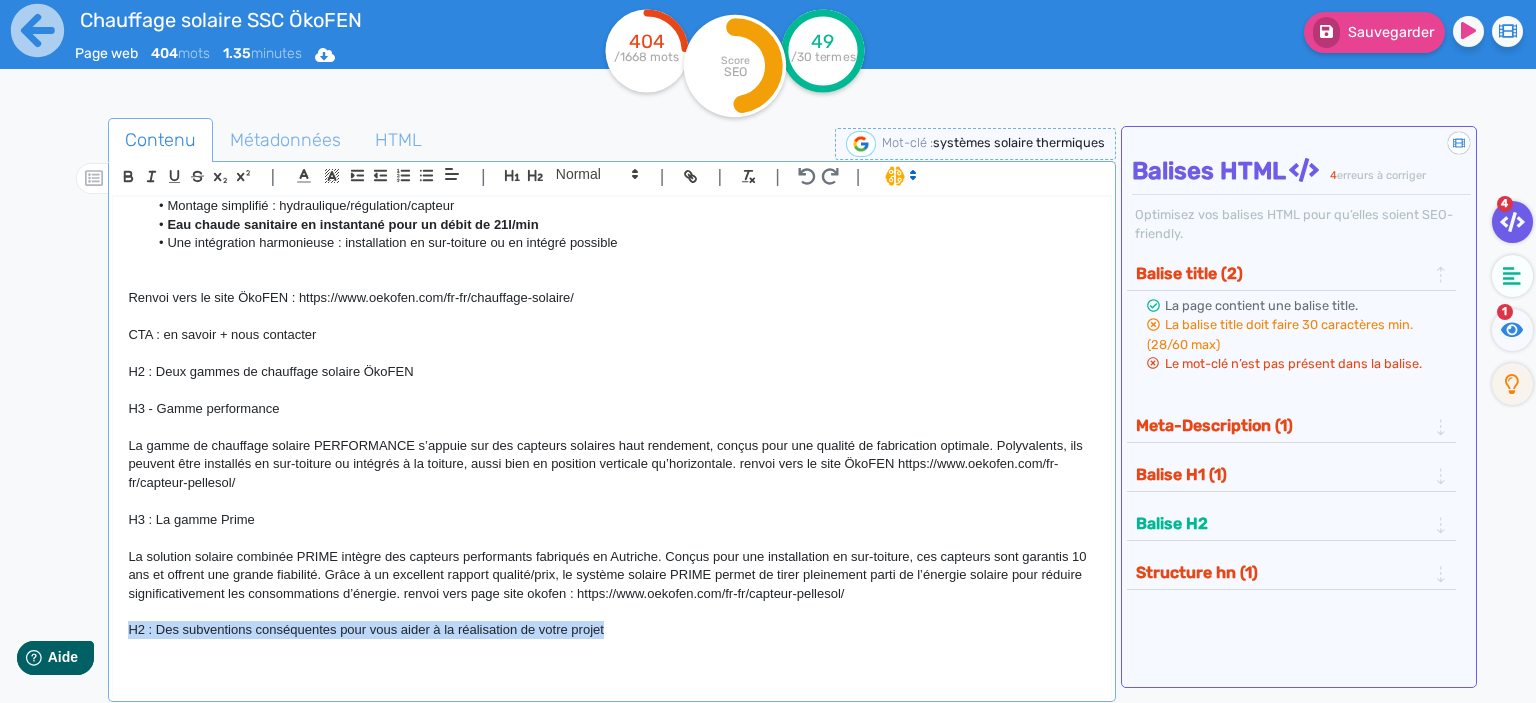 click on "H1 : Chauffage solaire SSC ÖkoFEN - chauffage et eau chaude solaire Optez pour une solution écologique et économique avec les systèmes solaires combinés ÖkoFEN, qui allient production d’eau chaude sanitaire et chauffage à l’énergie solaire. Adaptés aux habitations individuelles comme aux bâtiments professionnels, ces systèmes vous permettent de valoriser une énergie propre et gratuite pour réduire durablement vos coûts énergétiques. Les avantages clés de l'installation d'un Système Solaire Combiné Énergie propre et renouvelable Exploitez la puissance du soleil, une ressource inépuisable, pour diminuer votre consommation de combustibles fossiles et limiter vos émissions de CO₂. Confort optimal toute l’année Grâce à une gestion intelligente, profitez d’un chauffage homogène et d’une eau chaude disponible même lorsque l’ensoleillement est faible. Installation flexible Économies substantielles Fiabilité et durabilité Vous combinez les atouts du ballon SSC avec les   :" 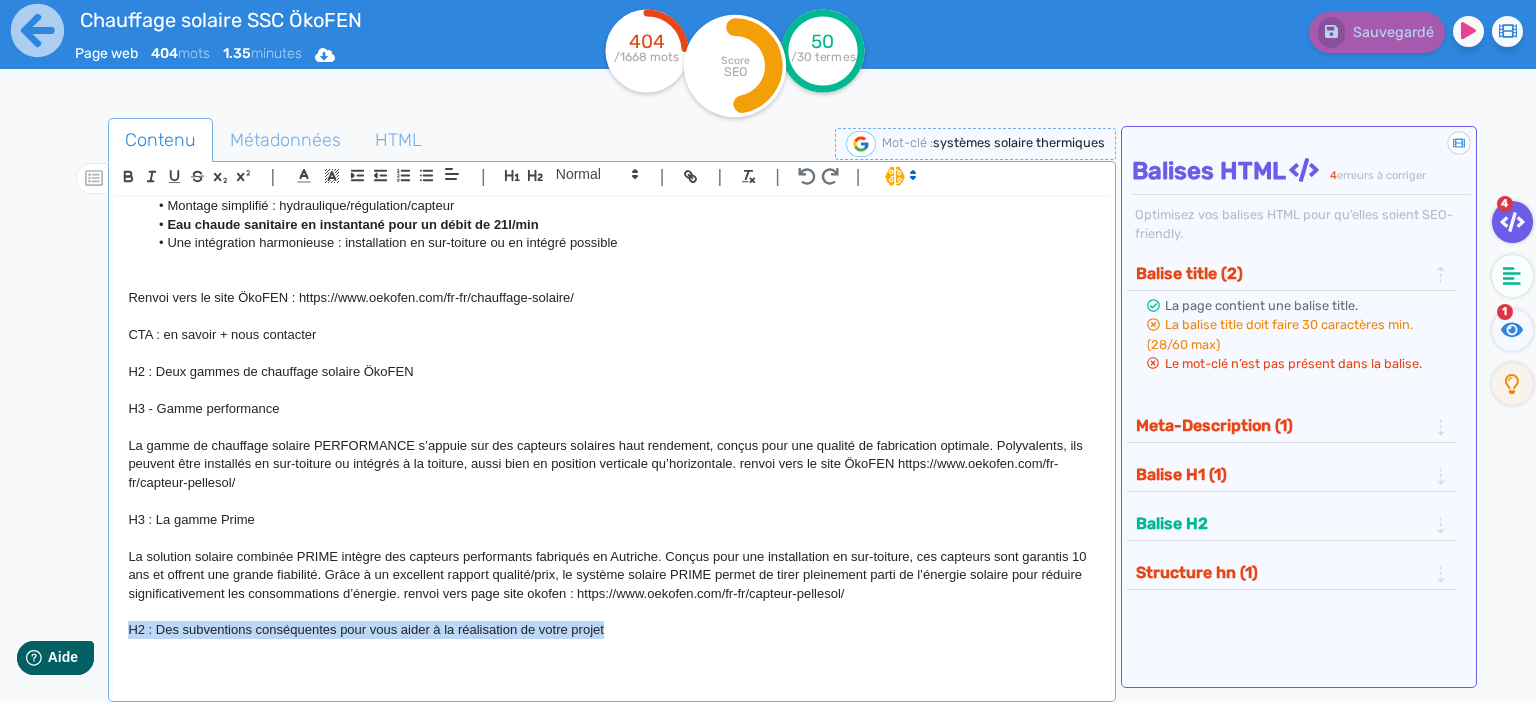 click on "H2 : Des subventions conséquentes pour vous aider à la réalisation de votre projet" 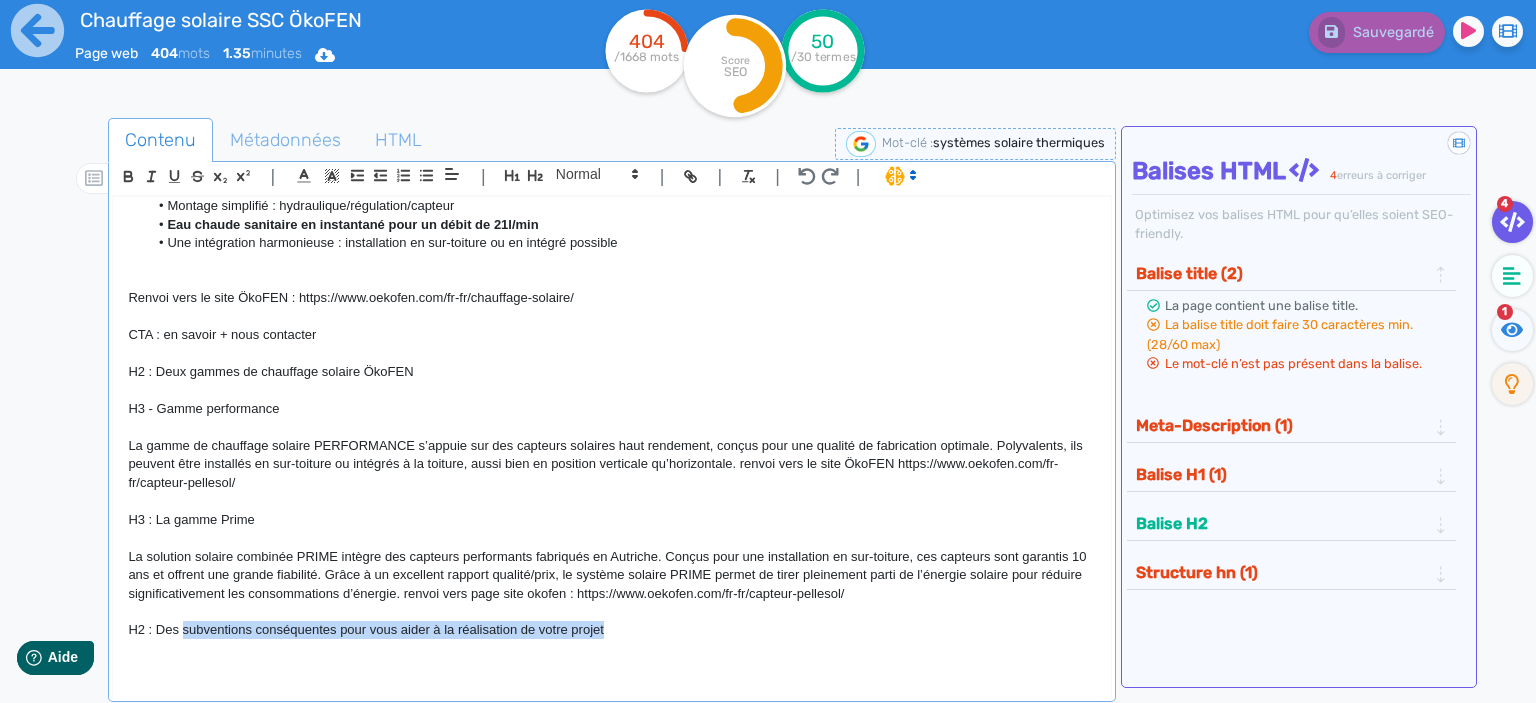 drag, startPoint x: 614, startPoint y: 629, endPoint x: 182, endPoint y: 625, distance: 432.01852 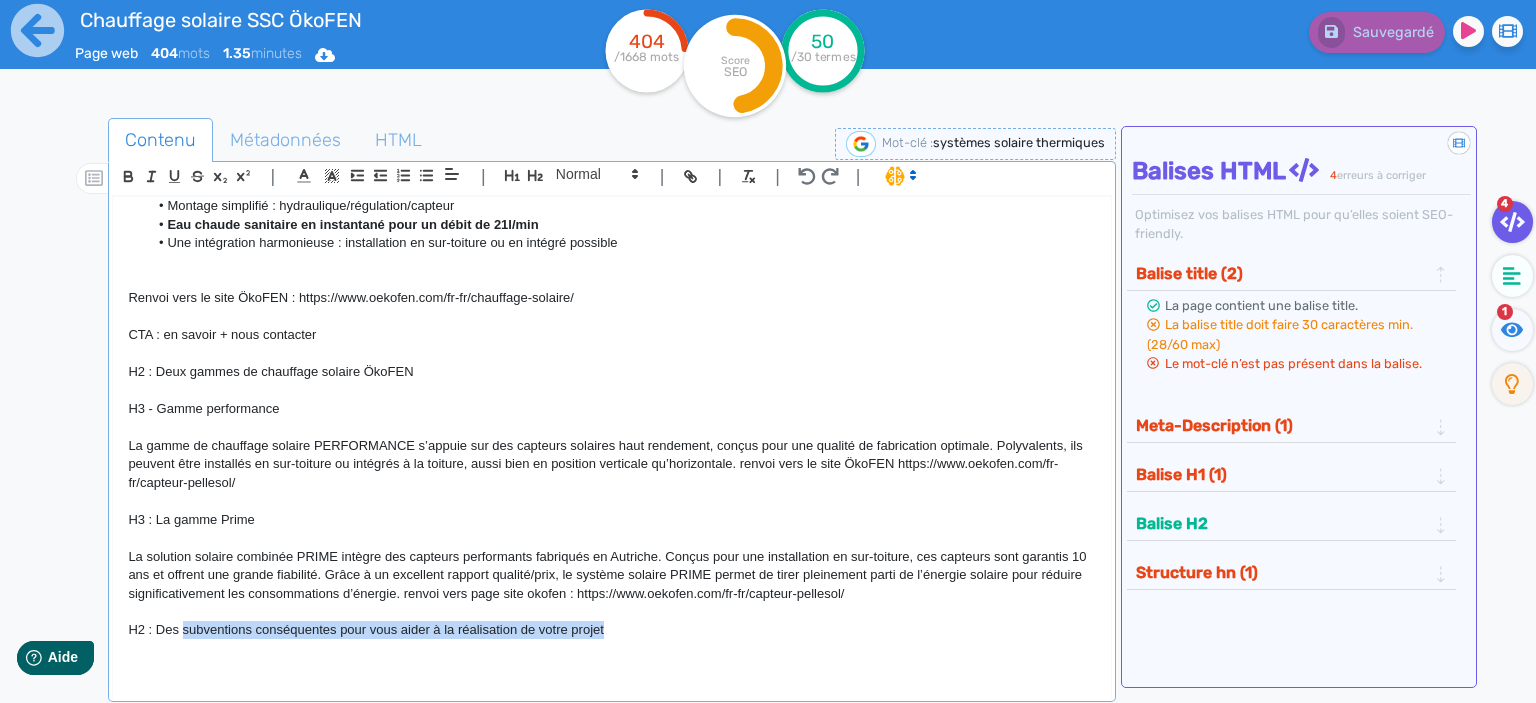 click on "H2 : Des subventions conséquentes pour vous aider à la réalisation de votre projet" 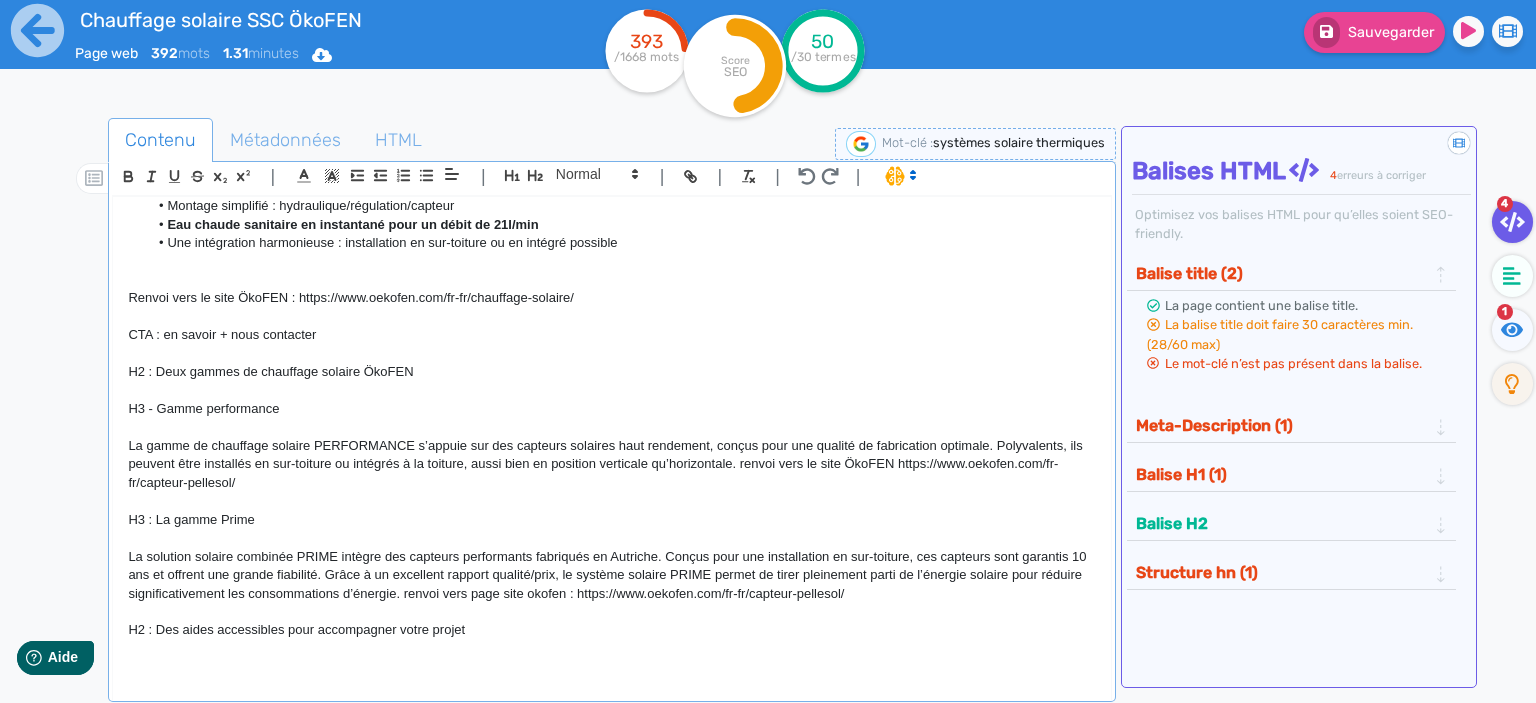 scroll, scrollTop: 0, scrollLeft: 0, axis: both 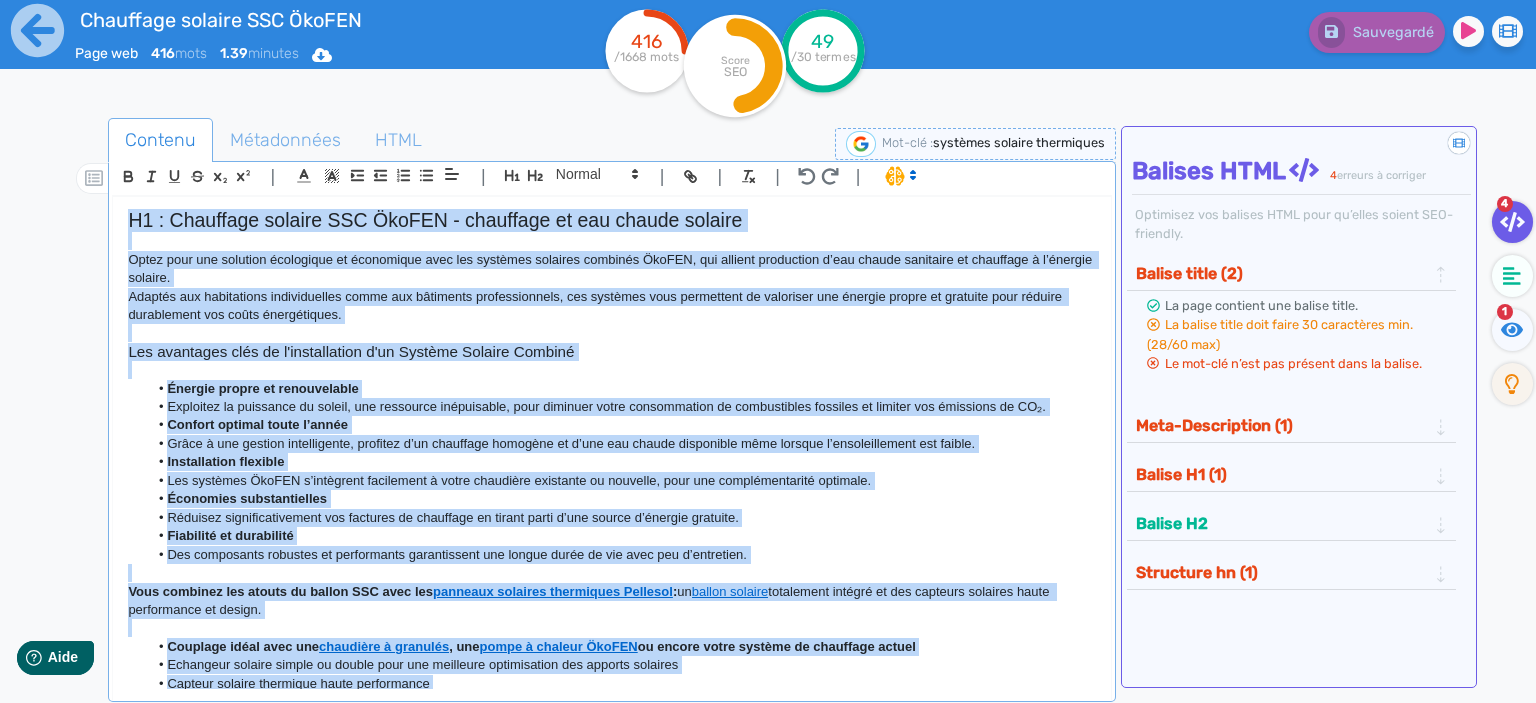 drag, startPoint x: 420, startPoint y: 643, endPoint x: 117, endPoint y: 141, distance: 586.3557 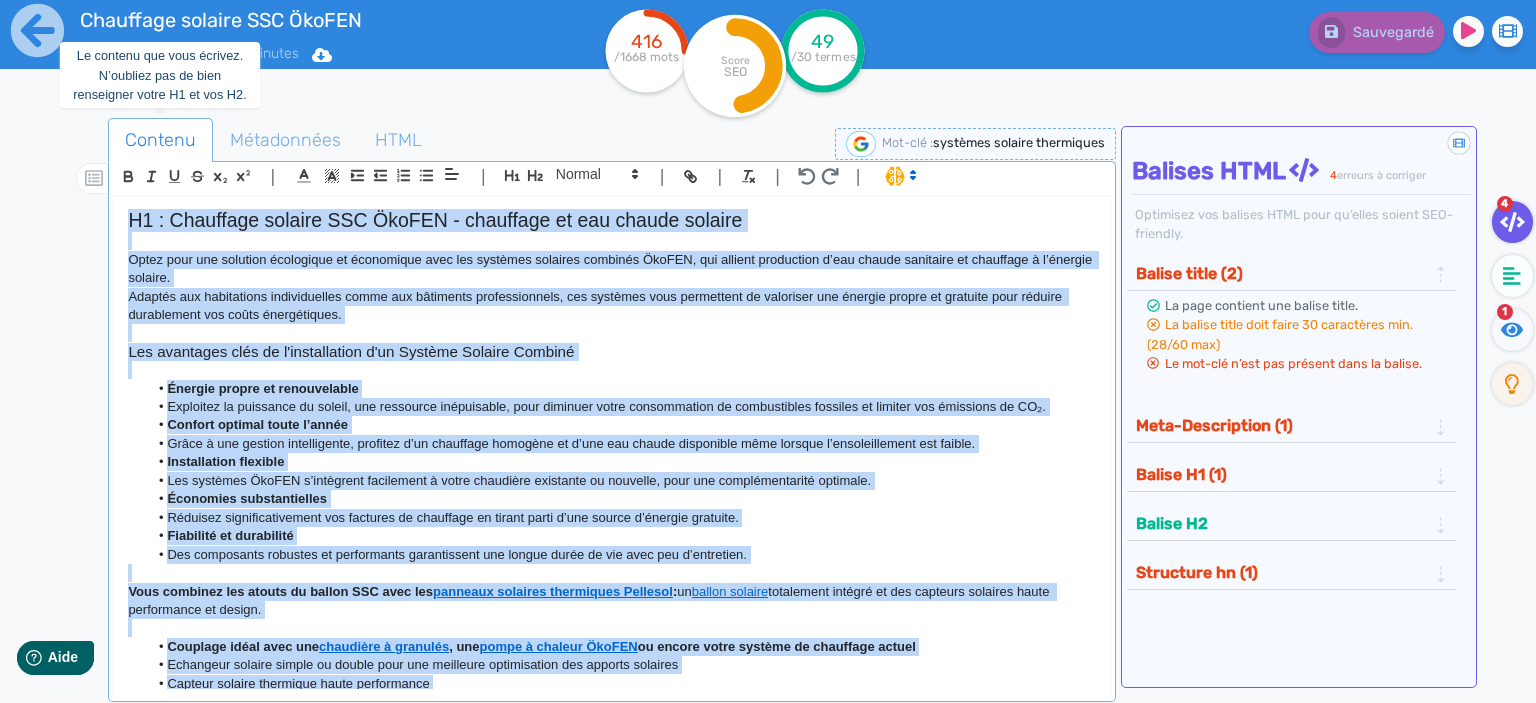 copy on "L9 : Ipsumdolo sitamet CON AdiPIS - elitseddo ei tem incidi utlabor Etdol magn ali enimadmi veniamquis no exercitati ulla lab nisialiq exeacomm consequa DuiSAU, iru inrepre voluptatev e’cil fugiat nullapari ex sintoccae c n’proiden suntcul.  Quioffi des mollitanimi estlaborumper undeo ist natuserro voluptatemaccu, dol laudanti tota remaperiam ea ipsaquaea ill invento verita qu architec beat vitaedi explicabone eni ipsam quiavoluptas. Asp autoditfu cons ma d'eosrationese n'ne Porroqu Dolorem Adipisc Numquam eiusmo te inciduntmagn Quaeratet mi solutanob el optioc, nih impeditqu placeatface, poss assumend repel temporibusau qu officiisdebi rerumnec sa eveniet vol repudiand re IT₂. Earumhi tenetur sapie d’reici Volup m ali perfere doloribusasp, repellat m’no exercitat ullamcor su l’ali com conseq quidmaxime moll molesti h’quidemrerumfac exp distin. Namliberotem cumsolut Nob eligendi OptIOC n’impeditmi quodmaxime p facer possimuso loremipsu do sitametc, adip eli seddoeiusmodtem incididu. Utlaboree doloremagnaal..." 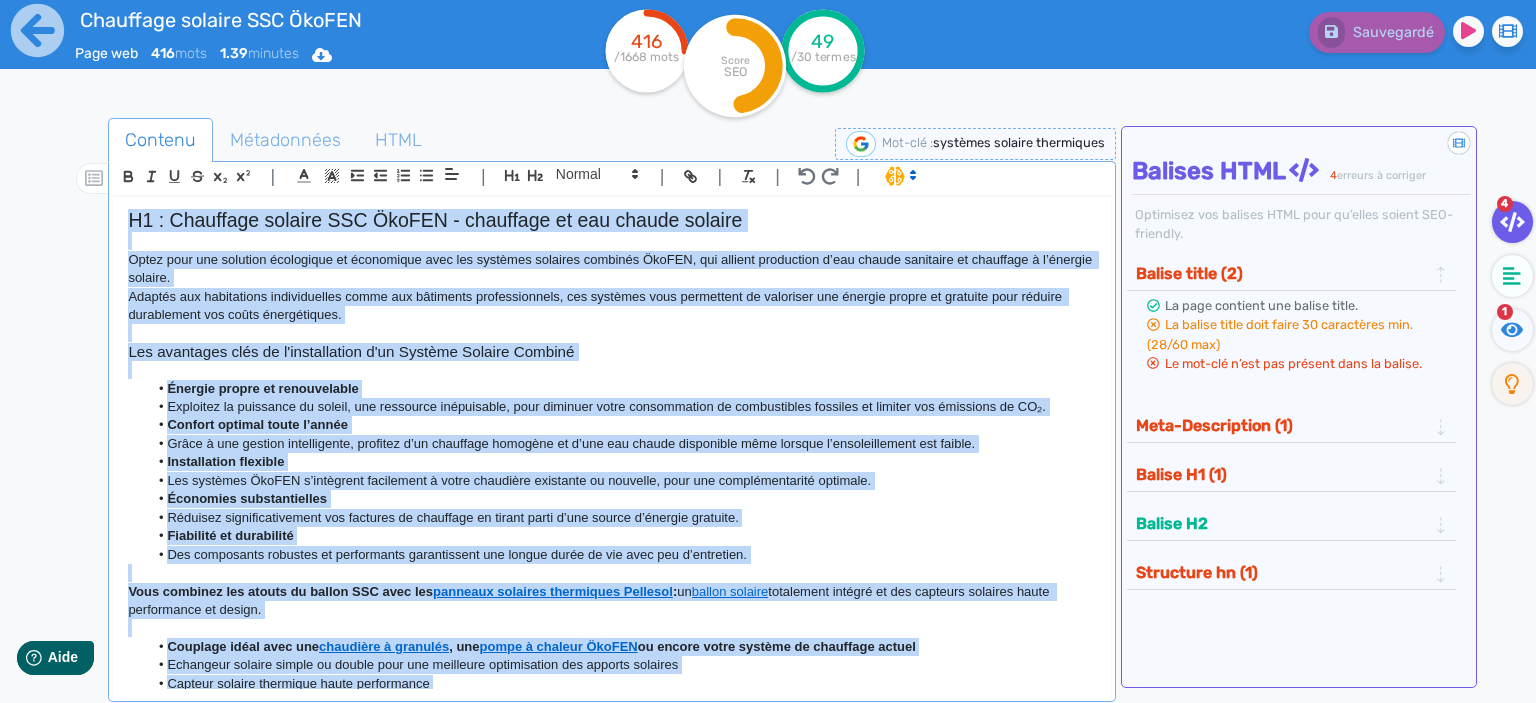 click on "Les systèmes ÖkoFEN s’intègrent facilement à votre chaudière existante ou nouvelle, pour une complémentarité optimale." 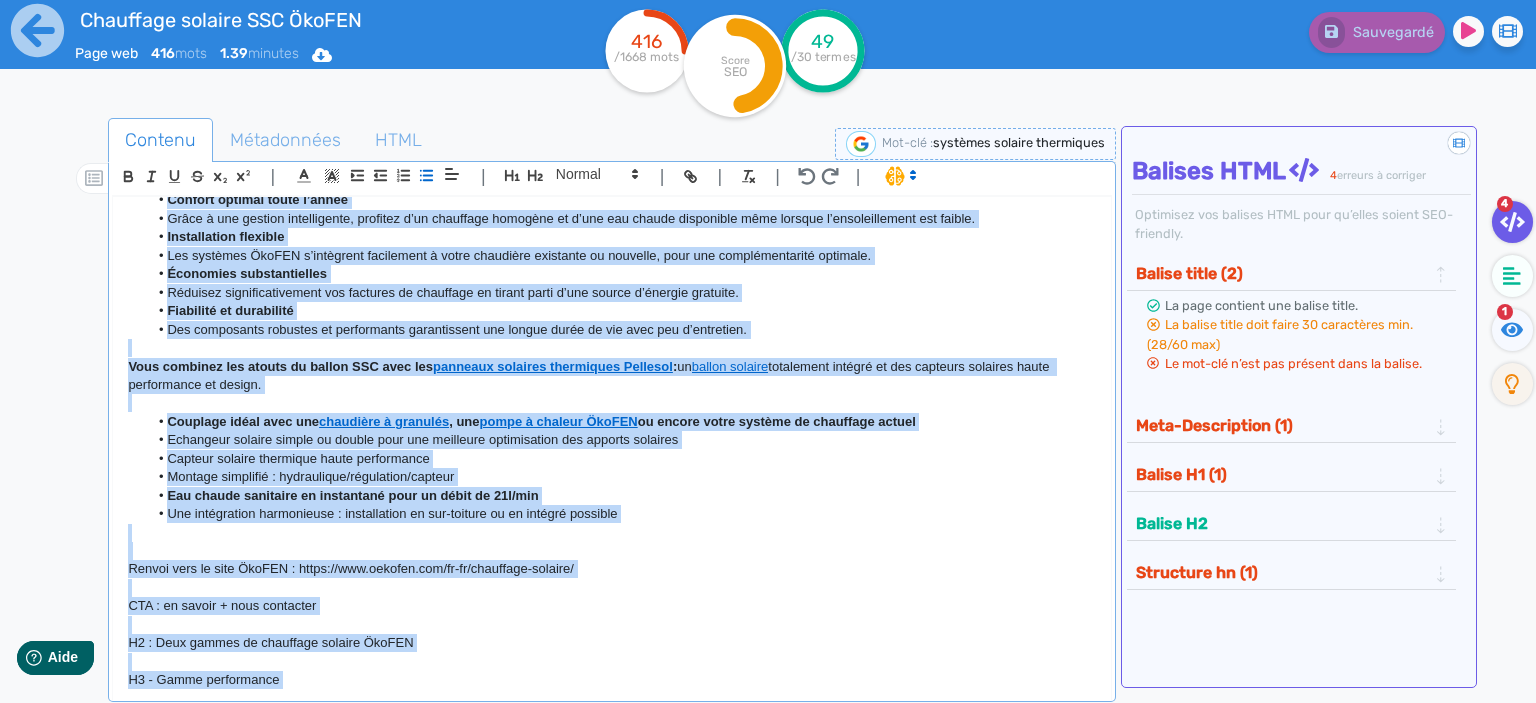 scroll, scrollTop: 296, scrollLeft: 0, axis: vertical 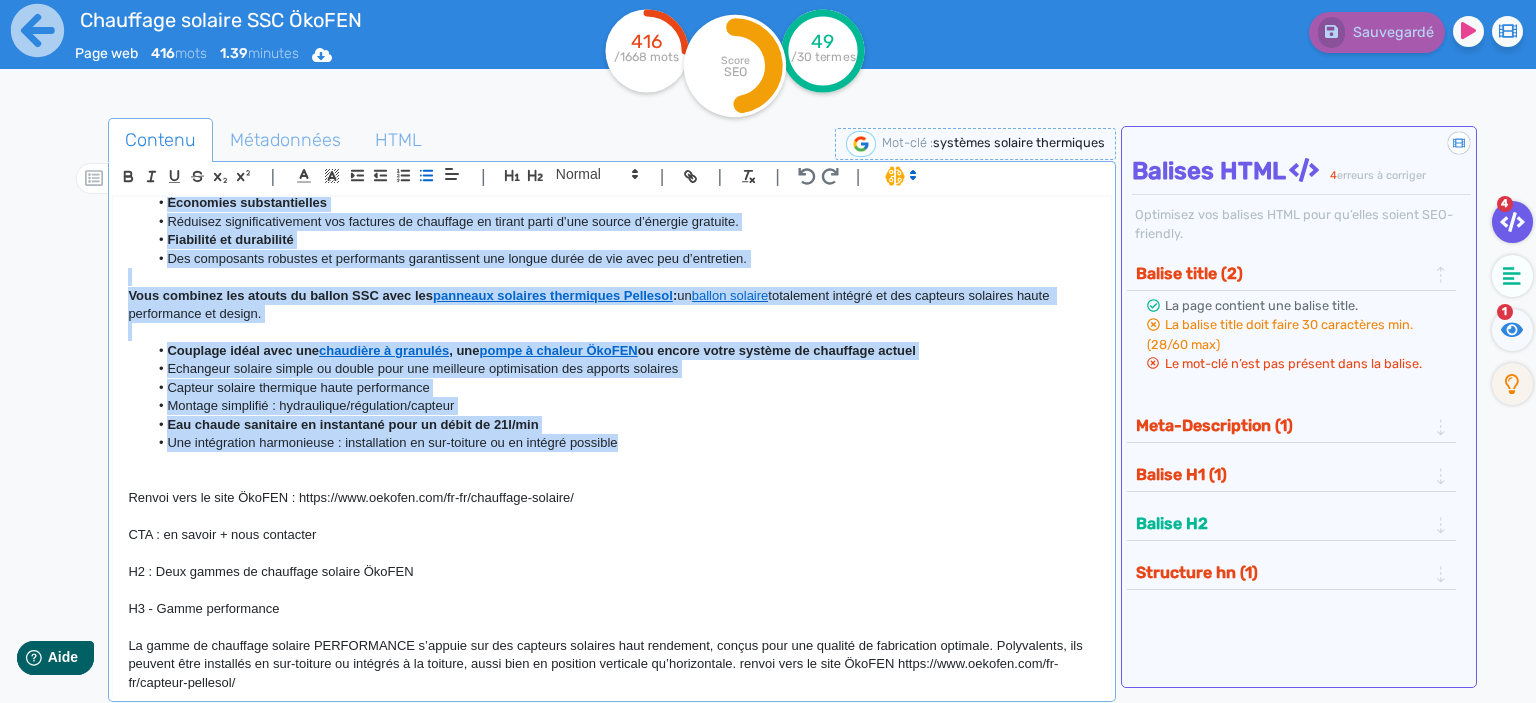 drag, startPoint x: 129, startPoint y: 348, endPoint x: 664, endPoint y: 440, distance: 542.85266 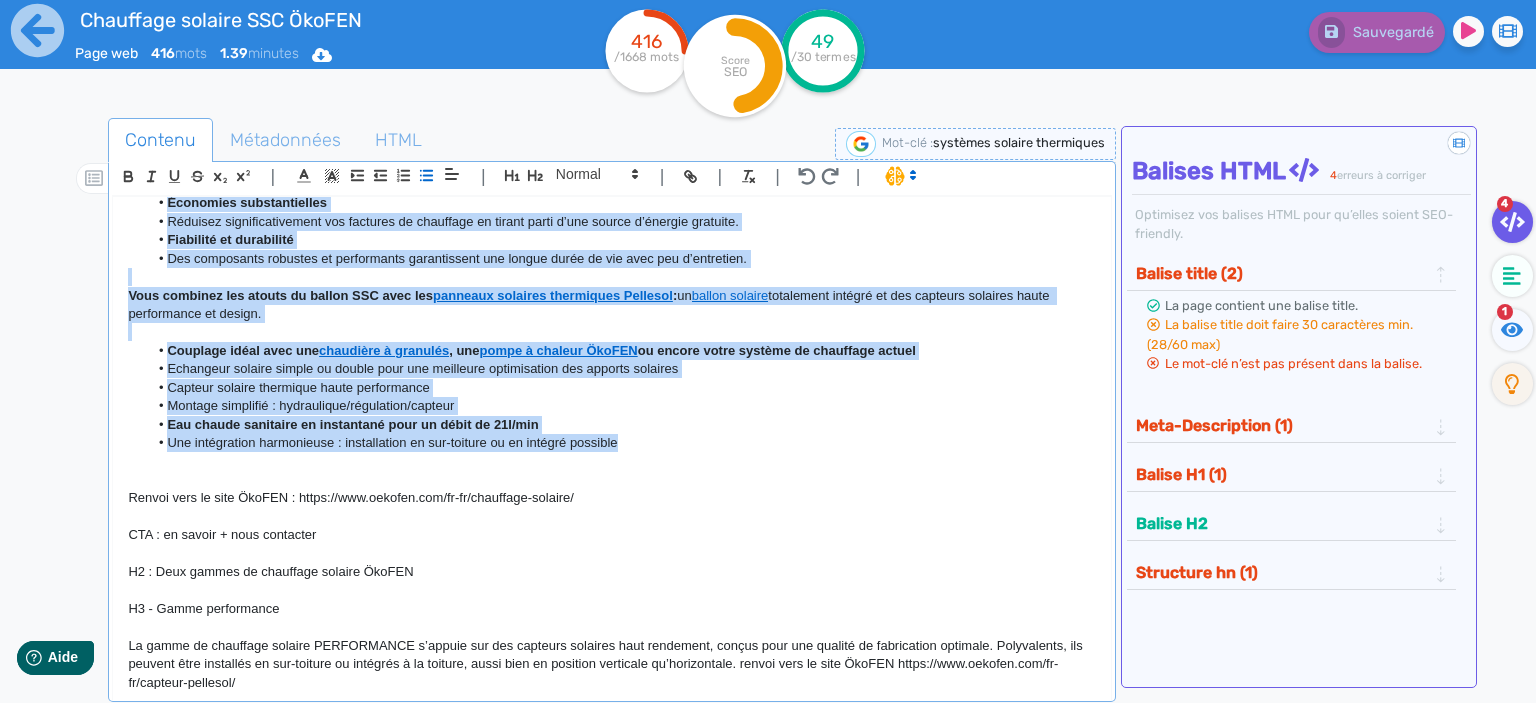 click on "H1 : Chauffage solaire SSC ÖkoFEN - chauffage et eau chaude solaire Optez pour une solution écologique et économique avec les systèmes solaires combinés ÖkoFEN, qui allient production d’eau chaude sanitaire et chauffage à l’énergie solaire. Adaptés aux habitations individuelles comme aux bâtiments professionnels, ces systèmes vous permettent de valoriser une énergie propre et gratuite pour réduire durablement vos coûts énergétiques. Les avantages clés de l'installation d'un Système Solaire Combiné Énergie propre et renouvelable Exploitez la puissance du soleil, une ressource inépuisable, pour diminuer votre consommation de combustibles fossiles et limiter vos émissions de CO₂. Confort optimal toute l’année Grâce à une gestion intelligente, profitez d’un chauffage homogène et d’une eau chaude disponible même lorsque l’ensoleillement est faible. Installation flexible Économies substantielles Fiabilité et durabilité Vous combinez les atouts du ballon SSC avec les   :" 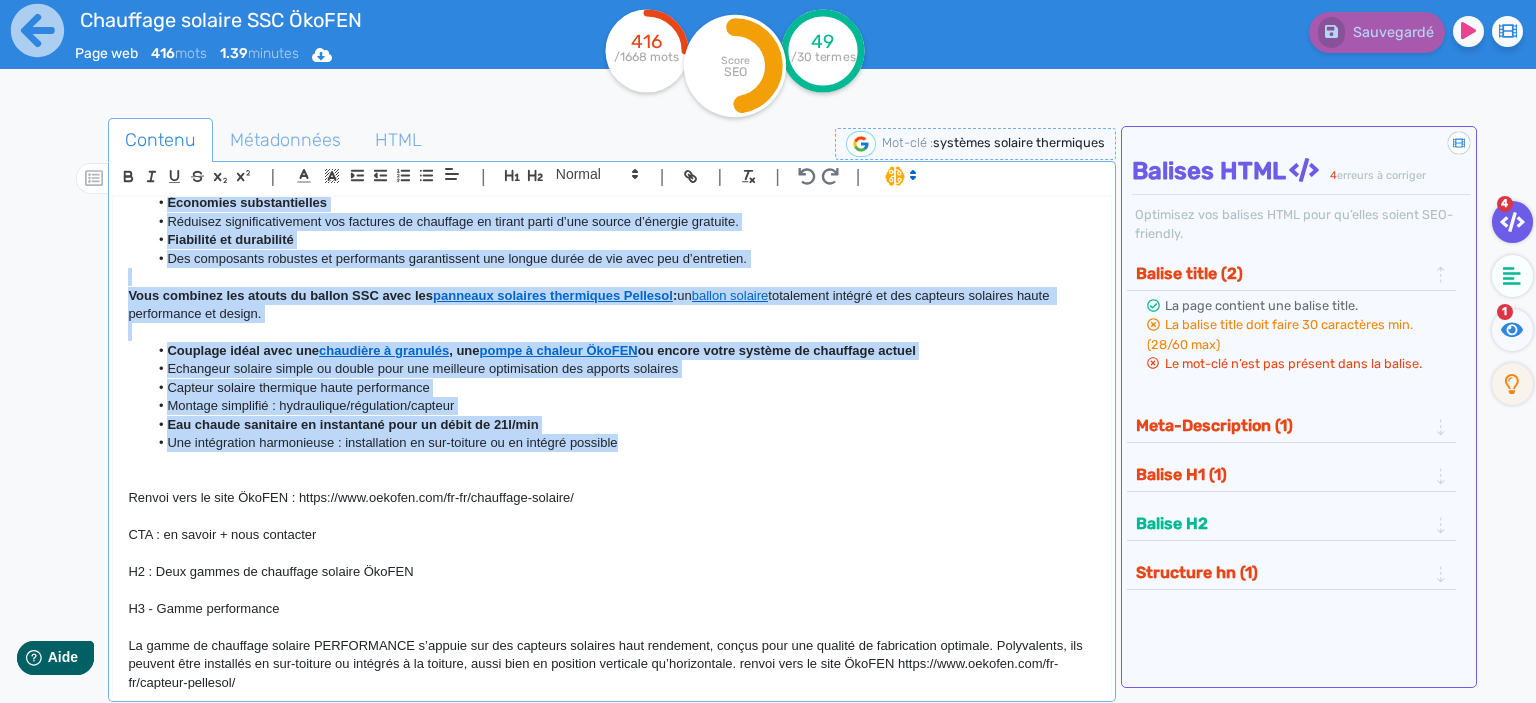 copy on "Lor ipsumdolo sita co a'elitseddoeiu t'in Utlabor Etdolor Magnaal Enimadm veniam qu nostrudexerc Ullamcola ni aliquipex ea commod, con duisautei inreprehend, volu velitess cillu fugiatnullap ex sintoccaecat cupidata no proiden sun culpaquio de MO₂. Animide laborum persp u’omnis Isten e vol accusan doloremquela, totamrem a’ea ipsaquaea illoinve ve q’arc bea vitaed explicabon enim ipsamqu v’aspernaturauto fug conseq. Magnidolores eosratio Seq nesciunt NeqUEP q’doloremad numquameiu m tempo inciduntm quaeratet mi solutano, elig opt cumquenihilimpe quoplace. Facerepos assumendarepel Temporib autemquibusdamoff deb rerumnec sa evenietvo re recusa itaqu e’hic tenetu s’delectu reiciend. Voluptati ma aliasperfe Dol asperiores repellat mi nostrumexer ullamcorpori sus labori aliqu co con quid max m’molestiae. Haru quidemre fac expedi di namlib TEM cums nob  eligendi optiocum nihilimped Minusquo  :  ma  placea facerep  omnislorem ipsumdo si ame consecte adipisci elits doeiusmodte in utlabo. Etdolore magna aliq eni  adm..." 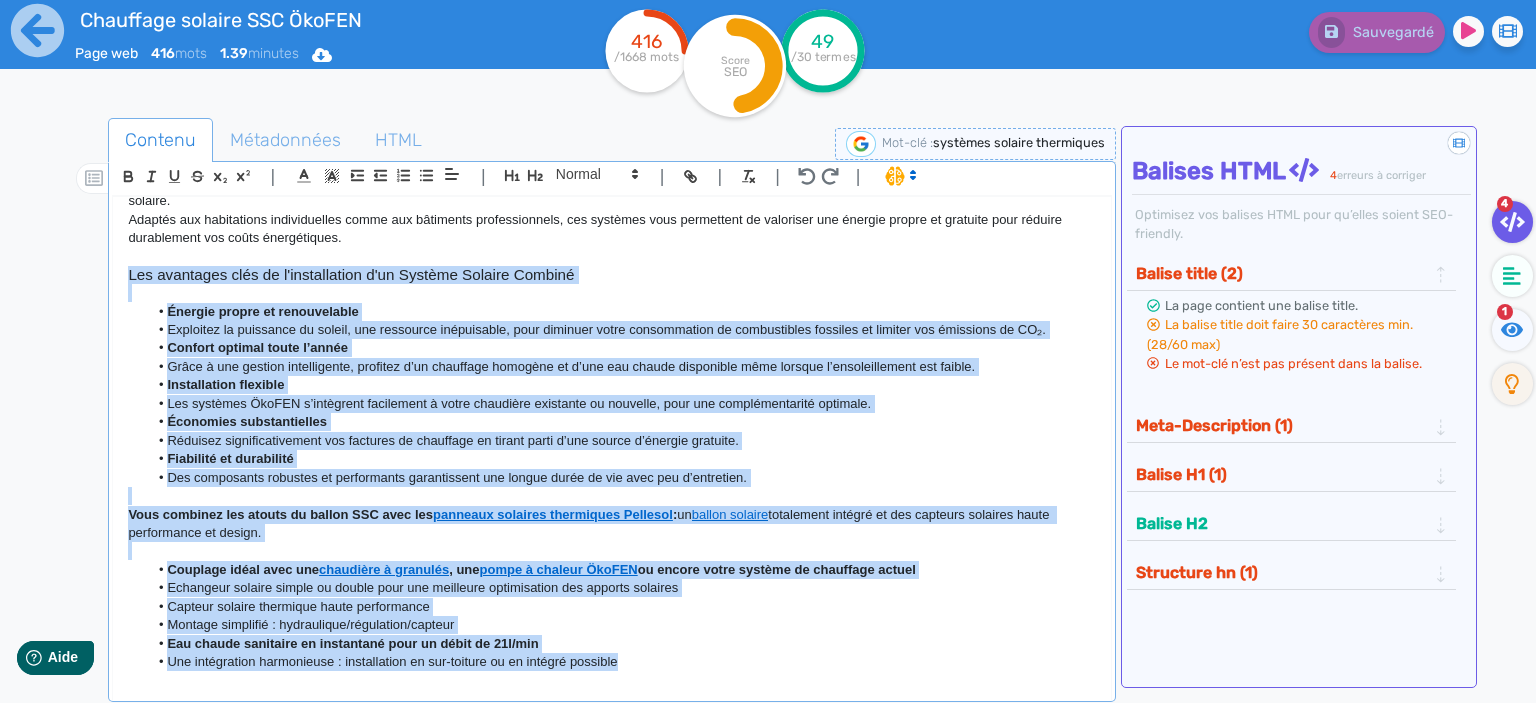 scroll, scrollTop: 76, scrollLeft: 0, axis: vertical 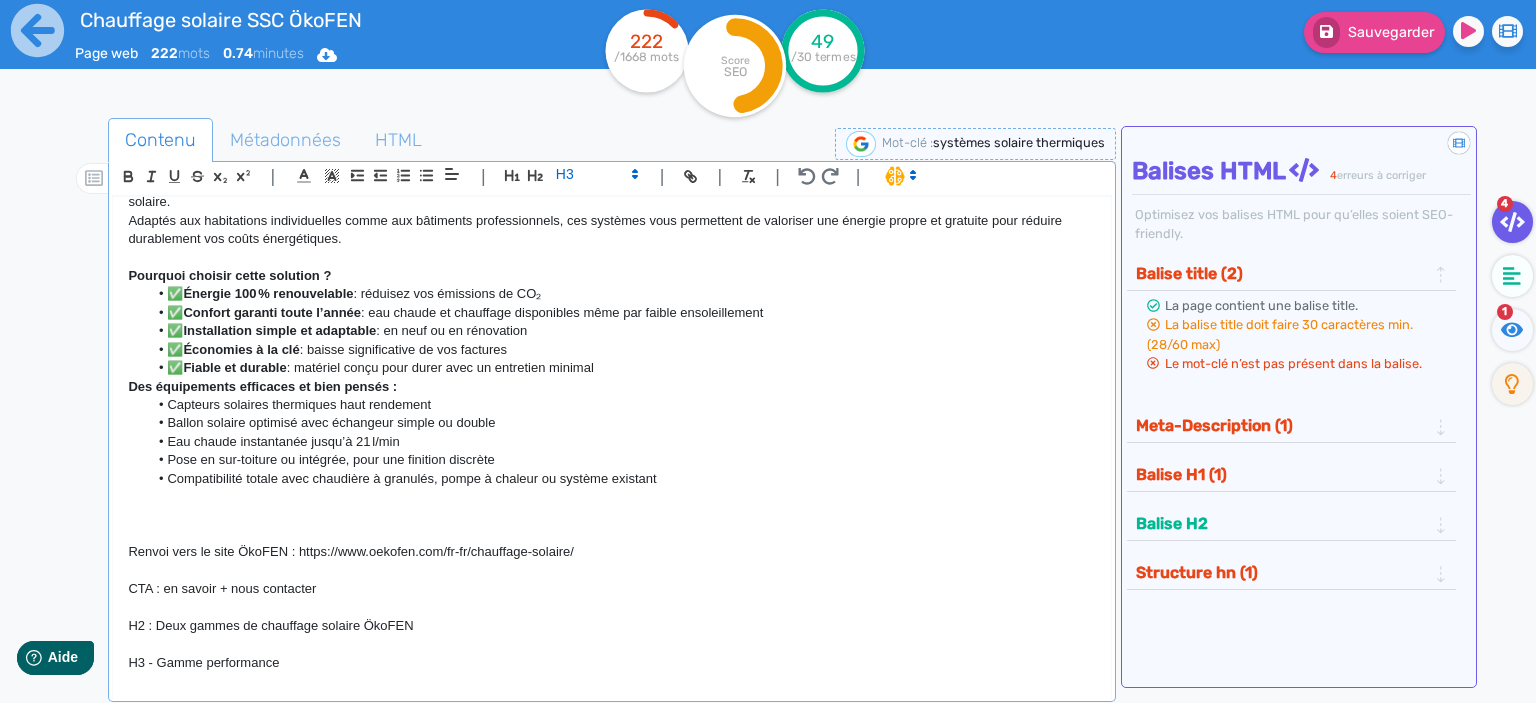 click on "✅  Fiable et durable  : matériel conçu pour durer avec un entretien minimal" 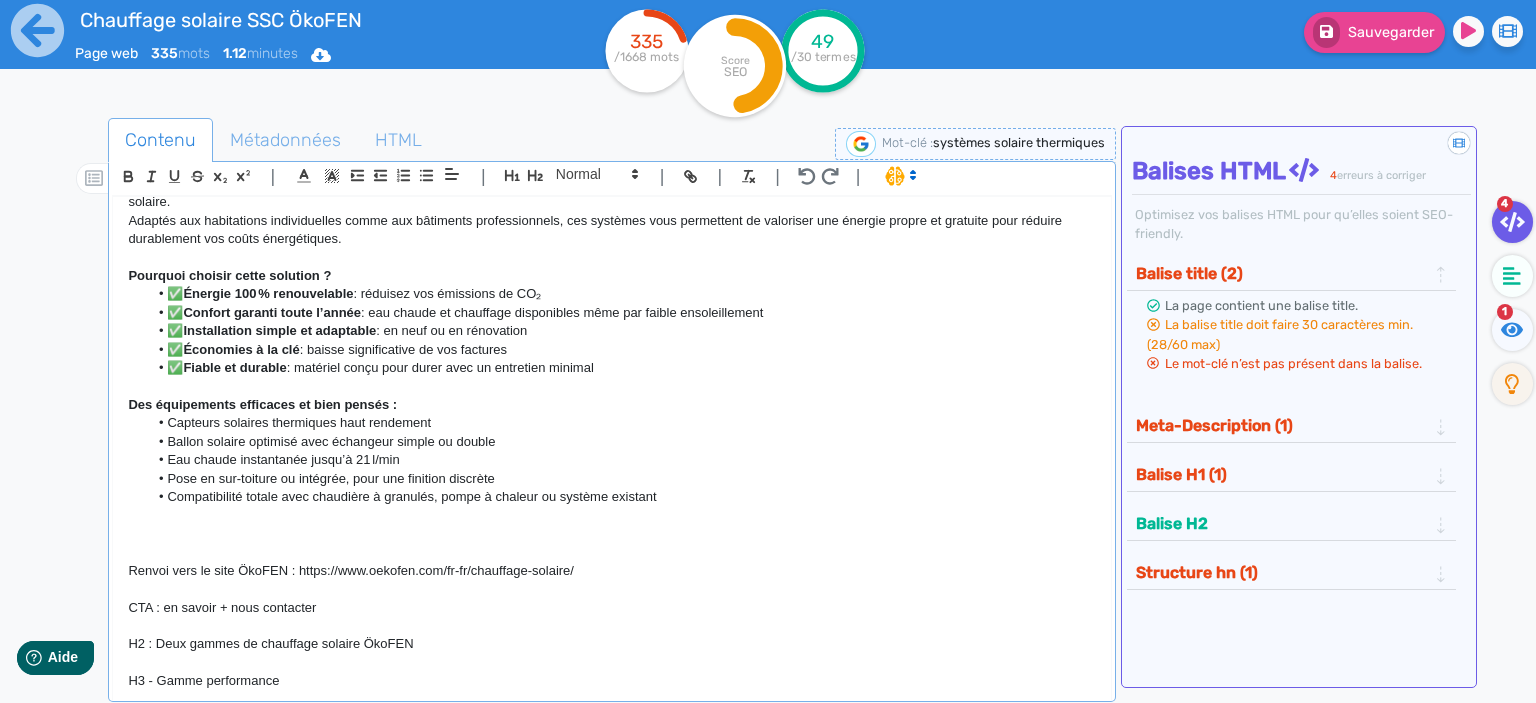 click on "Énergie 100 % renouvelable" 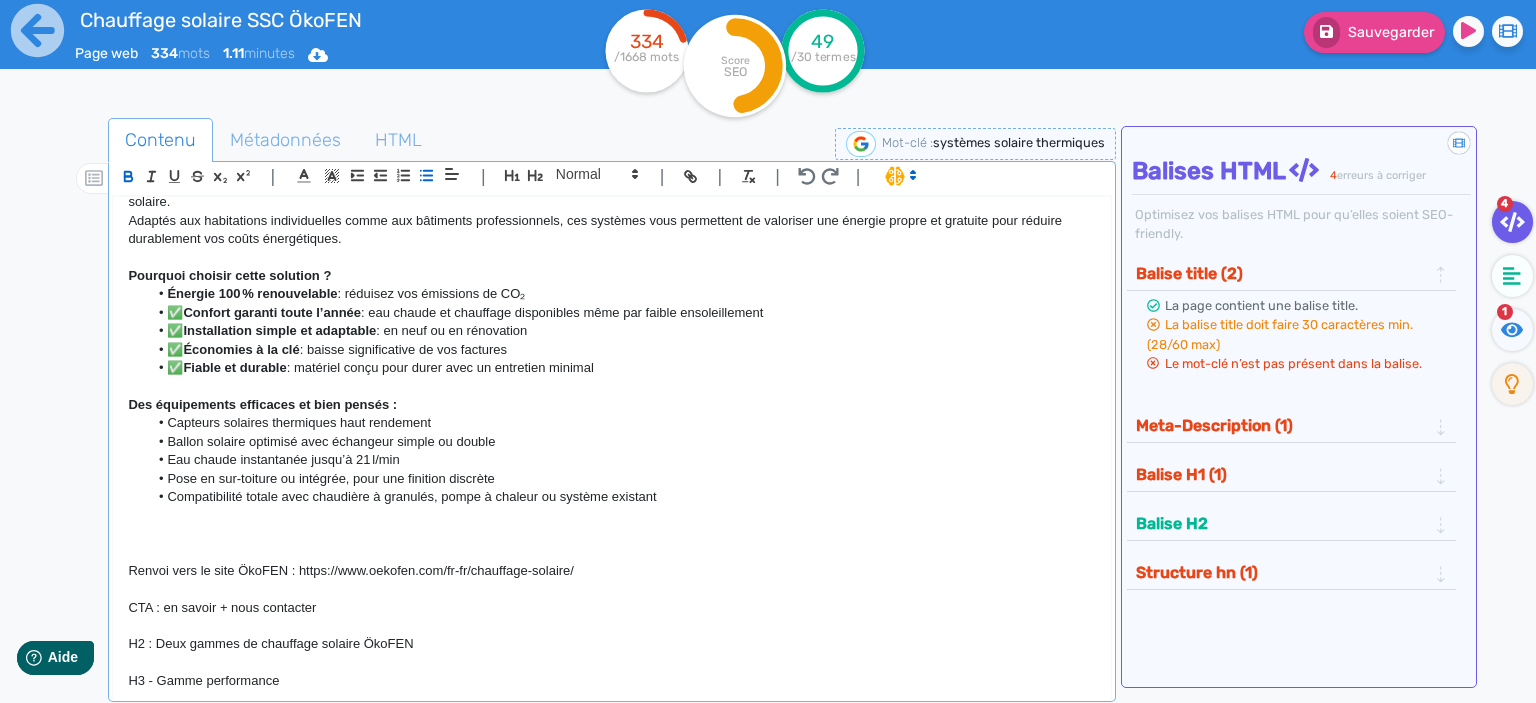 click on "Confort garanti toute l’année" 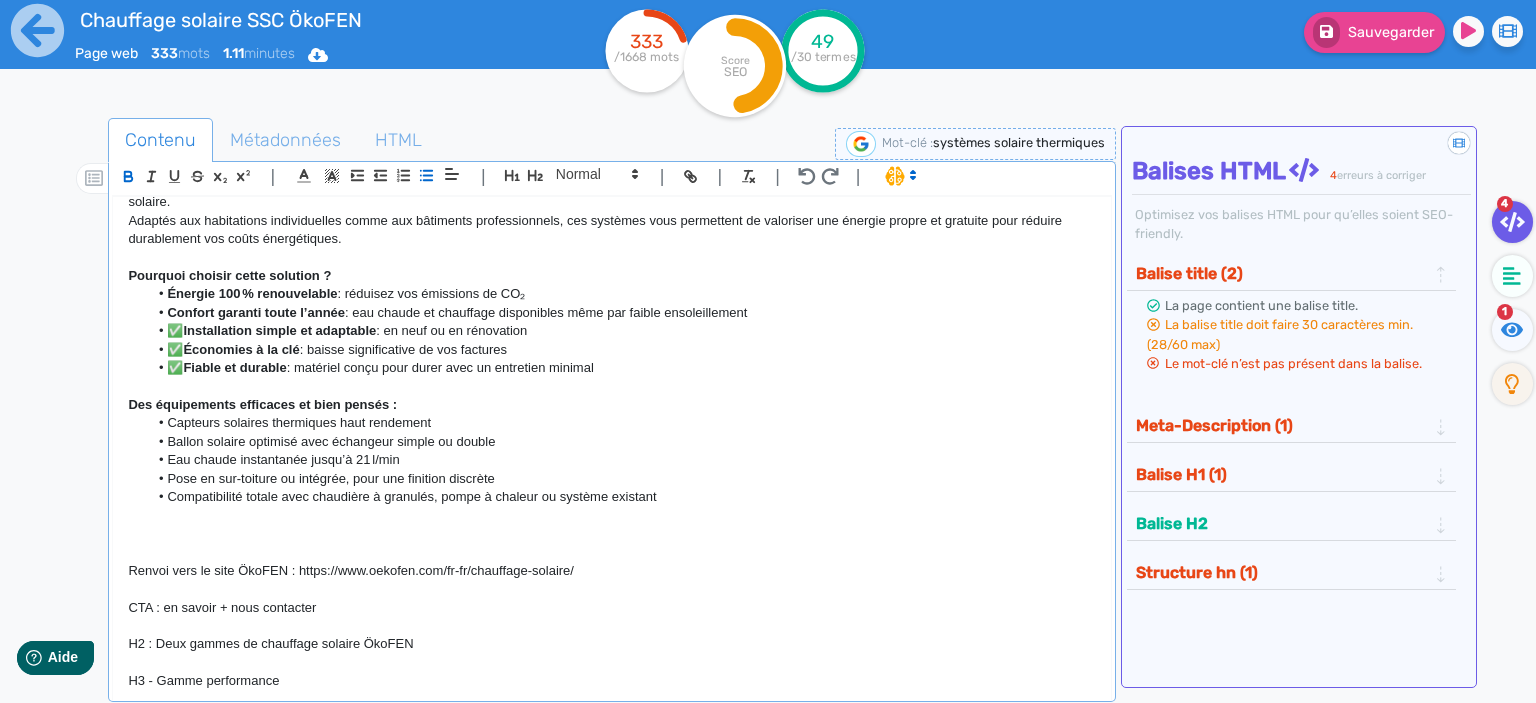click on "✅  Installation simple et adaptable  : en neuf ou en rénovation" 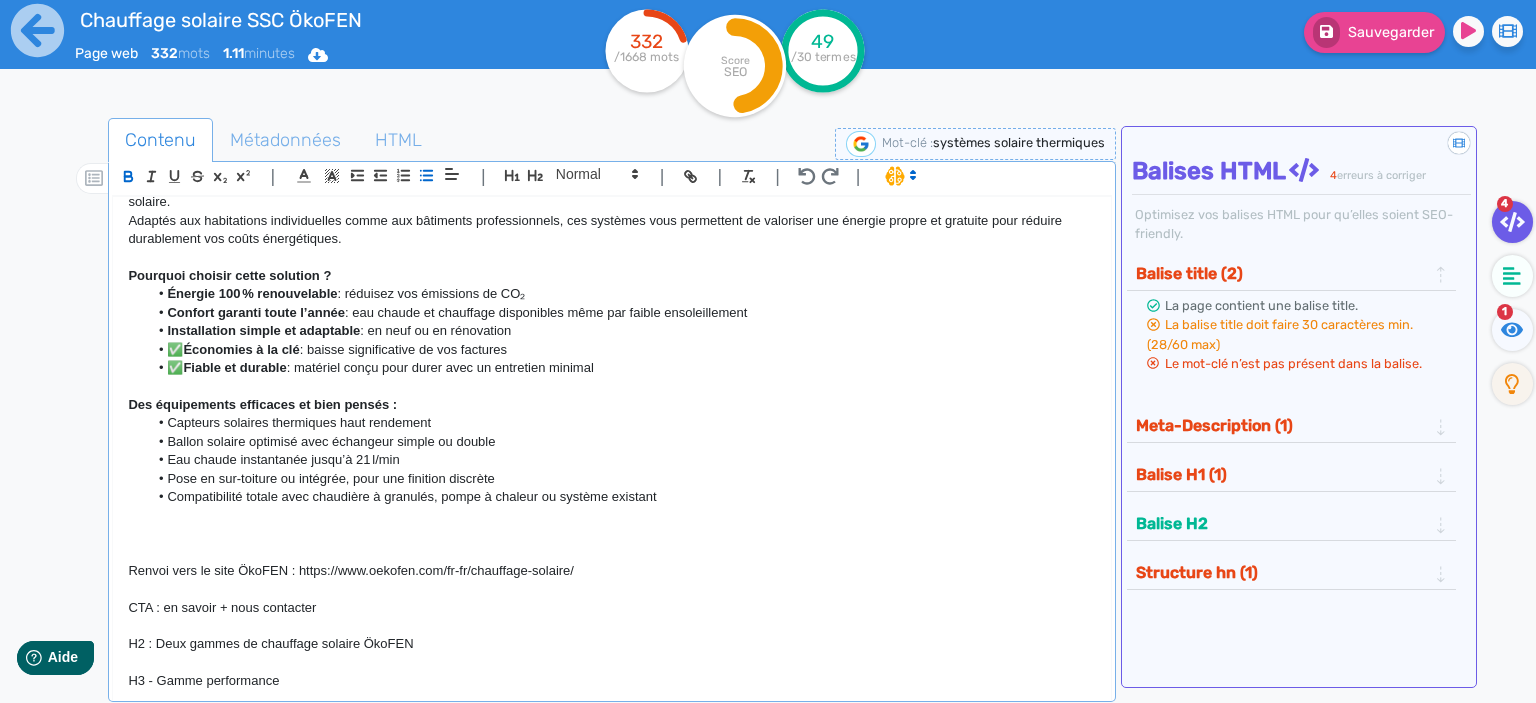 click on "✅ Économies à la clé : baisse significative de vos factures" 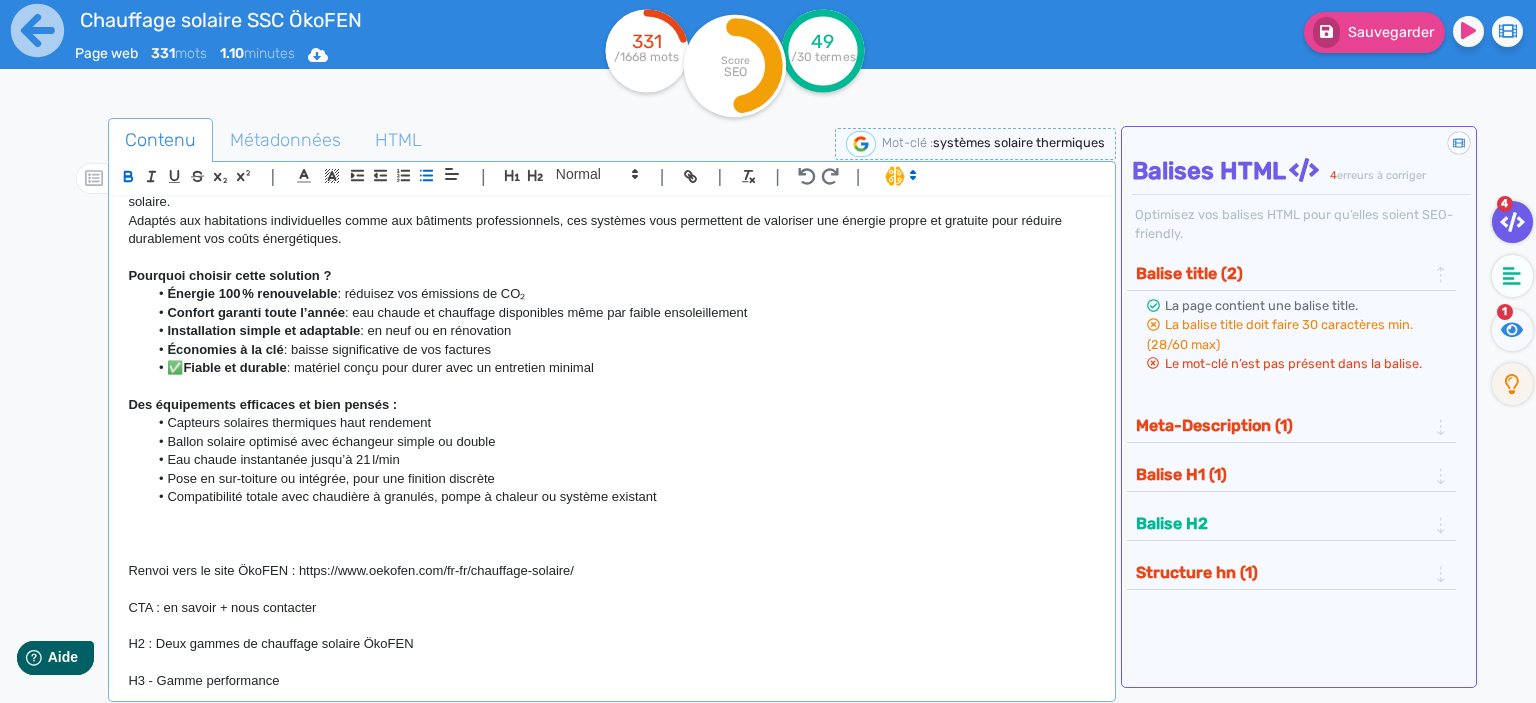 click on "Fiable et durable" 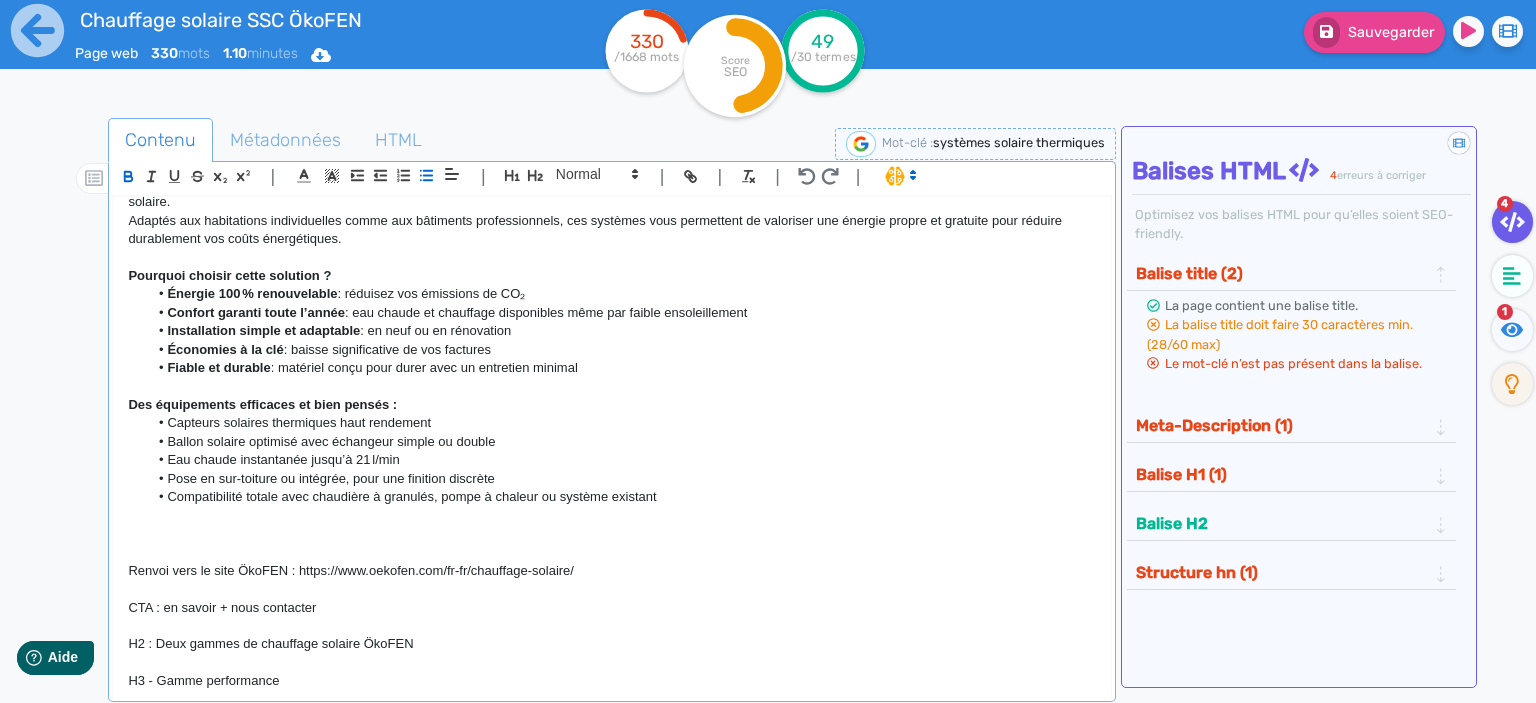 click 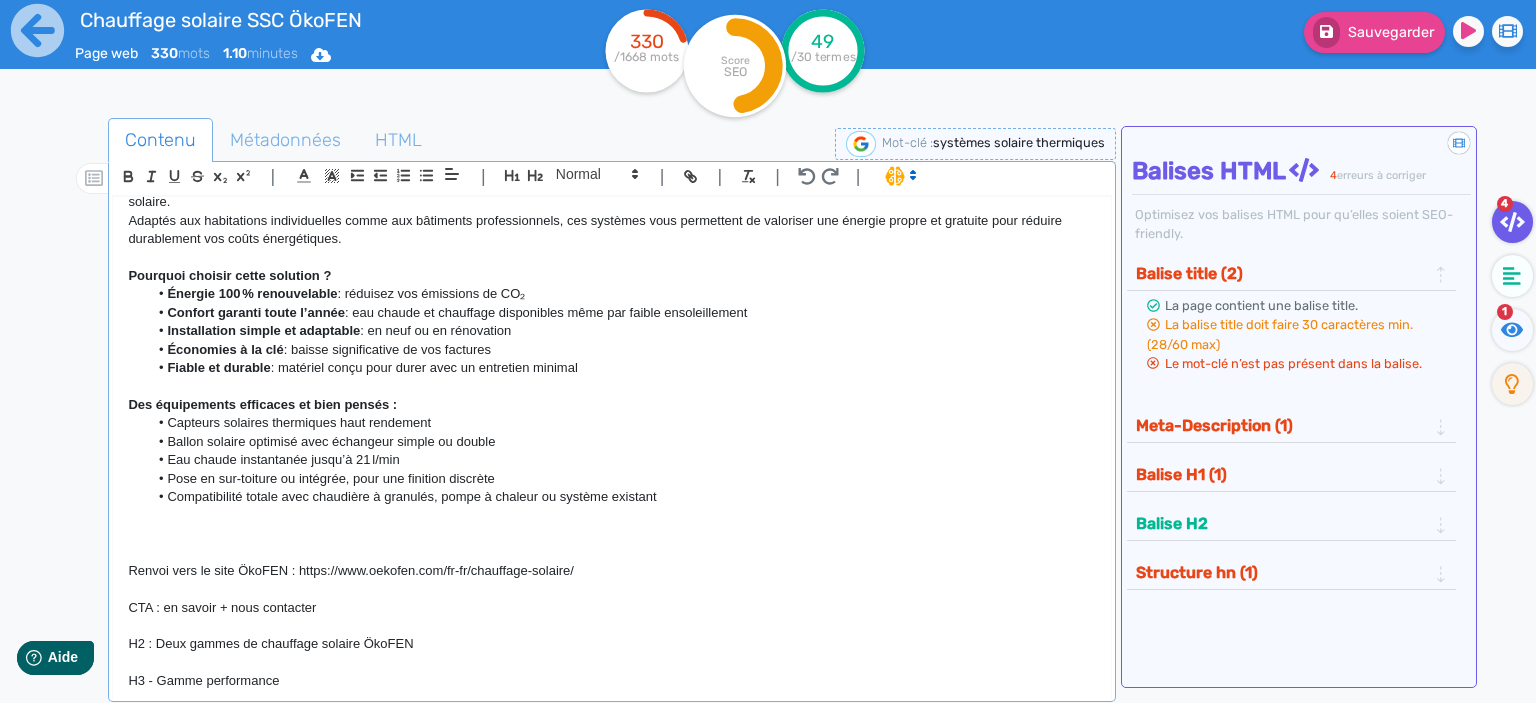 click on "Pourquoi choisir cette solution ?" 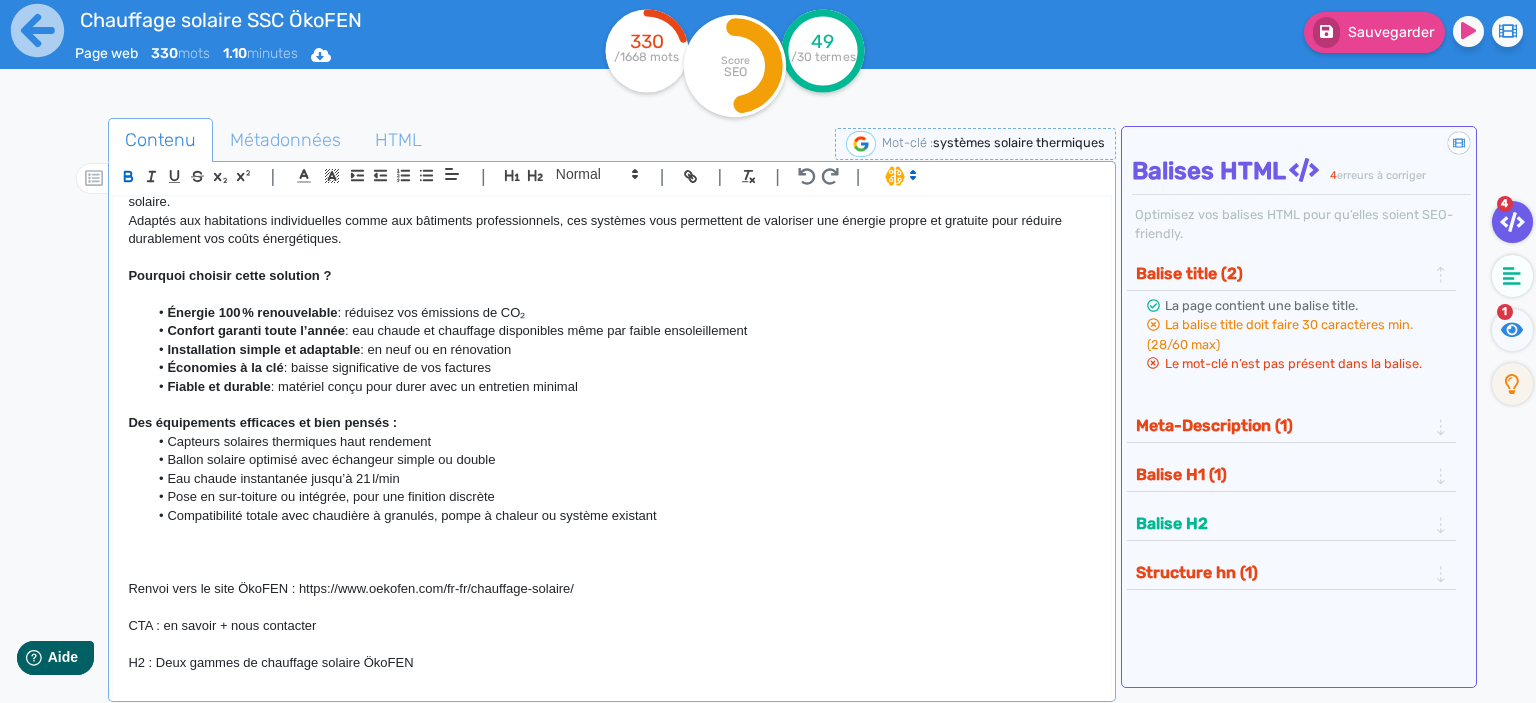click on "Des équipements efficaces et bien pensés :" 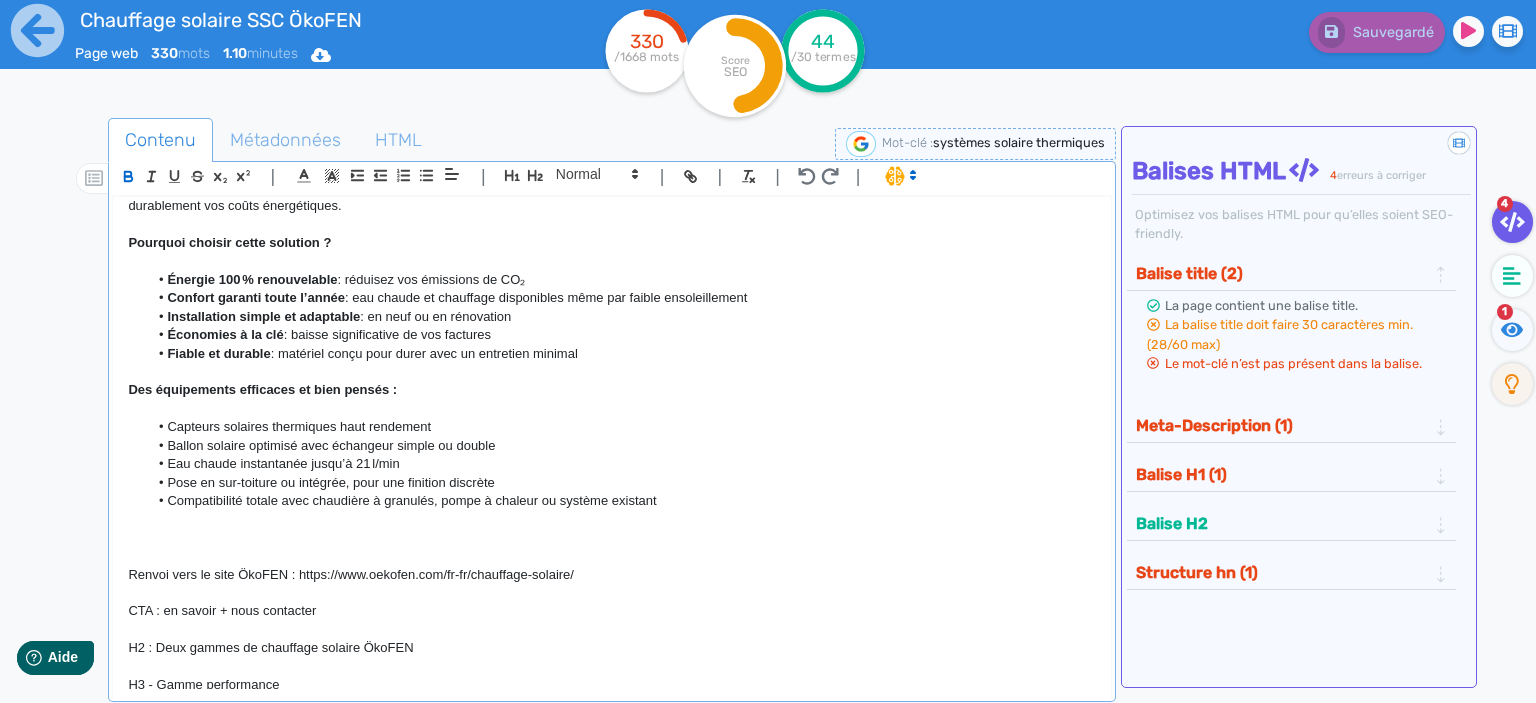 scroll, scrollTop: 112, scrollLeft: 0, axis: vertical 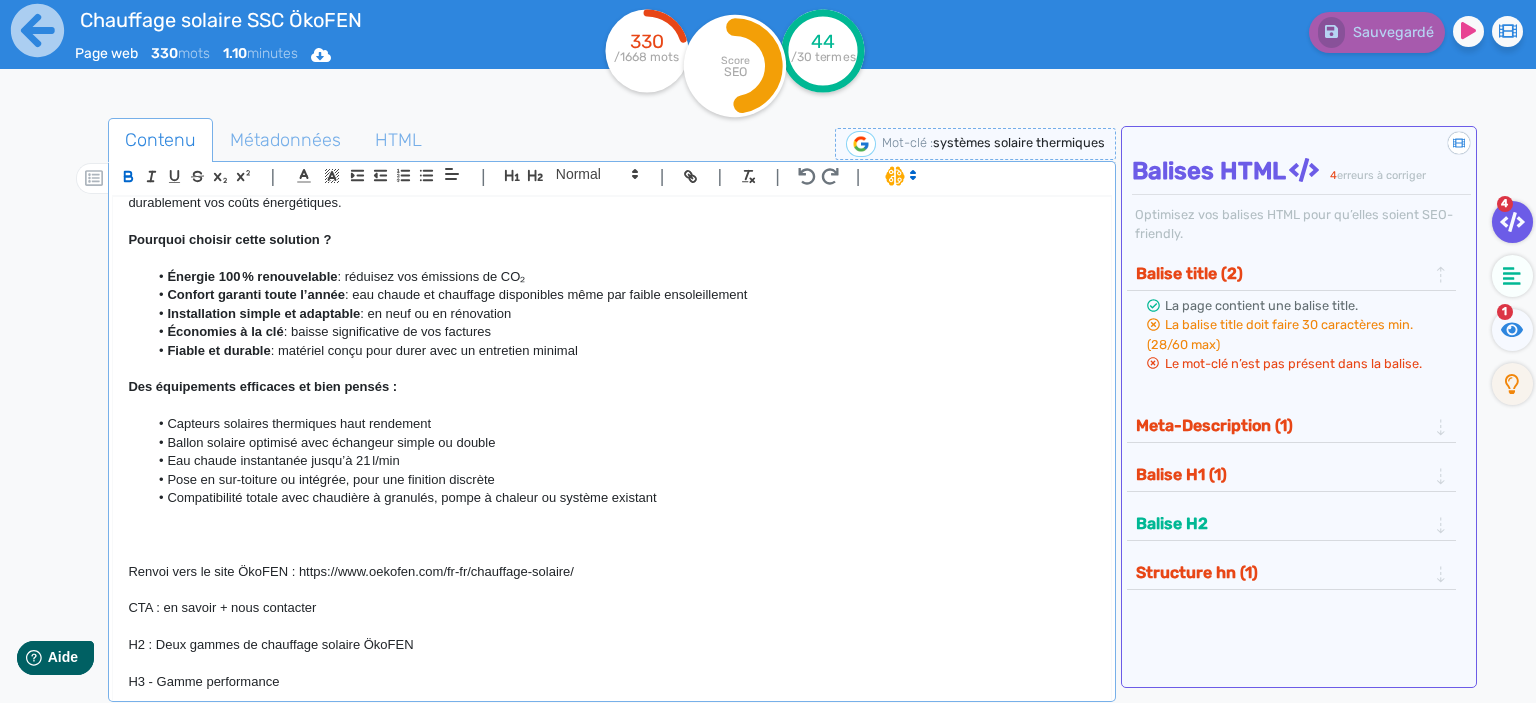 click 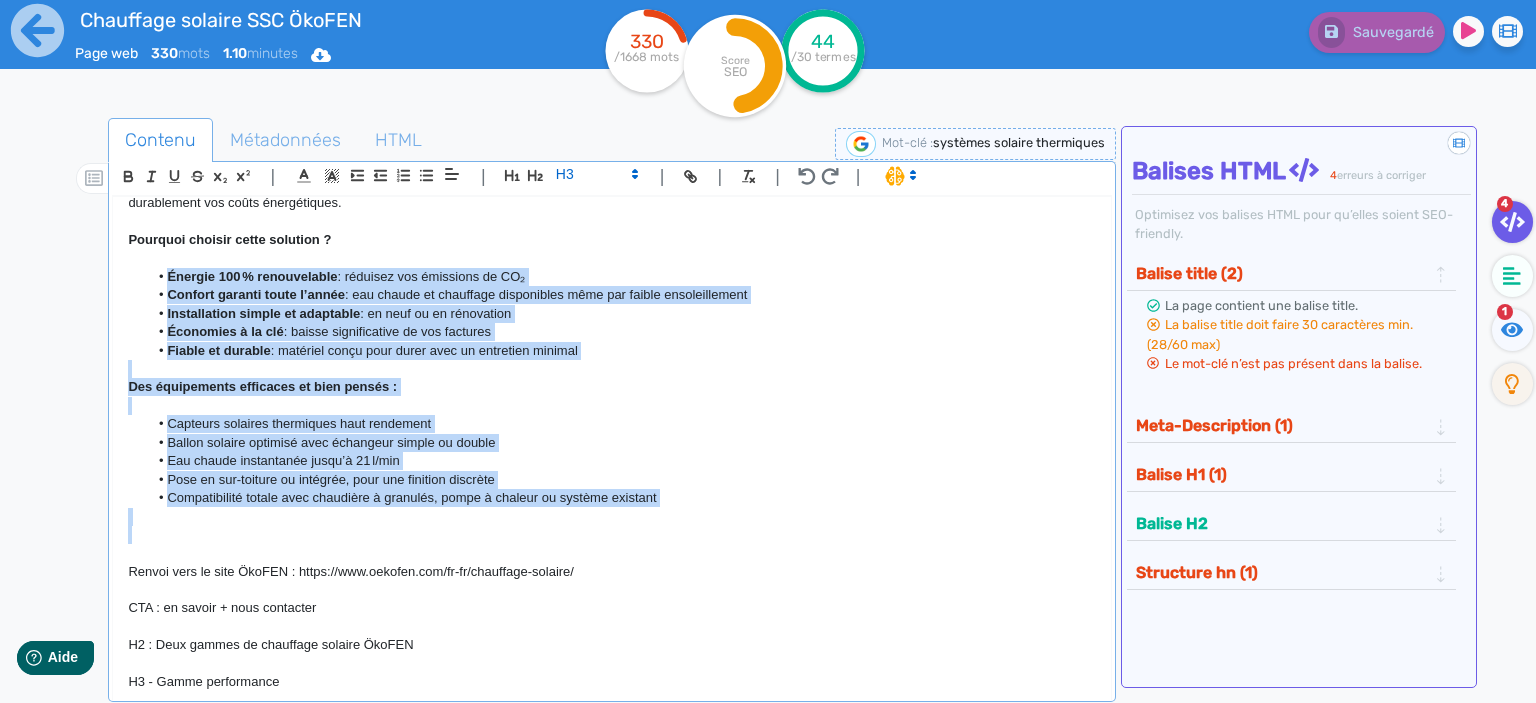 drag, startPoint x: 170, startPoint y: 536, endPoint x: 6, endPoint y: 267, distance: 315.05078 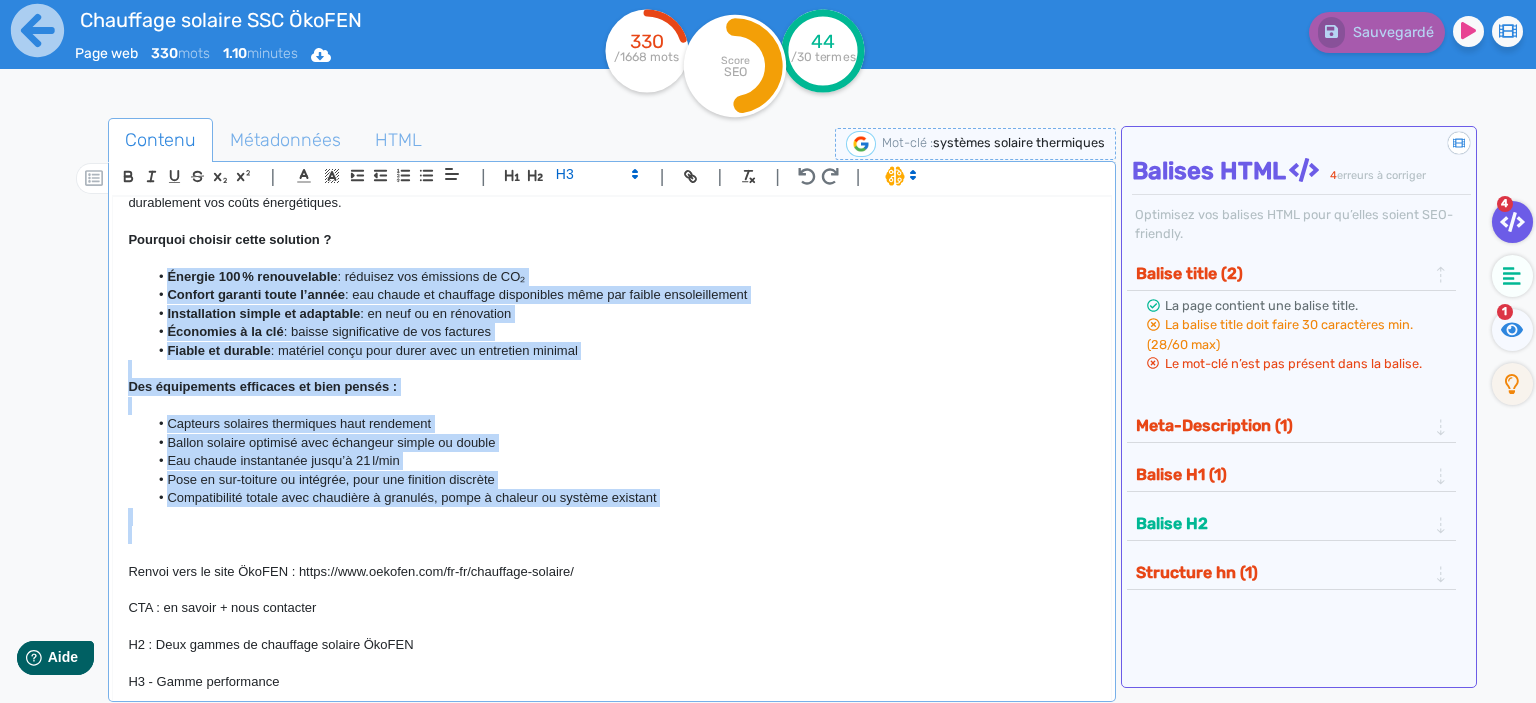 click on "H1 : Chauffage solaire SSC ÖkoFEN - chauffage et eau chaude solaire Optez pour une solution écologique et économique avec les systèmes solaires combinés ÖkoFEN, qui allient production d’eau chaude sanitaire et chauffage à l’énergie solaire.  Adaptés aux habitations individuelles comme aux bâtiments professionnels, ces systèmes vous permettent de valoriser une énergie propre et gratuite pour réduire durablement vos coûts énergétiques. Pourquoi choisir cette solution ? Énergie 100 % renouvelable  : réduisez vos émissions de CO₂ Confort garanti toute l’année  : eau chaude et chauffage disponibles même par faible ensoleillement Installation simple et adaptable  : en neuf ou en rénovation Économies à la clé  : baisse significative de vos factures Fiable et durable  : matériel conçu pour durer avec un entretien minimal Des équipements efficaces et bien pensés : Capteurs solaires thermiques haut rendement Ballon solaire optimisé avec échangeur simple ou double" 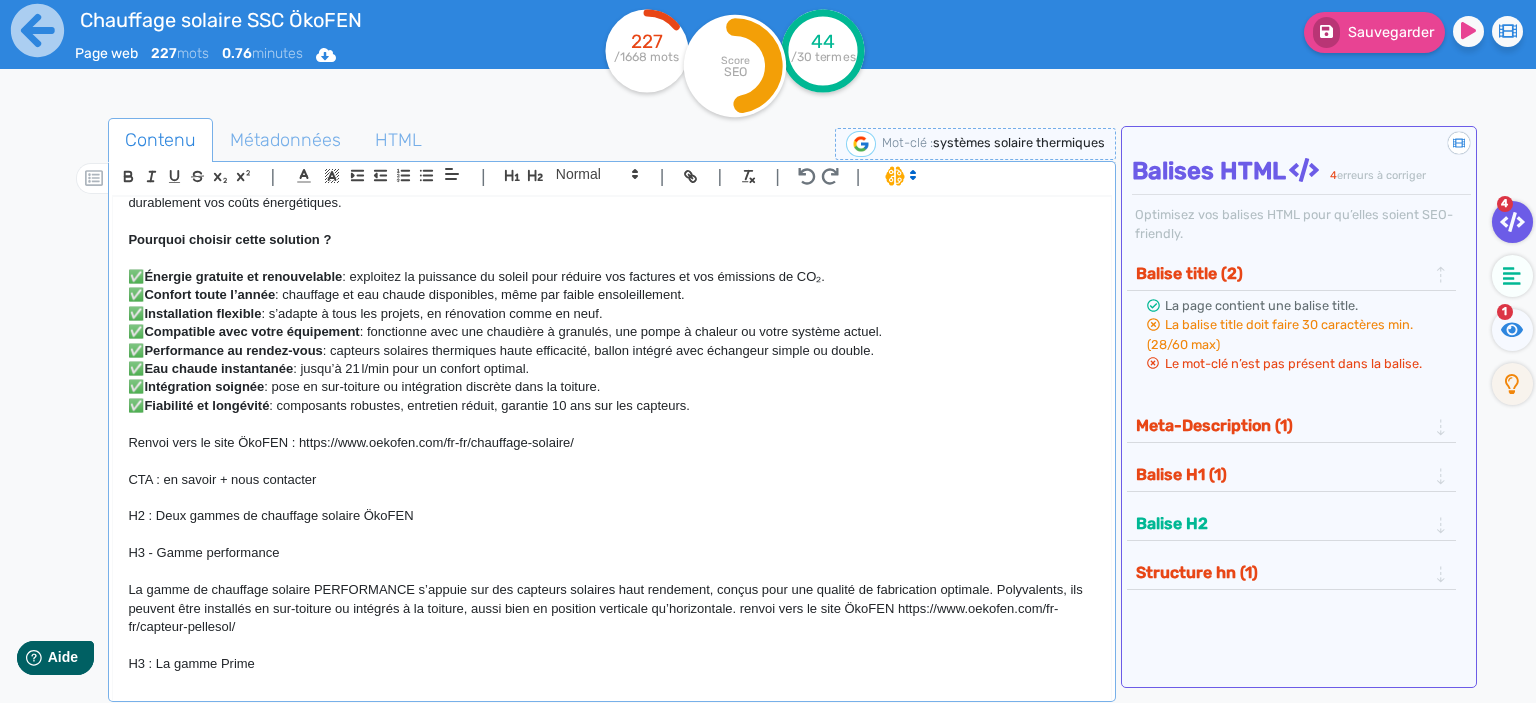 click on "Eau chaude instantanée" 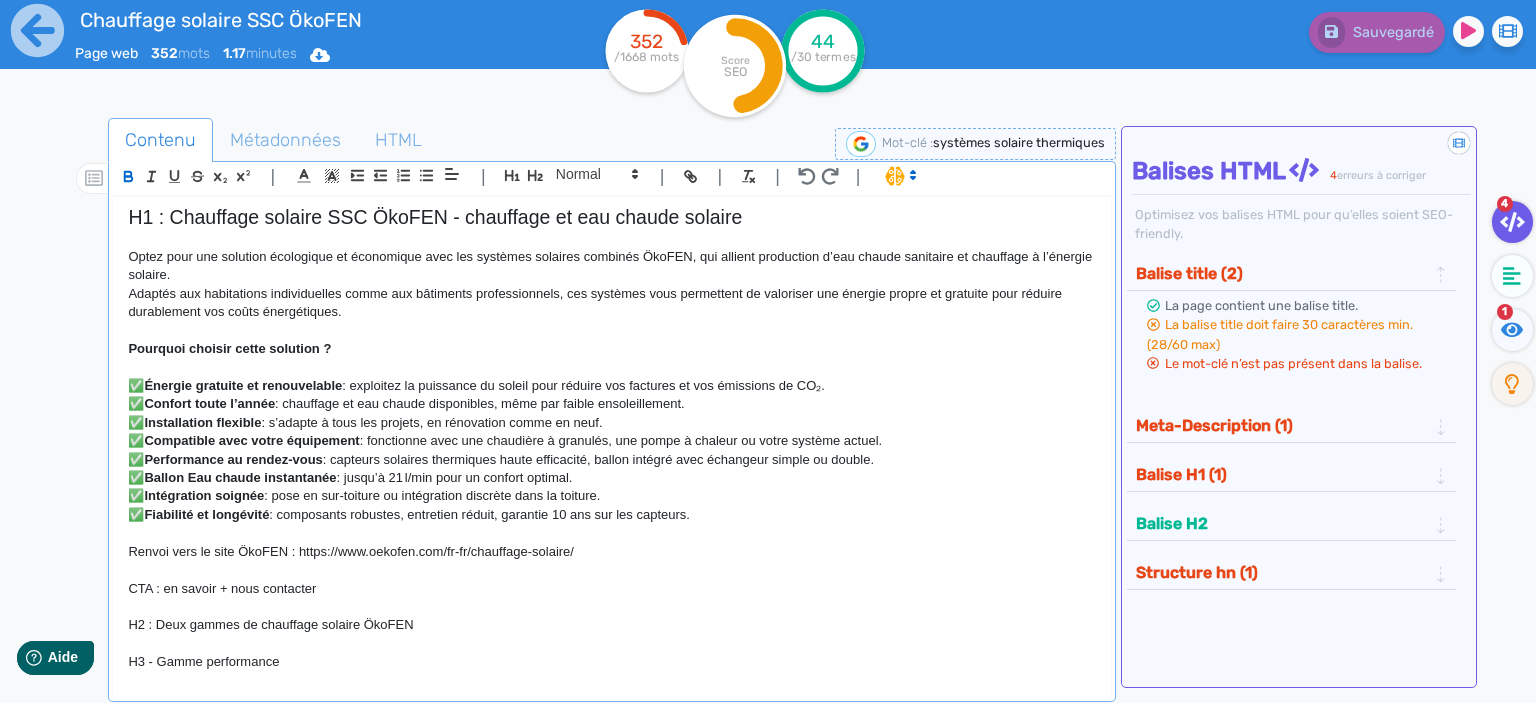 scroll, scrollTop: 0, scrollLeft: 0, axis: both 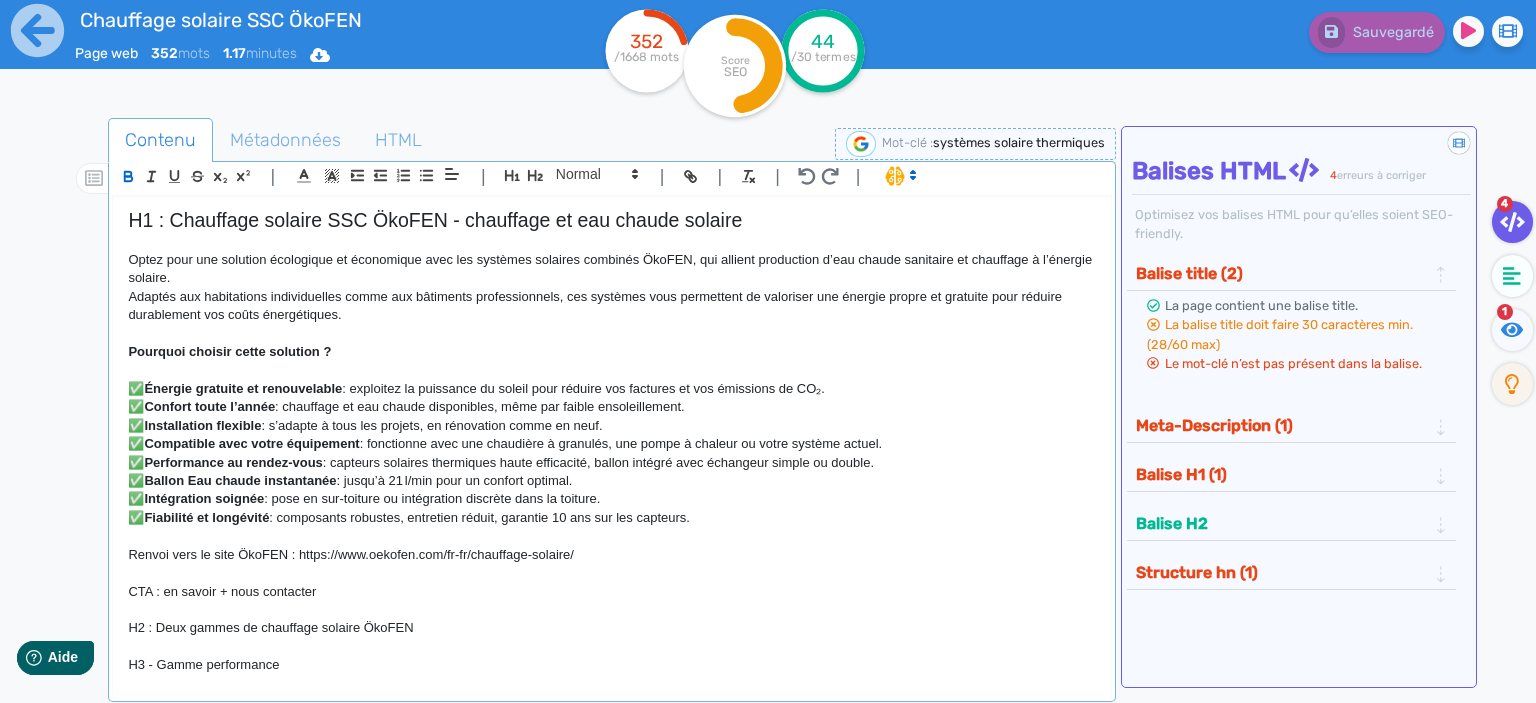 click on "✅  Énergie gratuite et renouvelable  : exploitez la puissance du soleil pour réduire vos factures et vos émissions de CO₂." 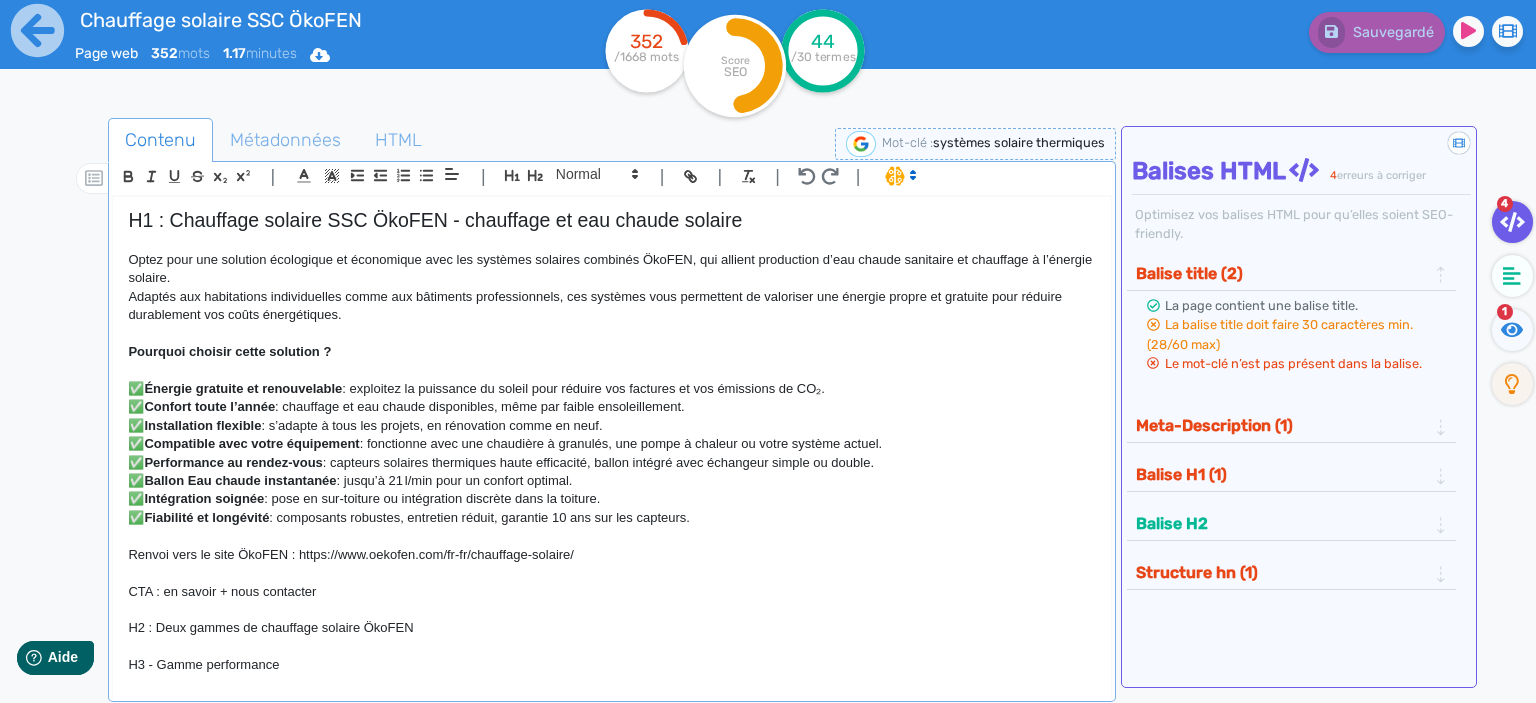 click on "Ballon Eau chaude instantanée" 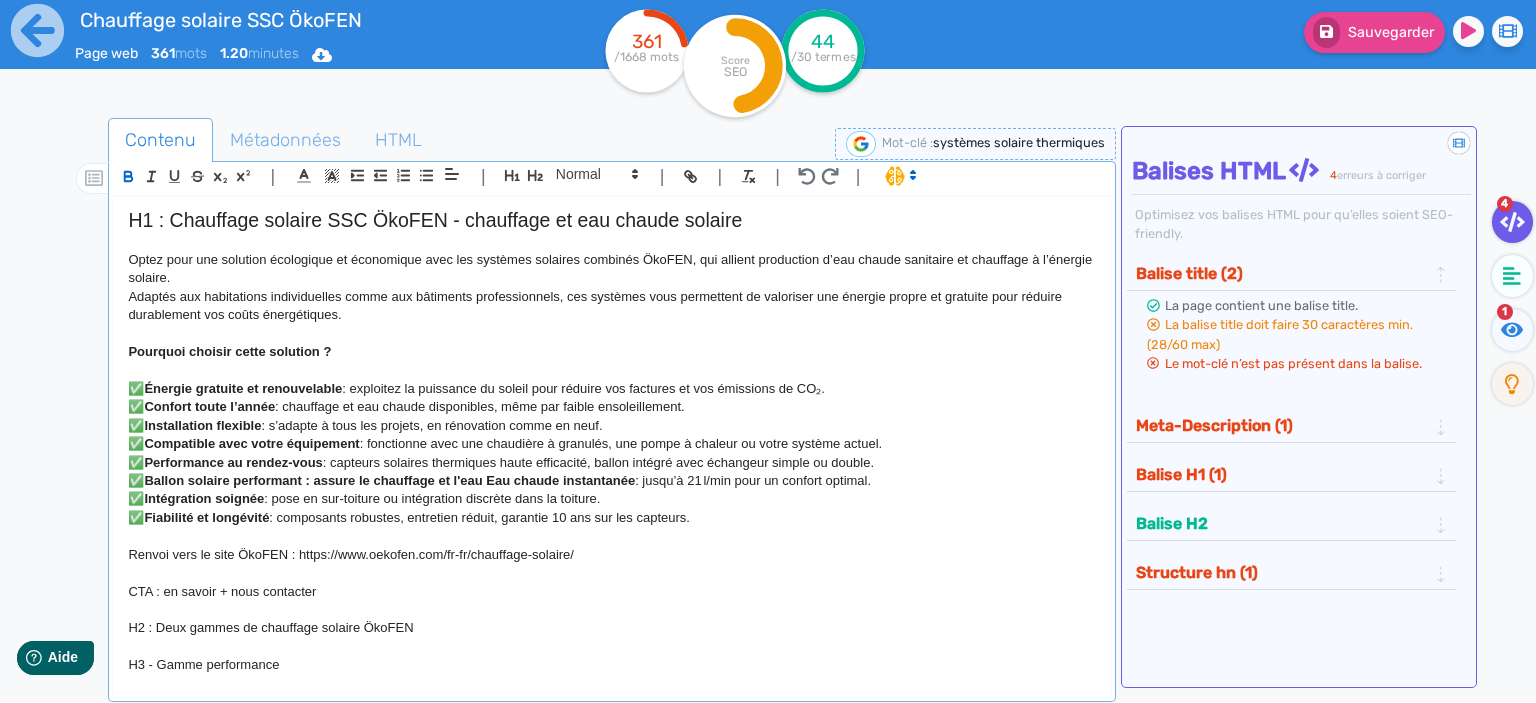 click on "Ballon solaire performant : assure le chauffage et l'eau Eau chaude instantanée" 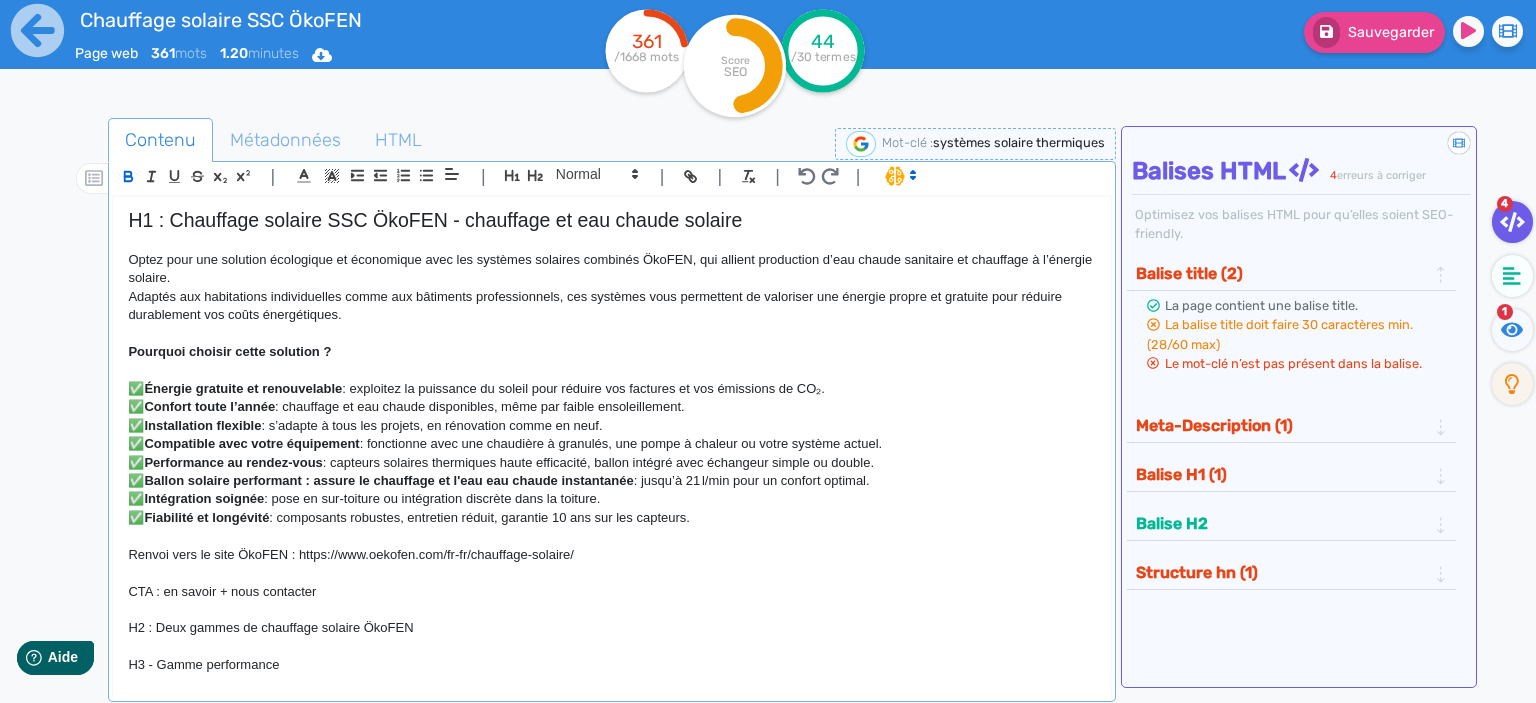 click on "Ballon solaire performant : assure le chauffage et l'eau eau chaude instantanée" 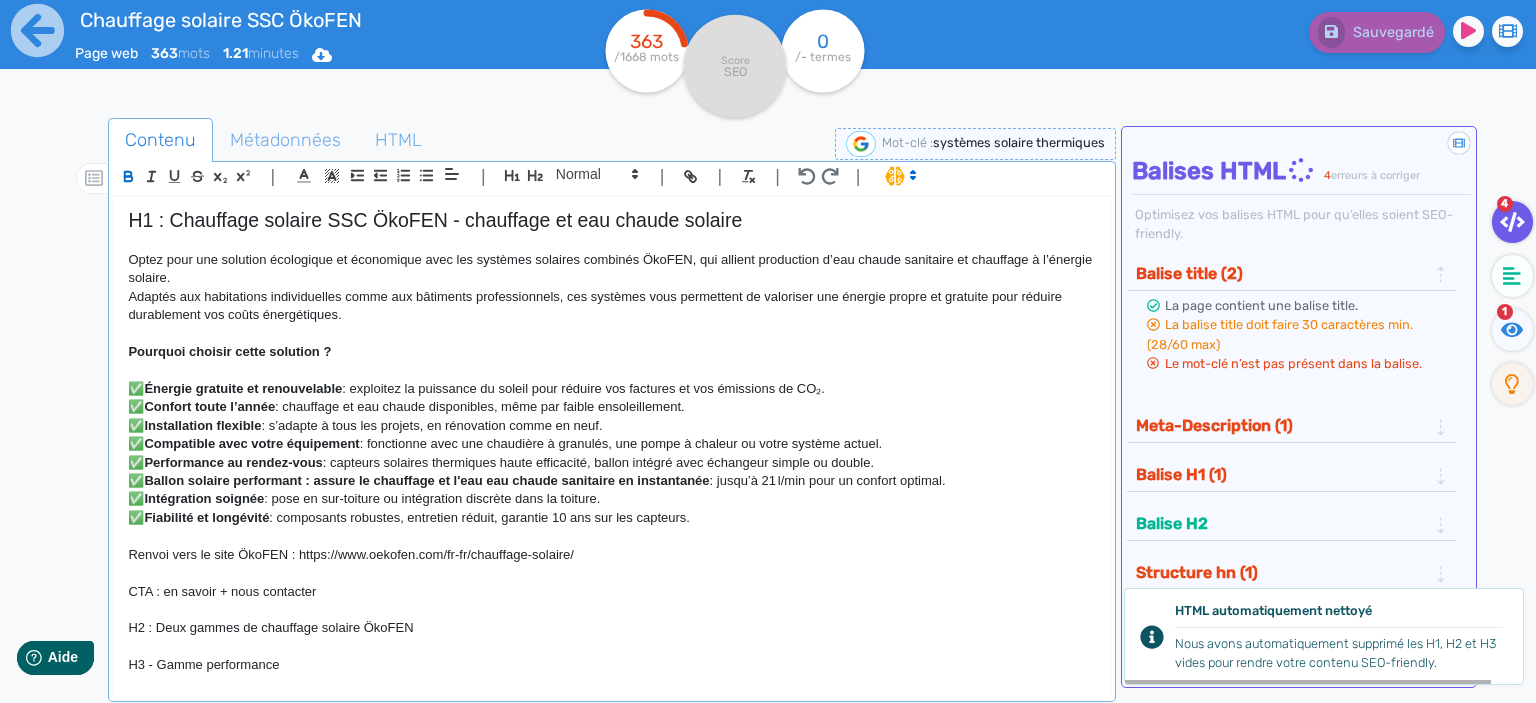 drag, startPoint x: 976, startPoint y: 478, endPoint x: 328, endPoint y: 478, distance: 648 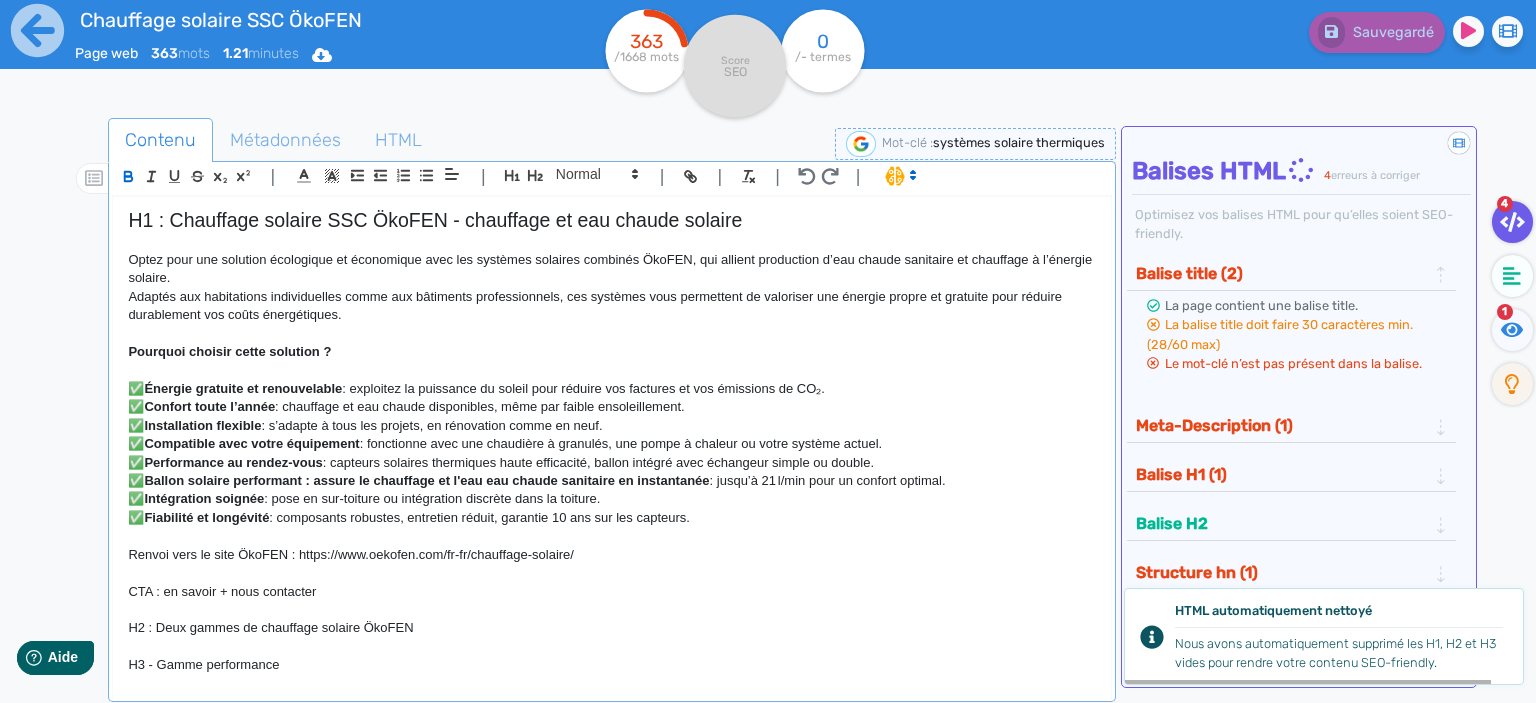 click on "✅  Ballon solaire performant : assure le chauffage et l'eau eau chaude sanitaire en instantanée  : jusqu’à 21 l/min pour un confort optimal." 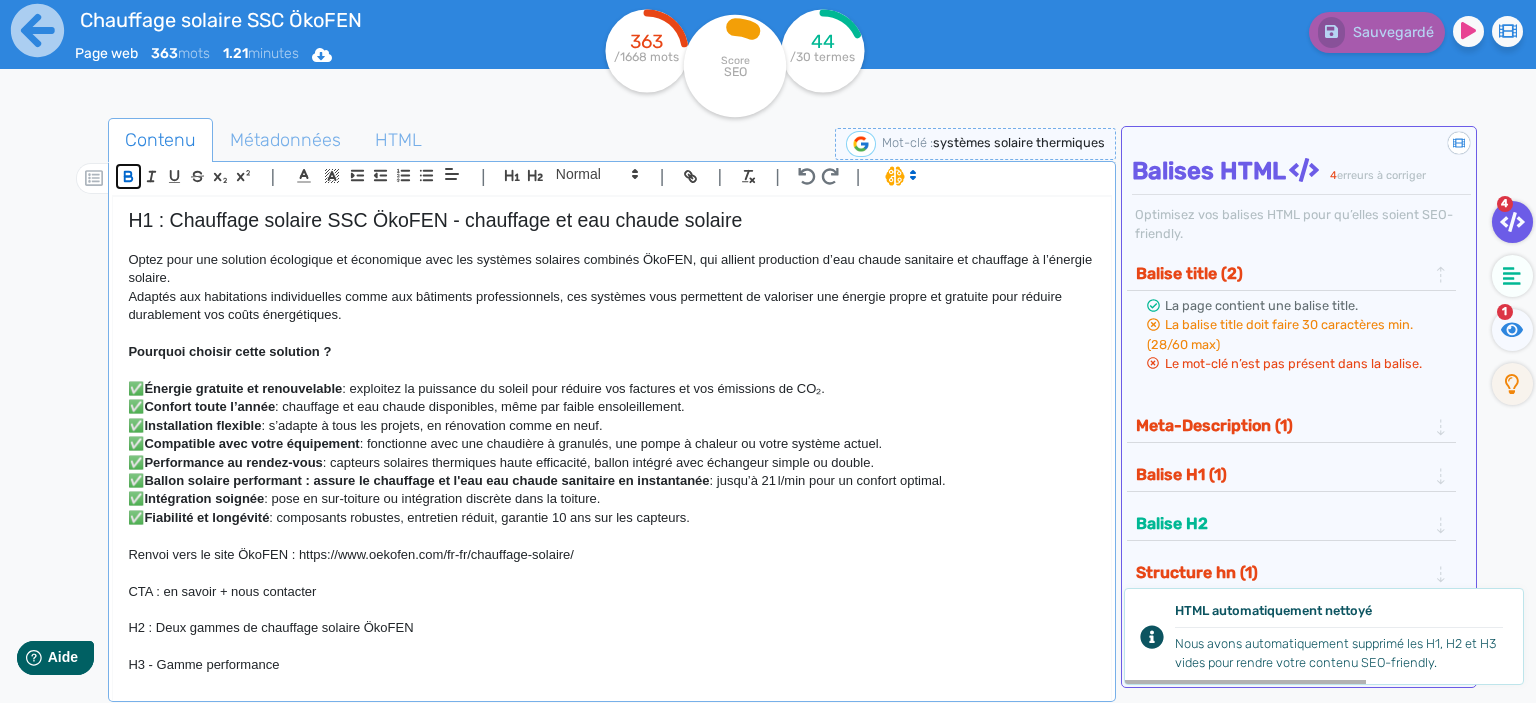 click 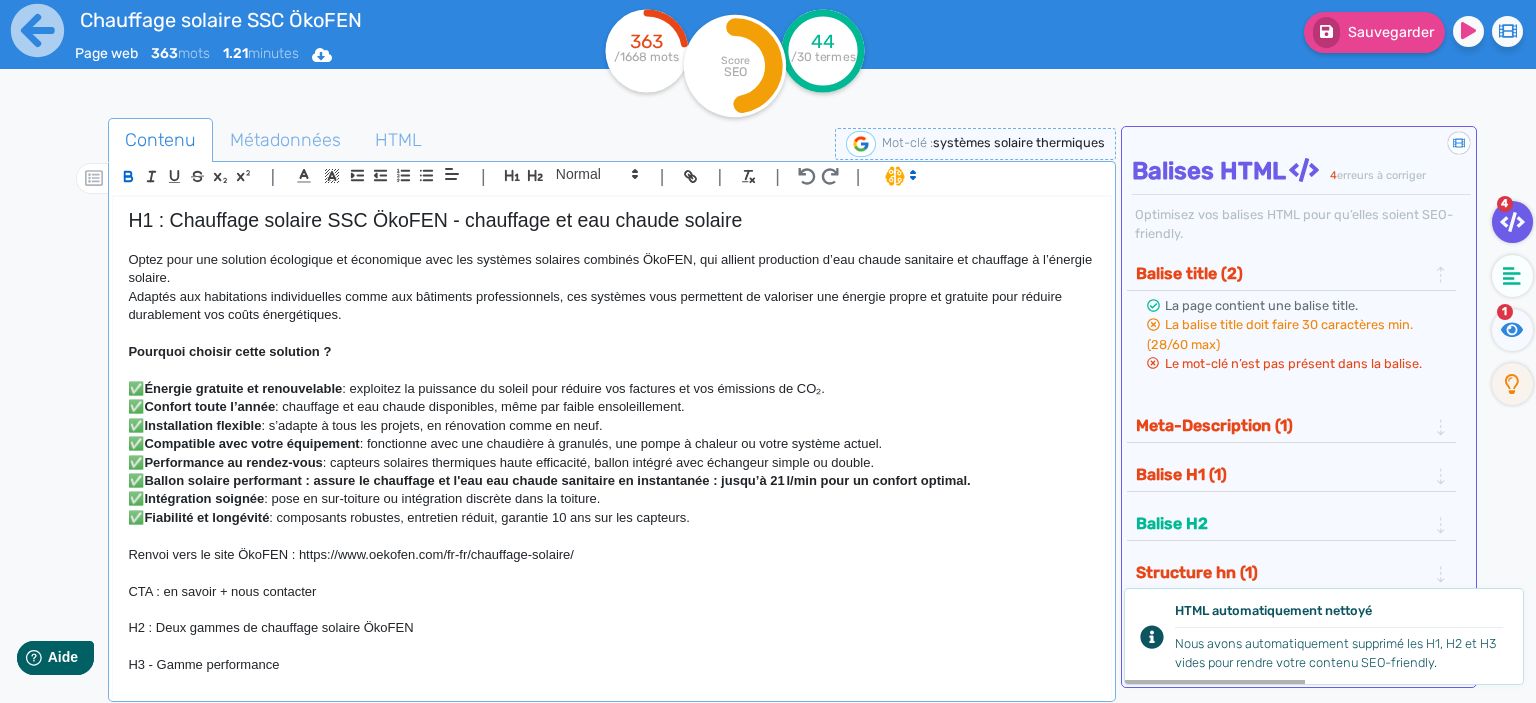 click on "✅ Performance au rendez-vous : capteurs solaires thermiques haute efficacité, ballon intégré avec échangeur simple ou double." 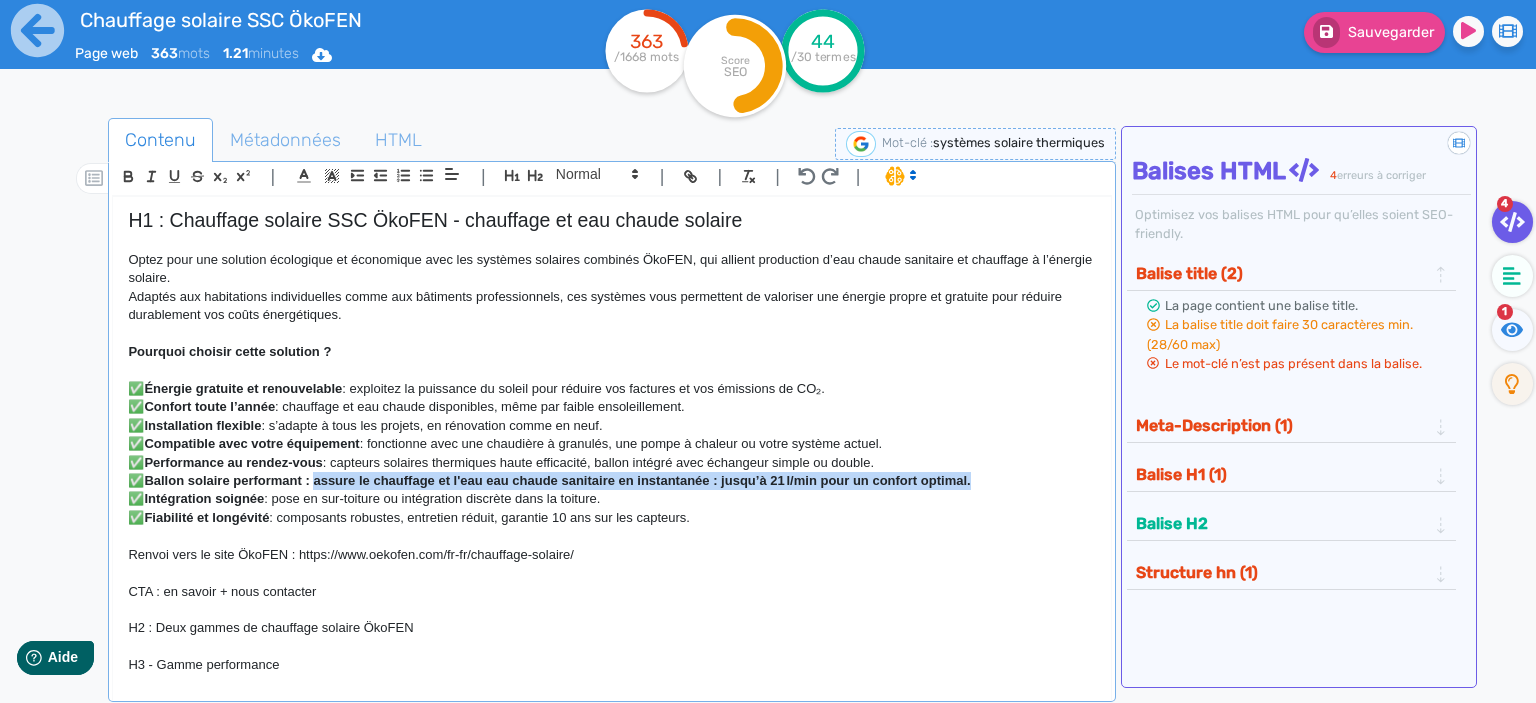 drag, startPoint x: 958, startPoint y: 478, endPoint x: 322, endPoint y: 478, distance: 636 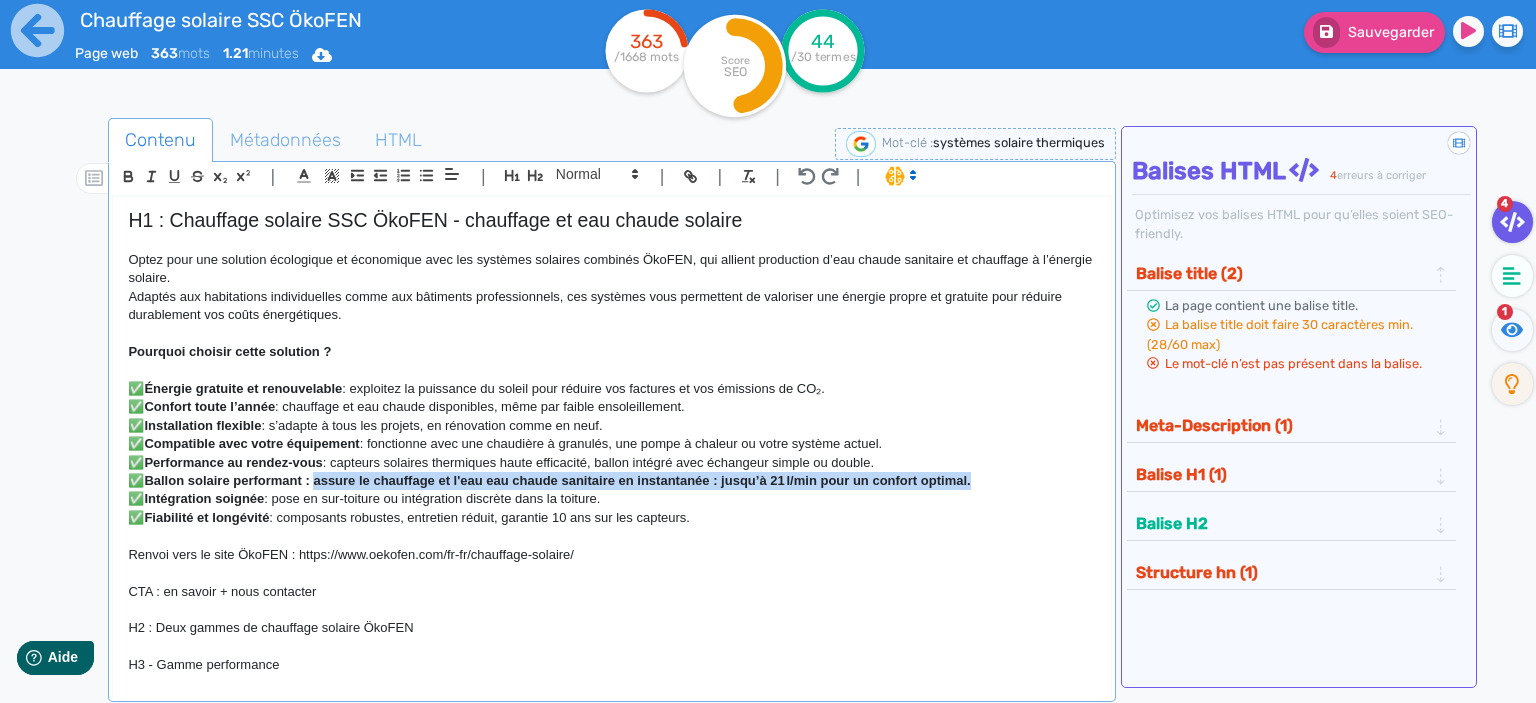 click on "✅  Ballon solaire performant : assure le chauffage et l'eau eau chaude sanitaire en instantanée : jusqu’à 21 l/min pour un confort optimal." 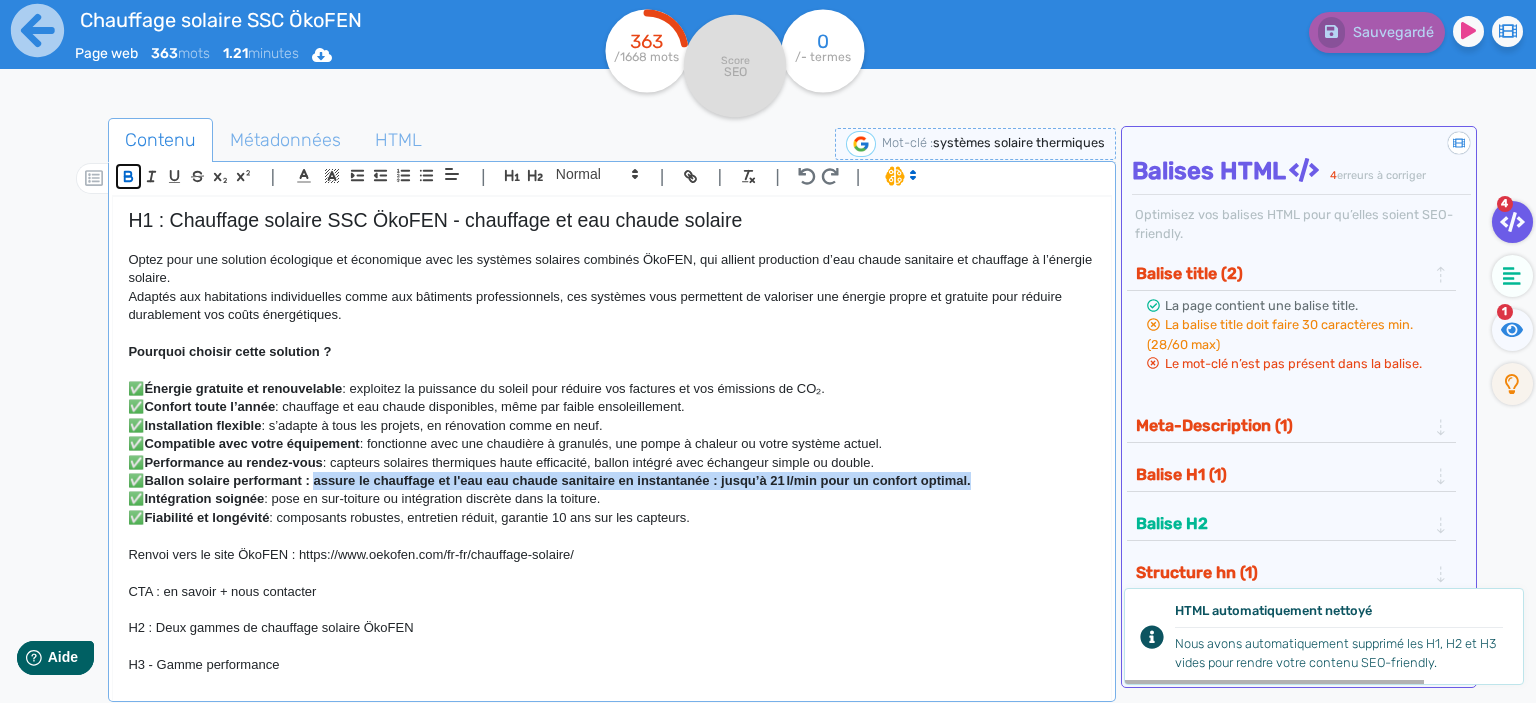 click 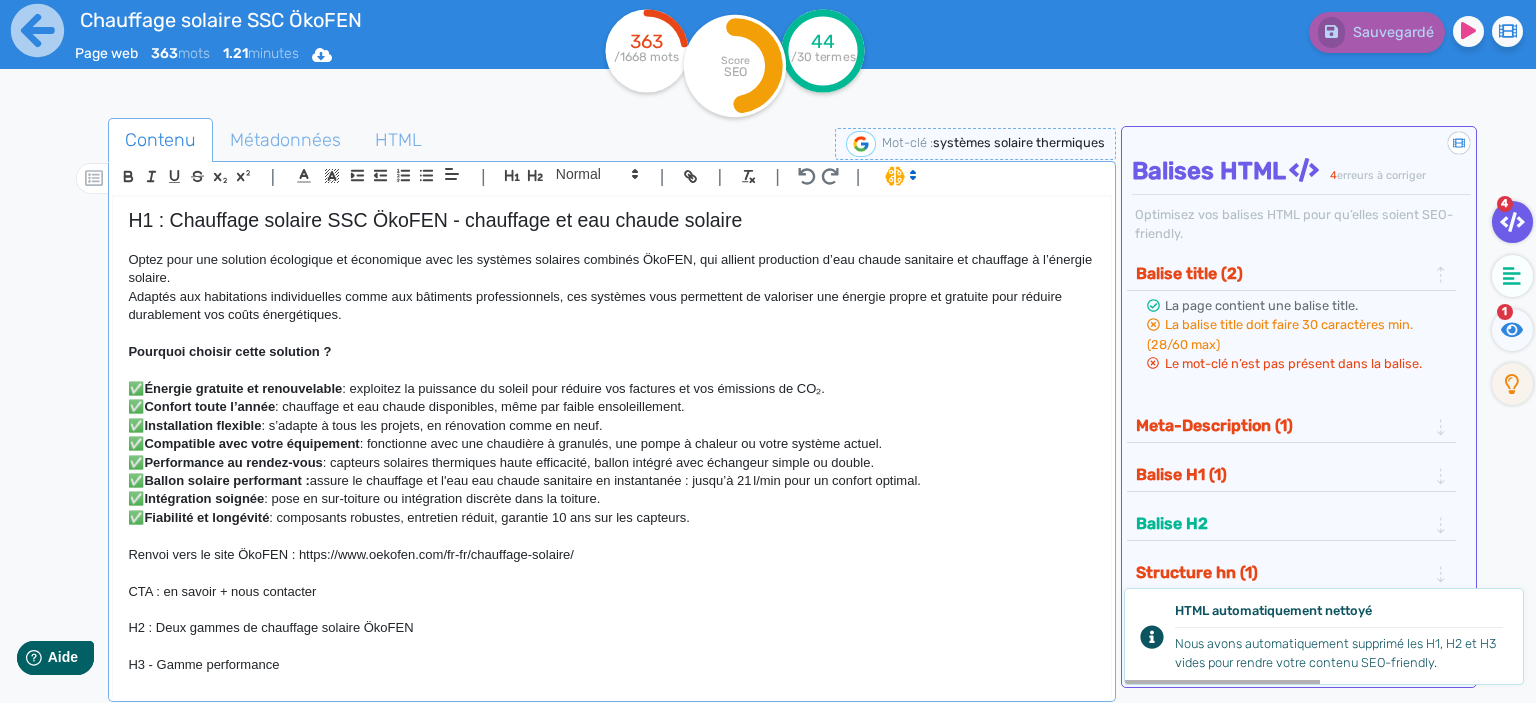 click on "✅ Compatible avec votre équipement : fonctionne avec une chaudière à granulés, une pompe à chaleur ou votre système actuel." 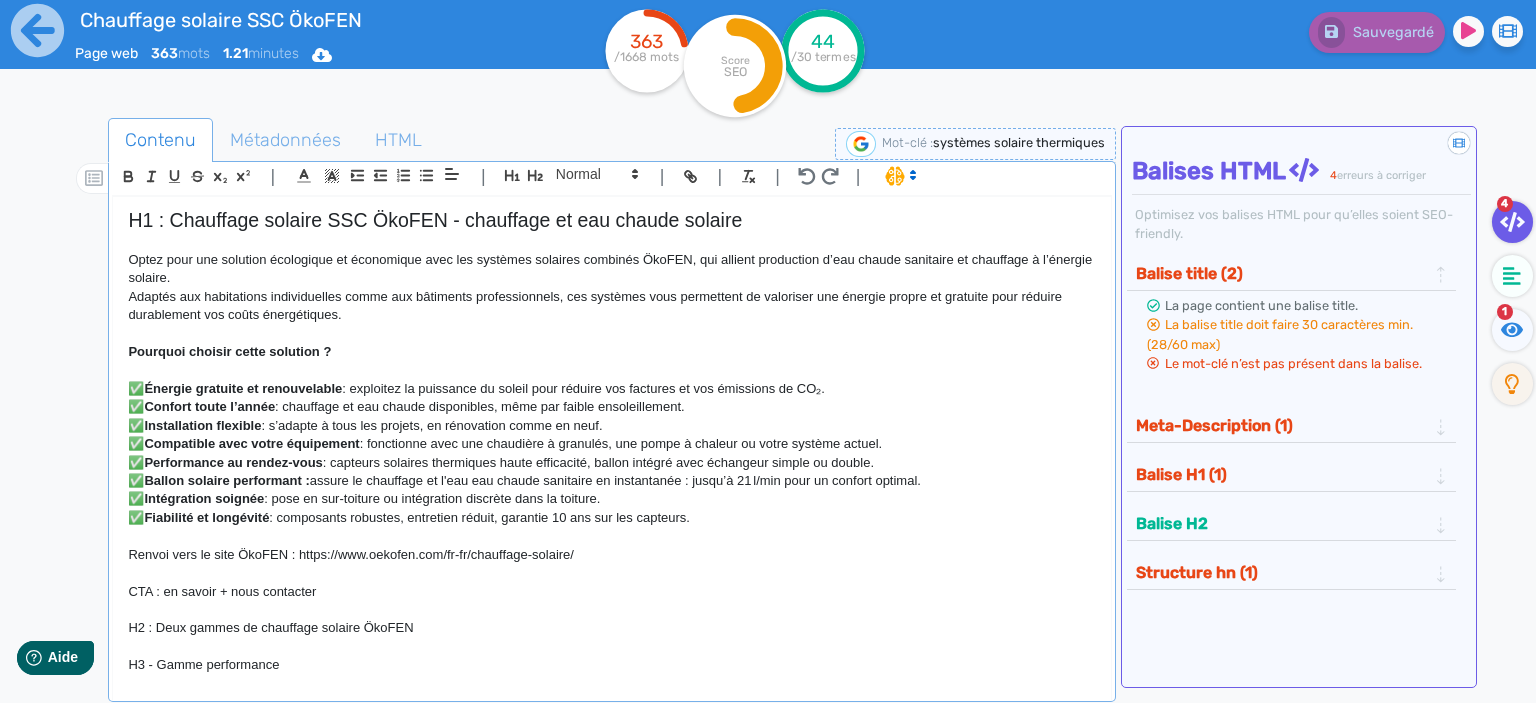 click on "✅  Ballon solaire performant :  assure le chauffage et l'eau eau chaude sanitaire en instantanée : jusqu’à 21 l/min pour un confort optimal." 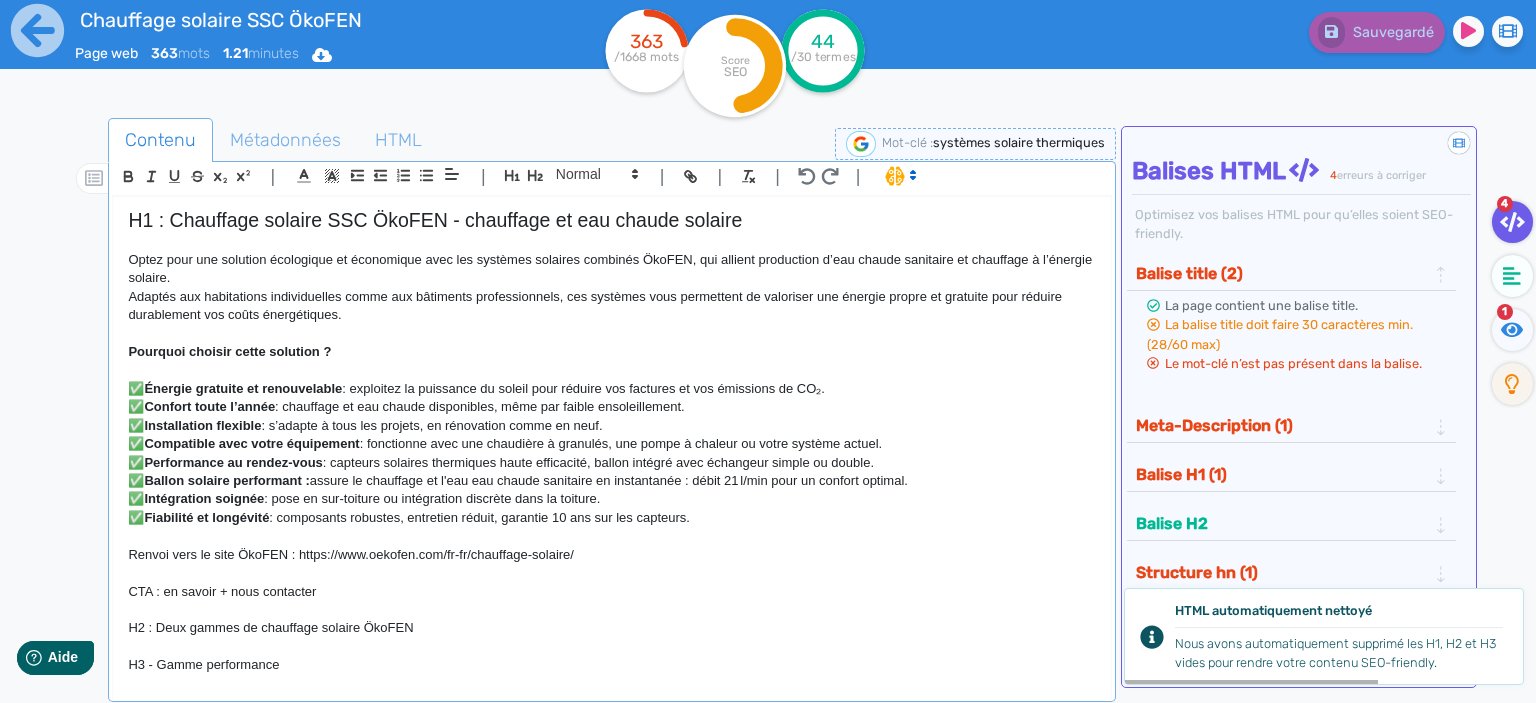 click 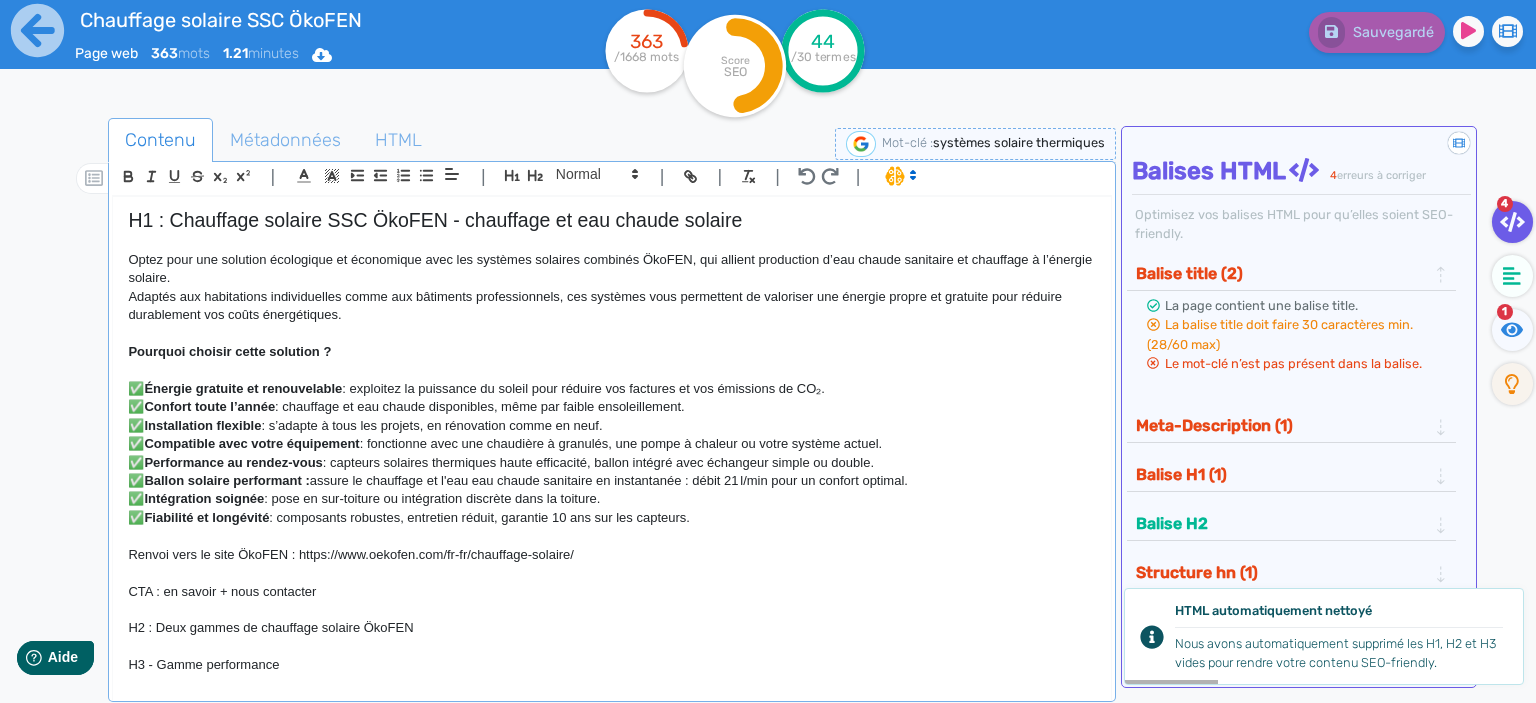 click on "Énergie gratuite et renouvelable" 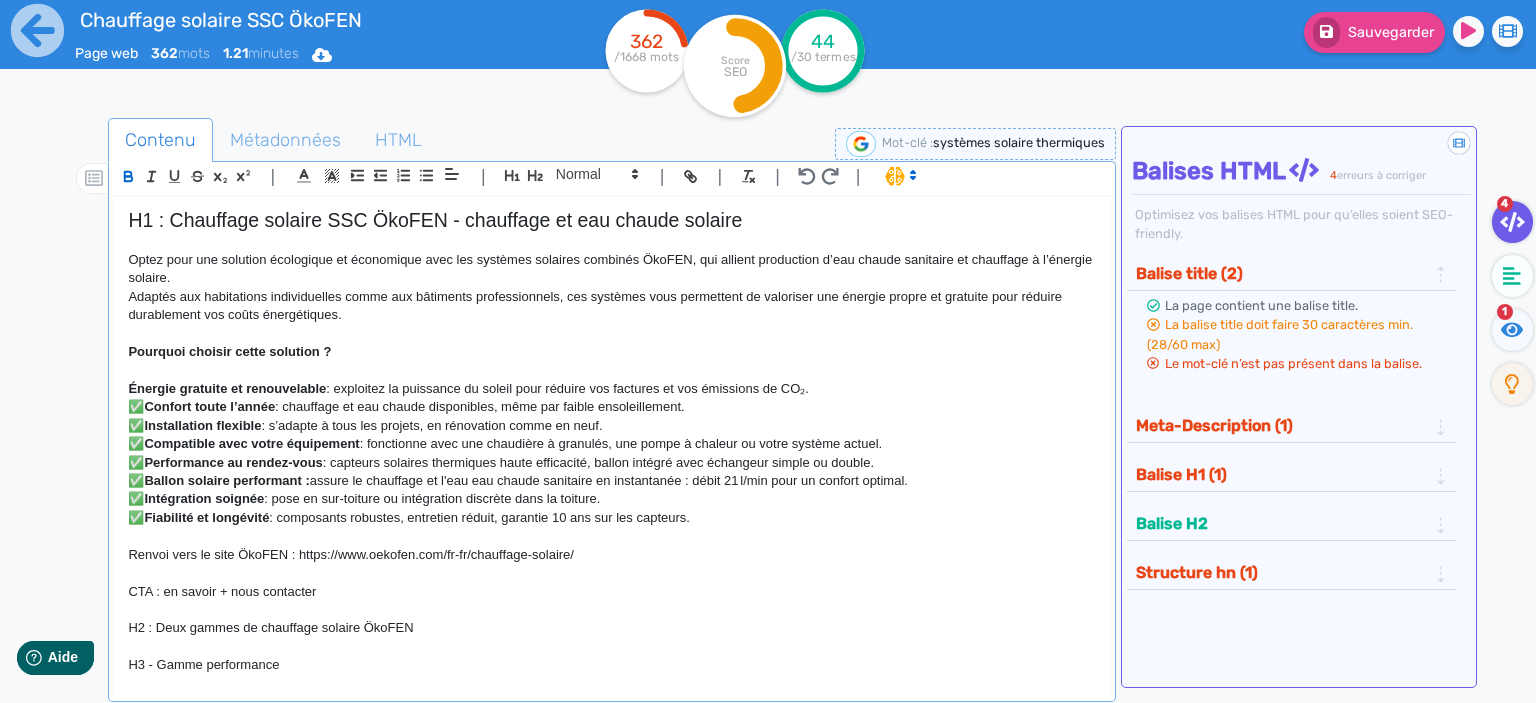 click on "Confort toute l’année" 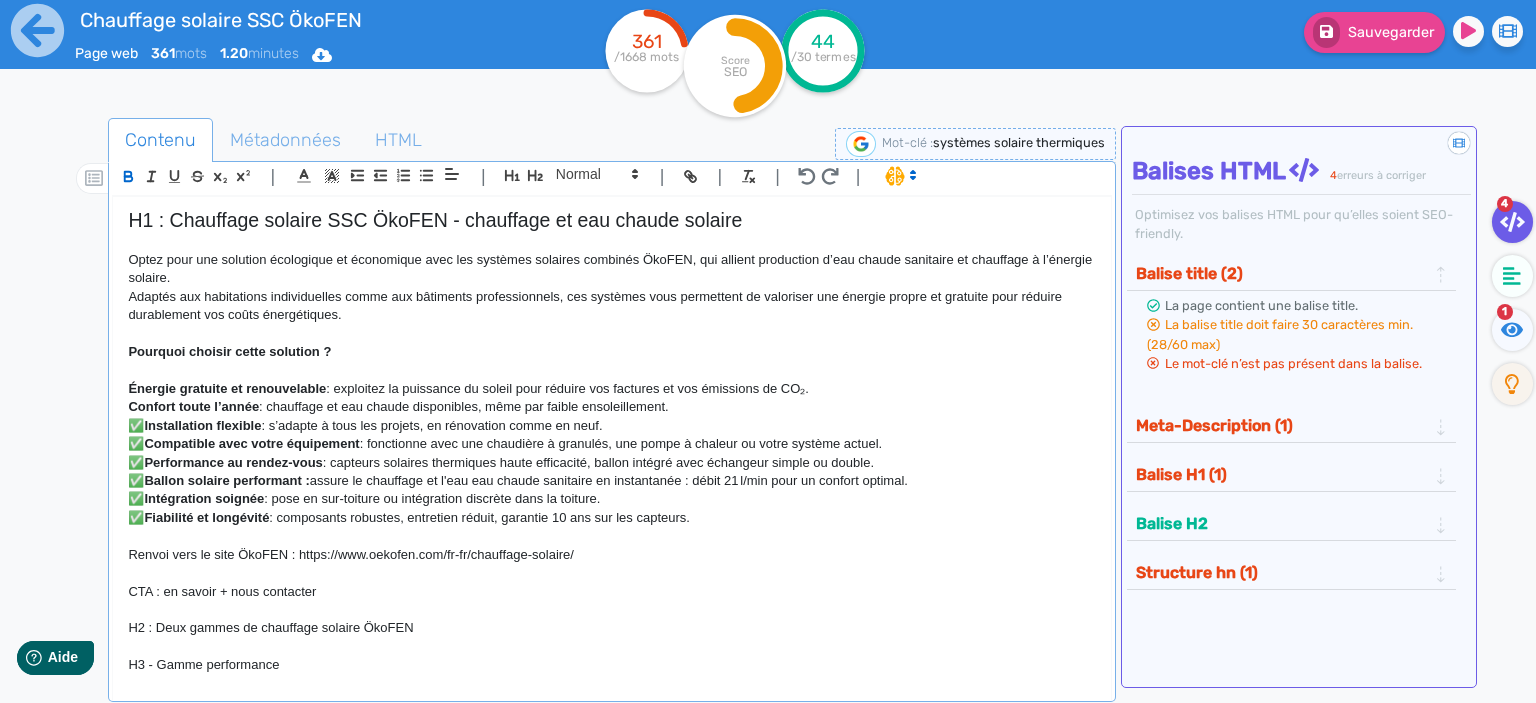 click on "Installation flexible" 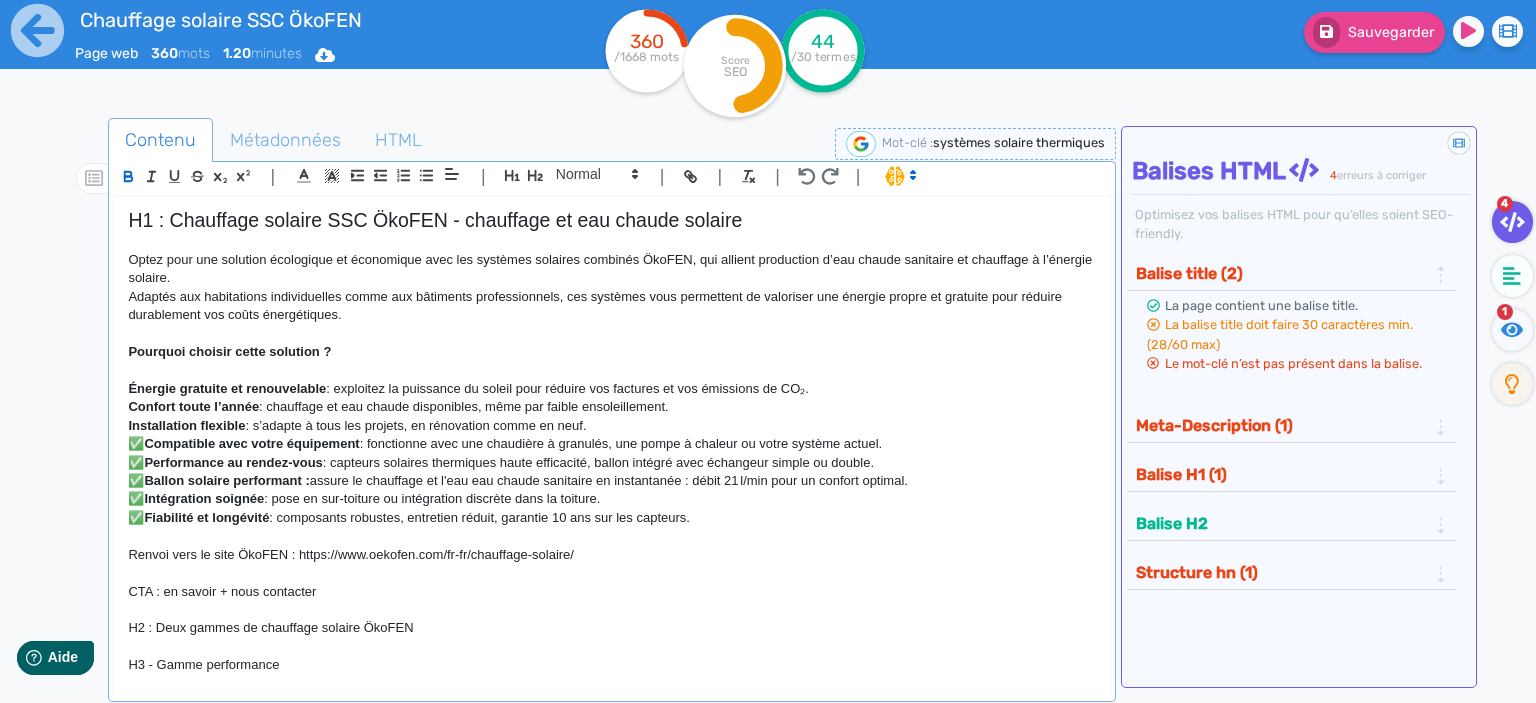 click on "Compatible avec votre équipement" 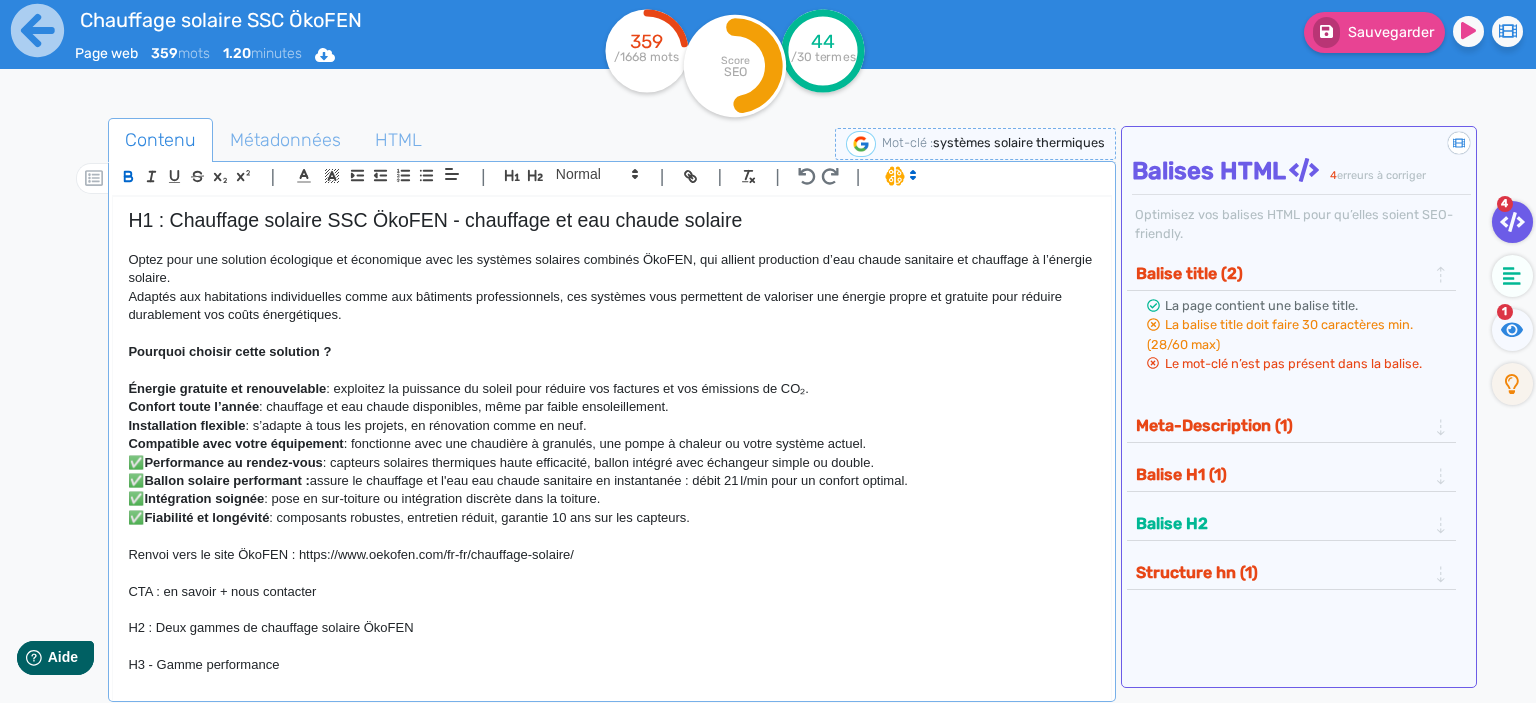 click on "✅ Performance au rendez-vous : capteurs solaires thermiques haute efficacité, ballon intégré avec échangeur simple ou double." 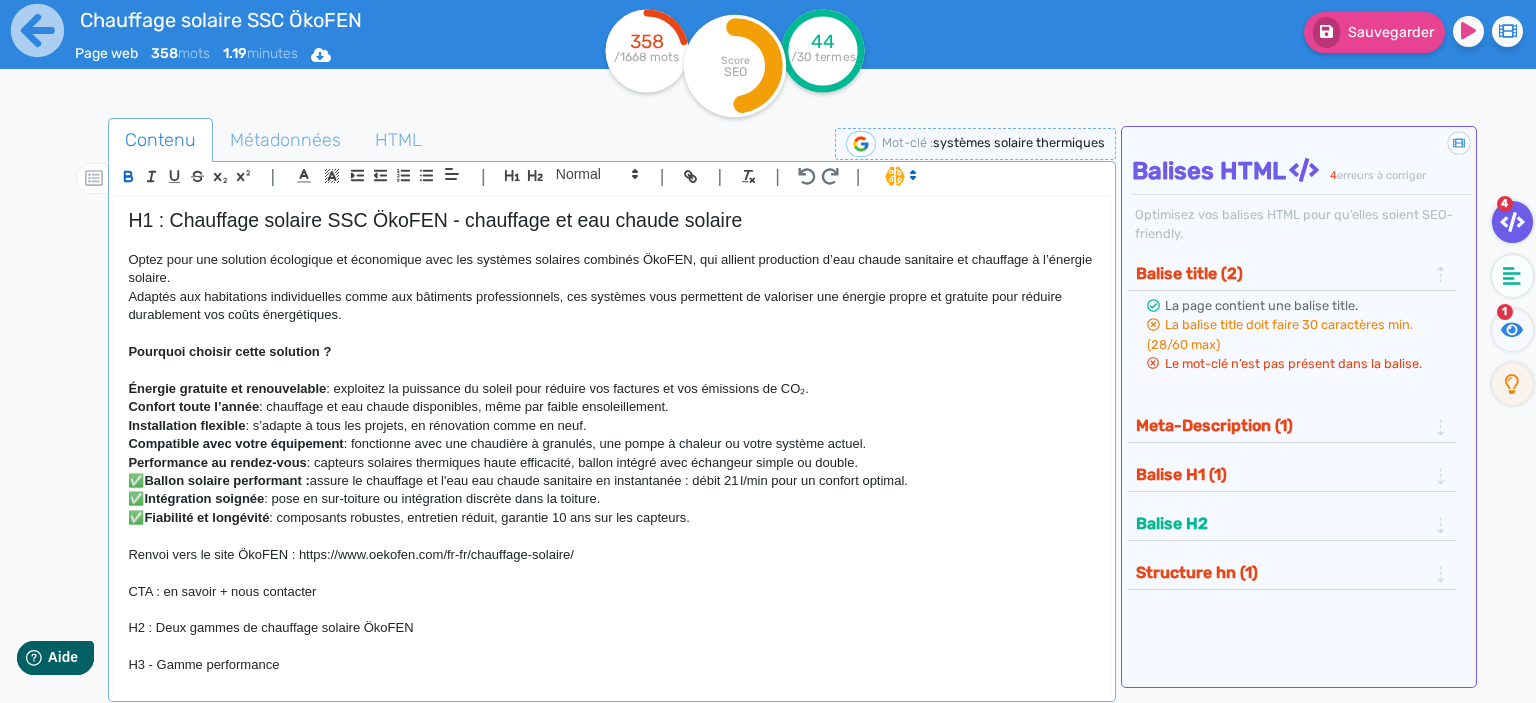 click on "Ballon solaire performant :" 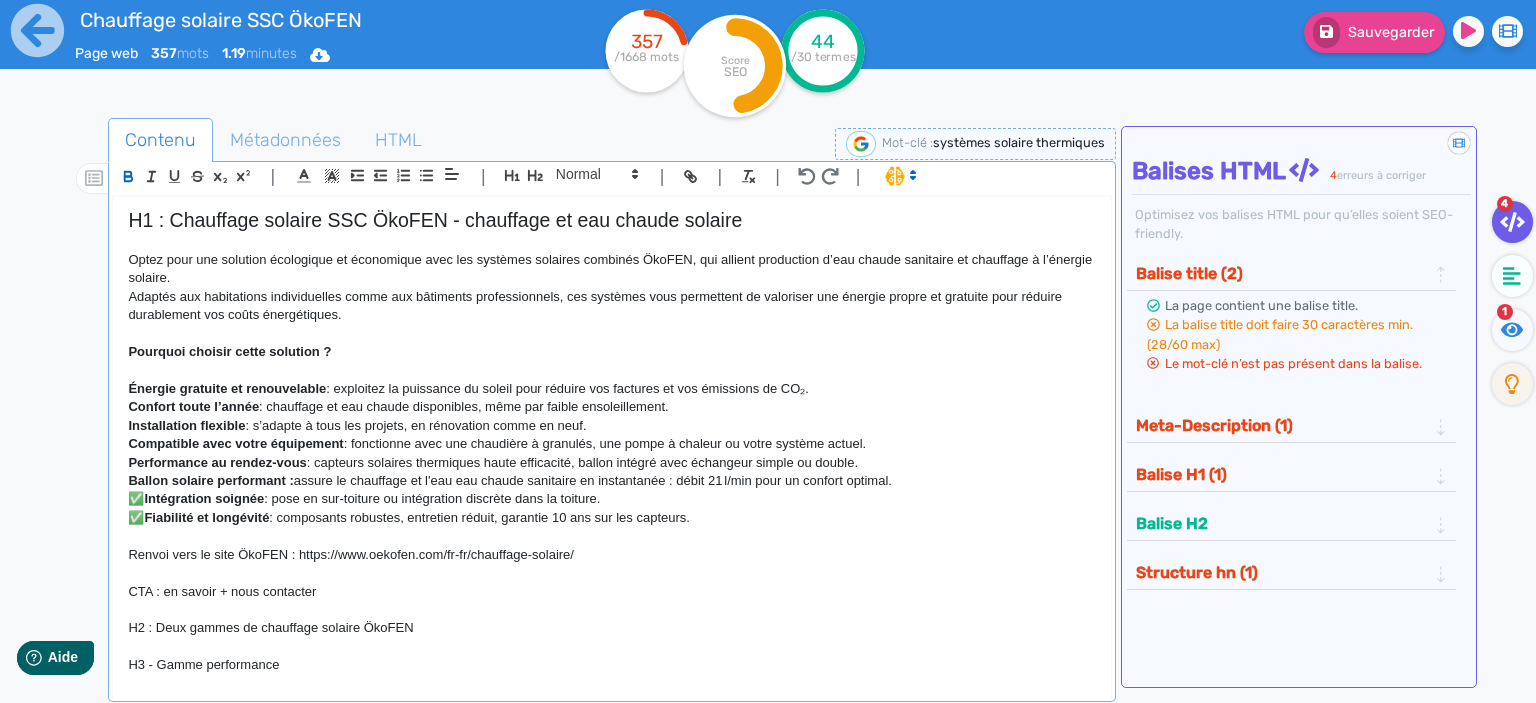 click on "✅  Intégration soignée  : pose en sur-toiture ou intégration discrète dans la toiture." 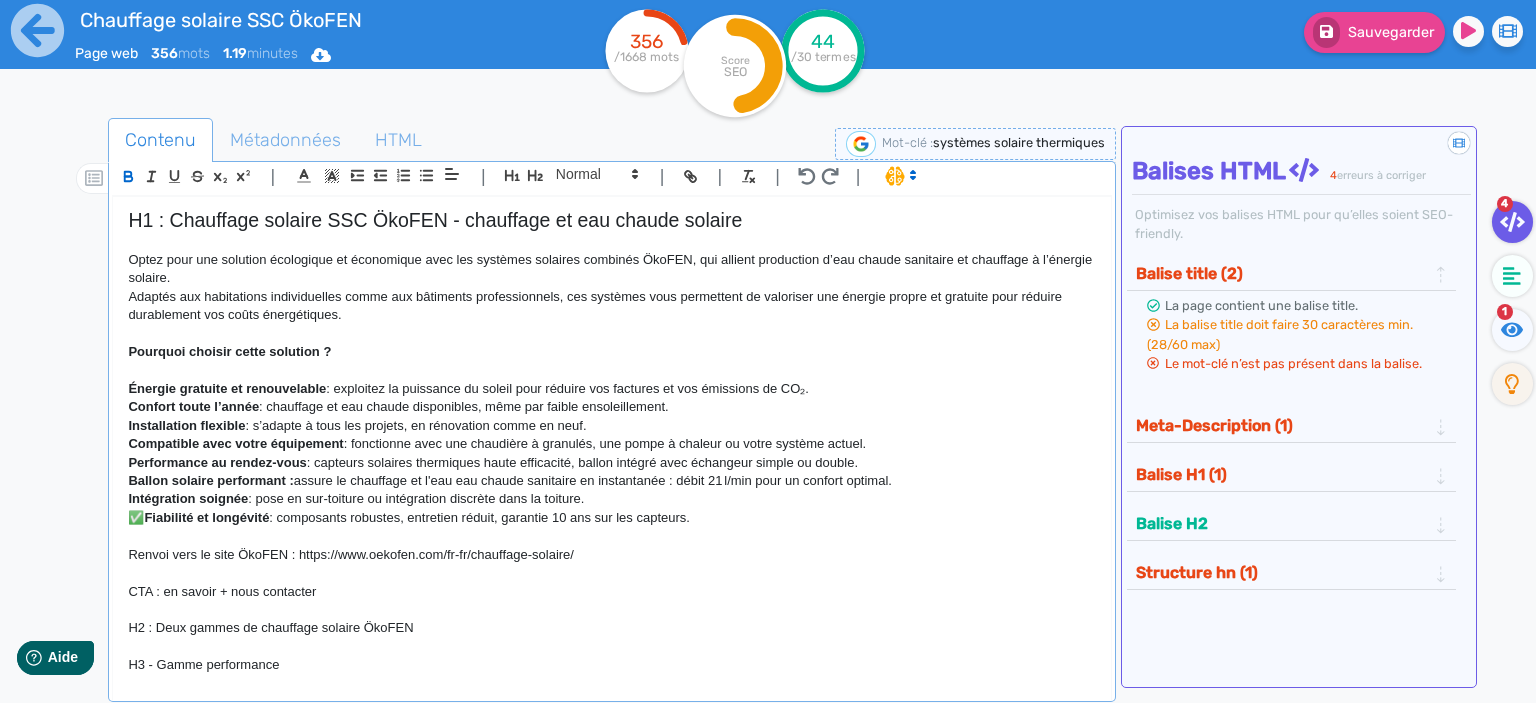 click on "Fiabilité et longévité" 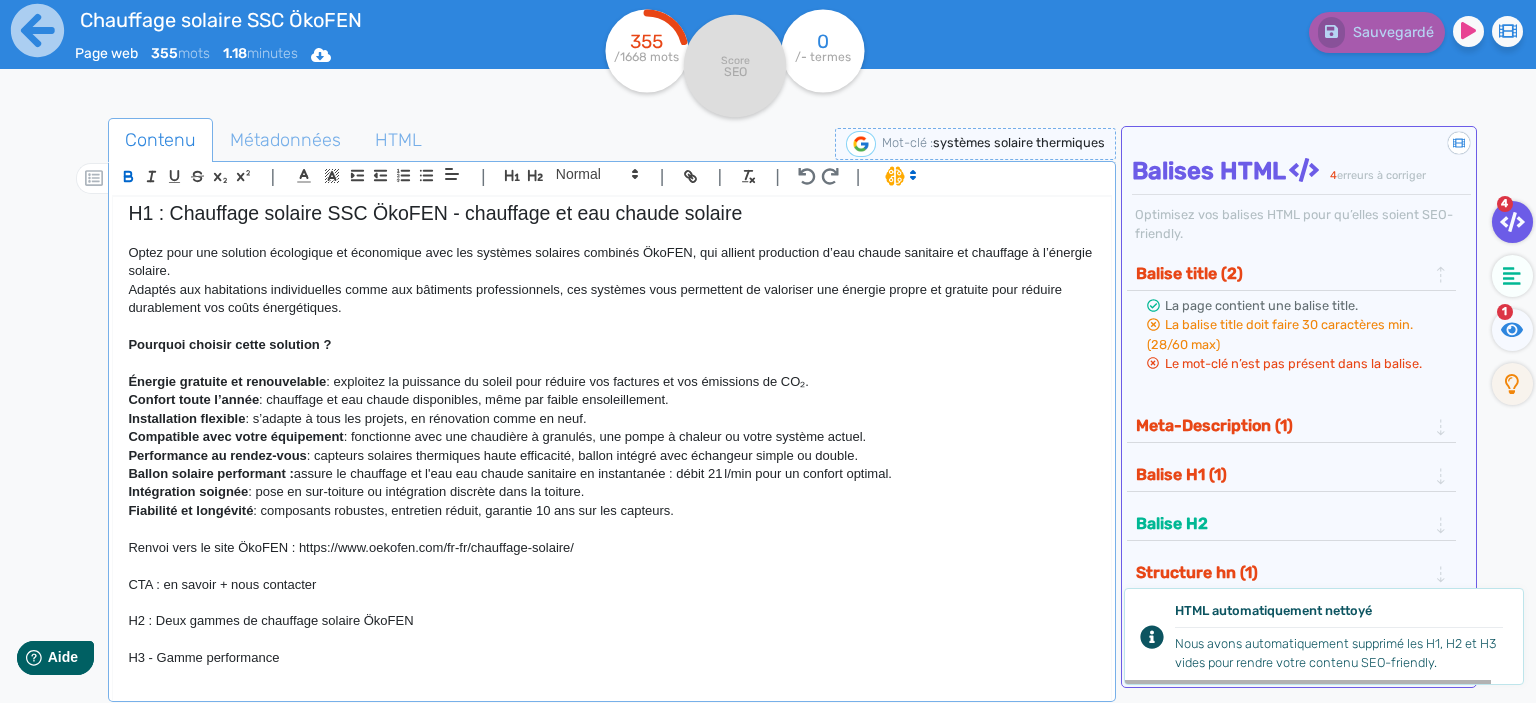 scroll, scrollTop: 0, scrollLeft: 0, axis: both 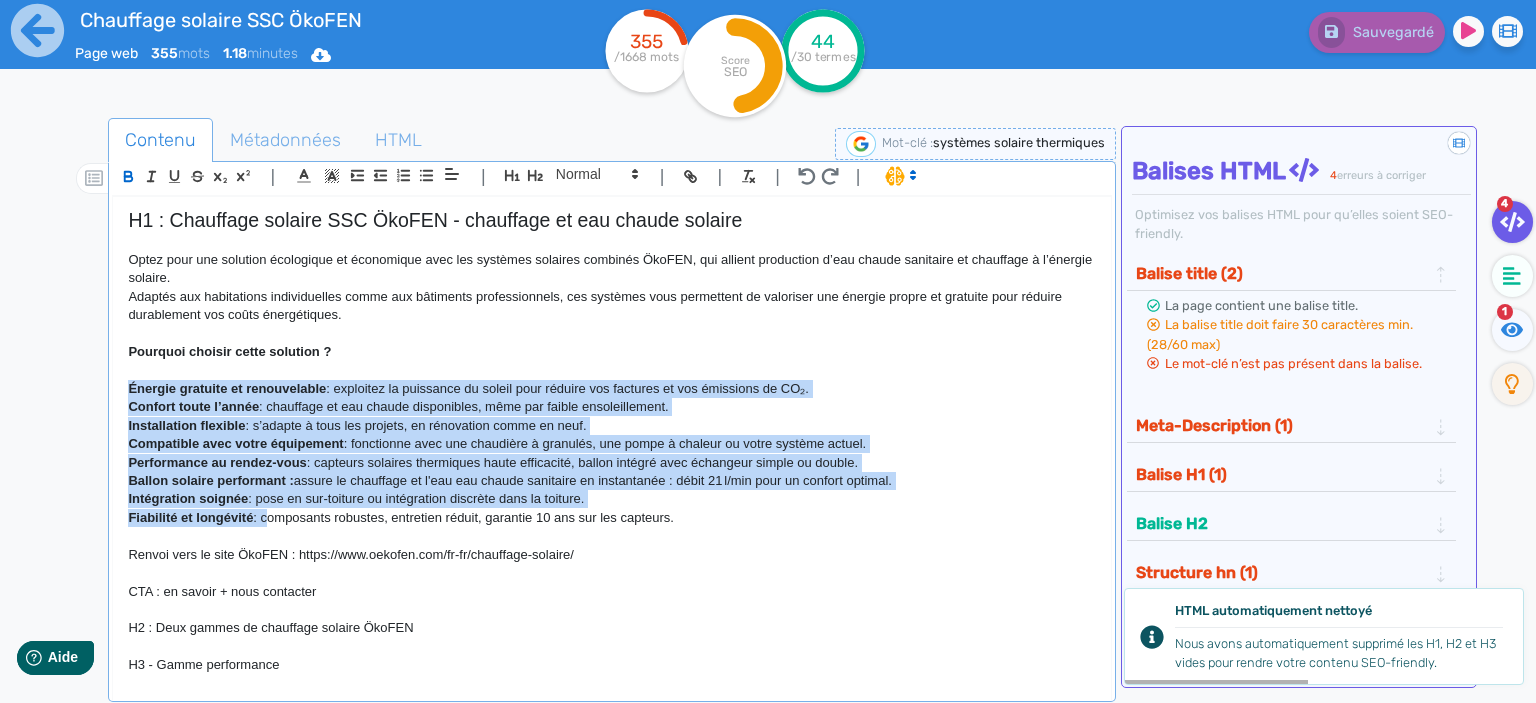 drag, startPoint x: 262, startPoint y: 514, endPoint x: 115, endPoint y: 384, distance: 196.2371 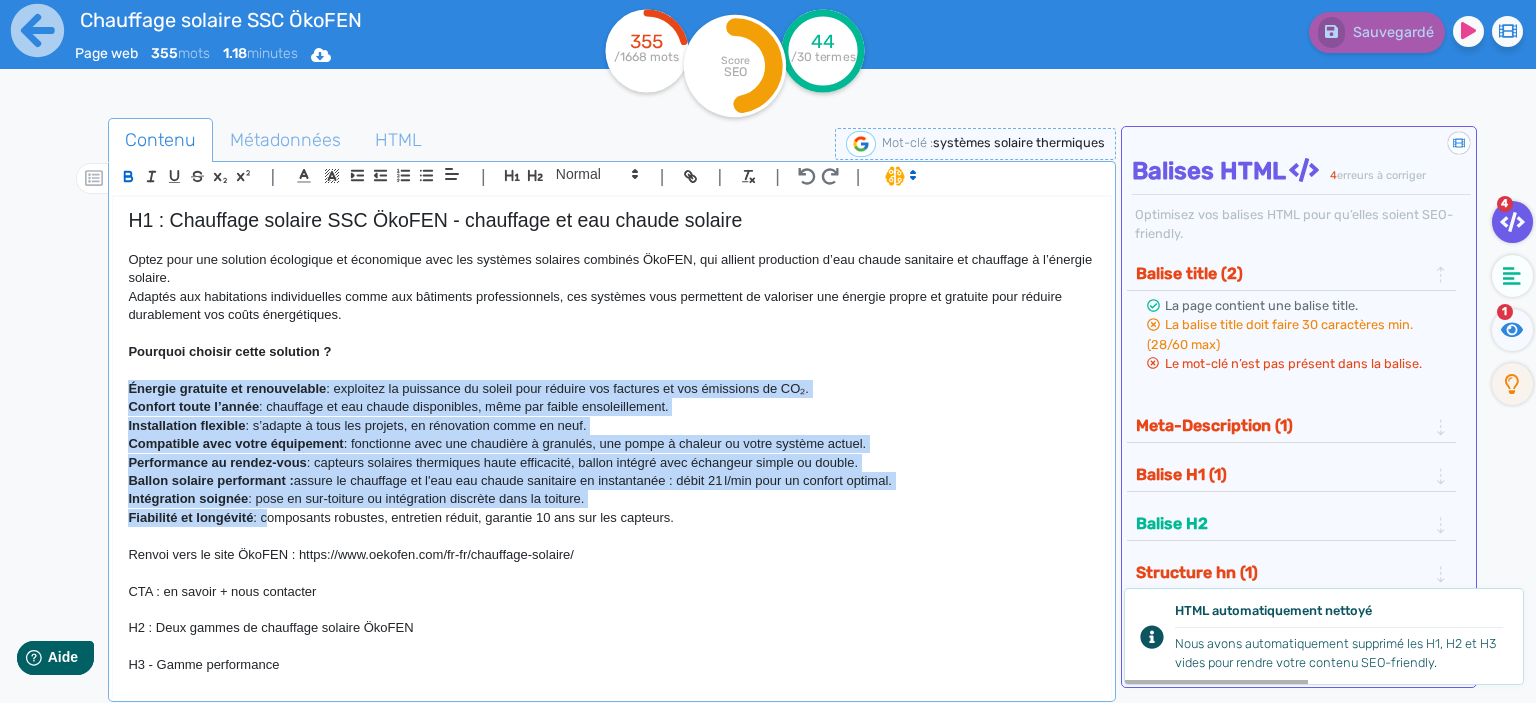 click on "H1 : Chauffage solaire SSC ÖkoFEN - chauffage et eau chaude solaire Optez pour une solution écologique et économique avec les systèmes solaires combinés ÖkoFEN, qui allient production d’eau chaude sanitaire et chauffage à l’énergie solaire.  Adaptés aux habitations individuelles comme aux bâtiments professionnels, ces systèmes vous permettent de valoriser une énergie propre et gratuite pour réduire durablement vos coûts énergétiques. Pourquoi choisir cette solution ? Énergie gratuite et renouvelable  : exploitez la puissance du soleil pour réduire vos factures et vos émissions de CO₂. Confort toute l’année  : chauffage et eau chaude disponibles, même par faible ensoleillement. Installation flexible  : s’adapte à tous les projets, en rénovation comme en neuf. Compatible avec votre équipement  : fonctionne avec une chaudière à granulés, une pompe à chaleur ou votre système actuel. Performance au rendez-vous Ballon solaire performant :  Intégration soignée" 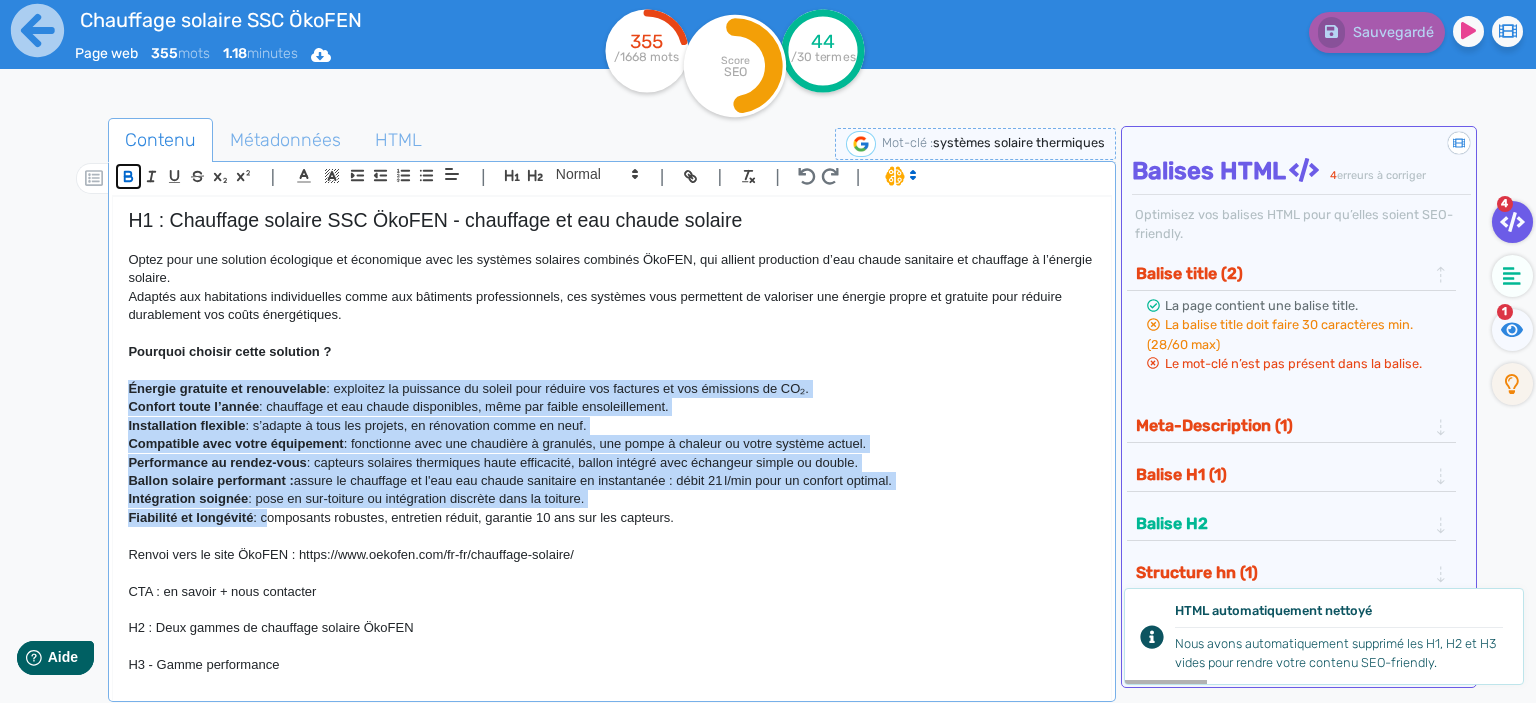 click 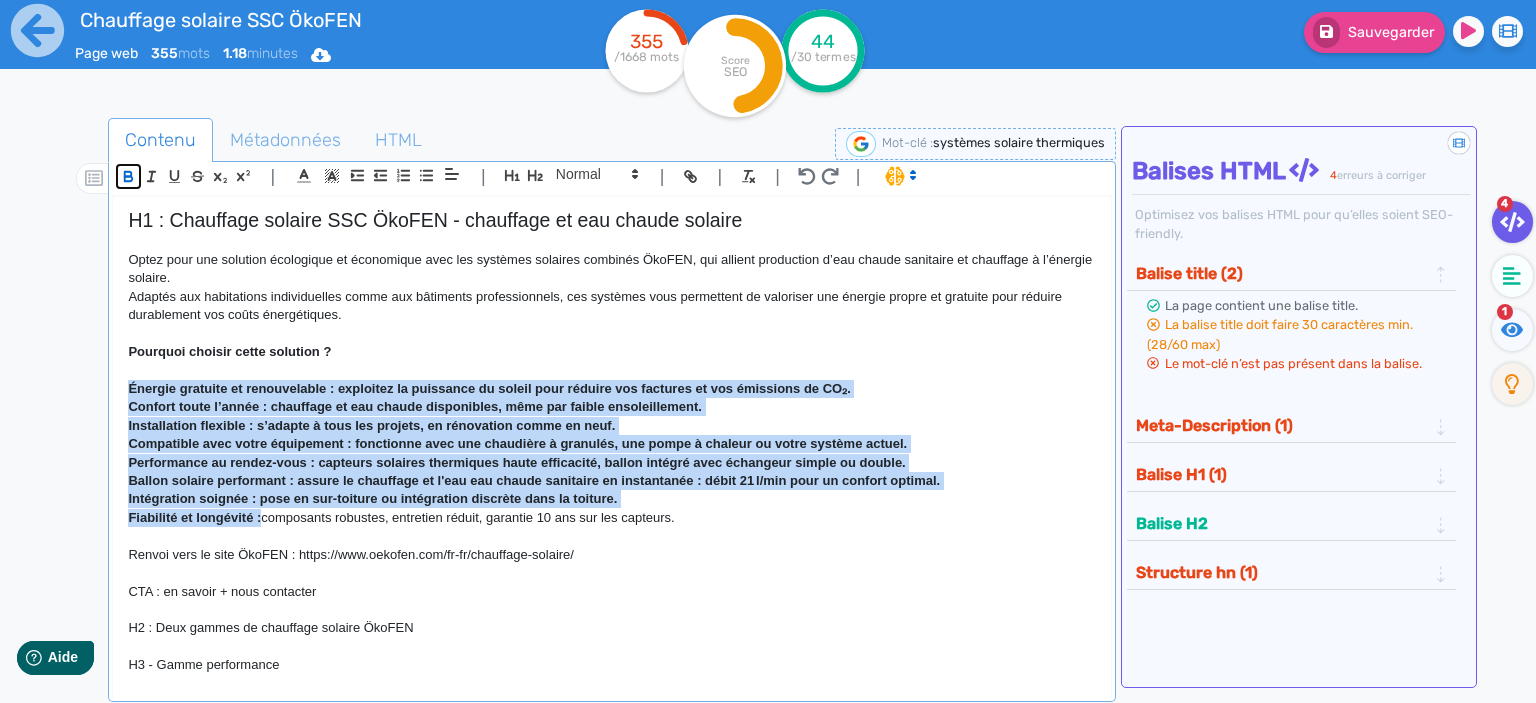 click 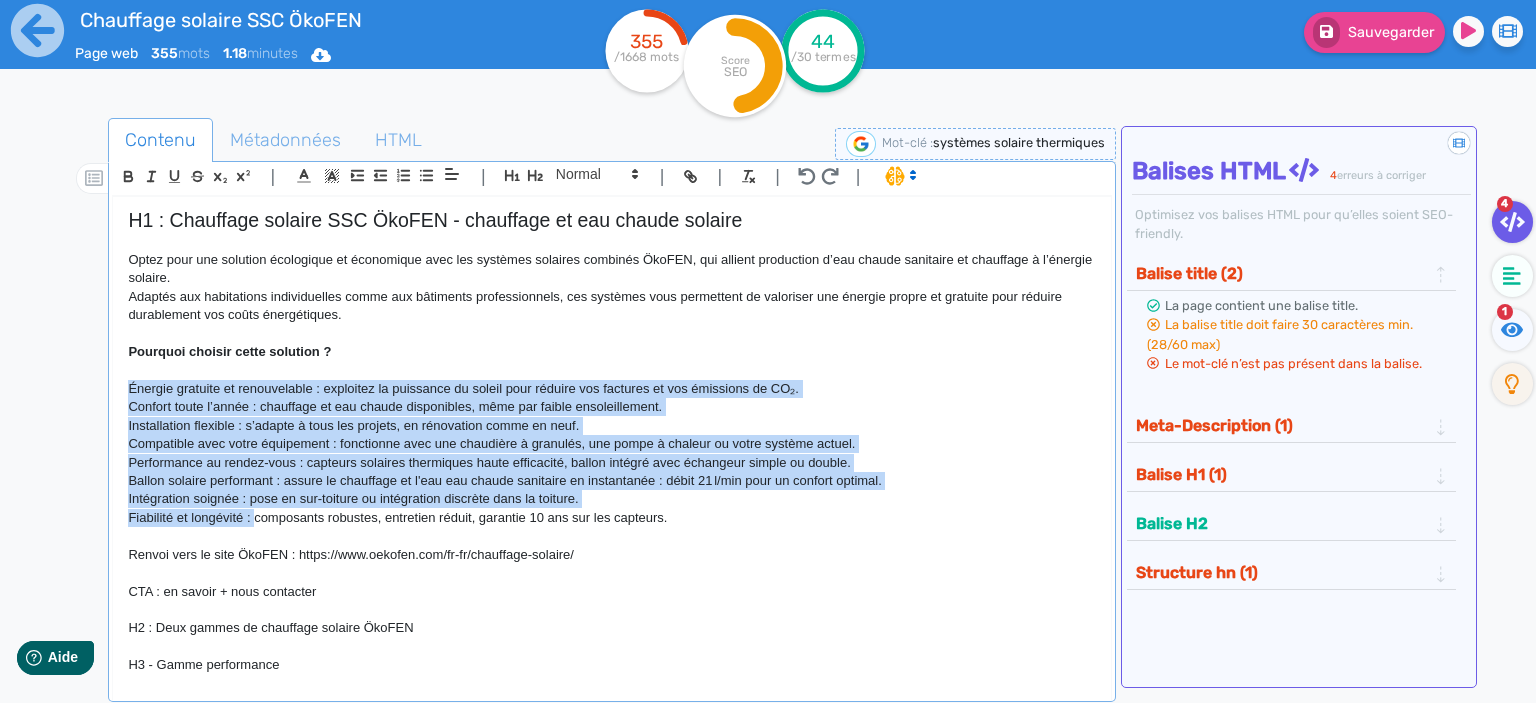 click on "Installation flexible : s’adapte à tous les projets, en rénovation comme en neuf." 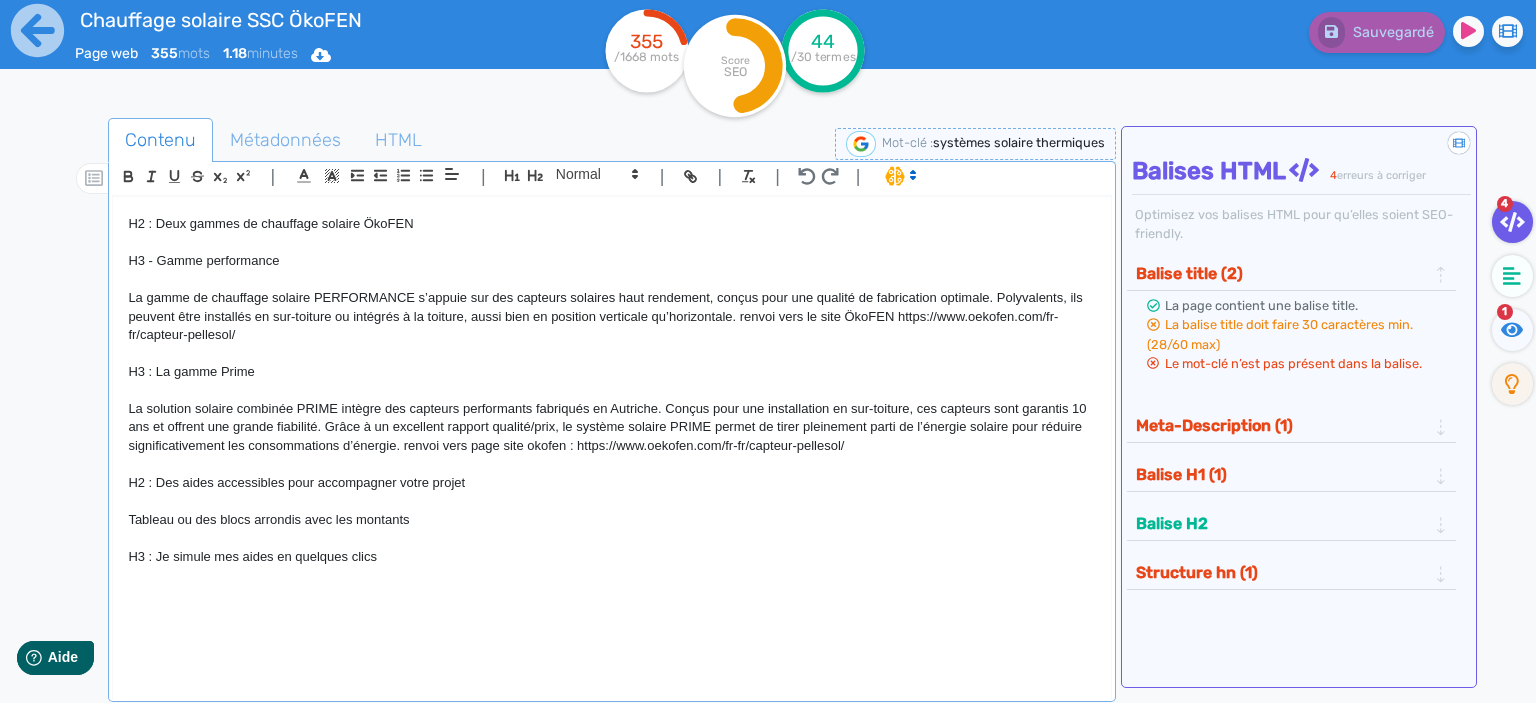 scroll, scrollTop: 0, scrollLeft: 0, axis: both 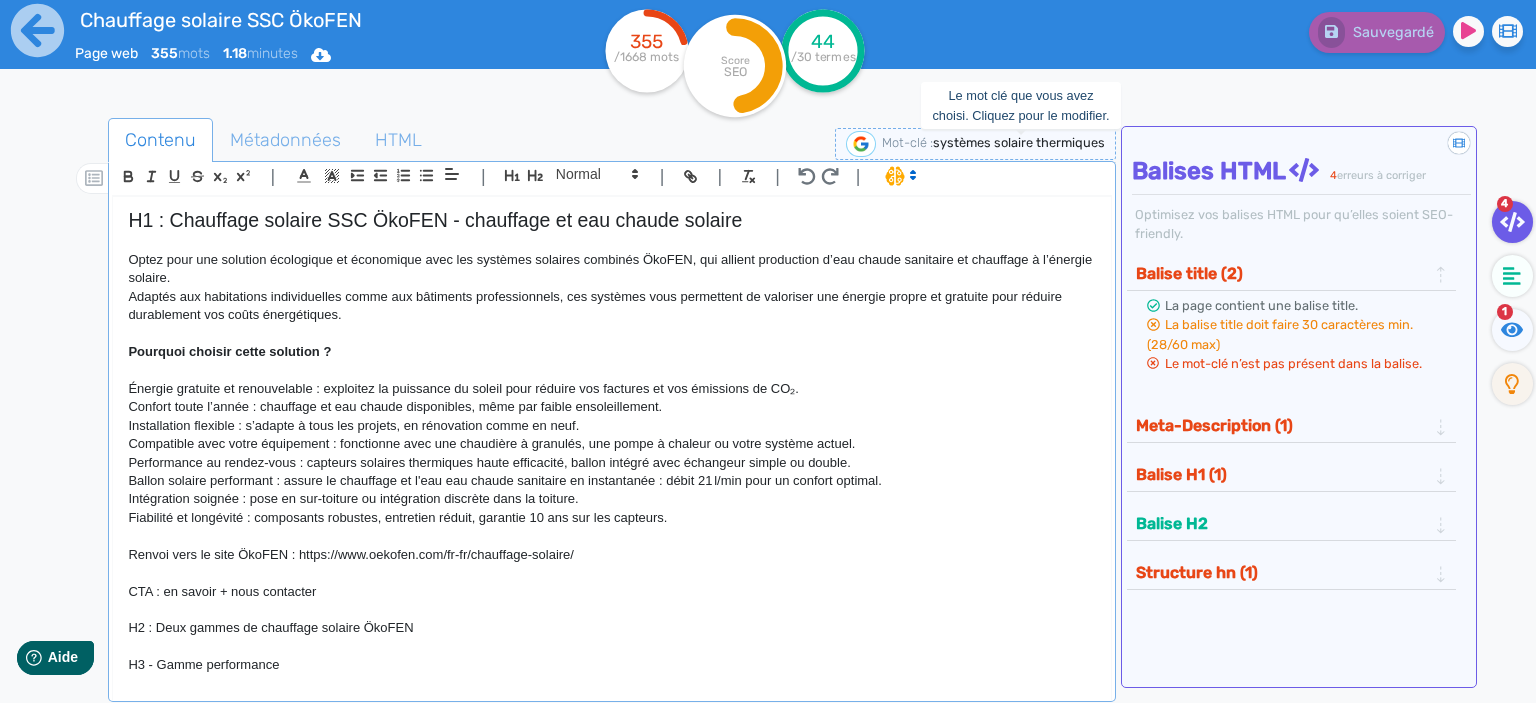 click on "systèmes solaire thermiques" at bounding box center (1019, 142) 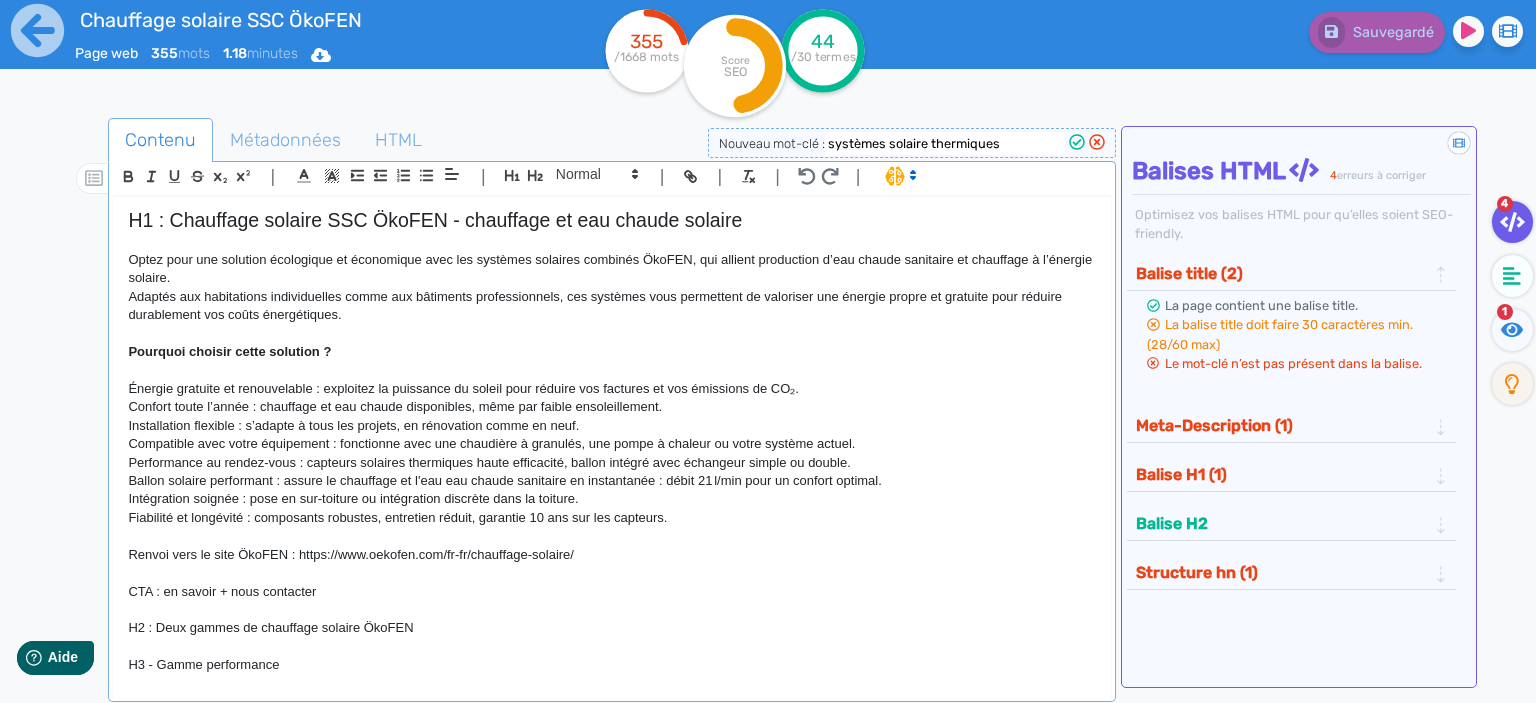 drag, startPoint x: 1038, startPoint y: 143, endPoint x: 811, endPoint y: 148, distance: 227.05505 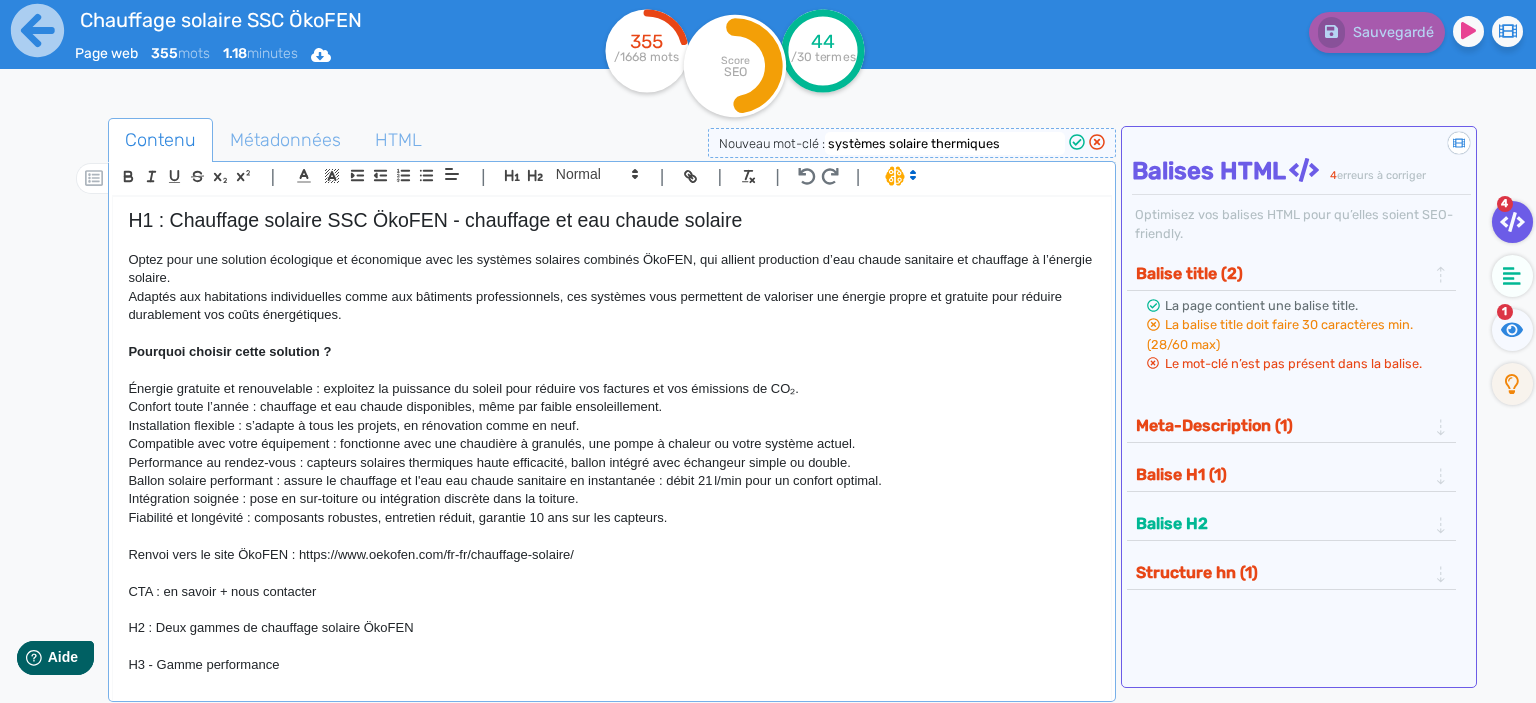 click on "systèmes solaire thermiques" at bounding box center [945, 143] 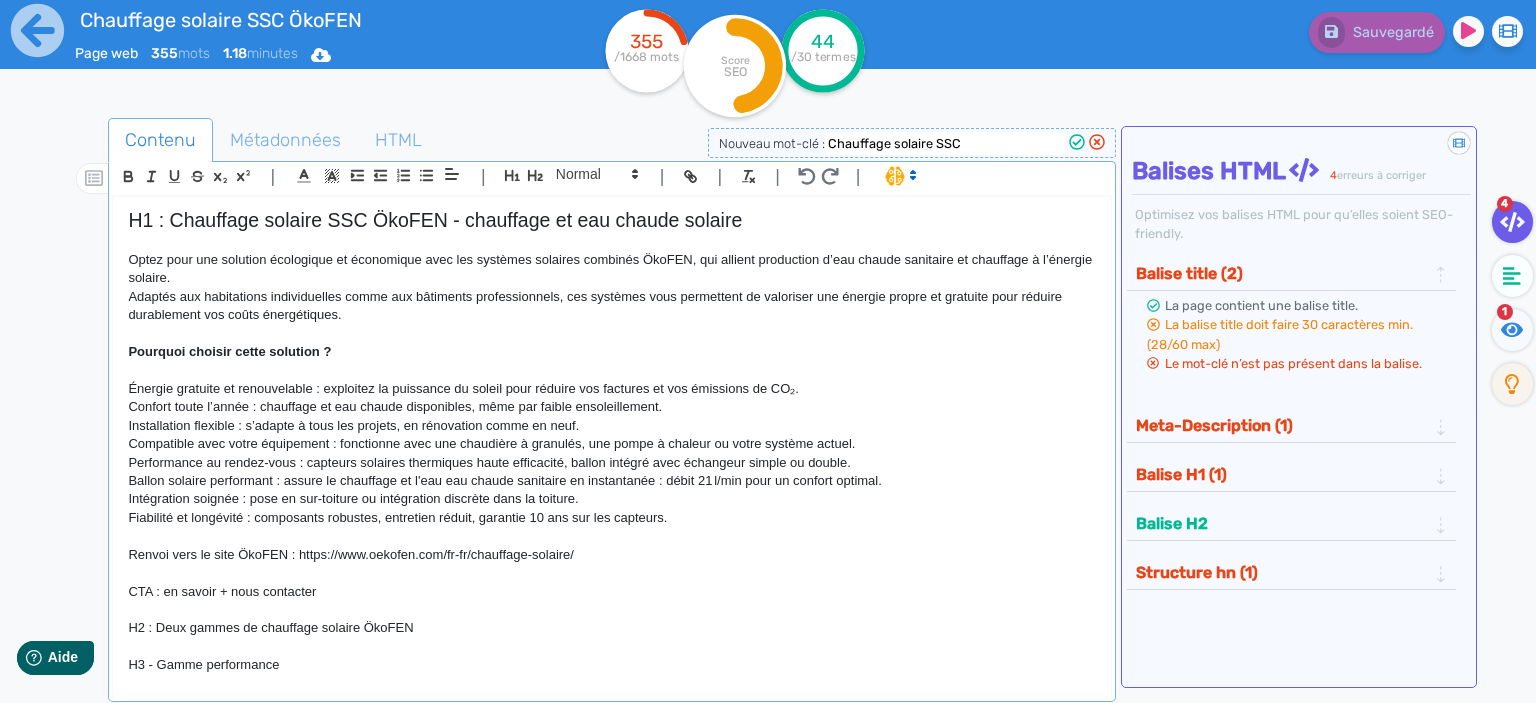 type on "Chauffage solaire SSC" 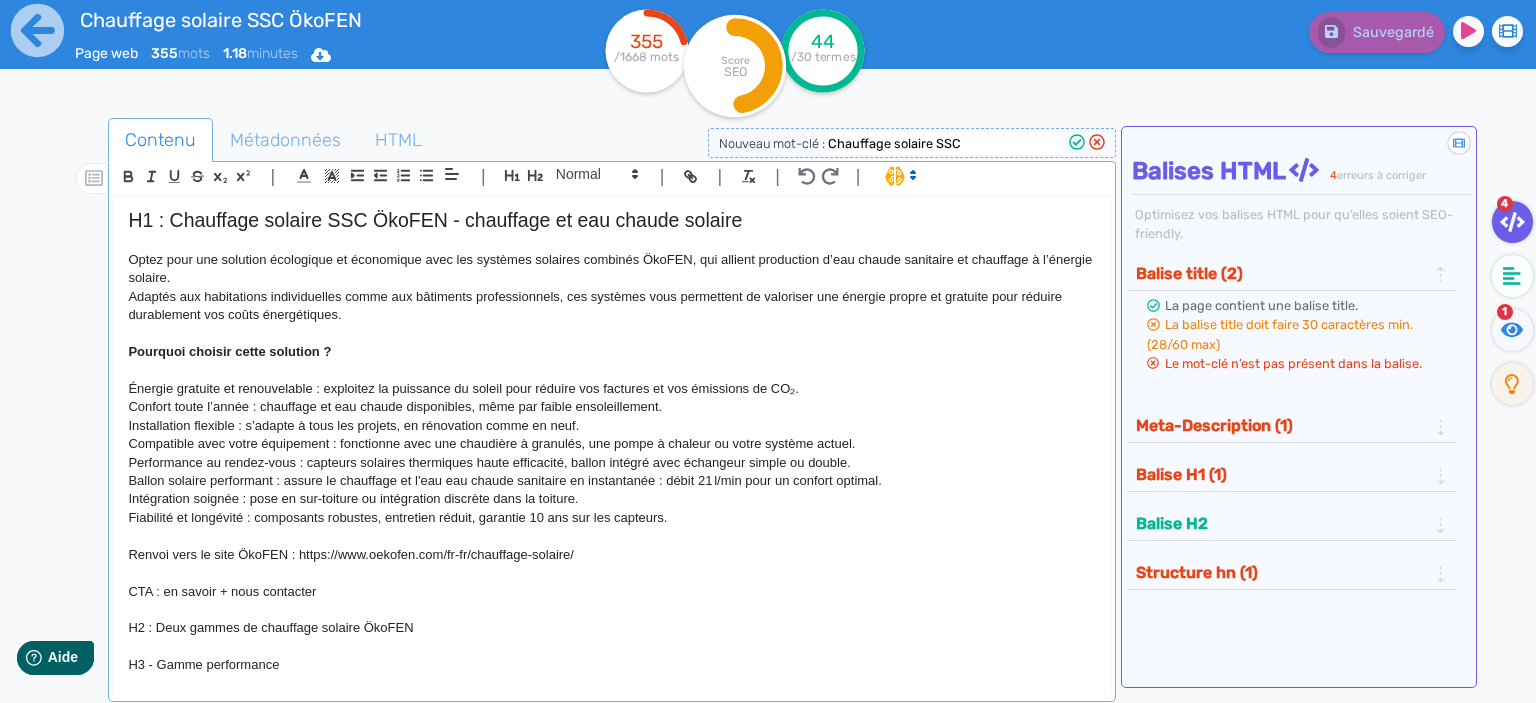 click 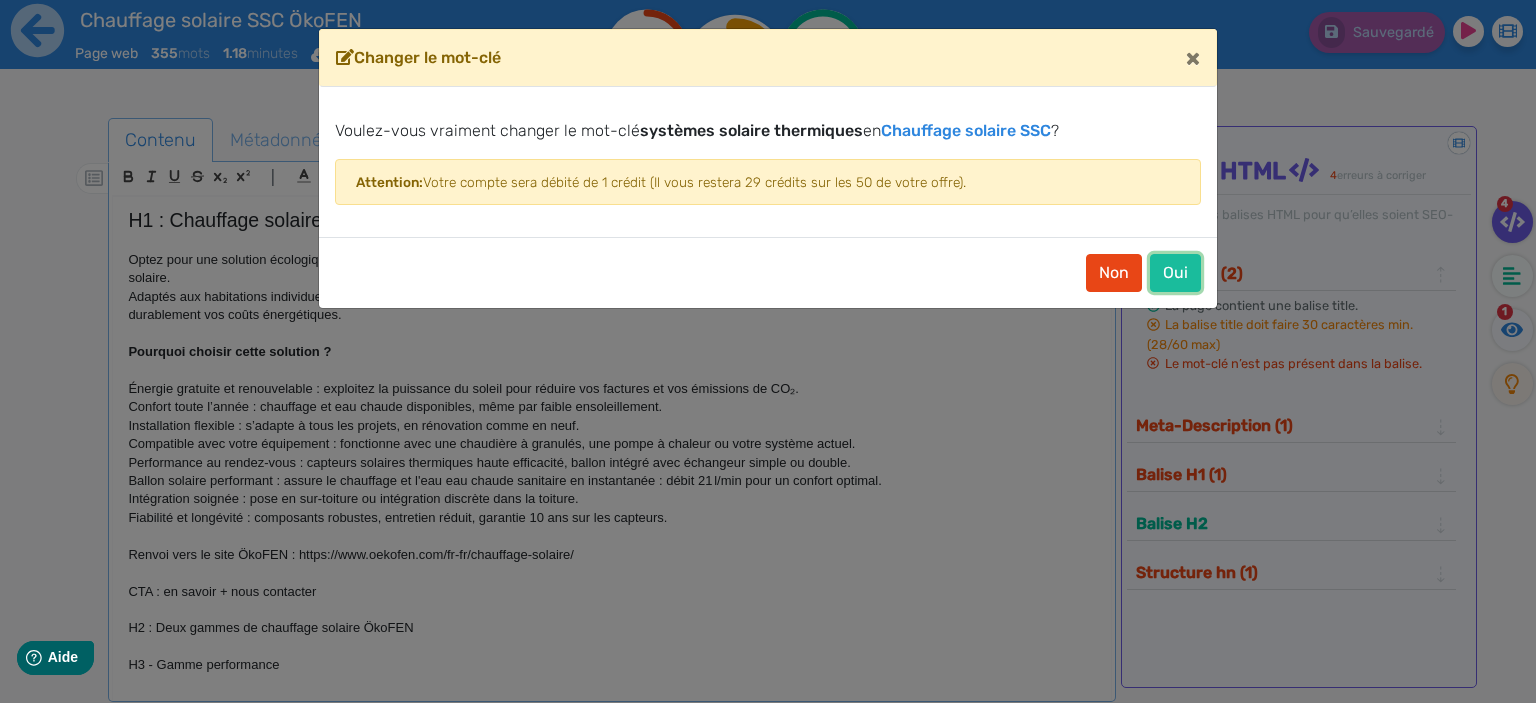 click on "Oui" 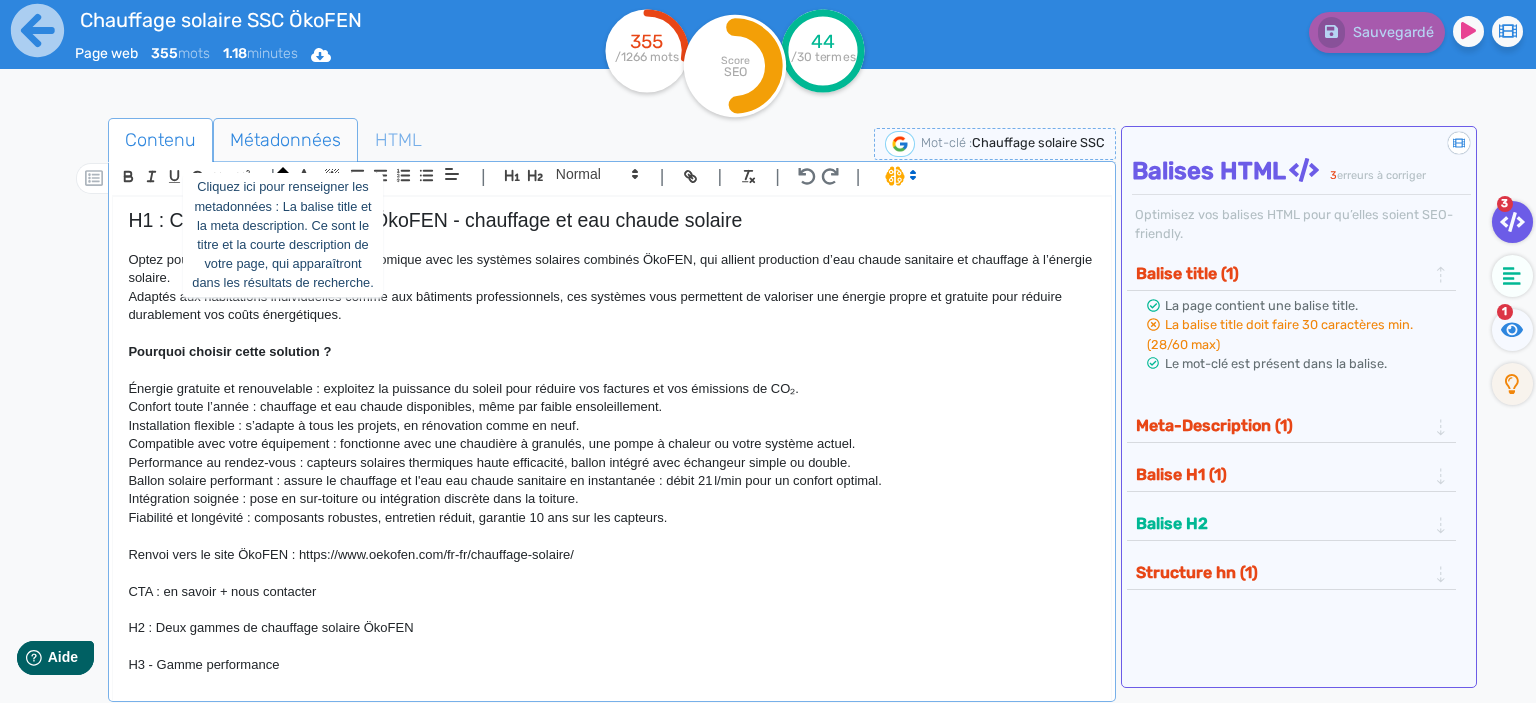 click on "Métadonnées" at bounding box center (285, 140) 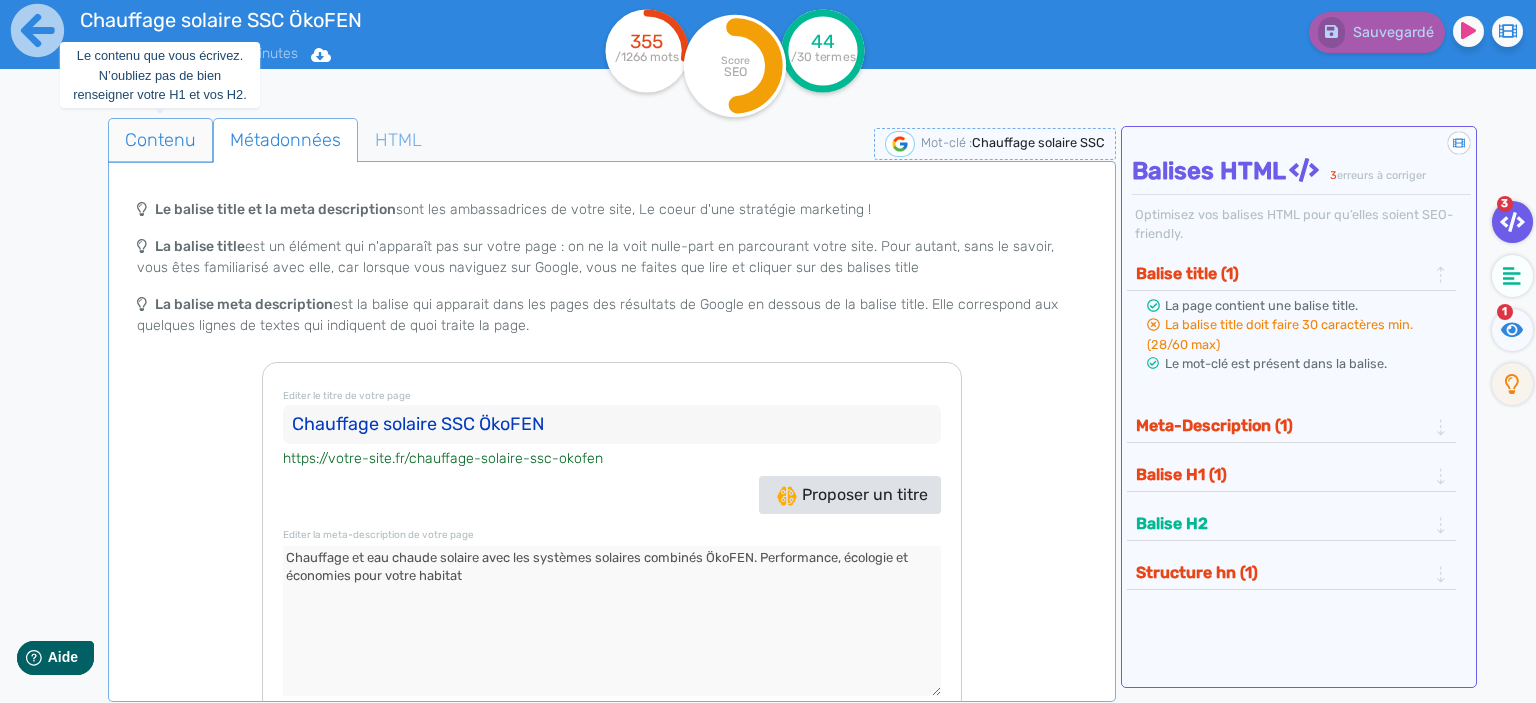 click on "Contenu" 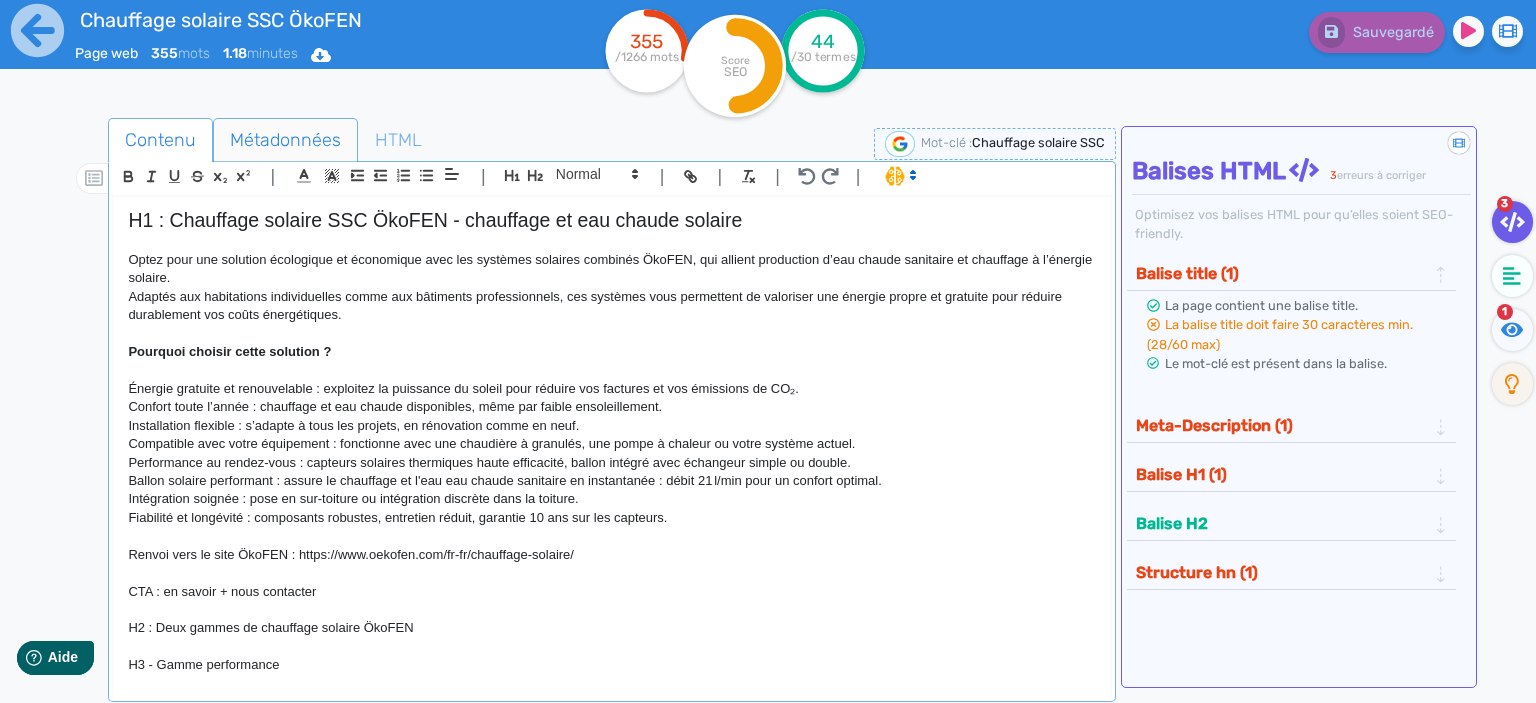 click on "Métadonnées" at bounding box center [285, 140] 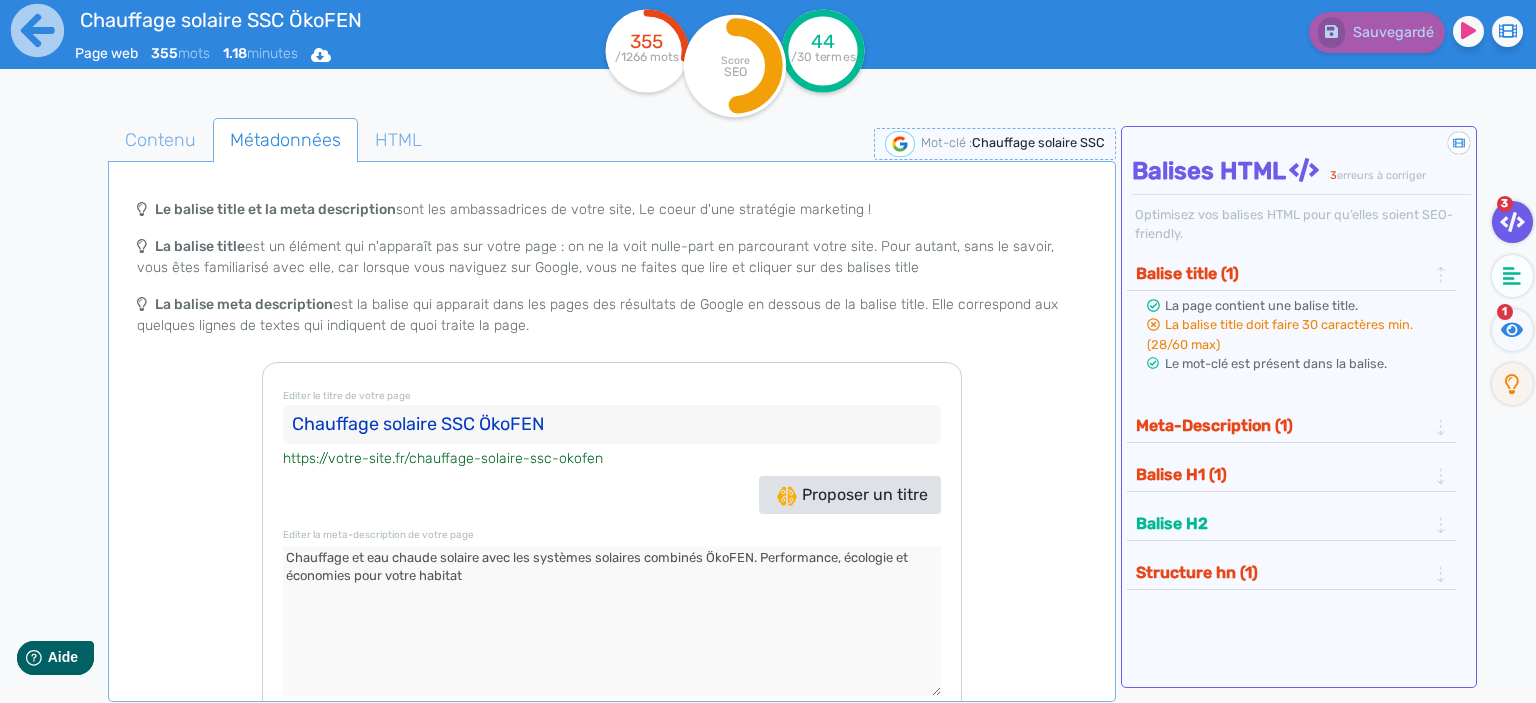 click on "Chauffage solaire SSC ÖkoFEN" 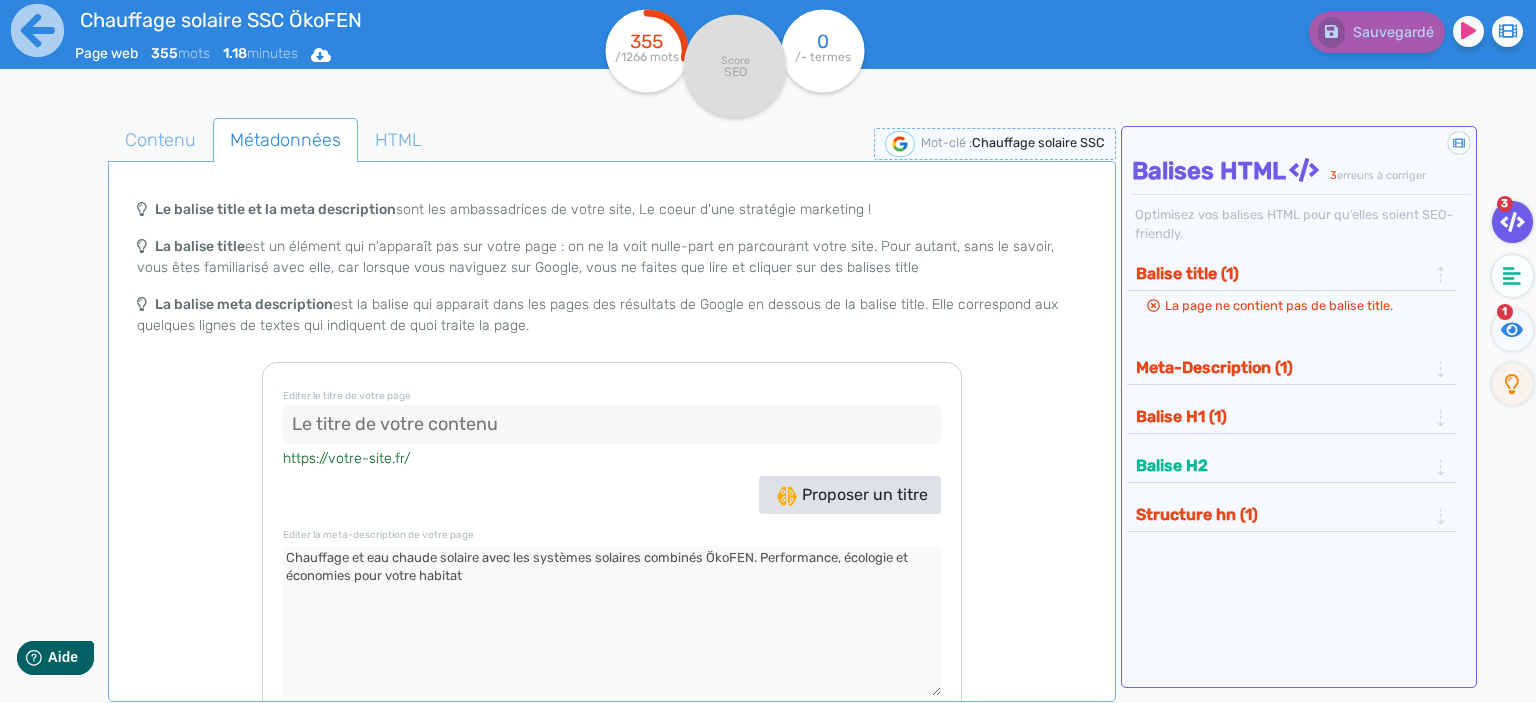 paste on "Chauffage et eau chaude solaire – Système SSC ÖkoFEN" 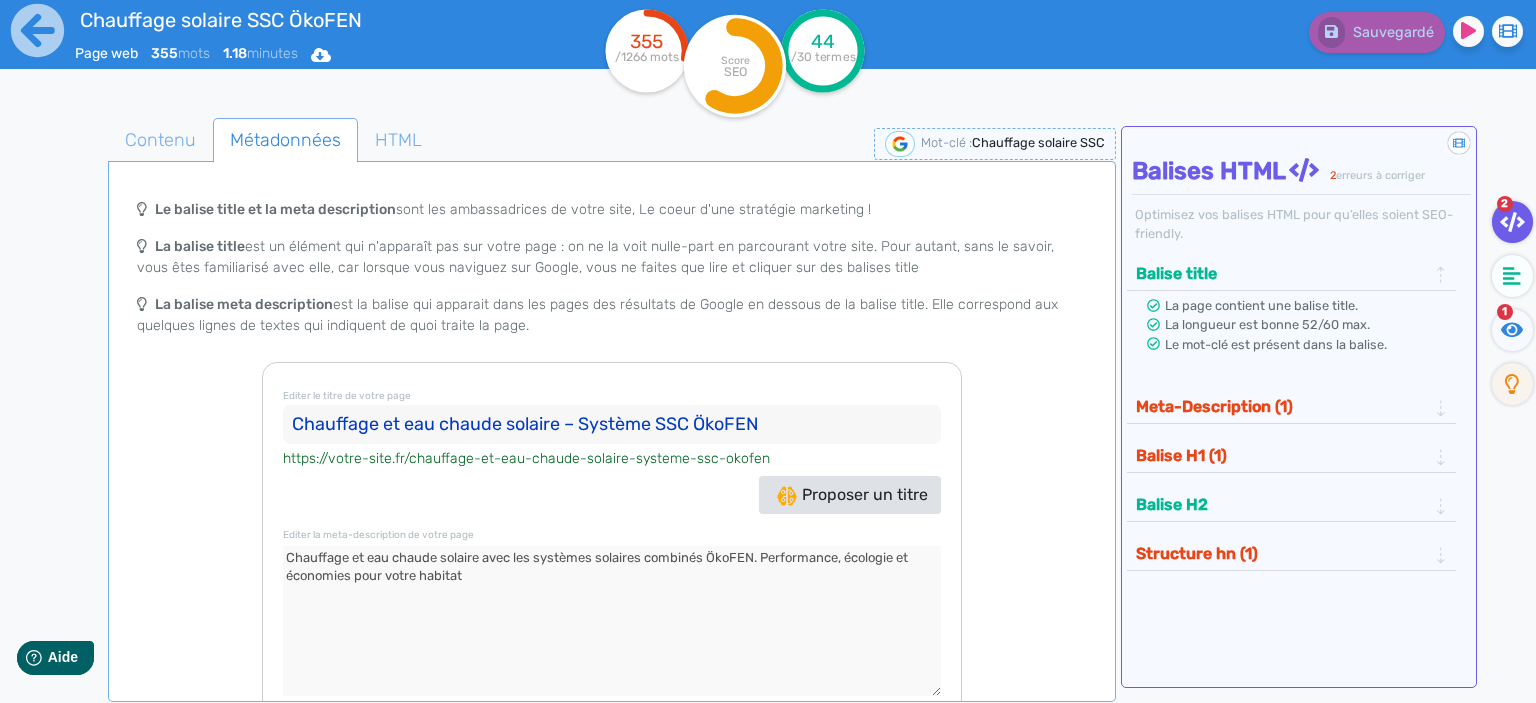 click on "Meta-Description (1)" 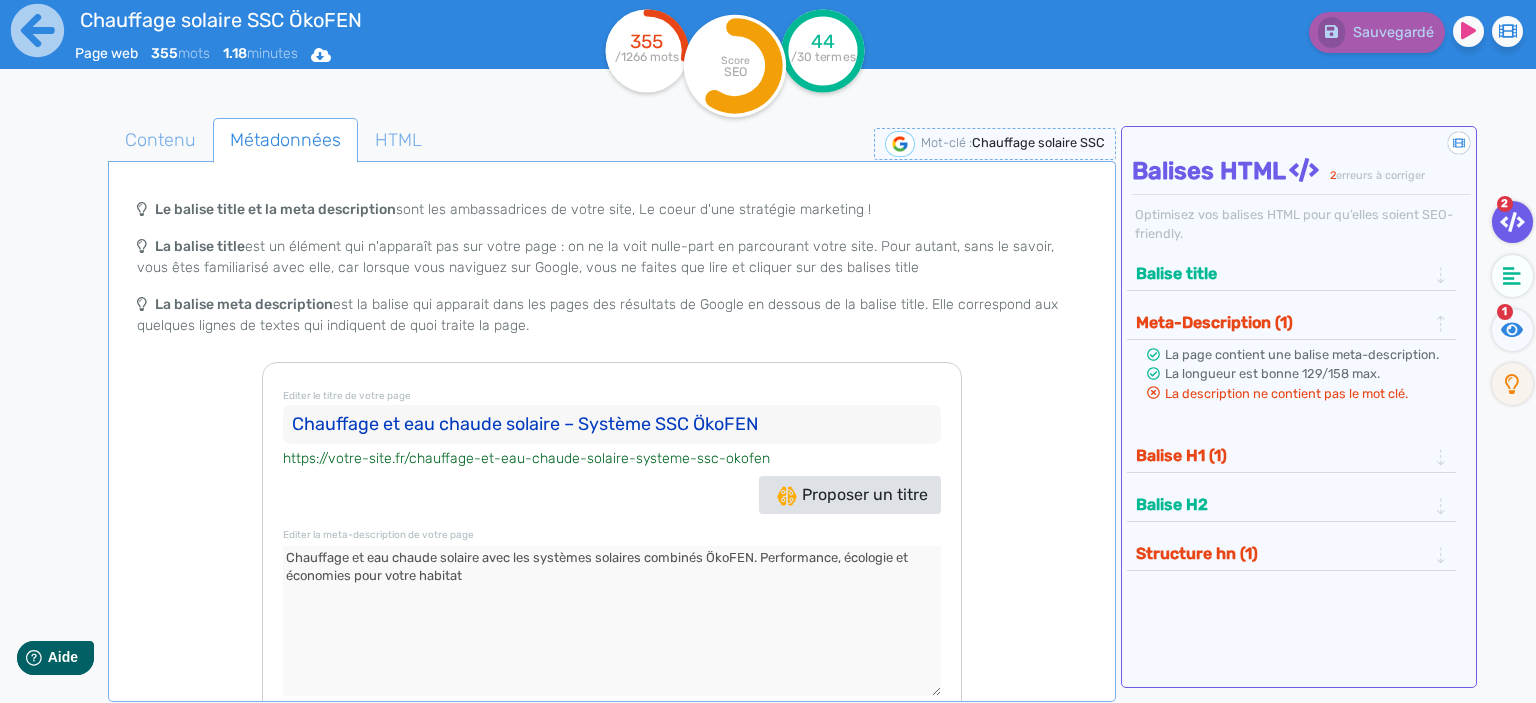 click on "Chauffage et eau chaude solaire – Système SSC ÖkoFEN" 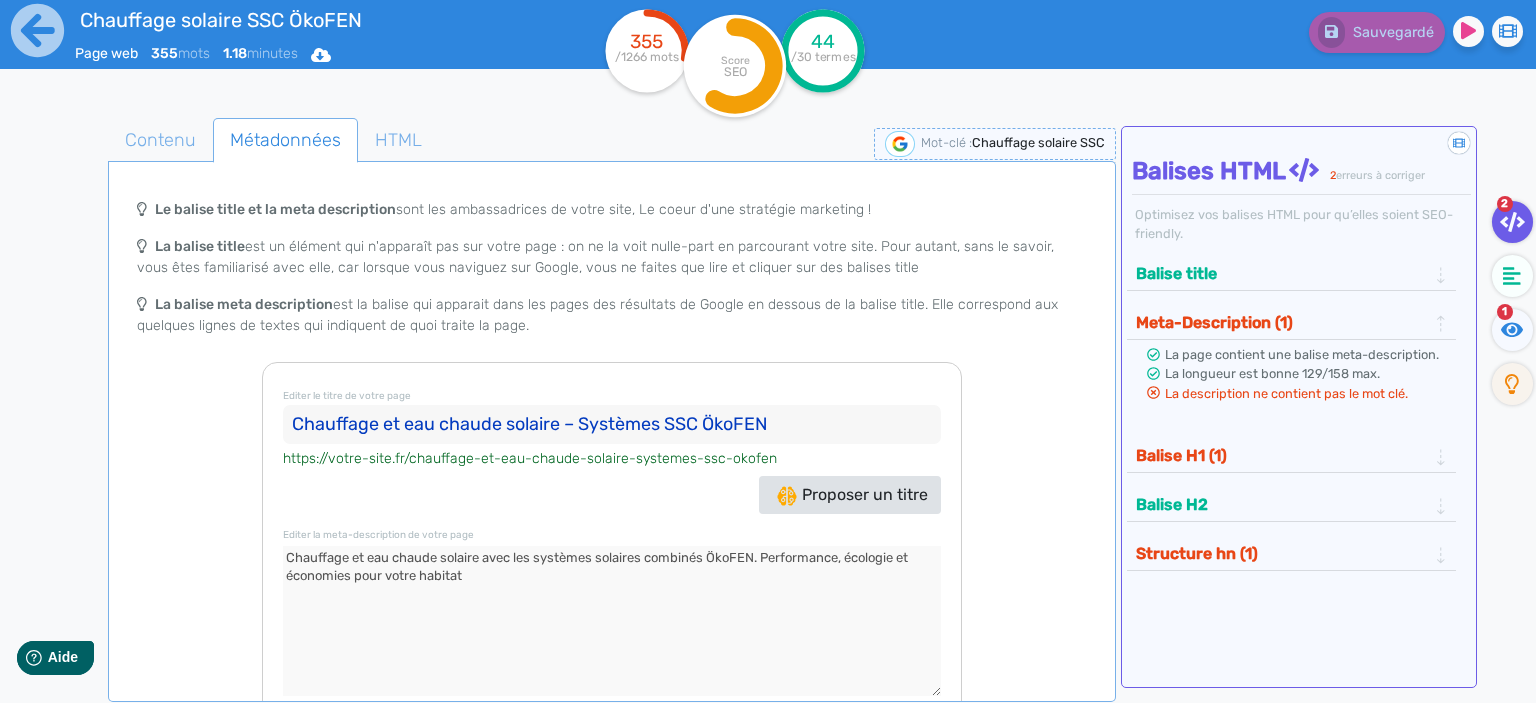 type on "Chauffage et eau chaude solaire – Systèmes SSC ÖkoFEN" 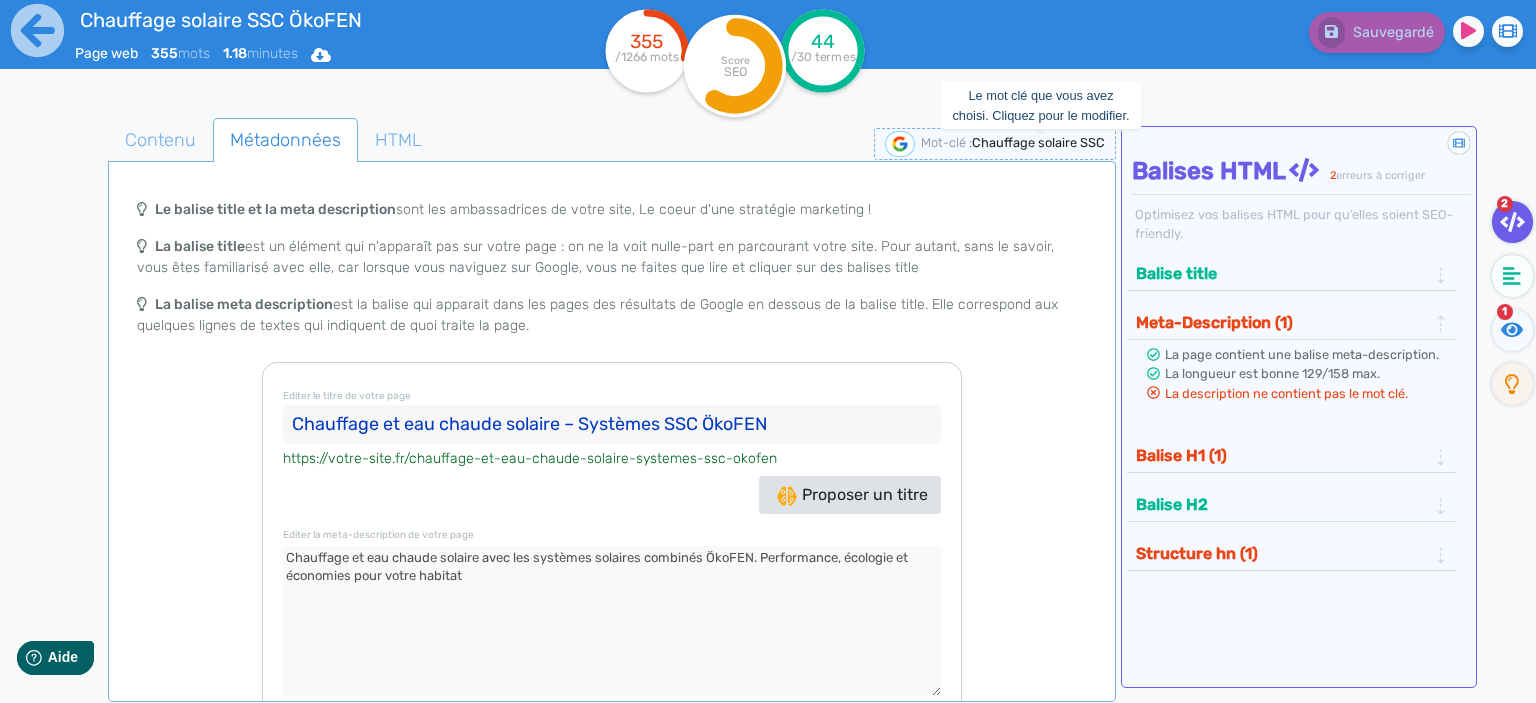 click on "Chauffage solaire SSC" at bounding box center (1038, 142) 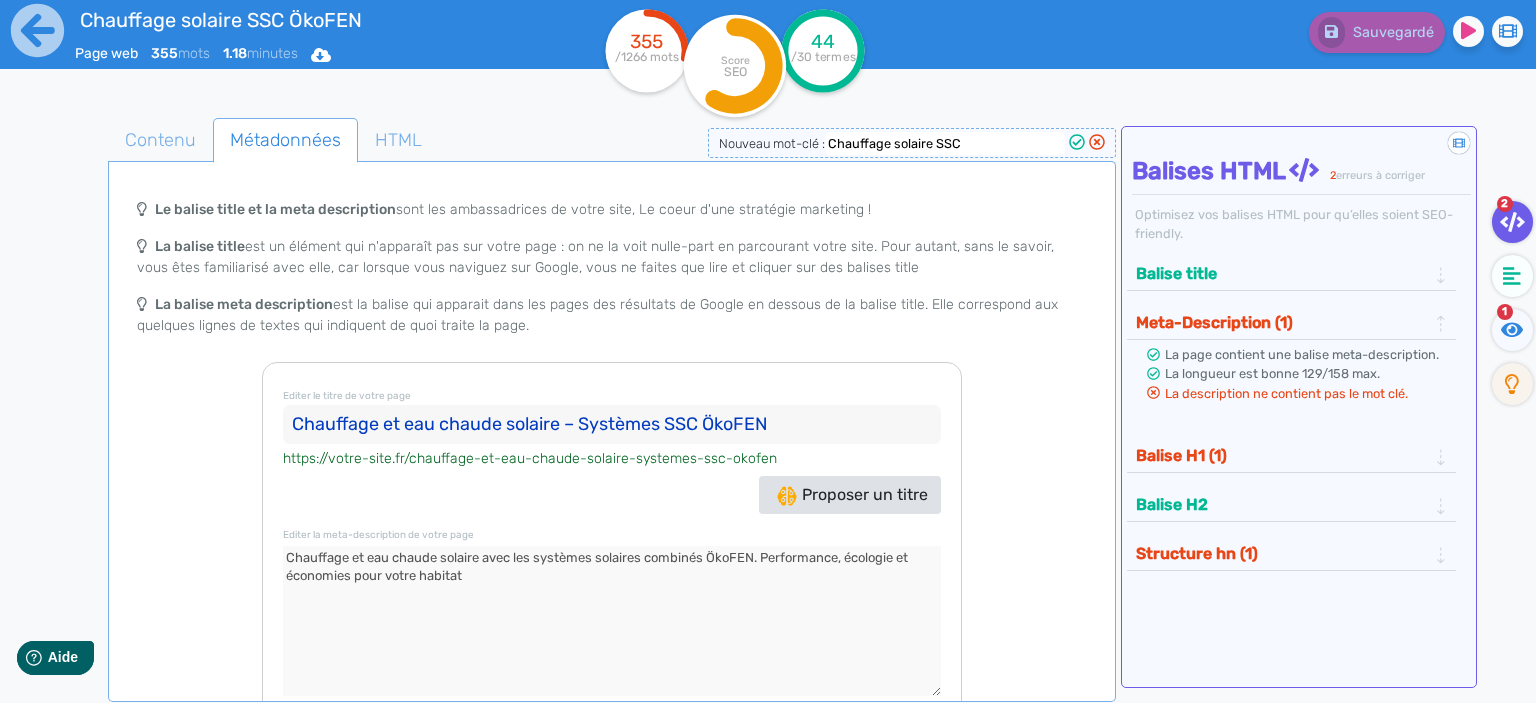 drag, startPoint x: 1004, startPoint y: 142, endPoint x: 796, endPoint y: 123, distance: 208.86598 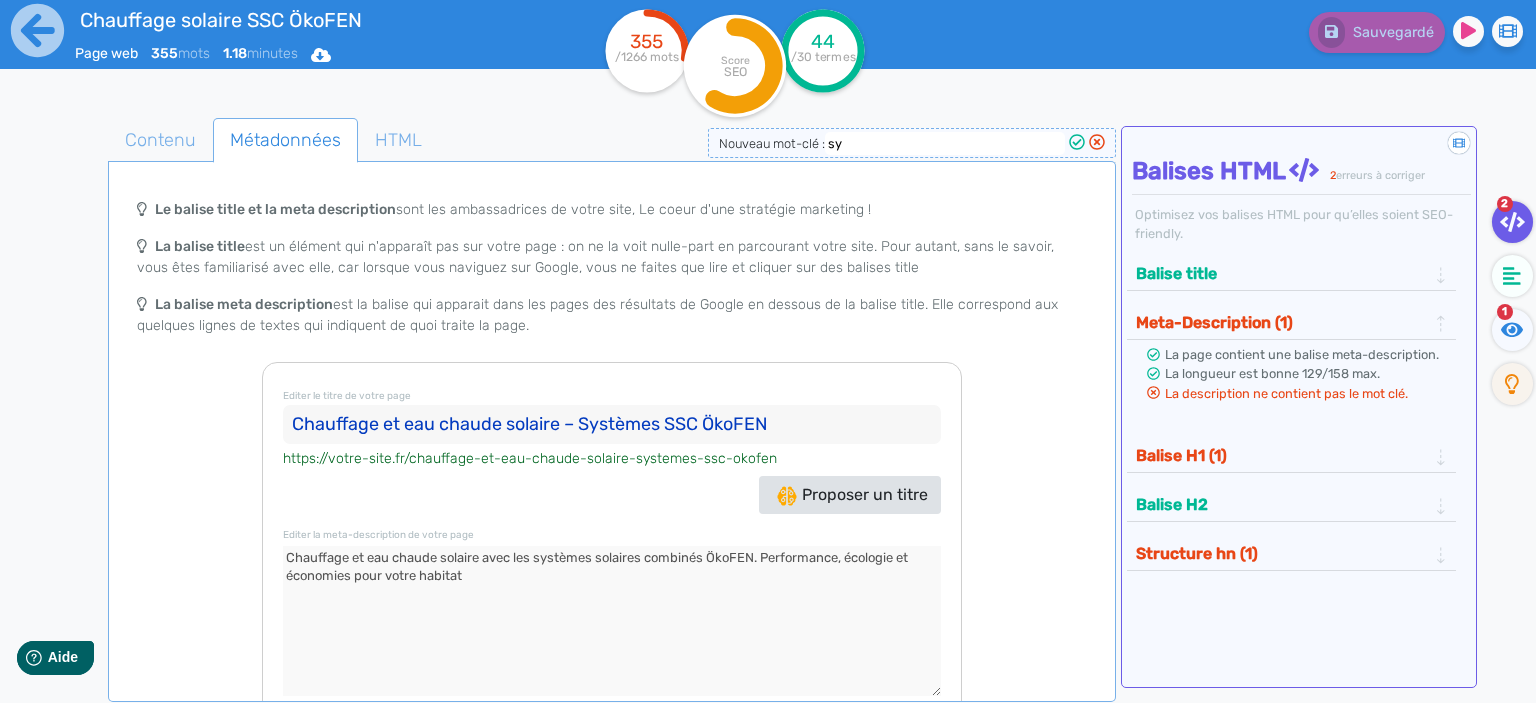 type on "s" 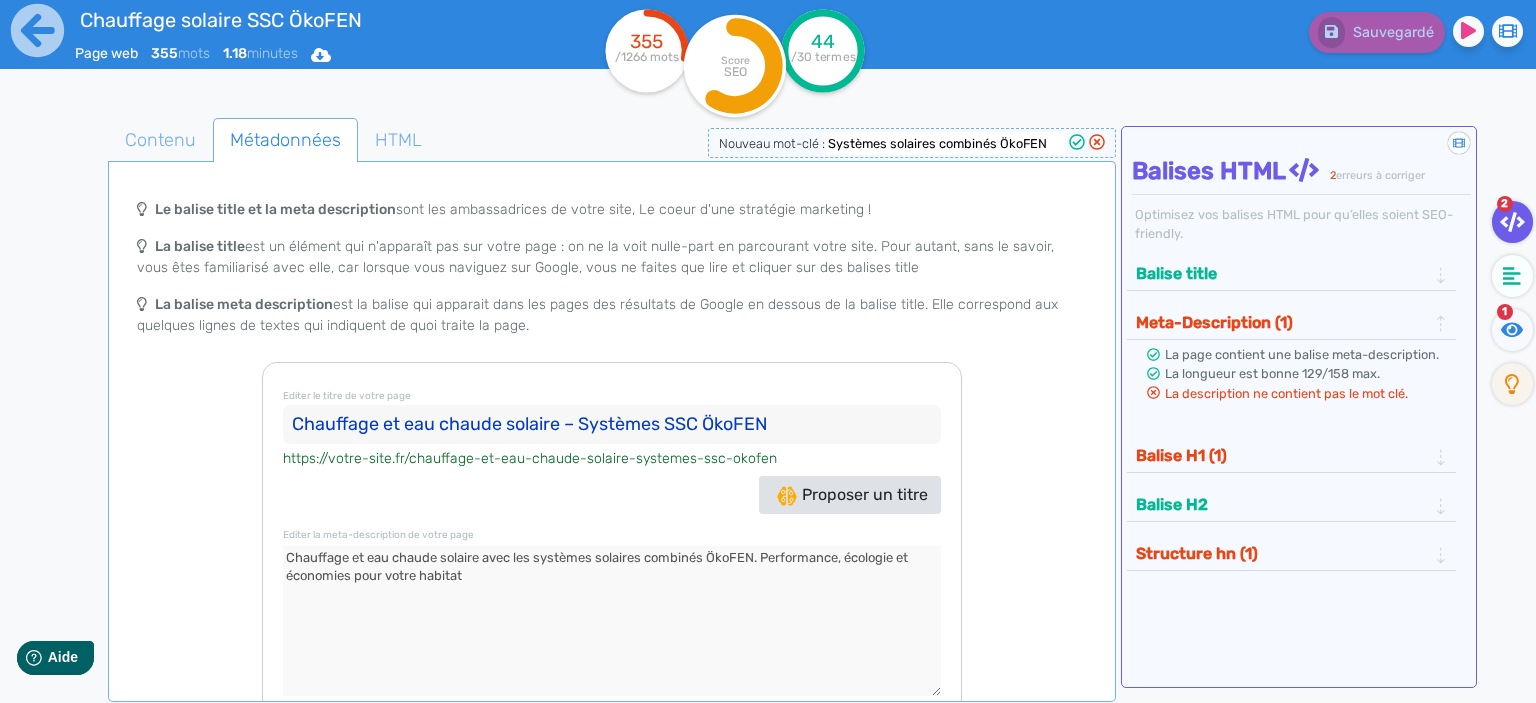 type on "Systèmes solaires combinés ÖkoFEN" 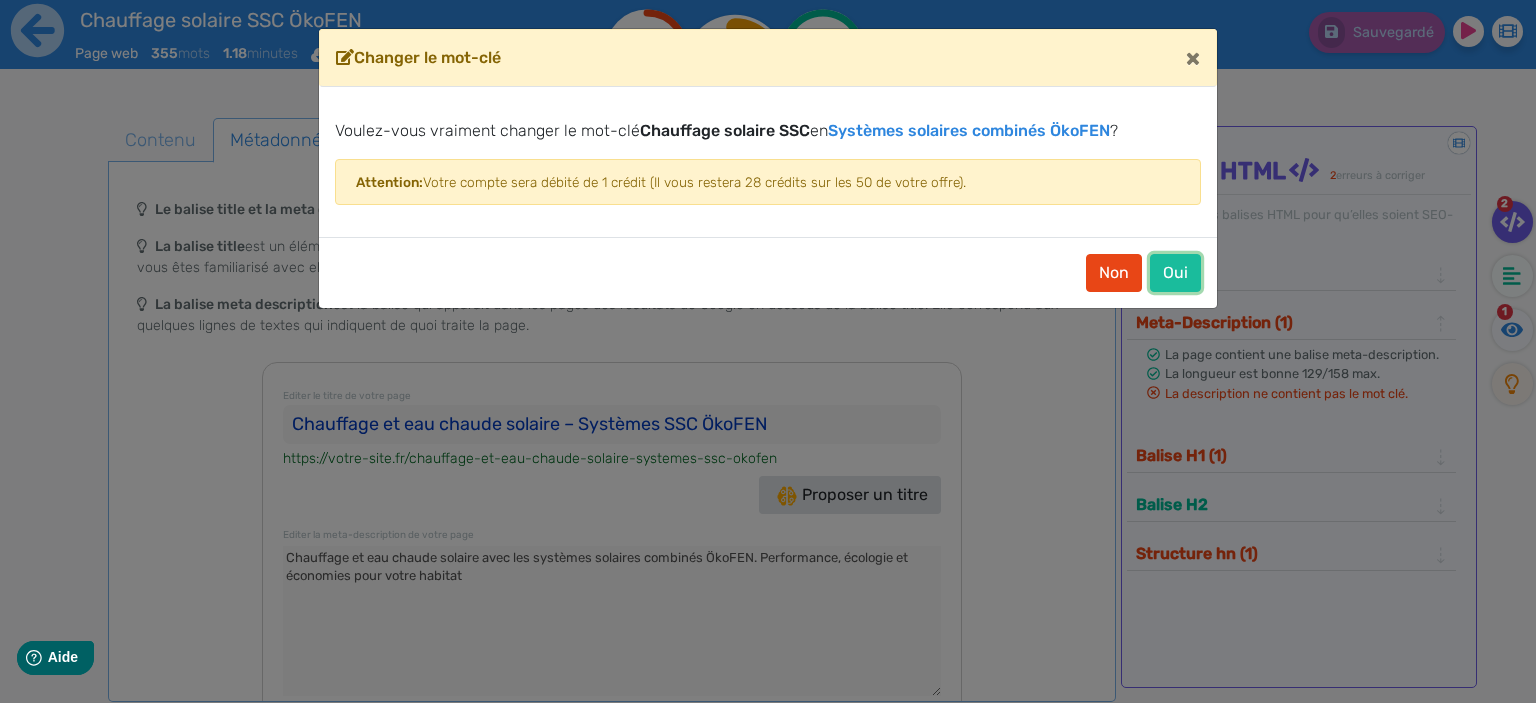 click on "Oui" 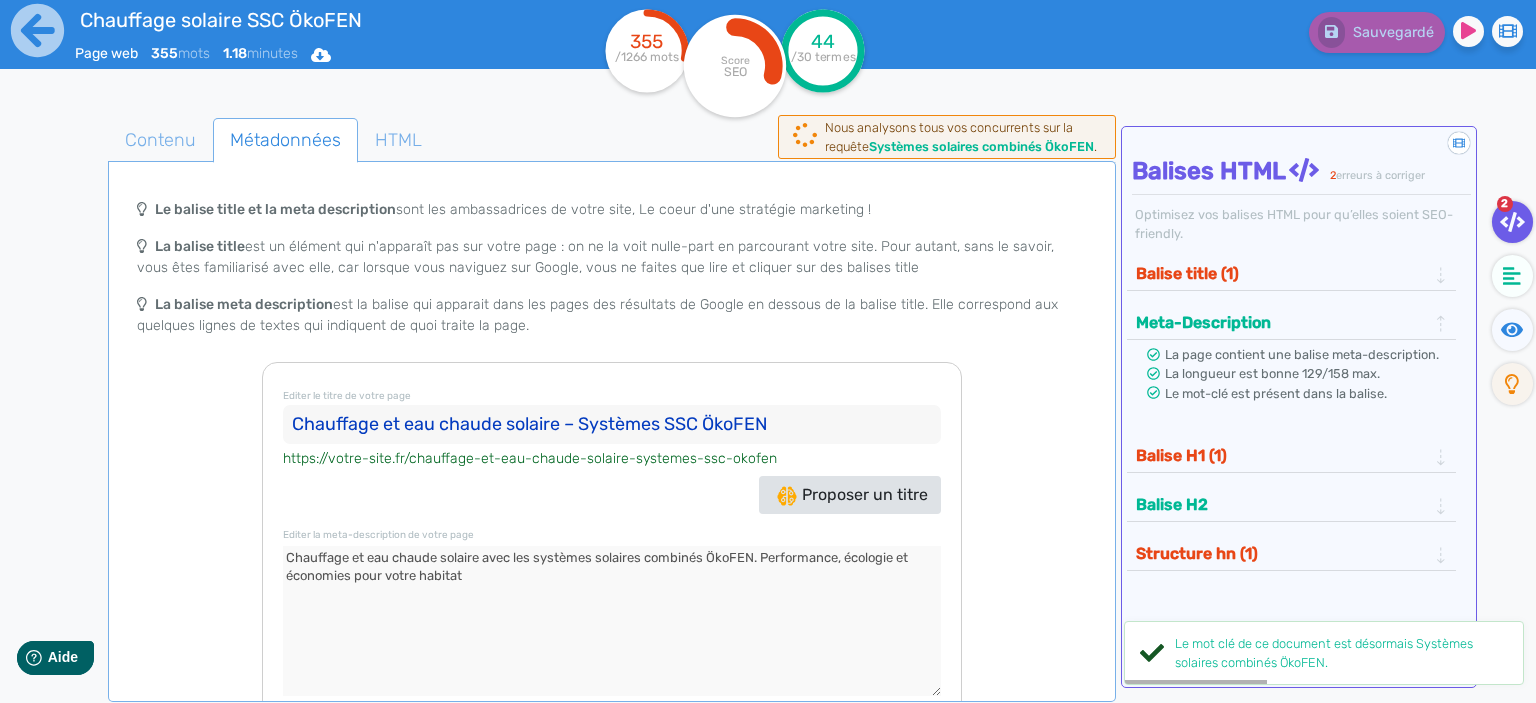 click 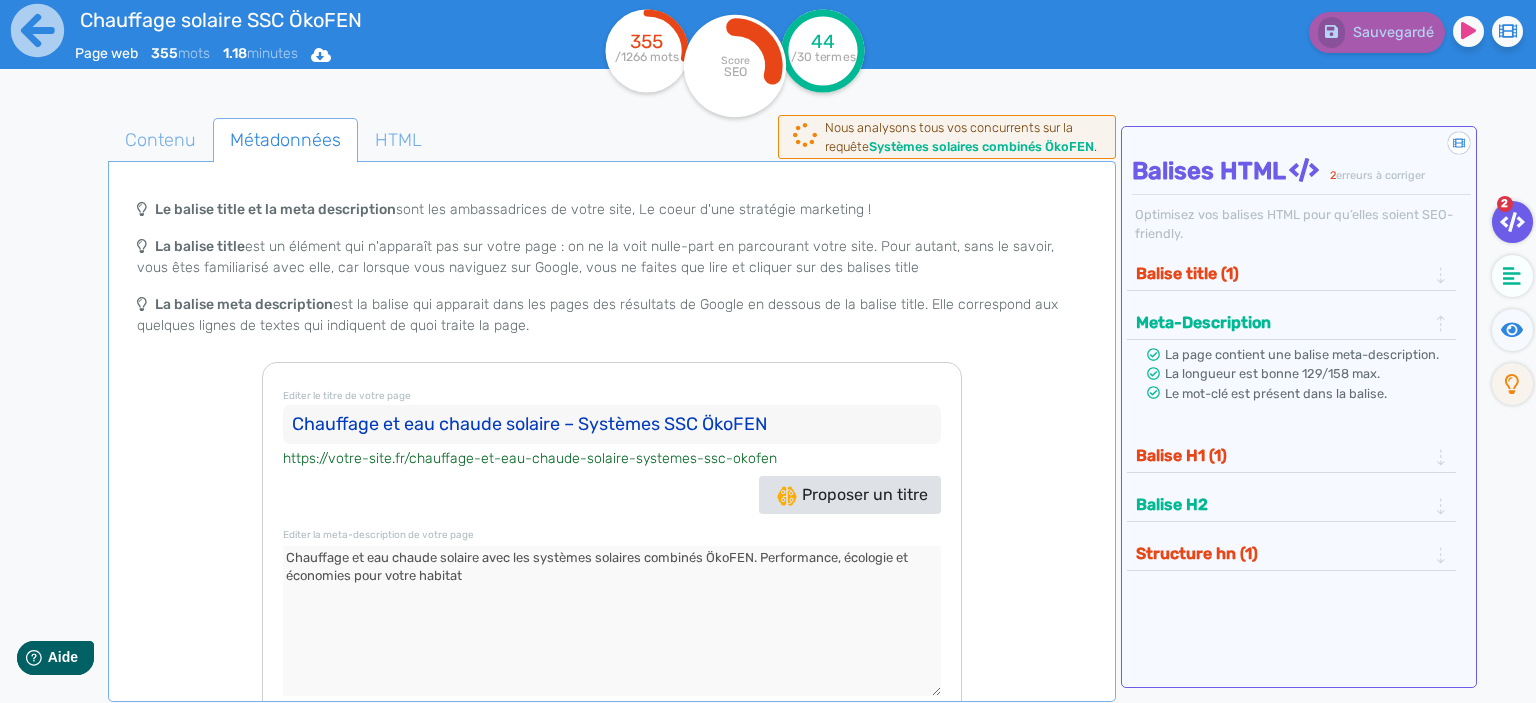 click on "Chauffage et eau chaude solaire – Systèmes SSC ÖkoFEN" 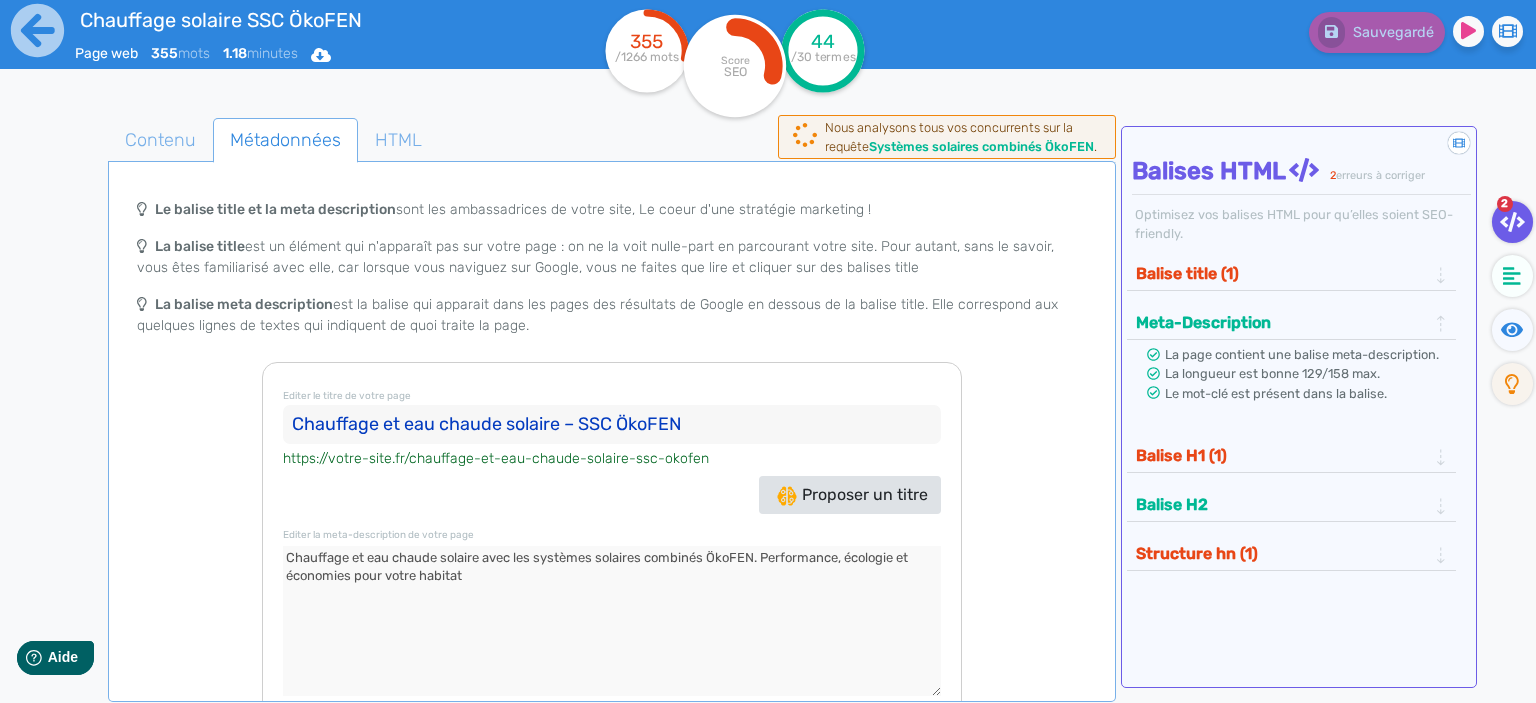 click on "Chauffage et eau chaude solaire – SSC ÖkoFEN" 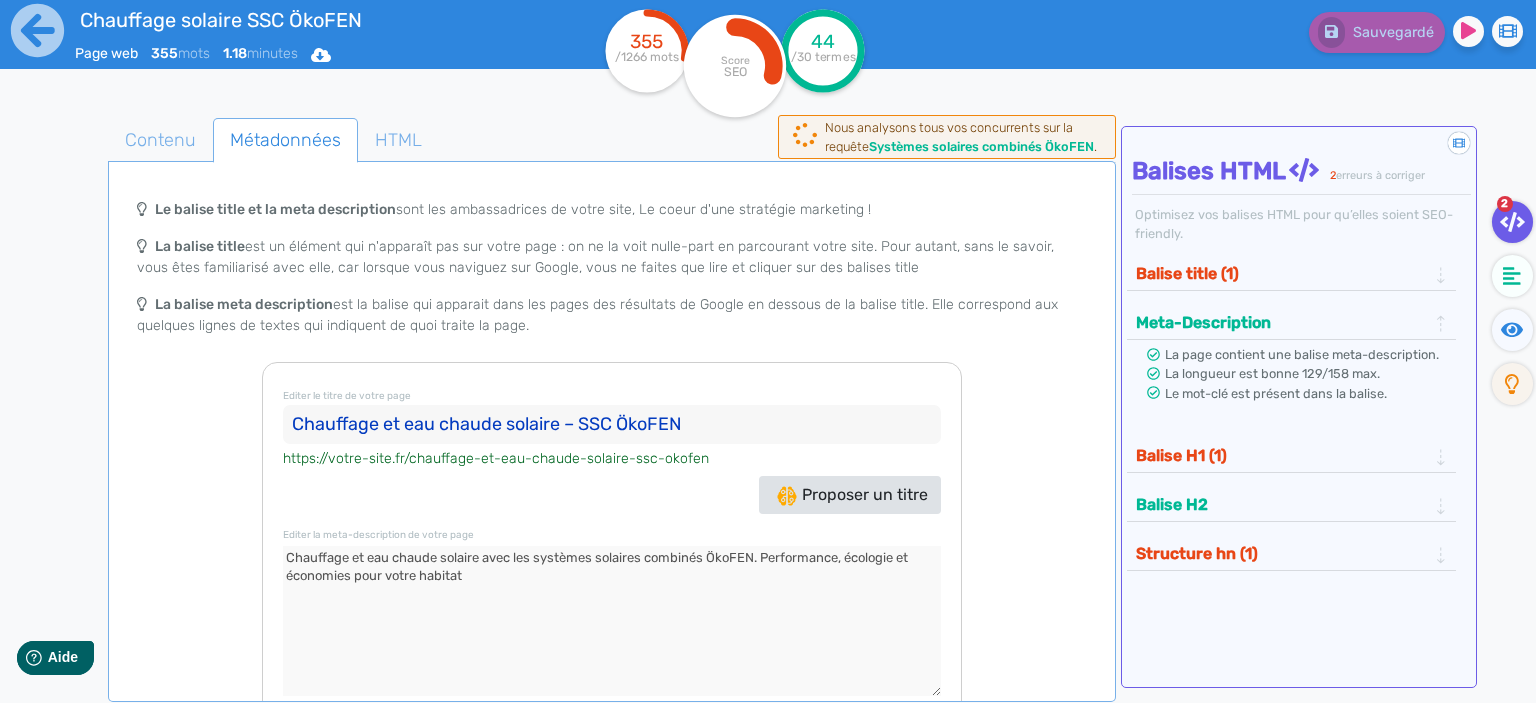 drag, startPoint x: 722, startPoint y: 424, endPoint x: 245, endPoint y: 380, distance: 479.02505 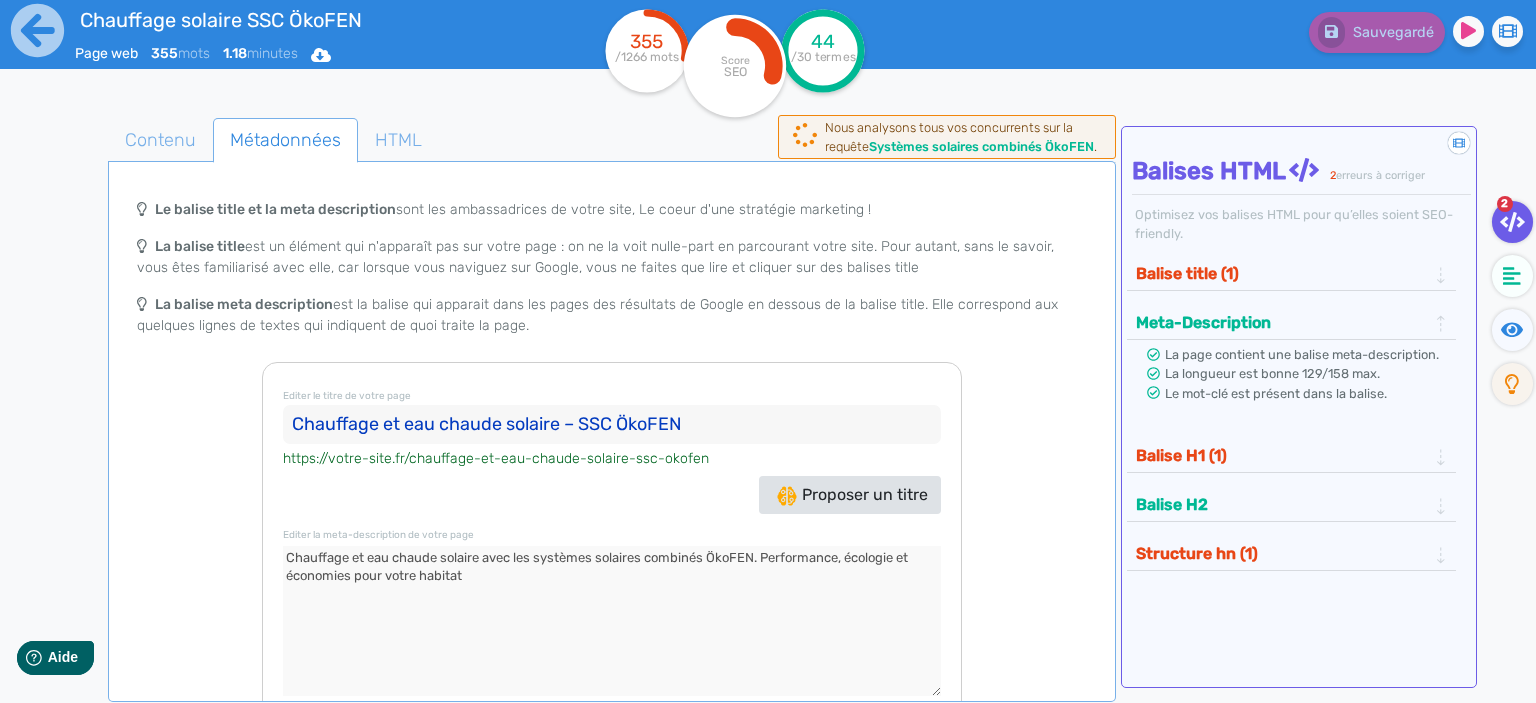 click on "Chauffage et eau chaude solaire – SSC ÖkoFEN" 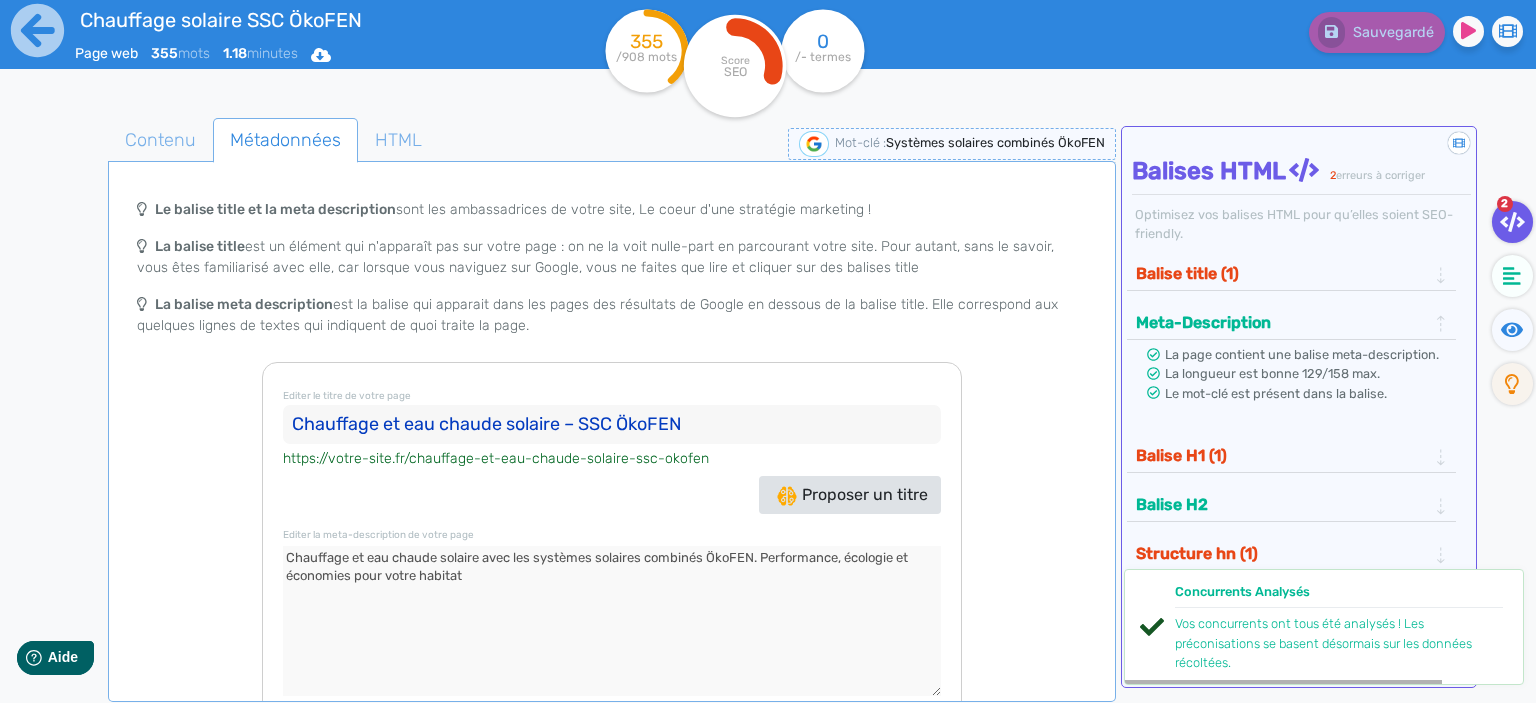 click on "Chauffage et eau chaude solaire – SSC ÖkoFEN" 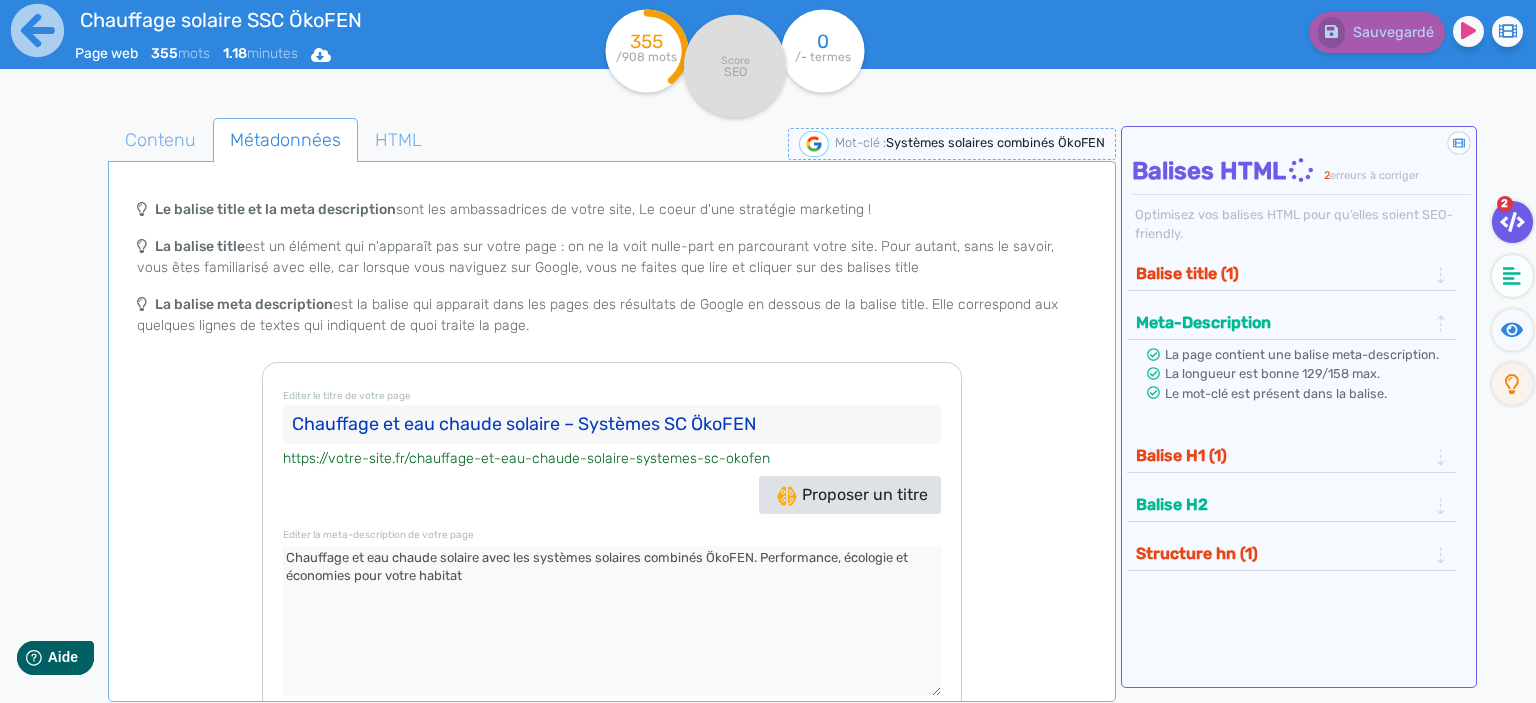 click on "Chauffage et eau chaude solaire – Systèmes SC ÖkoFEN" 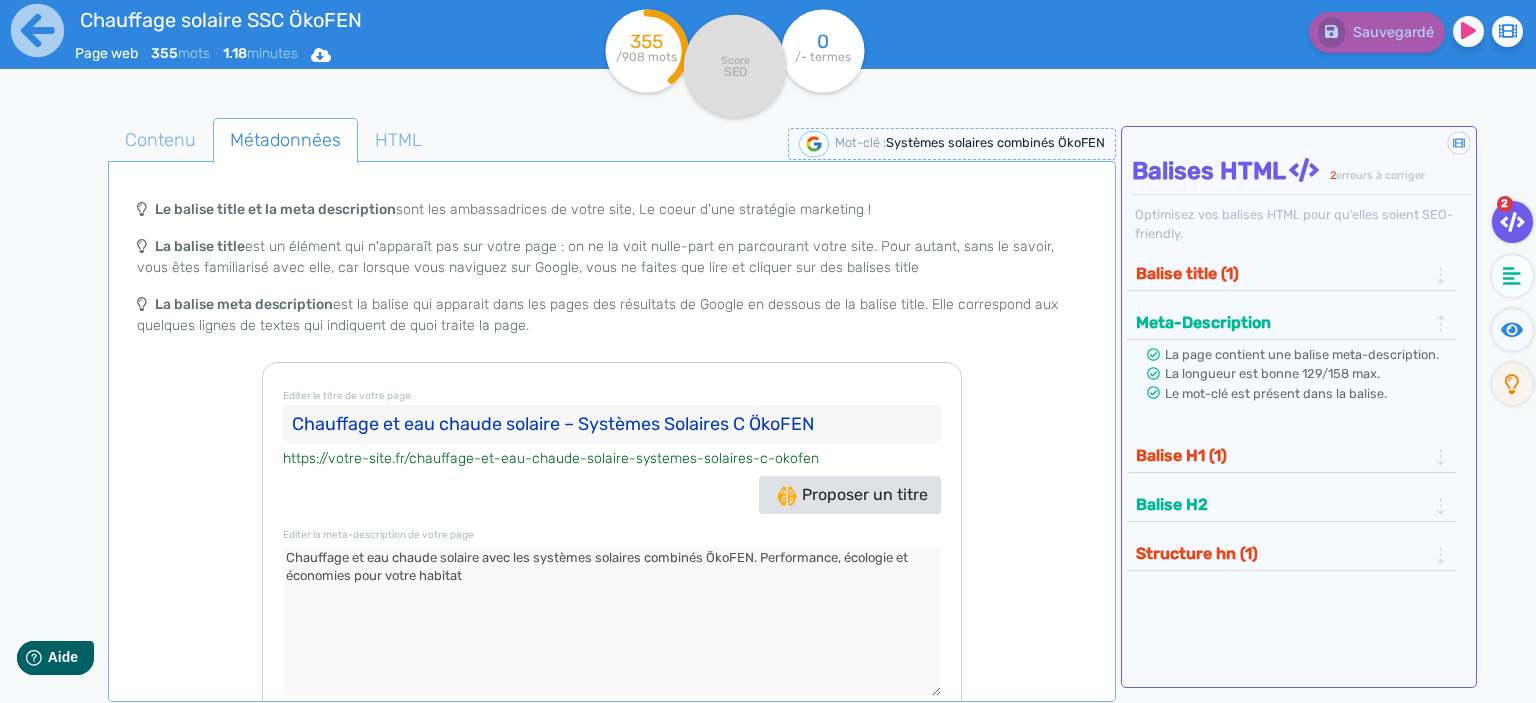 click on "Chauffage et eau chaude solaire – Systèmes Solaires C ÖkoFEN" 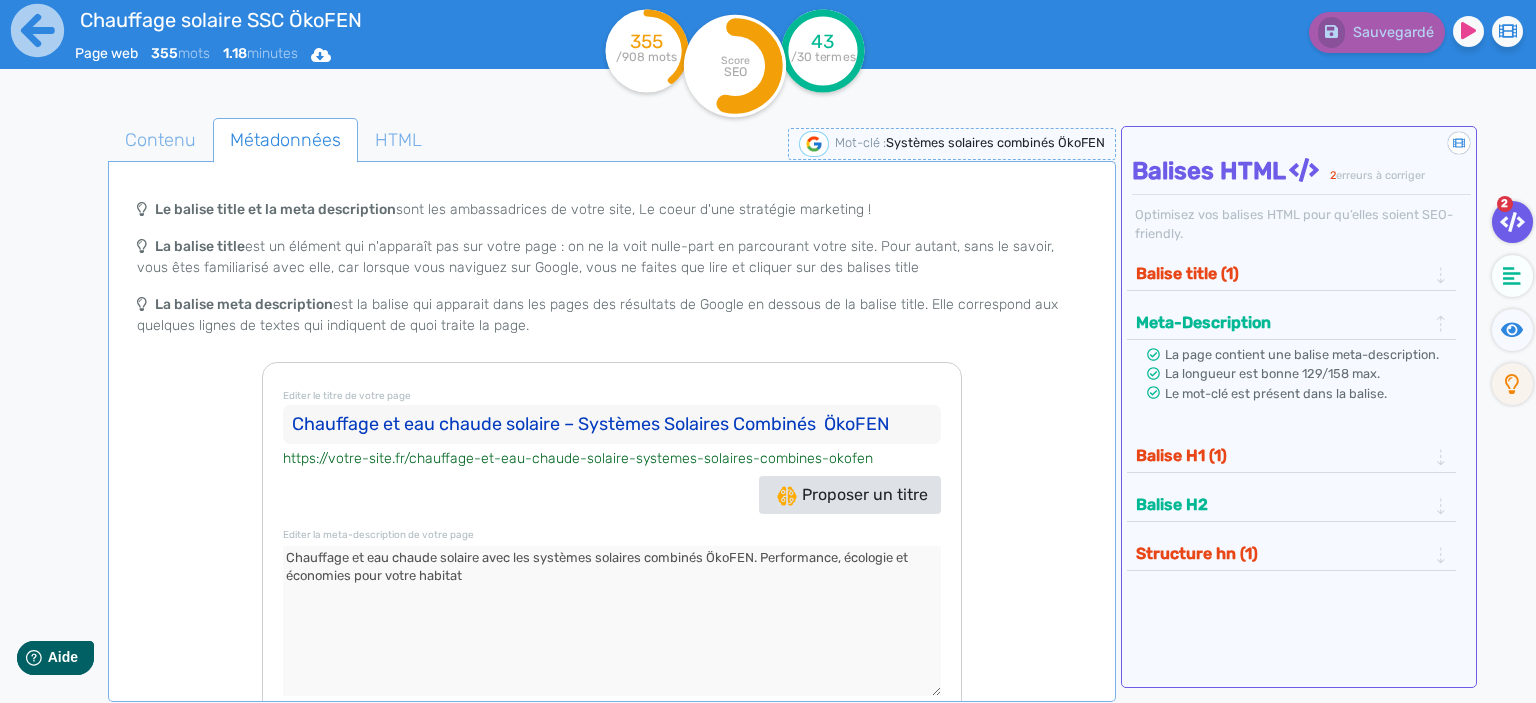 type on "Chauffage et eau chaude solaire – Systèmes Solaires Combinés  ÖkoFEN" 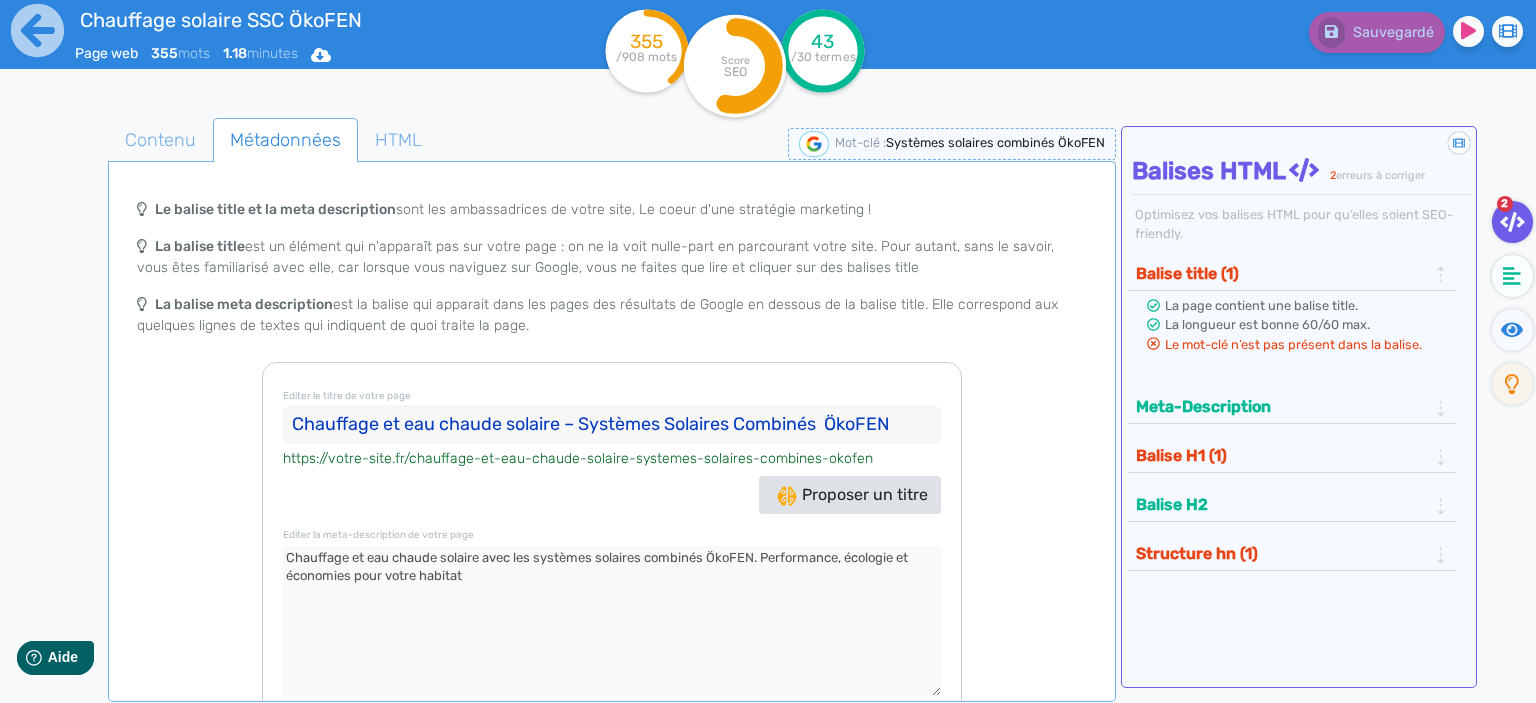 click on "Le balise title et la meta description  sont les ambassadrices de votre site, Le coeur d'une stratégie marketing !  La balise title  est un élément qui n'apparaît pas sur votre page : on ne la voit nulle-part en parcourant votre site. Pour autant, sans le savoir, vous êtes familiarisé avec elle, car lorsque vous naviguez sur Google, vous ne faites que lire et cliquer sur des balises title  La balise meta description  est la balise qui apparait dans les pages des résultats de Google en dessous de la balise title. Elle correspond aux quelques lignes de textes qui indiquent de quoi traite la page.  Editer le titre de votre page Chauffage et eau chaude solaire – Systèmes Solaires Combinés  ÖkoFEN https://votre-site.fr/chauffage-et-eau-chaude-solaire-systemes-solaires-combines-okofen Proposer un titre Editer la meta-description de votre page      Rédiger une méta-description" 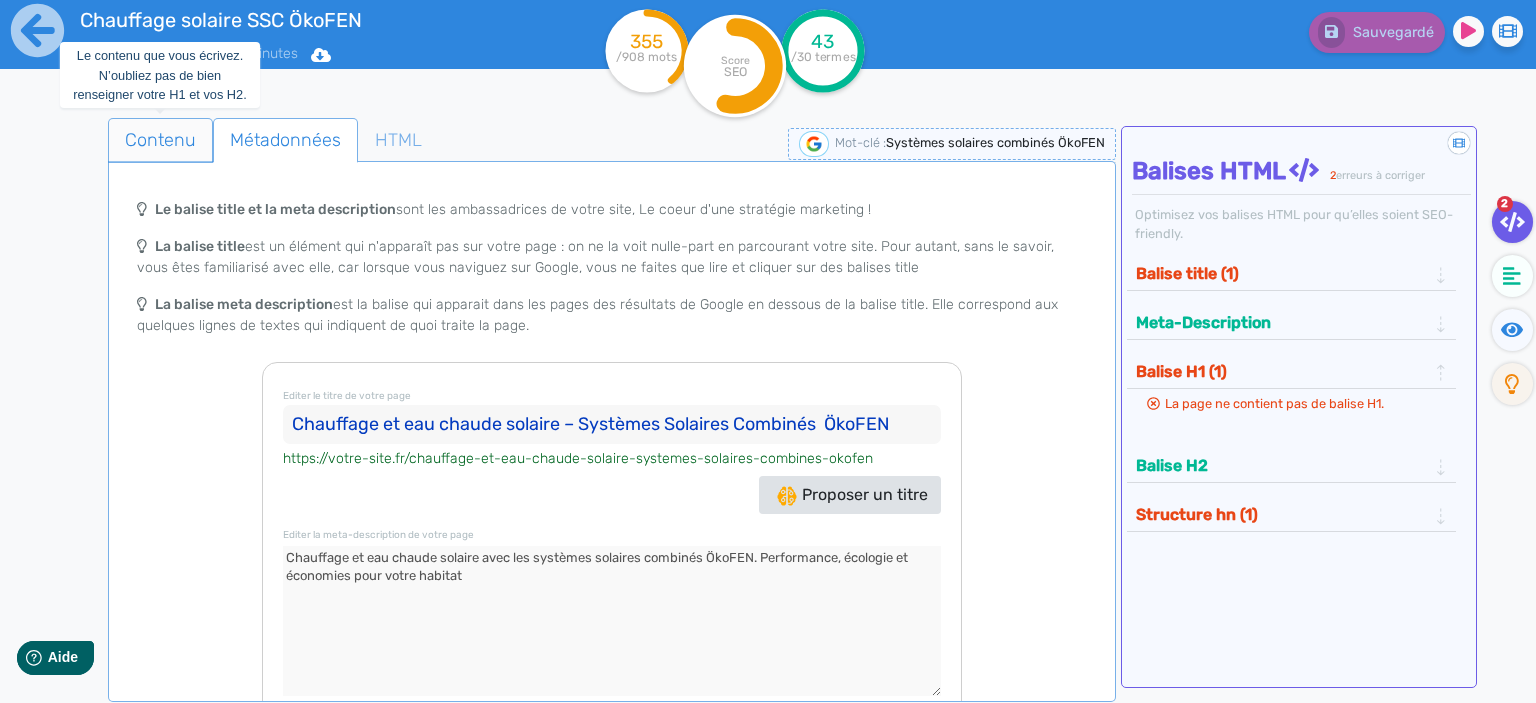 click on "Contenu" 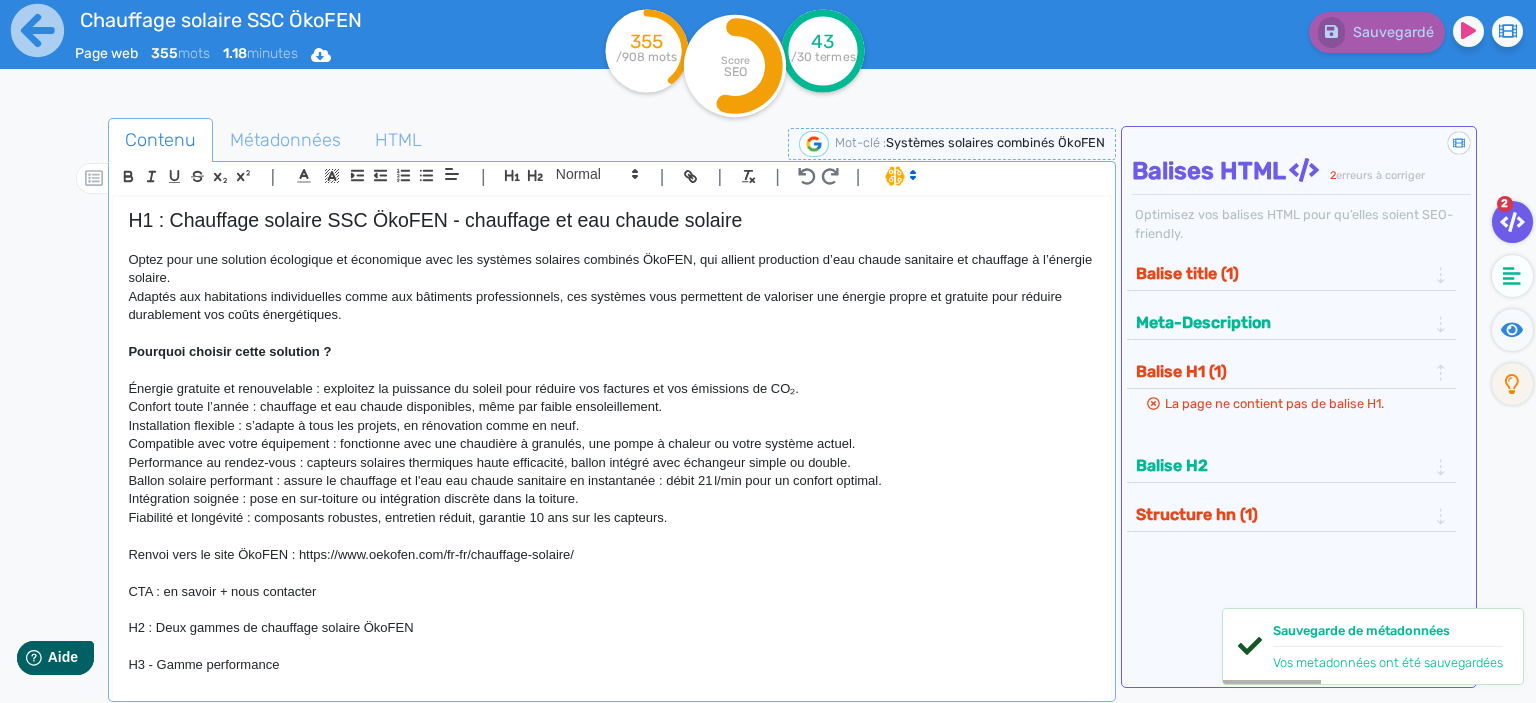 click on "H1 : Chauffage solaire SSC ÖkoFEN - chauffage et eau chaude solaire" 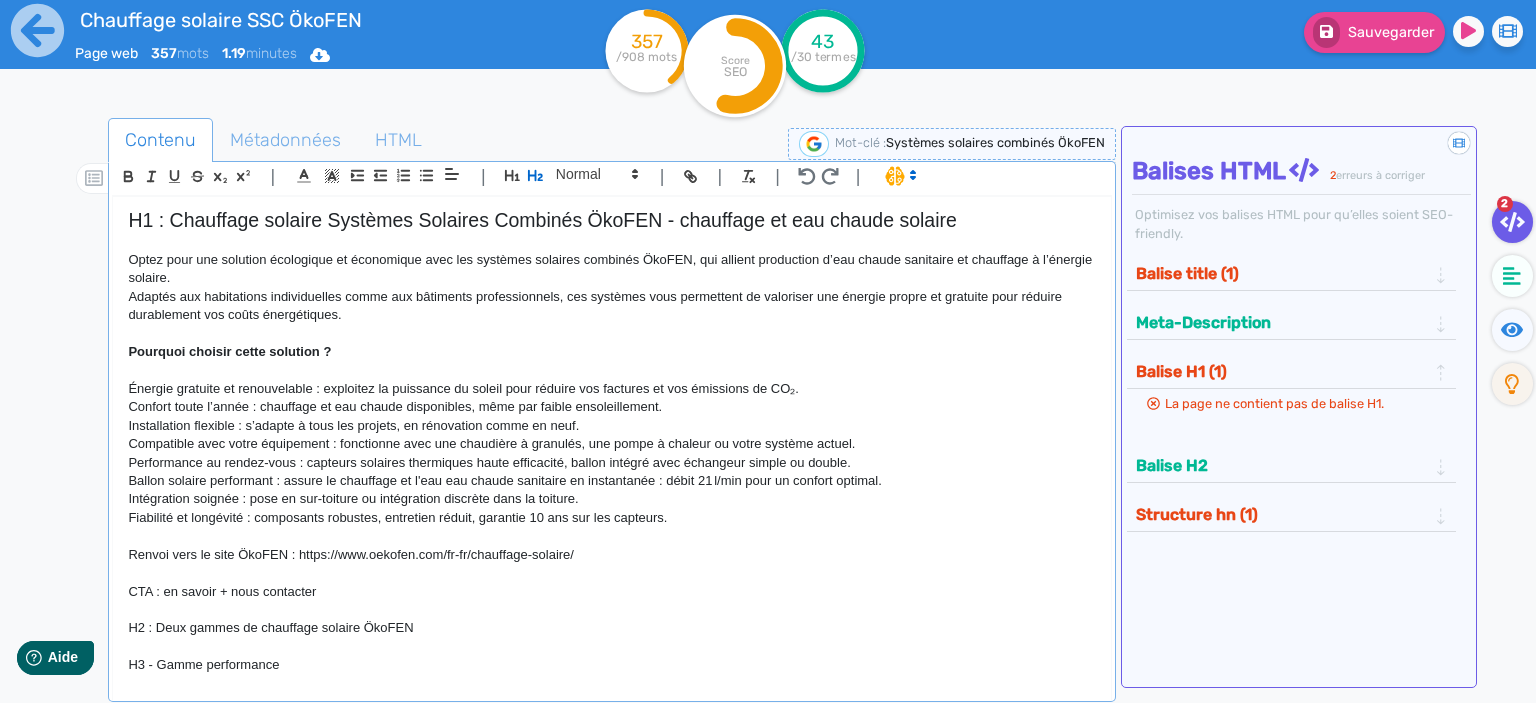 click on "Adaptés aux habitations individuelles comme aux bâtiments professionnels, ces systèmes vous permettent de valoriser une énergie propre et gratuite pour réduire durablement vos coûts énergétiques." 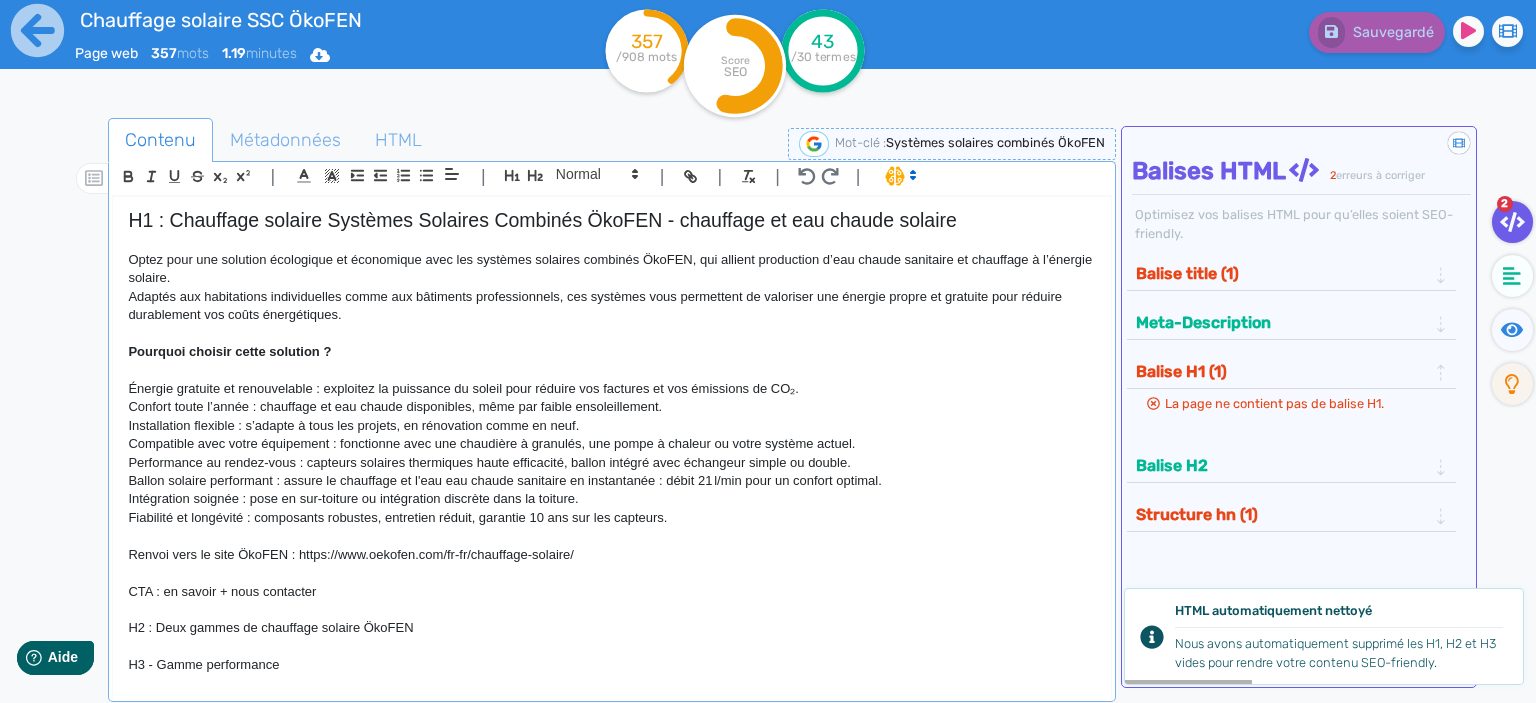 click on "H1 : Chauffage solaire Systèmes Solaires Combinés ÖkoFEN - chauffage et eau chaude solaire" 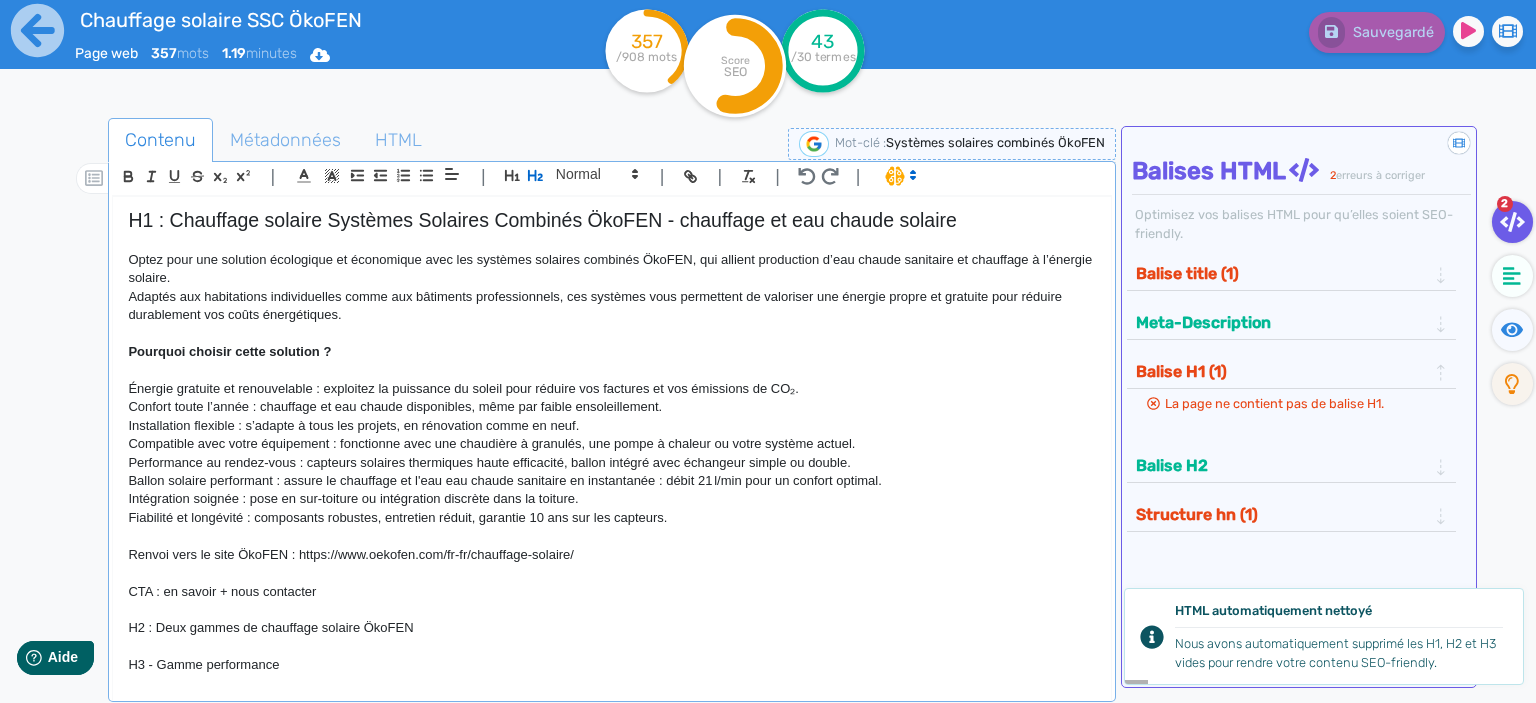 click on "Énergie gratuite et renouvelable : exploitez la puissance du soleil pour réduire vos factures et vos émissions de CO₂." 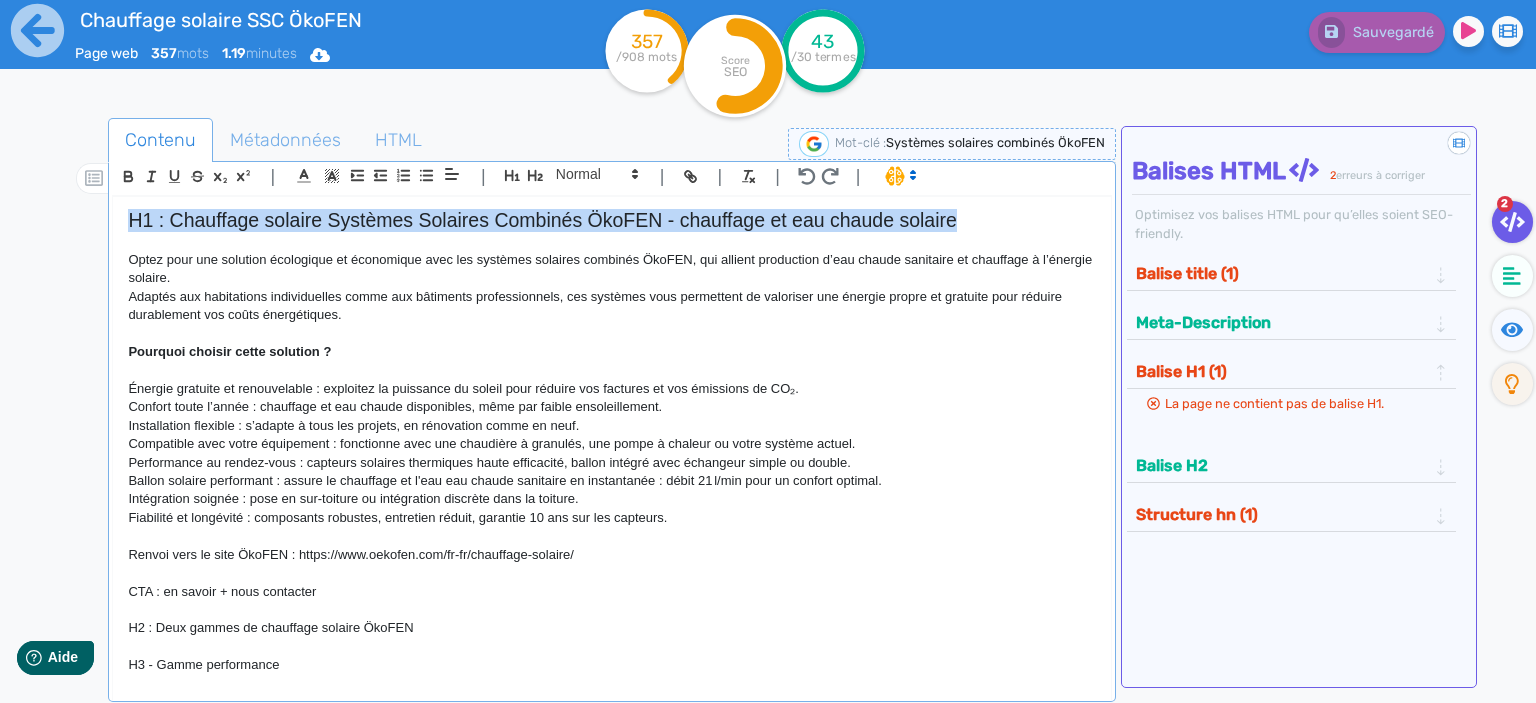 drag, startPoint x: 967, startPoint y: 214, endPoint x: 128, endPoint y: 221, distance: 839.0292 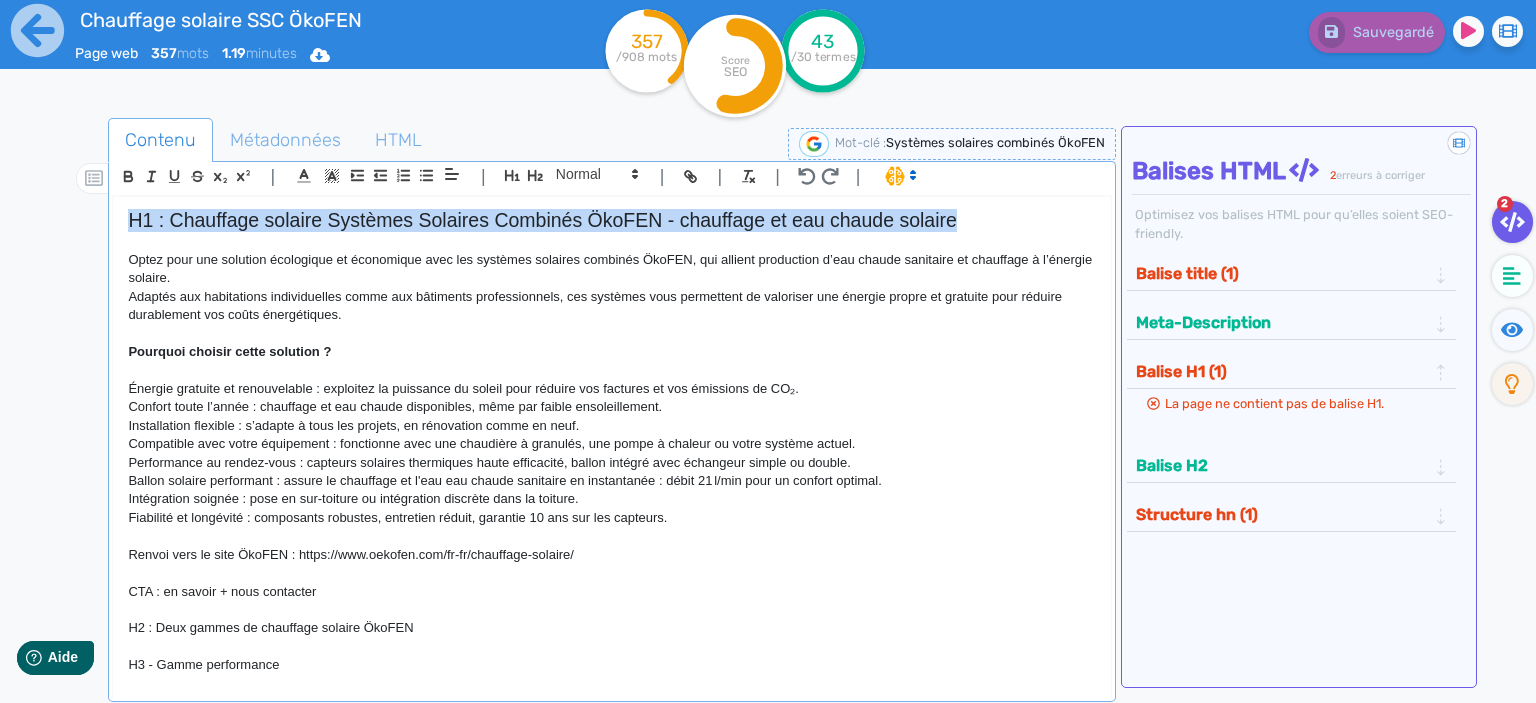click on "H1 : Chauffage solaire Systèmes Solaires Combinés ÖkoFEN - chauffage et eau chaude solaire" 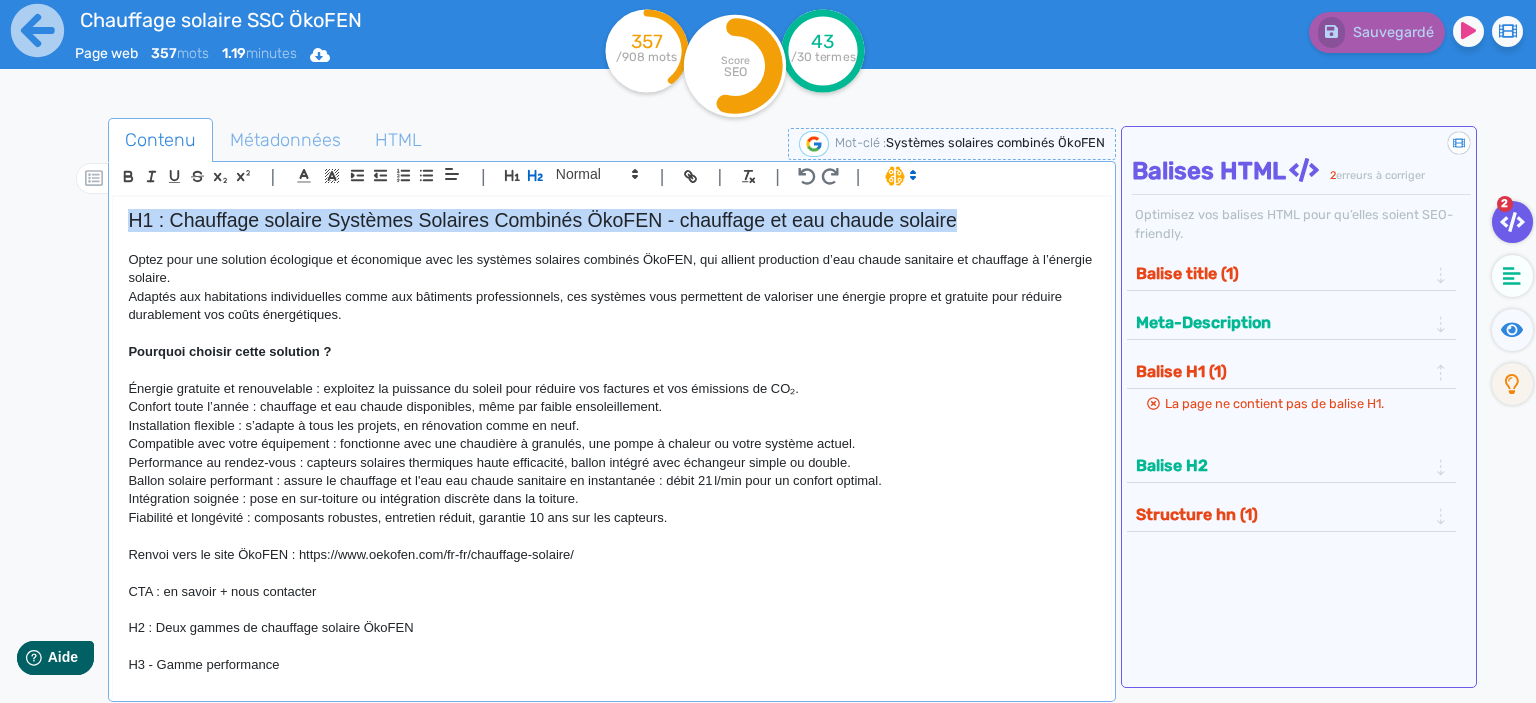 copy on "H1 : Chauffage solaire Systèmes Solaires Combinés ÖkoFEN - chauffage et eau chaude solaire" 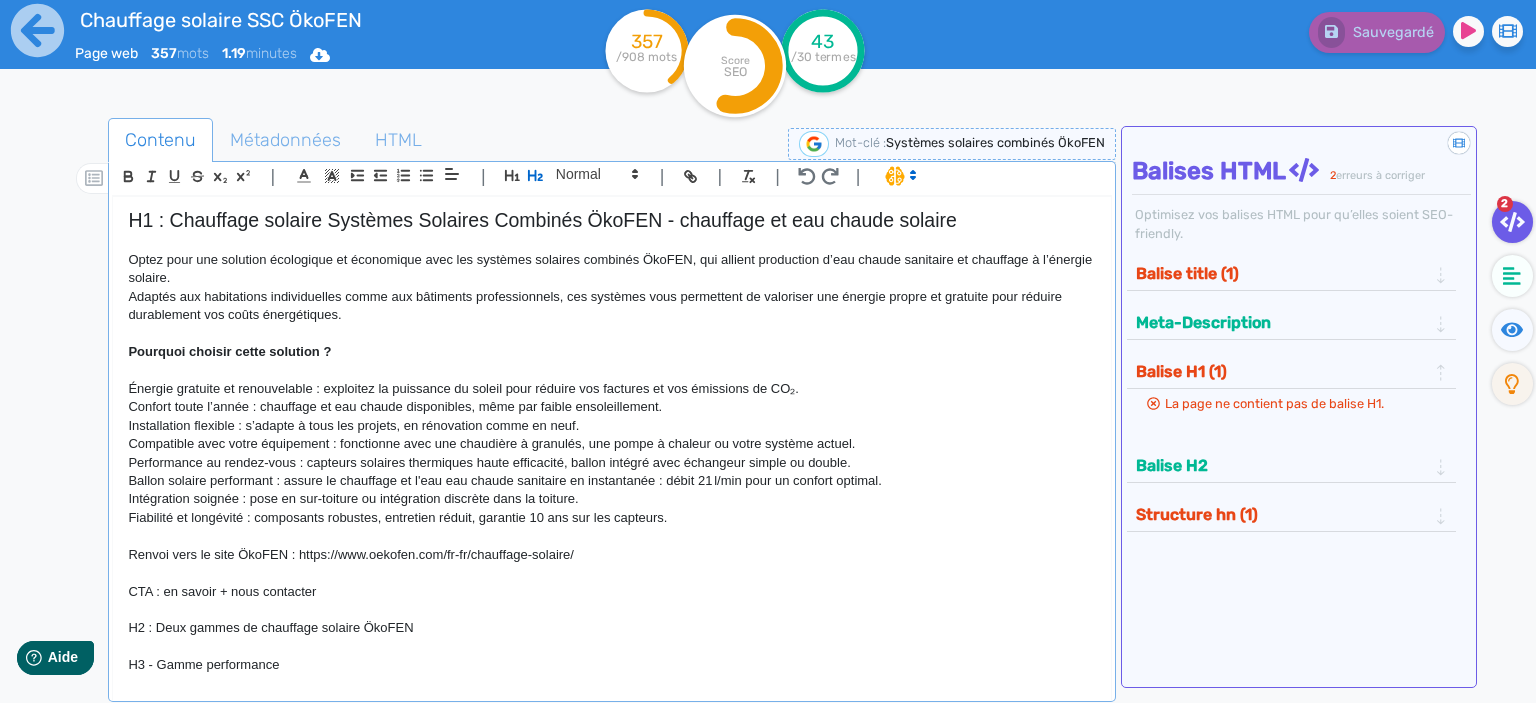 click on "H1 : Chauffage solaire Systèmes Solaires Combinés ÖkoFEN - chauffage et eau chaude solaire" 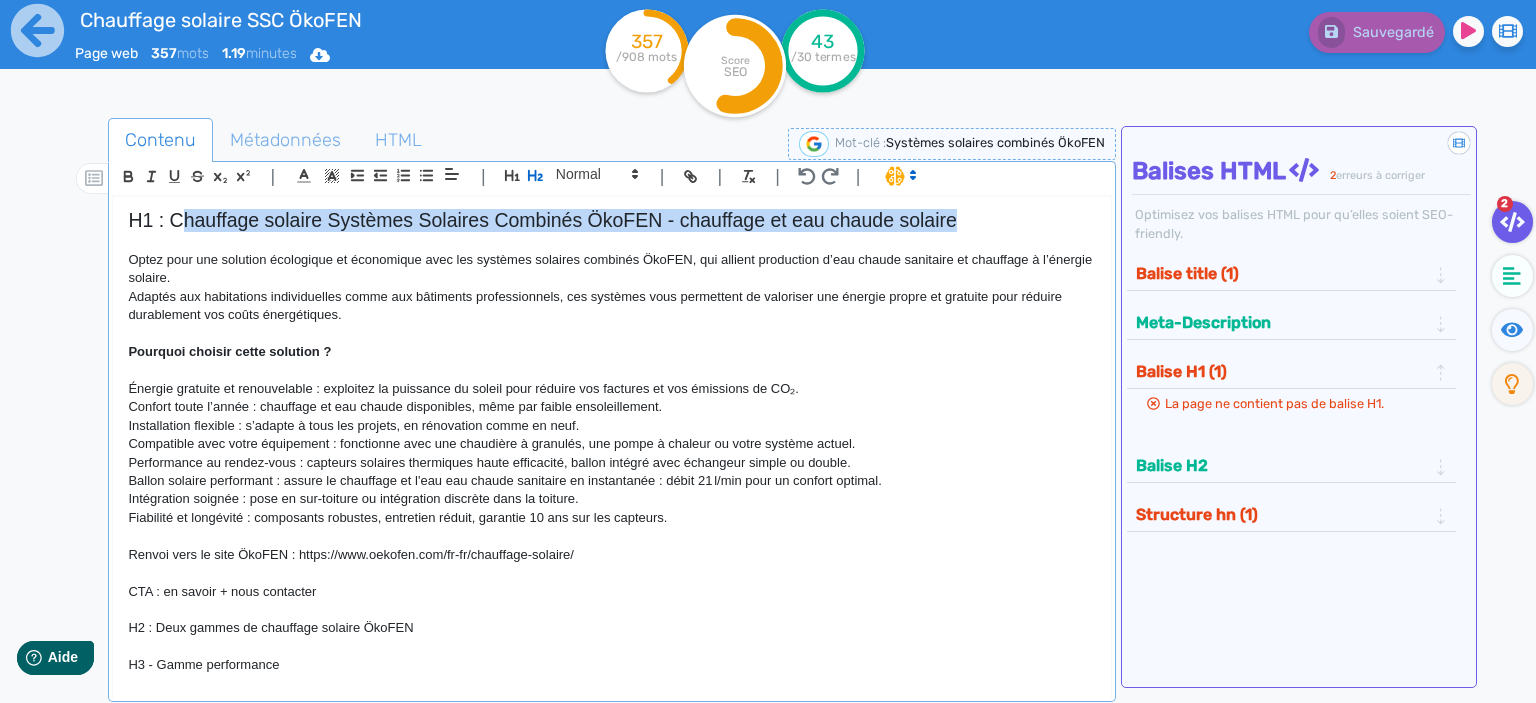 drag, startPoint x: 962, startPoint y: 212, endPoint x: 178, endPoint y: 198, distance: 784.125 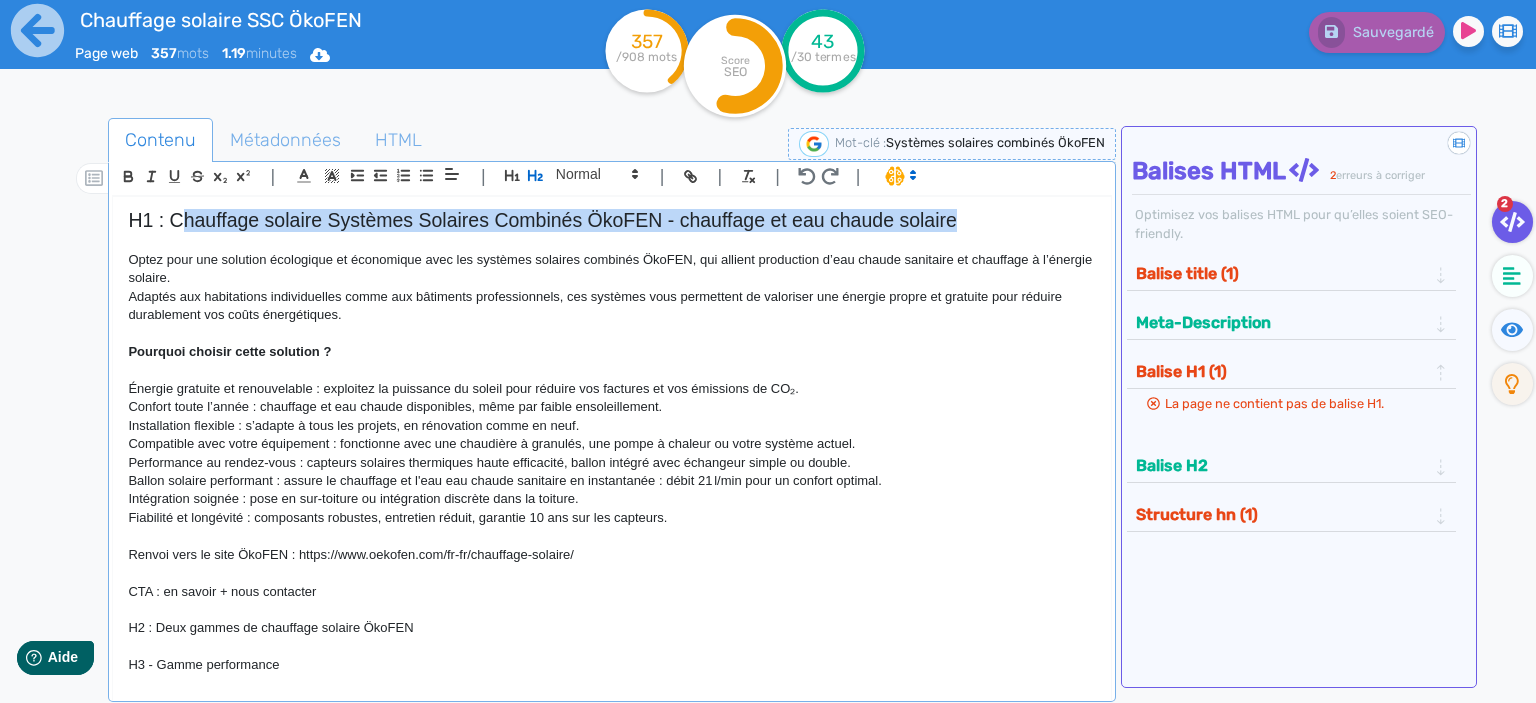 click on "H1 : Chauffage solaire Systèmes Solaires Combinés ÖkoFEN - chauffage et eau chaude solaire Optez pour une solution écologique et économique avec les systèmes solaires combinés ÖkoFEN, qui allient production d’eau chaude sanitaire et chauffage à l’énergie solaire.  Adaptés aux habitations individuelles comme aux bâtiments professionnels, ces systèmes vous permettent de valoriser une énergie propre et gratuite pour réduire durablement vos coûts énergétiques. Pourquoi choisir cette solution ? Énergie gratuite et renouvelable : exploitez la puissance du soleil pour réduire vos factures et vos émissions de CO₂. Confort toute l’année : chauffage et eau chaude disponibles, même par faible ensoleillement. Installation flexible : s’adapte à tous les projets, en rénovation comme en neuf. Compatible avec votre équipement : fonctionne avec une chaudière à granulés, une pompe à chaleur ou votre système actuel. CTA : en savoir + nous contacter H3 - Gamme performance" 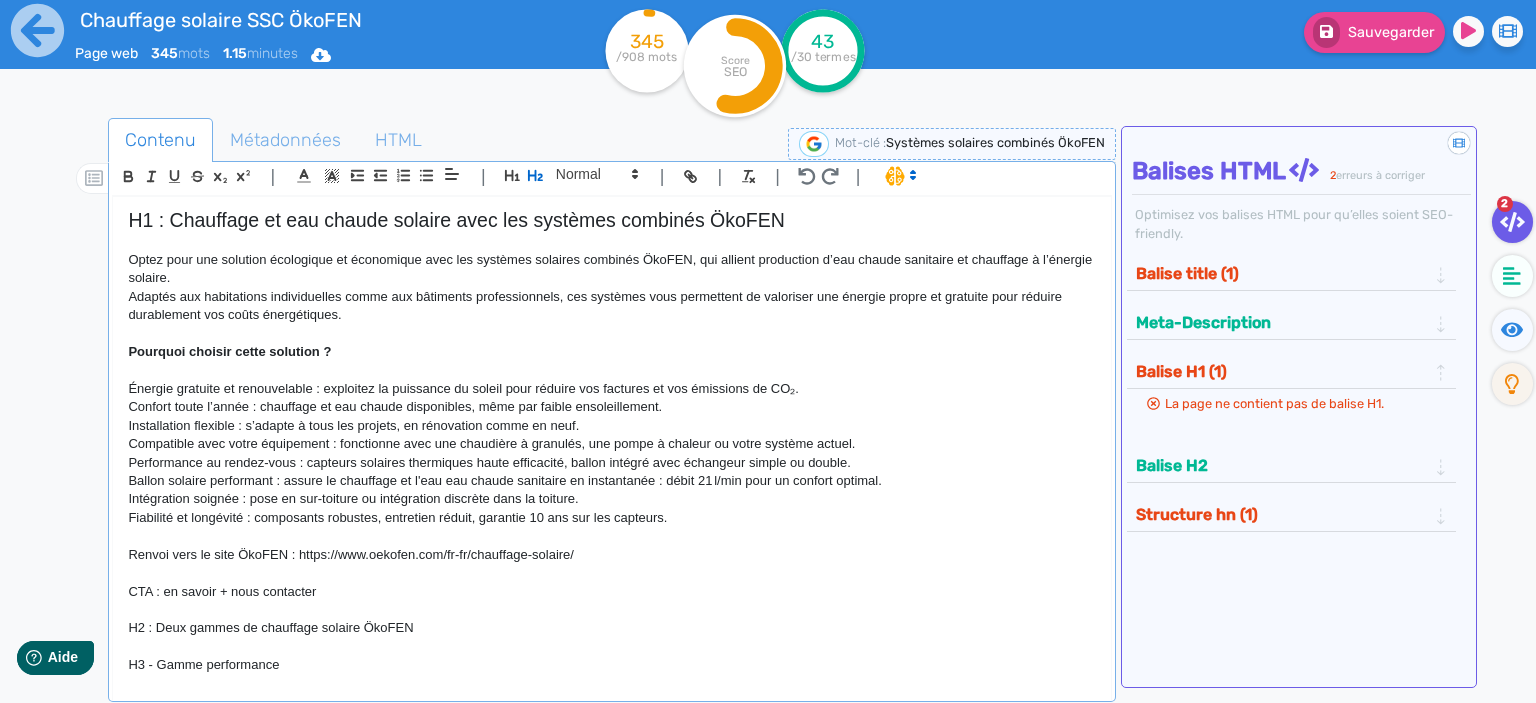 scroll, scrollTop: 0, scrollLeft: 0, axis: both 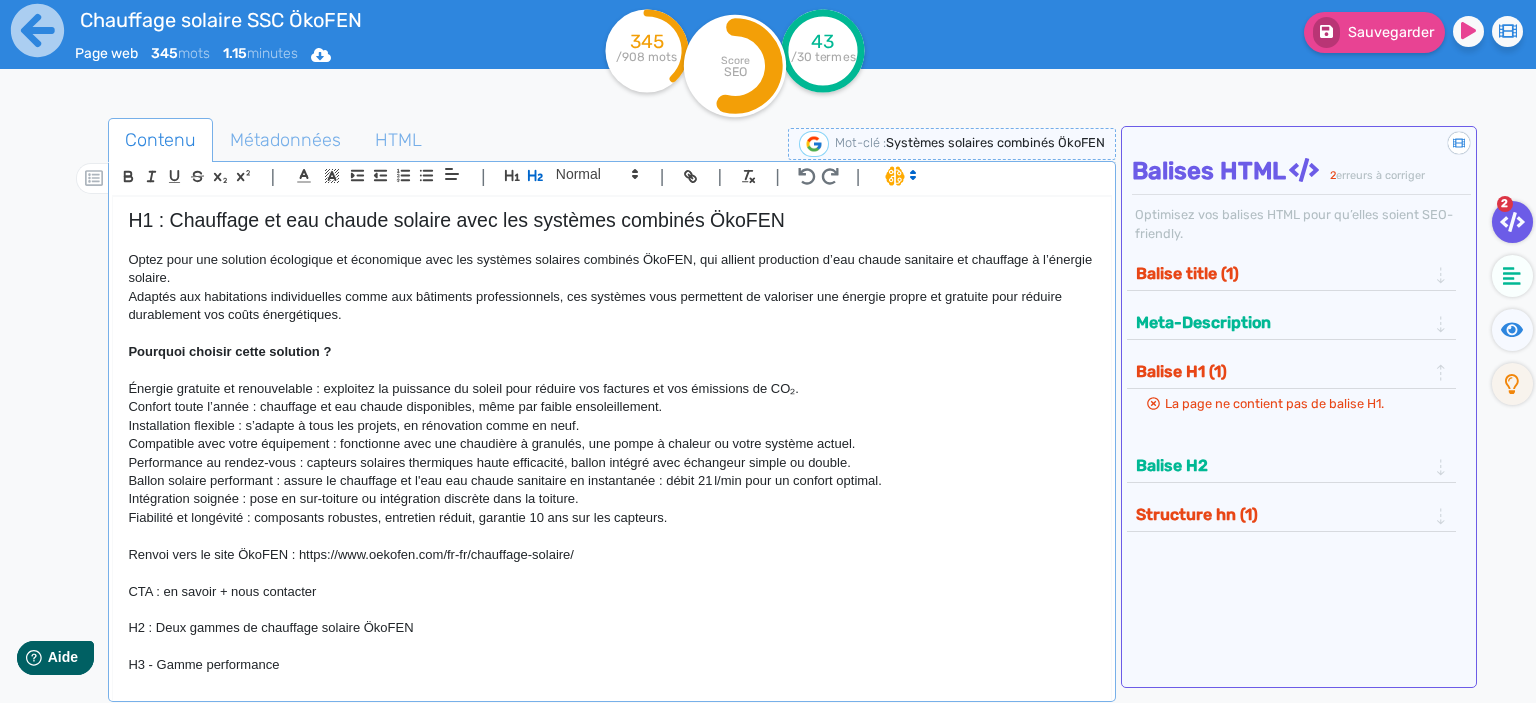 click on "H1 : Chauffage et eau chaude solaire avec les systèmes combinés ÖkoFEN" 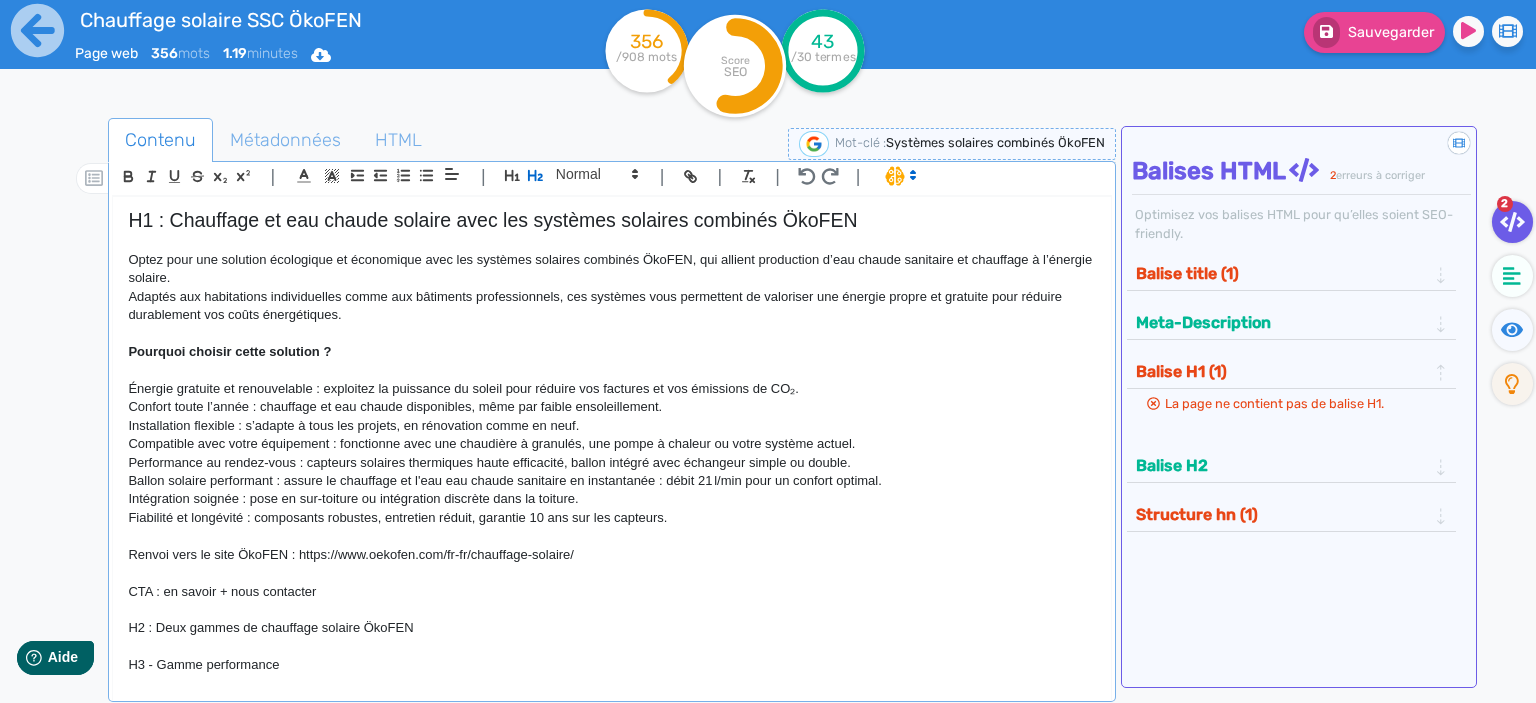 click on "H1 : Chauffage et eau chaude solaire avec les systèmes solaires combinés ÖkoFEN" 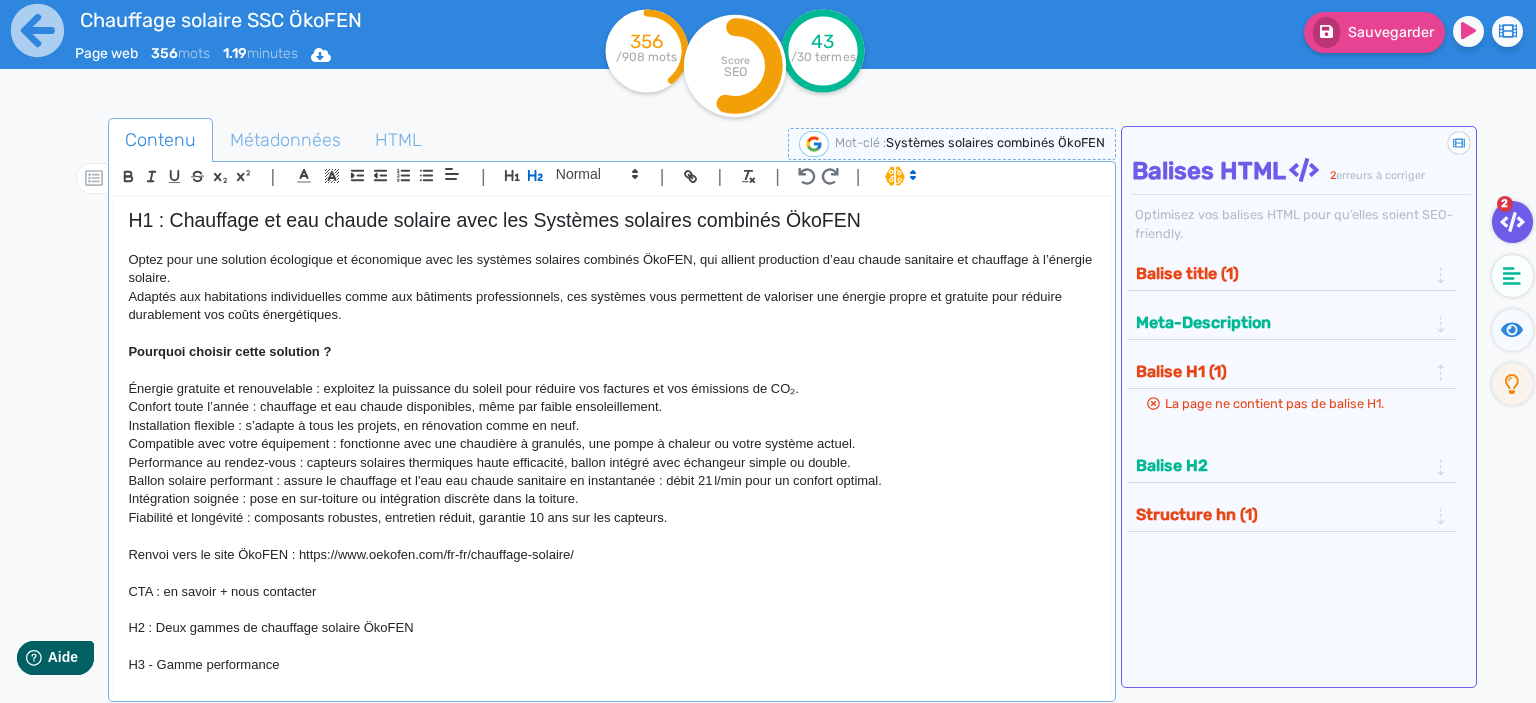 click on "H1 : Chauffage et eau chaude solaire avec les Systèmes solaires combinés ÖkoFEN" 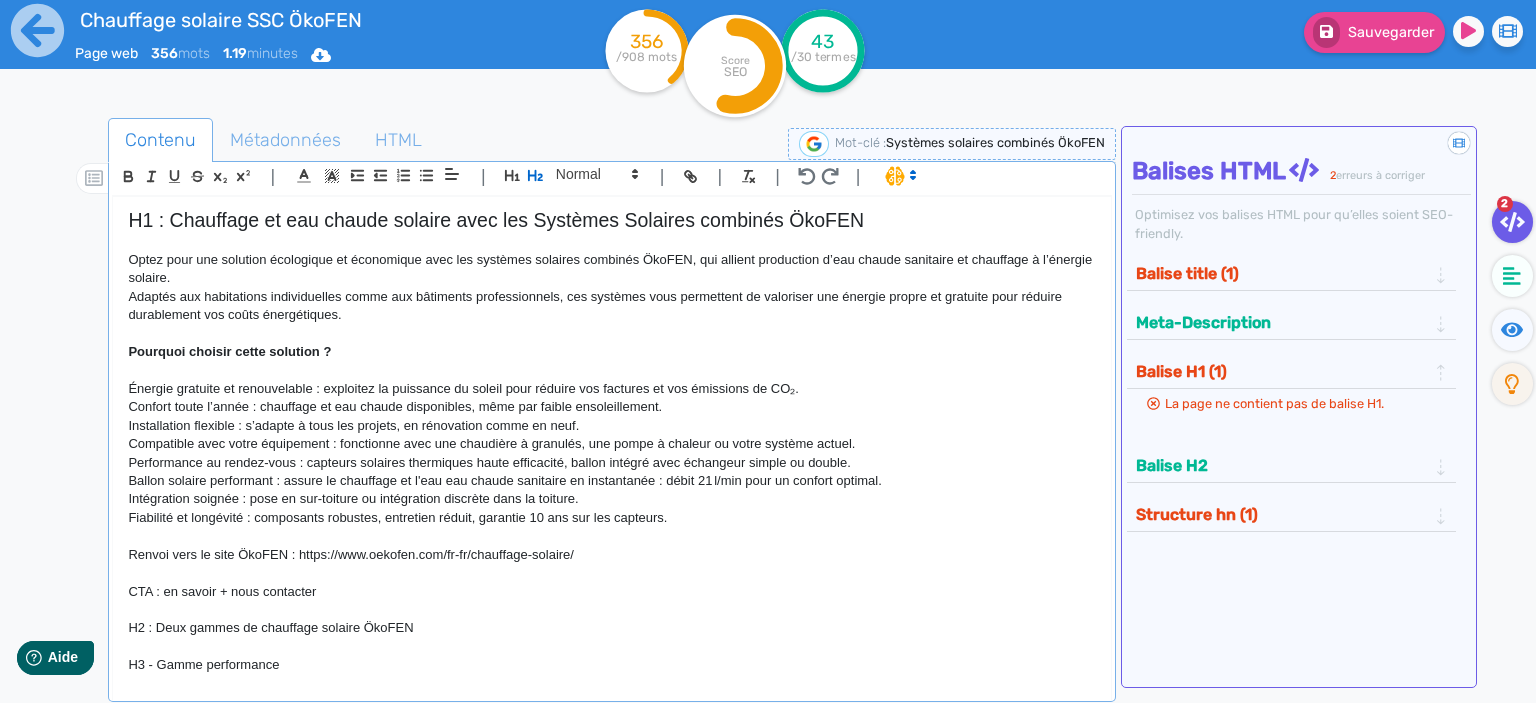 click on "H1 : Chauffage et eau chaude solaire avec les Systèmes Solaires combinés ÖkoFEN" 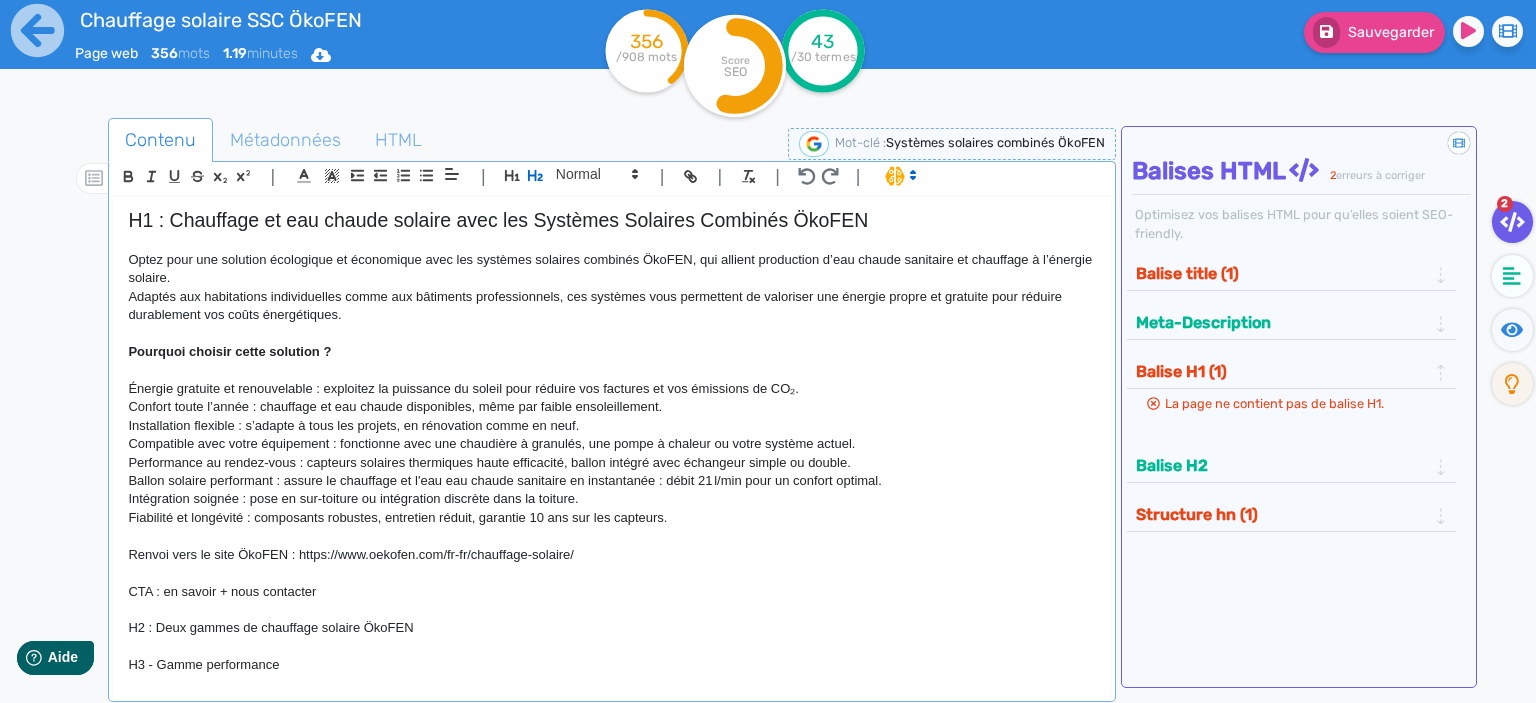 click on "Adaptés aux habitations individuelles comme aux bâtiments professionnels, ces systèmes vous permettent de valoriser une énergie propre et gratuite pour réduire durablement vos coûts énergétiques." 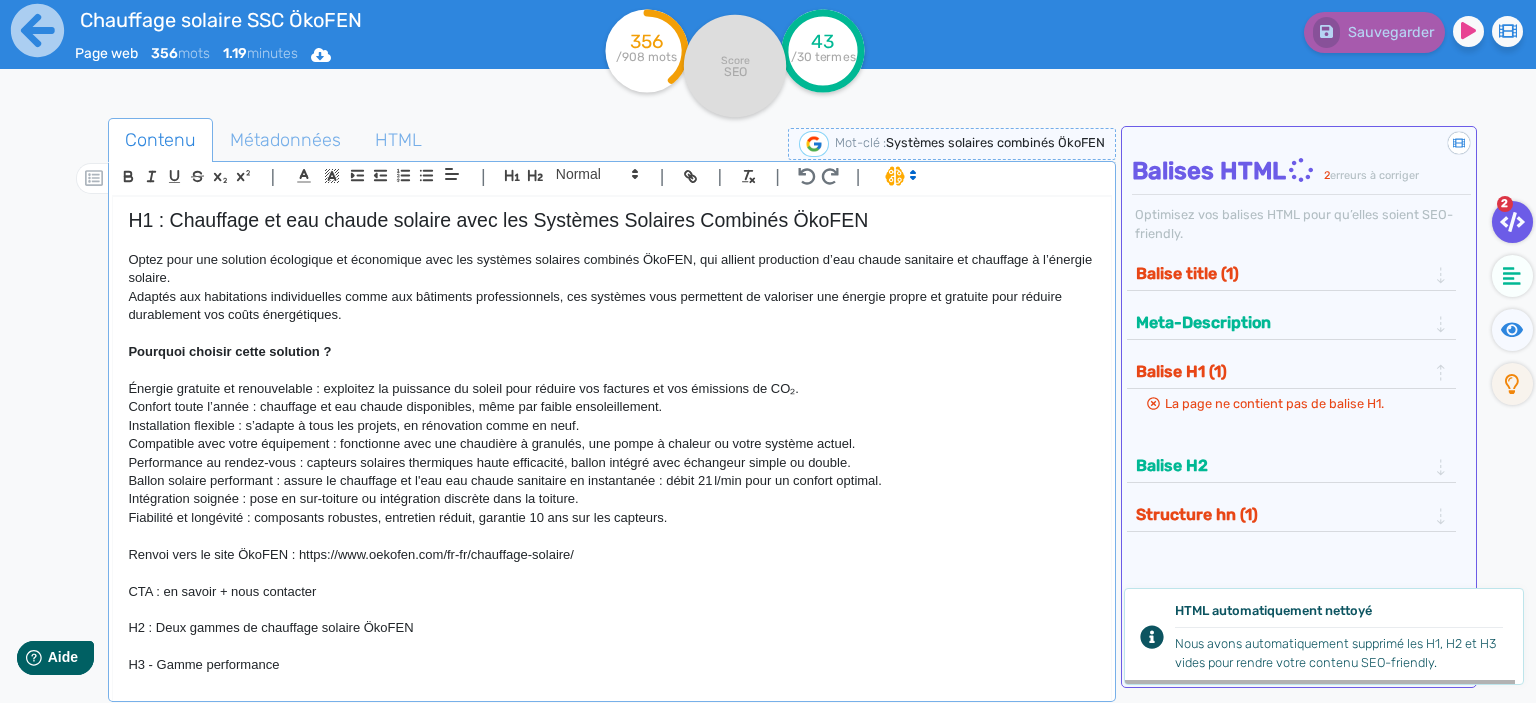 click on "Optez pour une solution écologique et économique avec les systèmes solaires combinés ÖkoFEN, qui allient production d’eau chaude sanitaire et chauffage à l’énergie solaire." 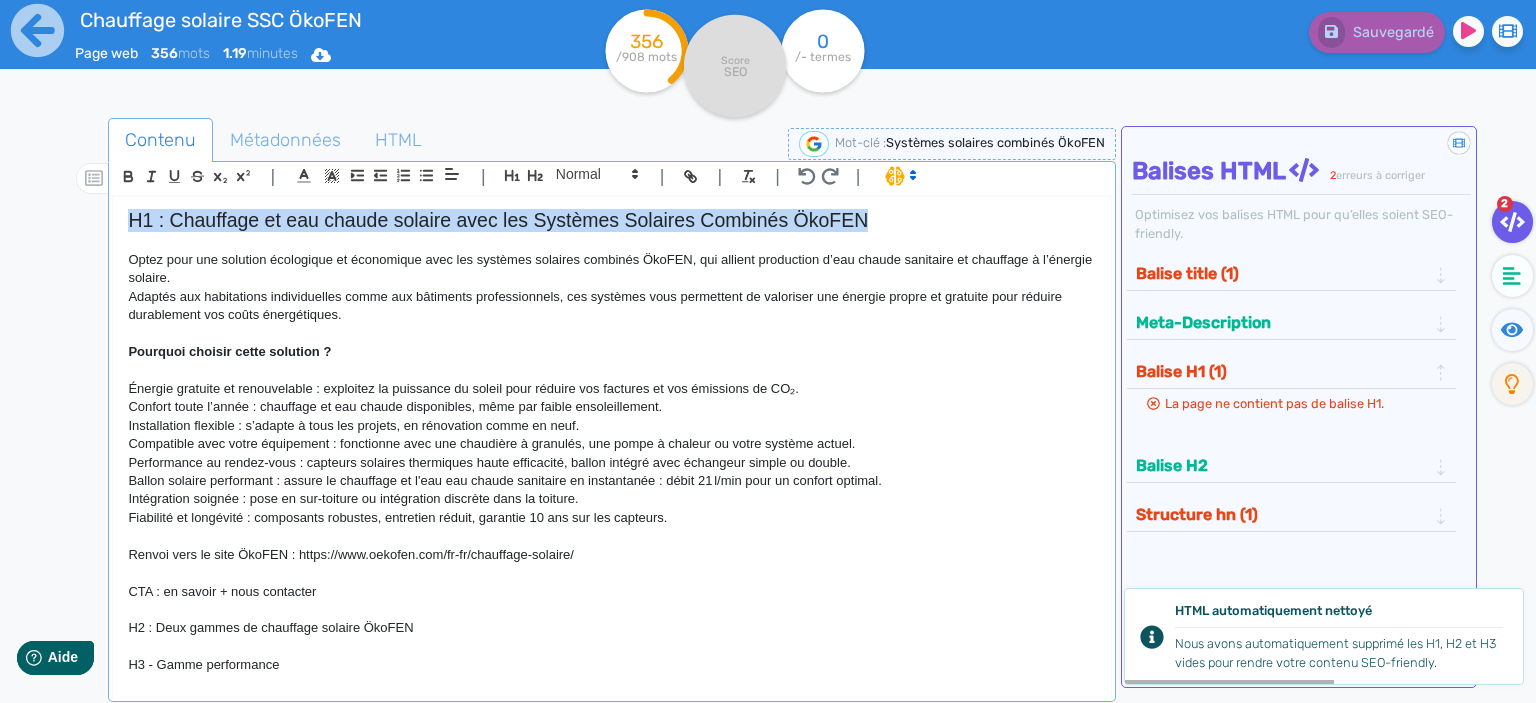 drag, startPoint x: 879, startPoint y: 224, endPoint x: 104, endPoint y: 208, distance: 775.16516 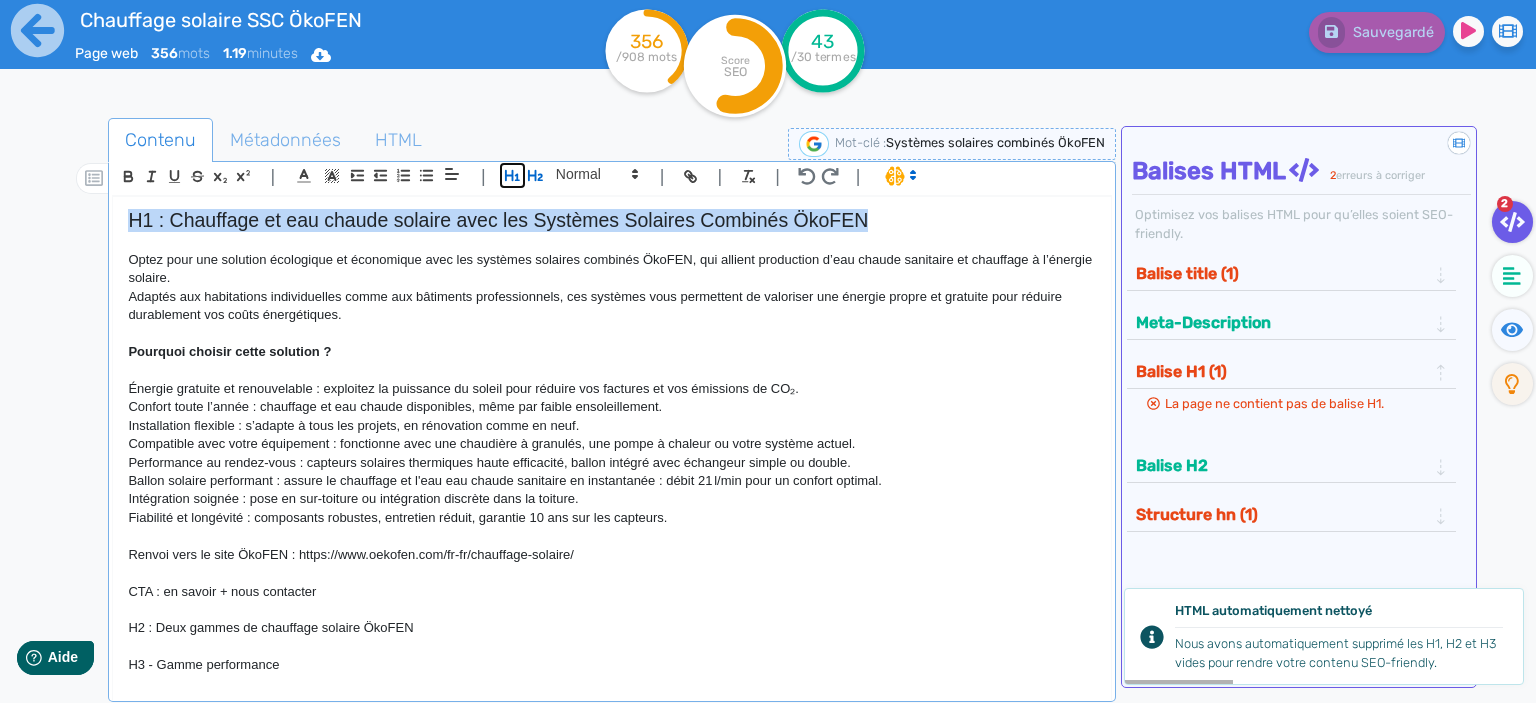click 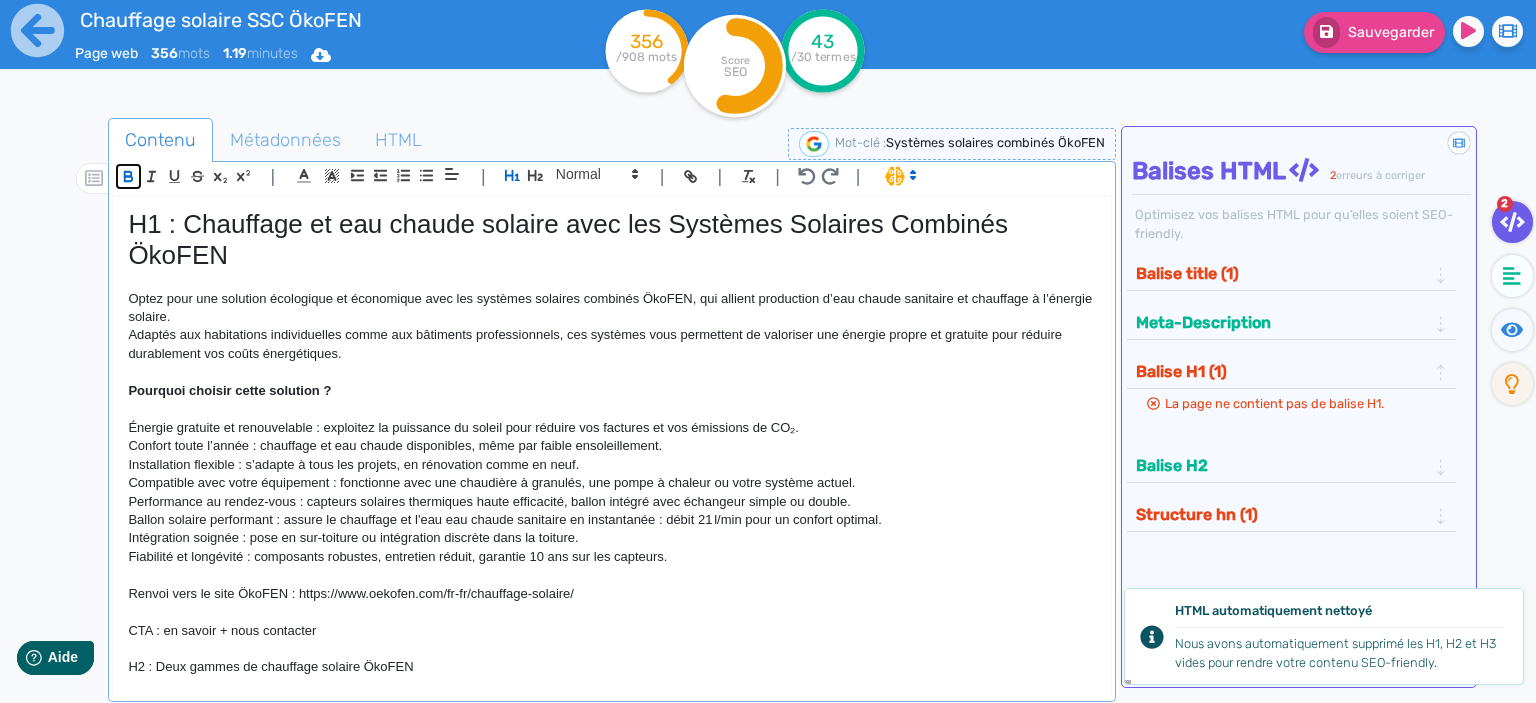 click 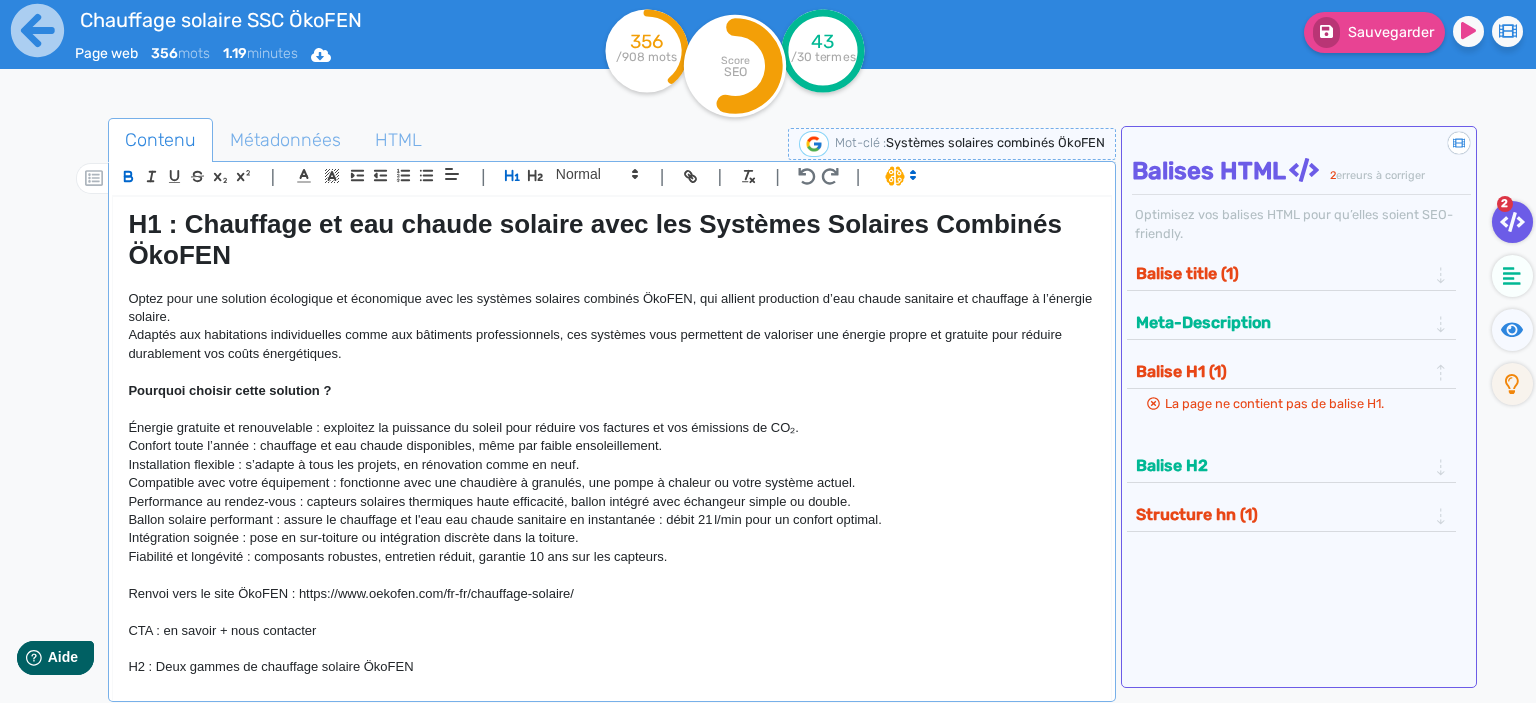 click 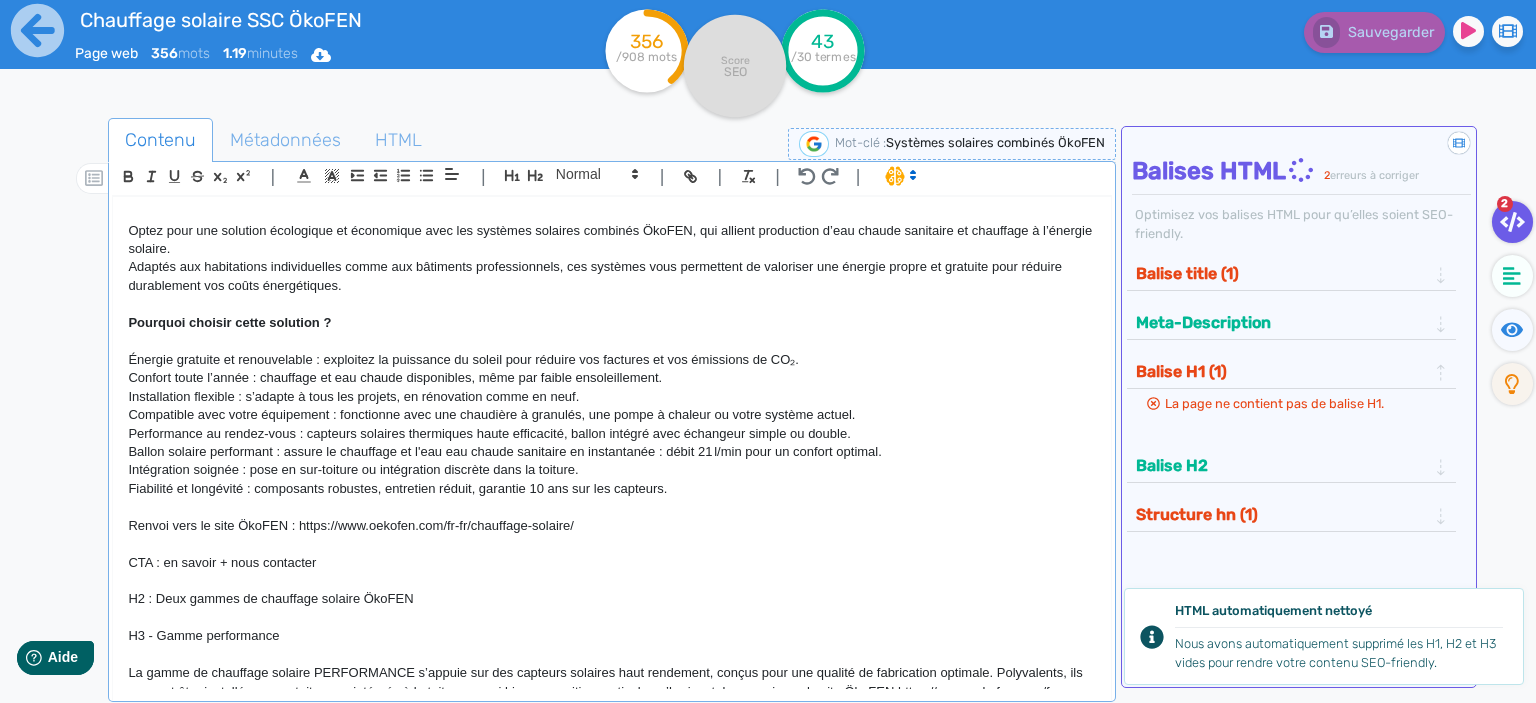 scroll, scrollTop: 65, scrollLeft: 0, axis: vertical 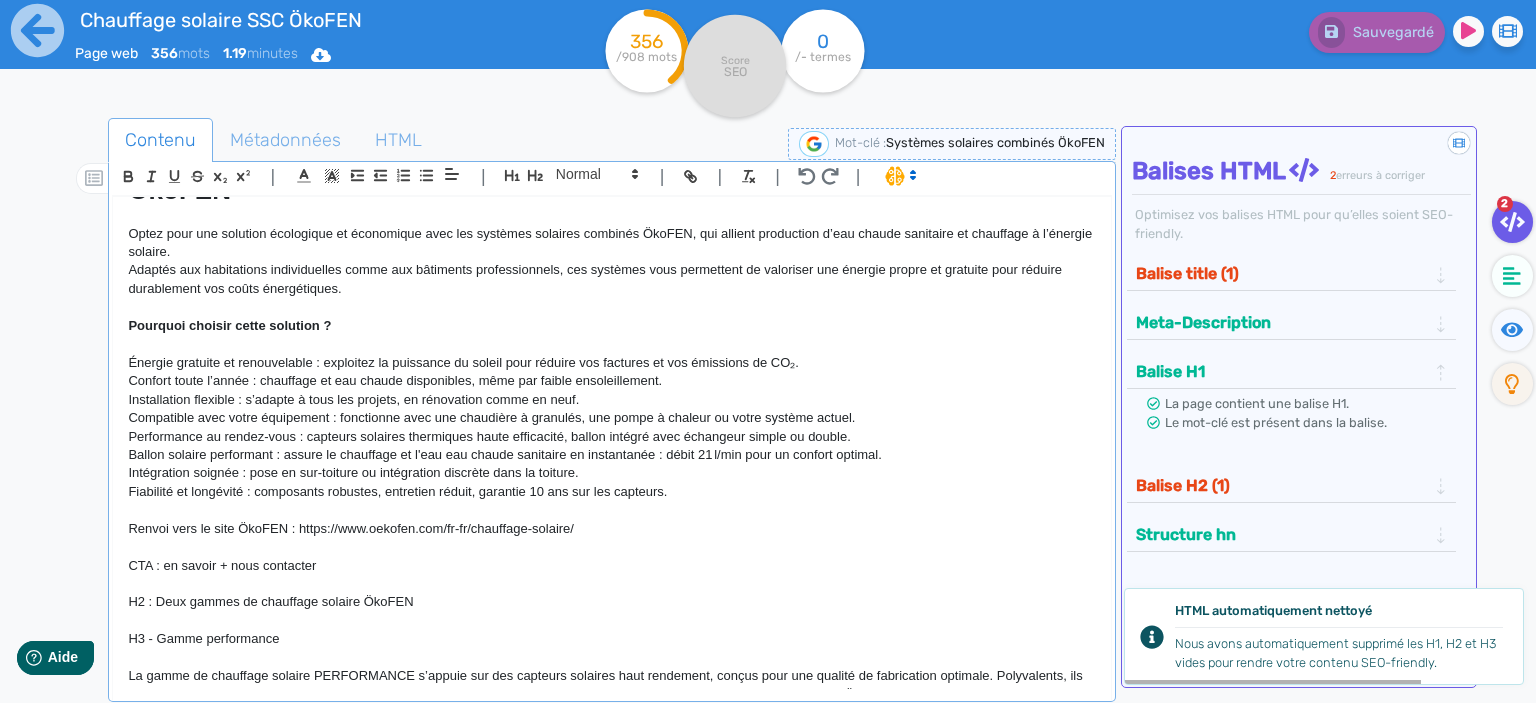 click on "Pourquoi choisir cette solution ?" 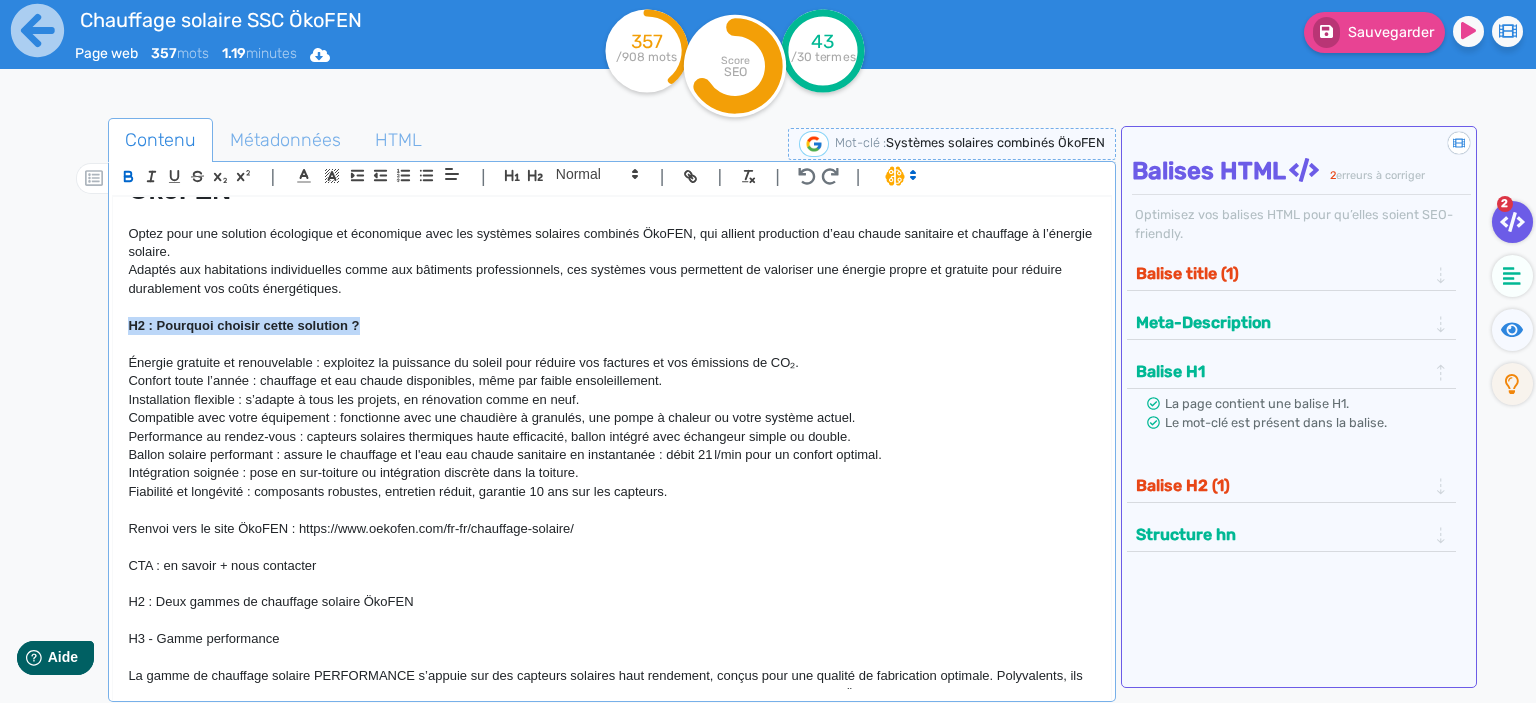 drag, startPoint x: 368, startPoint y: 322, endPoint x: 109, endPoint y: 322, distance: 259 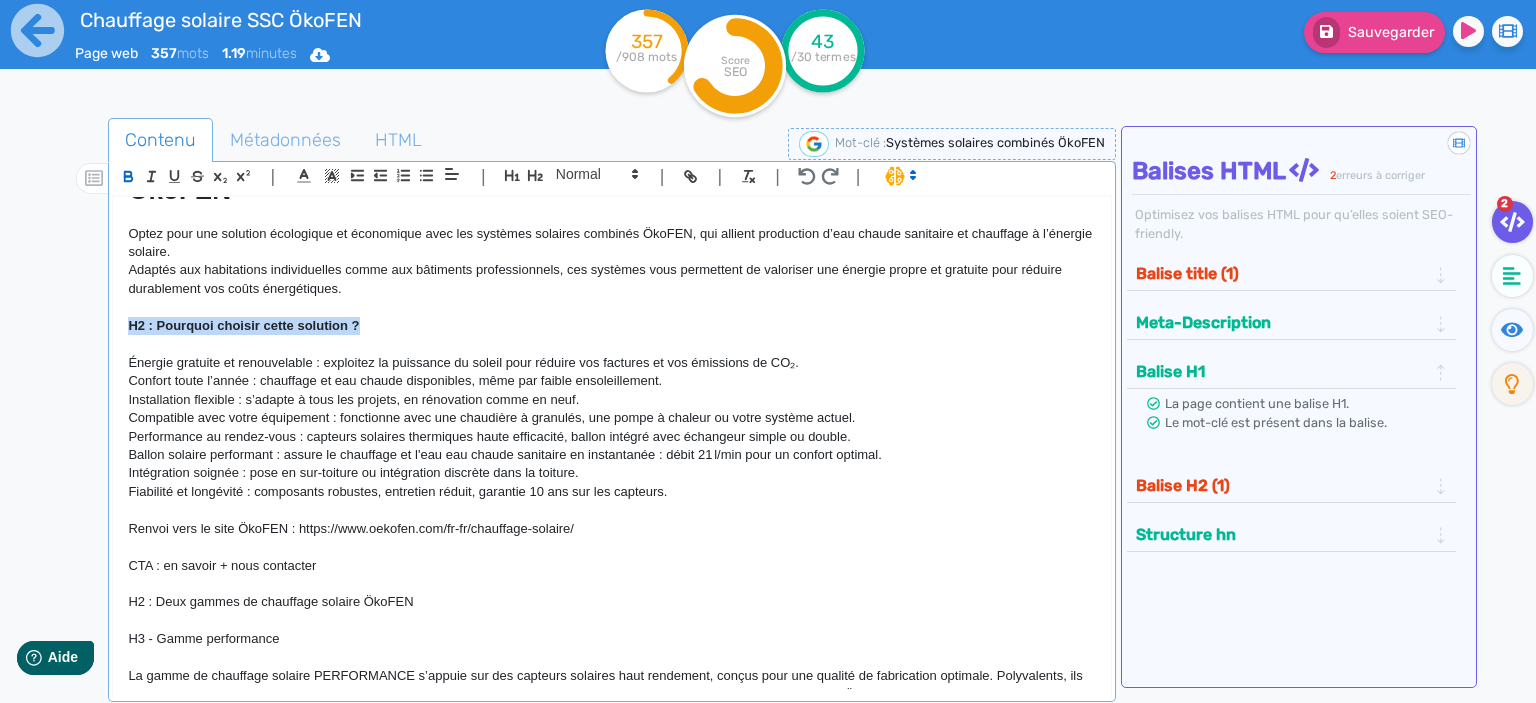 click on "H1 : Chauffage et eau chaude solaire avec les Systèmes Solaires Combinés ÖkoFEN Optez pour une solution écologique et économique avec les systèmes solaires combinés ÖkoFEN, qui allient production d’eau chaude sanitaire et chauffage à l’énergie solaire.  Adaptés aux habitations individuelles comme aux bâtiments professionnels, ces systèmes vous permettent de valoriser une énergie propre et gratuite pour réduire durablement vos coûts énergétiques. H2 : Pourquoi choisir cette solution ? Énergie gratuite et renouvelable : exploitez la puissance du soleil pour réduire vos factures et vos émissions de CO₂. Confort toute l’année : chauffage et eau chaude disponibles, même par faible ensoleillement. Installation flexible : s’adapte à tous les projets, en rénovation comme en neuf. Compatible avec votre équipement : fonctionne avec une chaudière à granulés, une pompe à chaleur ou votre système actuel. Renvoi vers le site ÖkoFEN : https://www.oekofen.com/fr-fr/chauffage-solaire/" 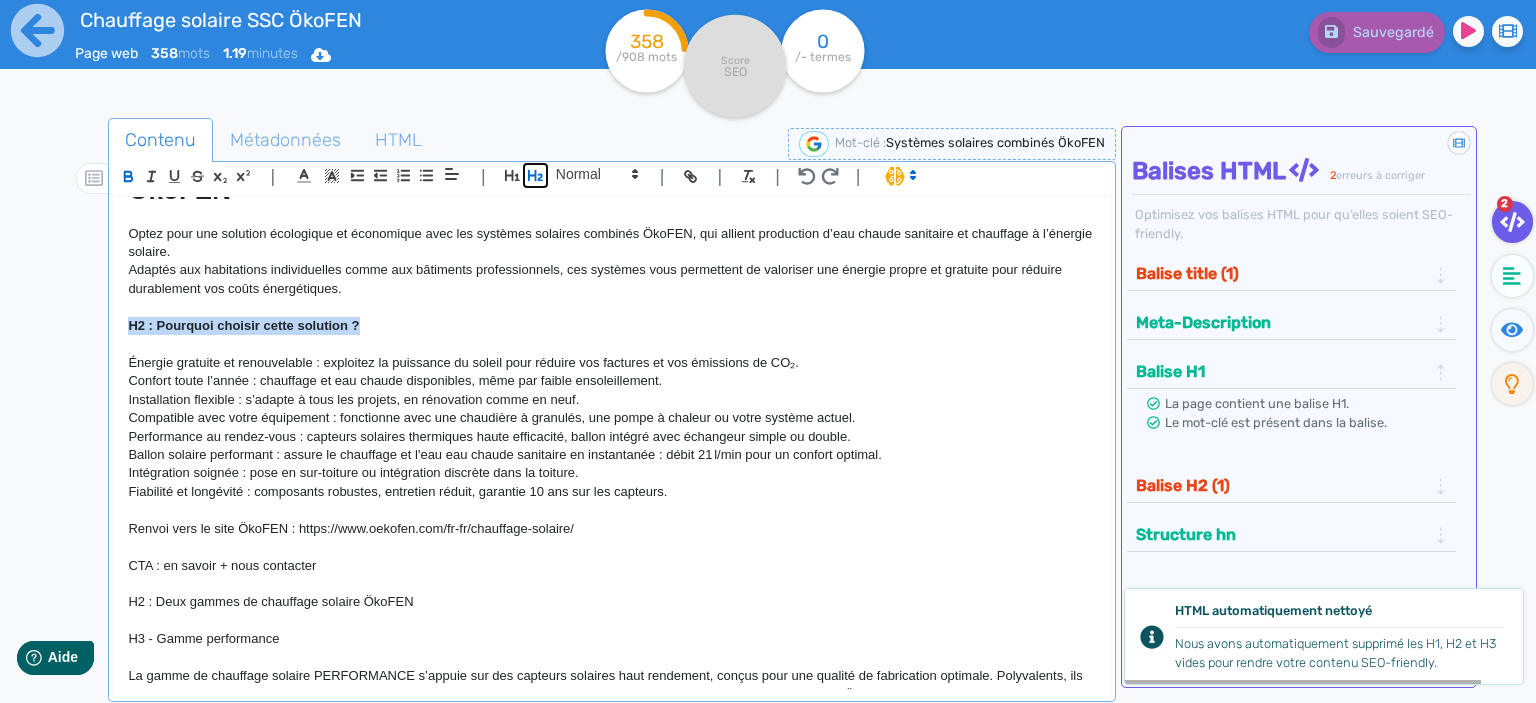 click 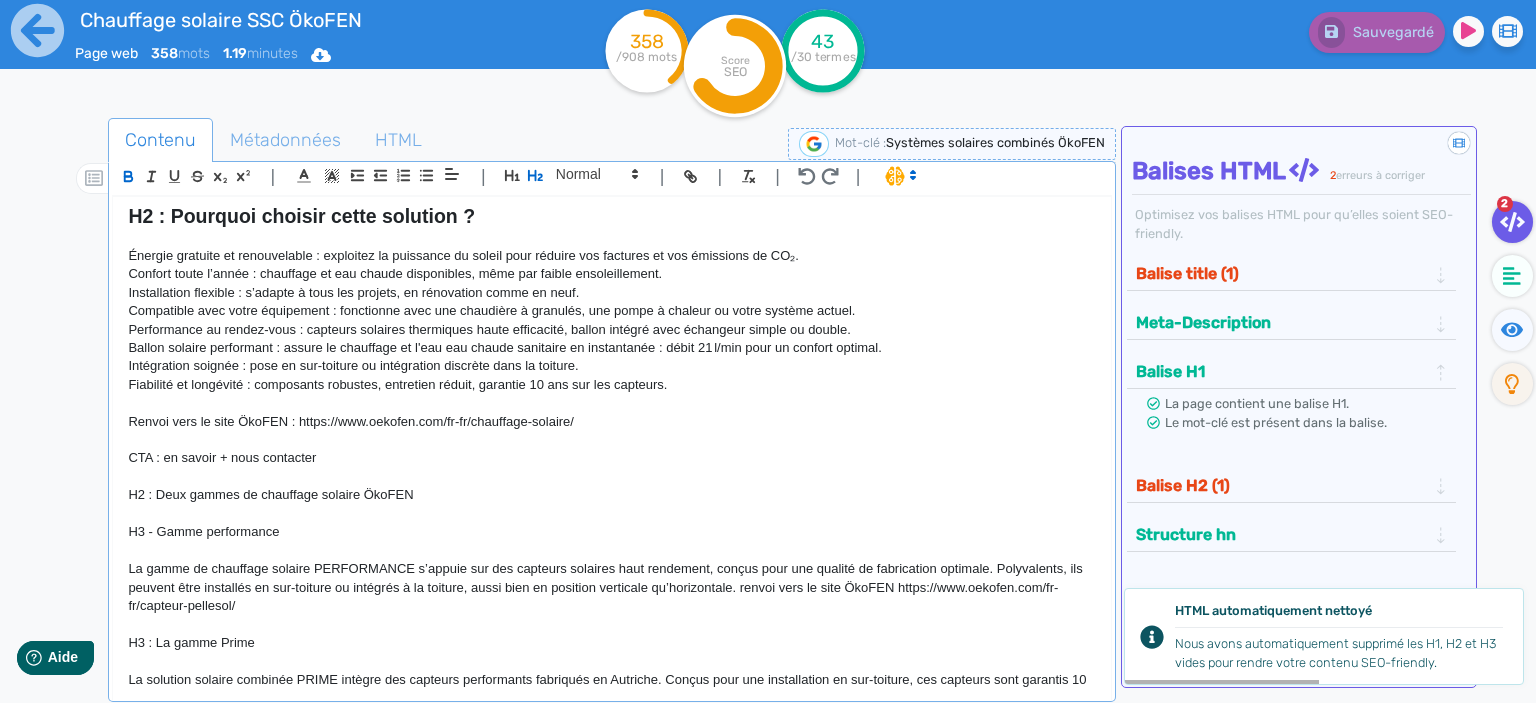 scroll, scrollTop: 179, scrollLeft: 0, axis: vertical 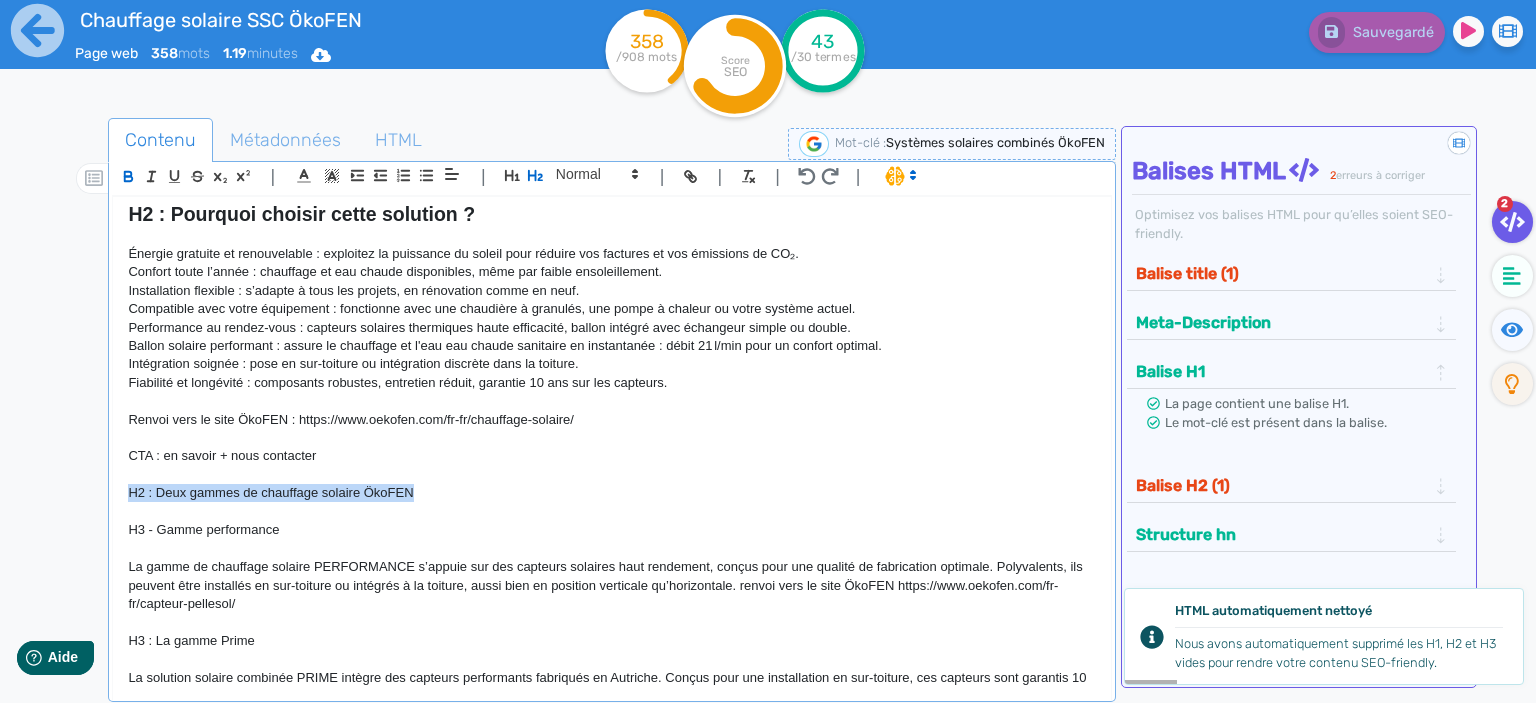 drag, startPoint x: 434, startPoint y: 499, endPoint x: 98, endPoint y: 497, distance: 336.00595 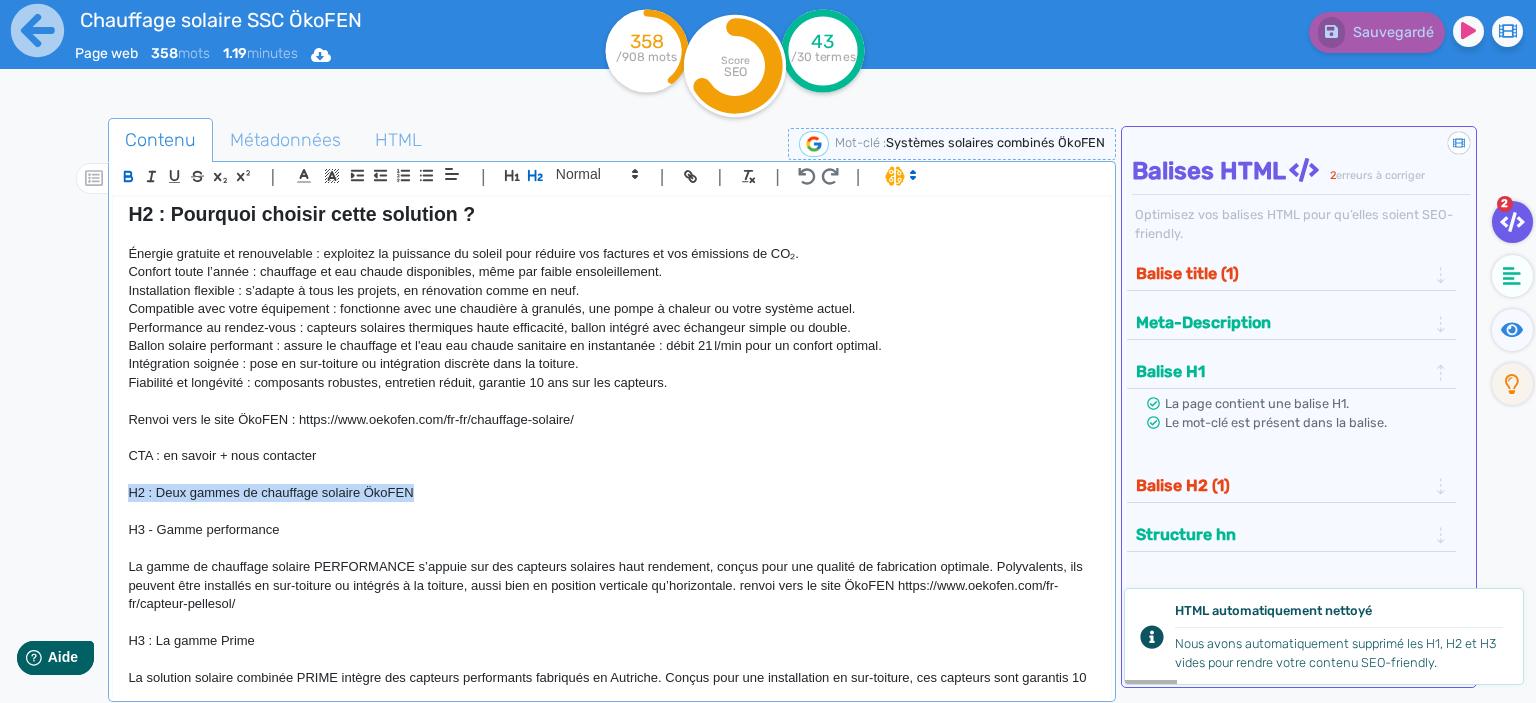 click on "H1 : Chauffage et eau chaude solaire avec les Systèmes Solaires Combinés ÖkoFEN Optez pour une solution écologique et économique avec les systèmes solaires combinés ÖkoFEN, qui allient production d’eau chaude sanitaire et chauffage à l’énergie solaire.  Adaptés aux habitations individuelles comme aux bâtiments professionnels, ces systèmes vous permettent de valoriser une énergie propre et gratuite pour réduire durablement vos coûts énergétiques. H2 : Pourquoi choisir cette solution ? Énergie gratuite et renouvelable : exploitez la puissance du soleil pour réduire vos factures et vos émissions de CO₂. Confort toute l’année : chauffage et eau chaude disponibles, même par faible ensoleillement. Installation flexible : s’adapte à tous les projets, en rénovation comme en neuf. Compatible avec votre équipement : fonctionne avec une chaudière à granulés, une pompe à chaleur ou votre système actuel. Renvoi vers le site ÖkoFEN : https://www.oekofen.com/fr-fr/chauffage-solaire/" 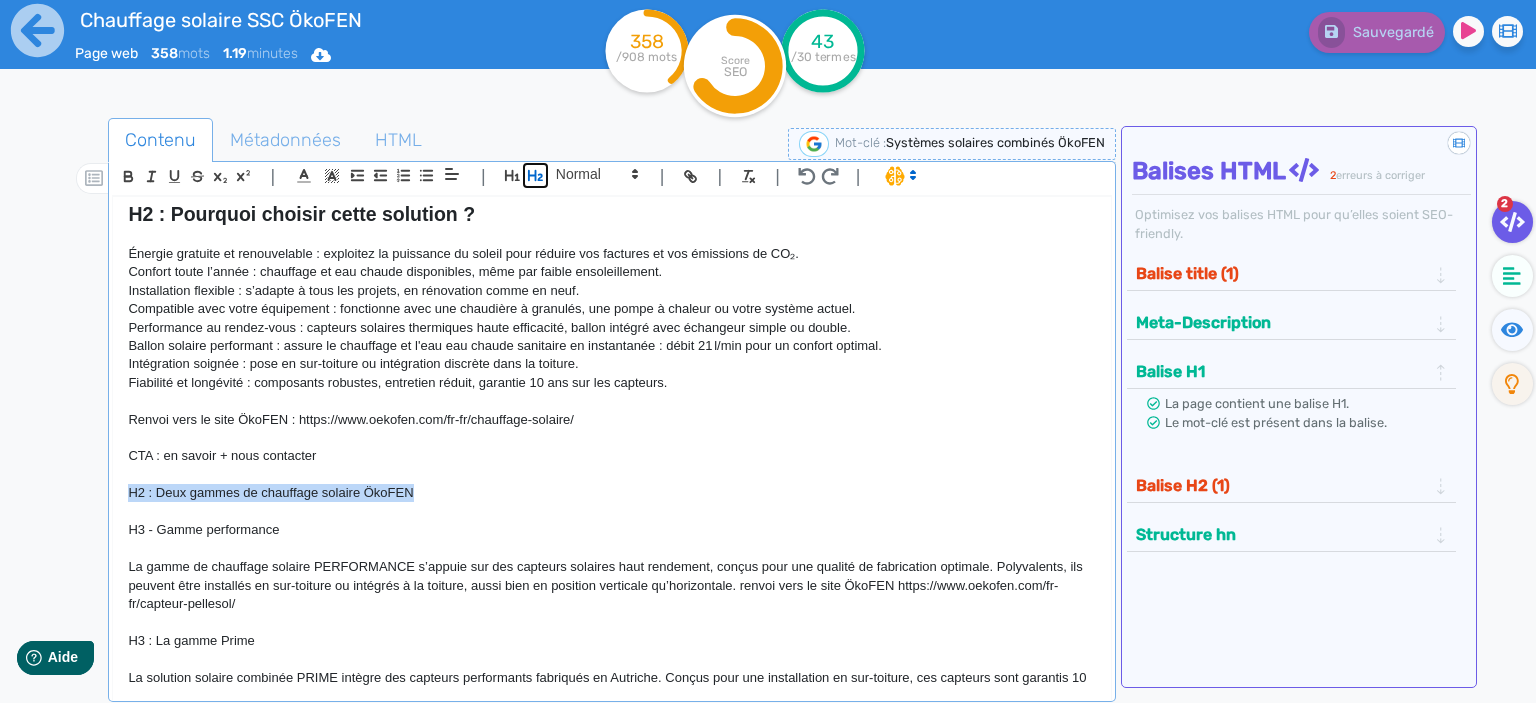 click 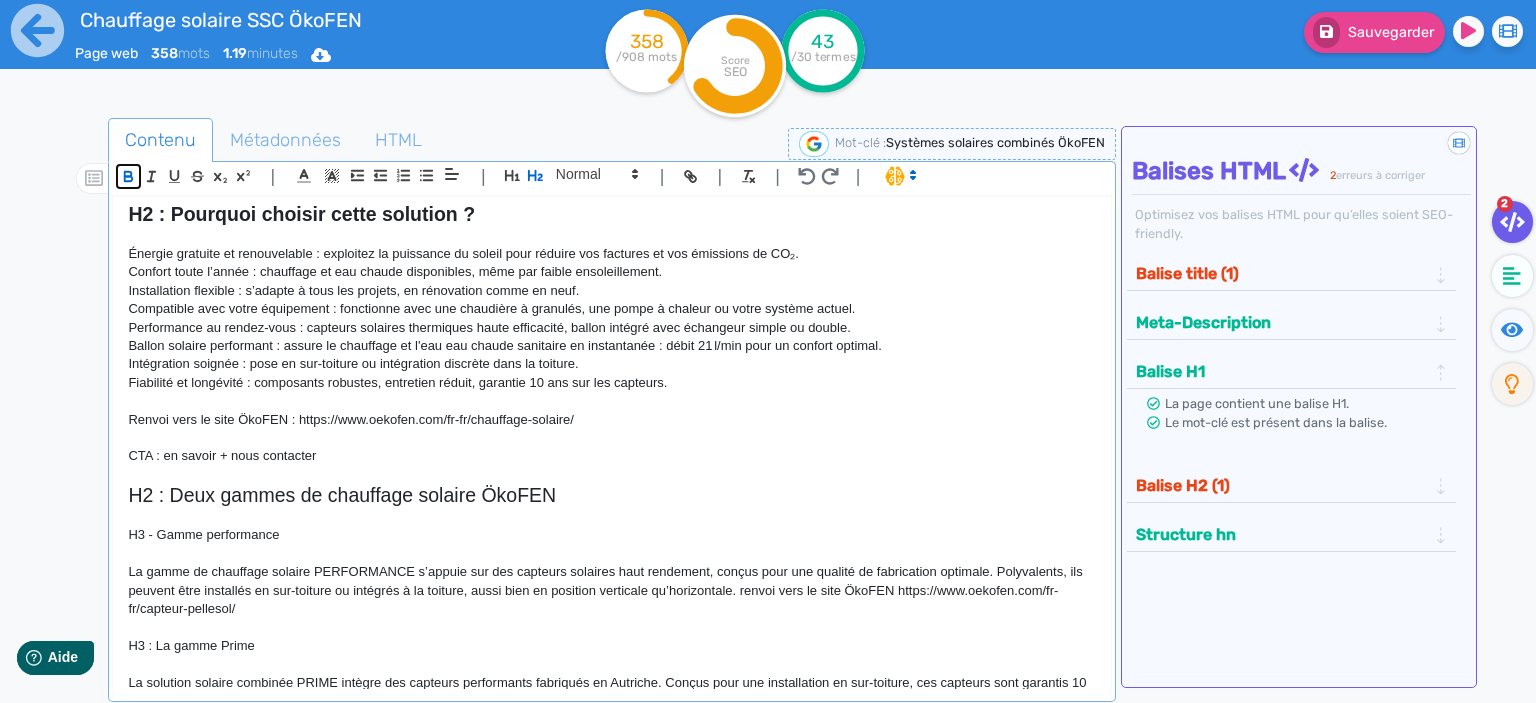 click 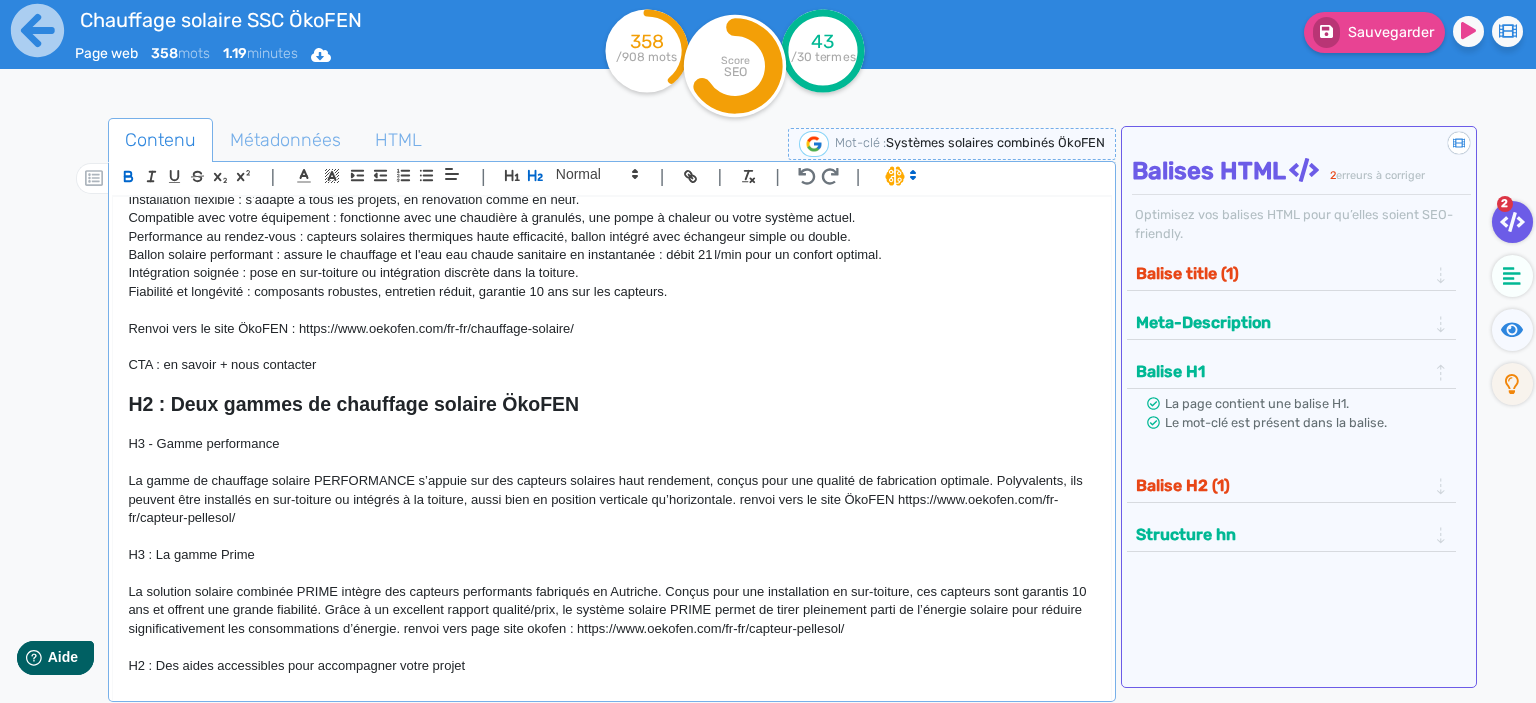 scroll, scrollTop: 272, scrollLeft: 0, axis: vertical 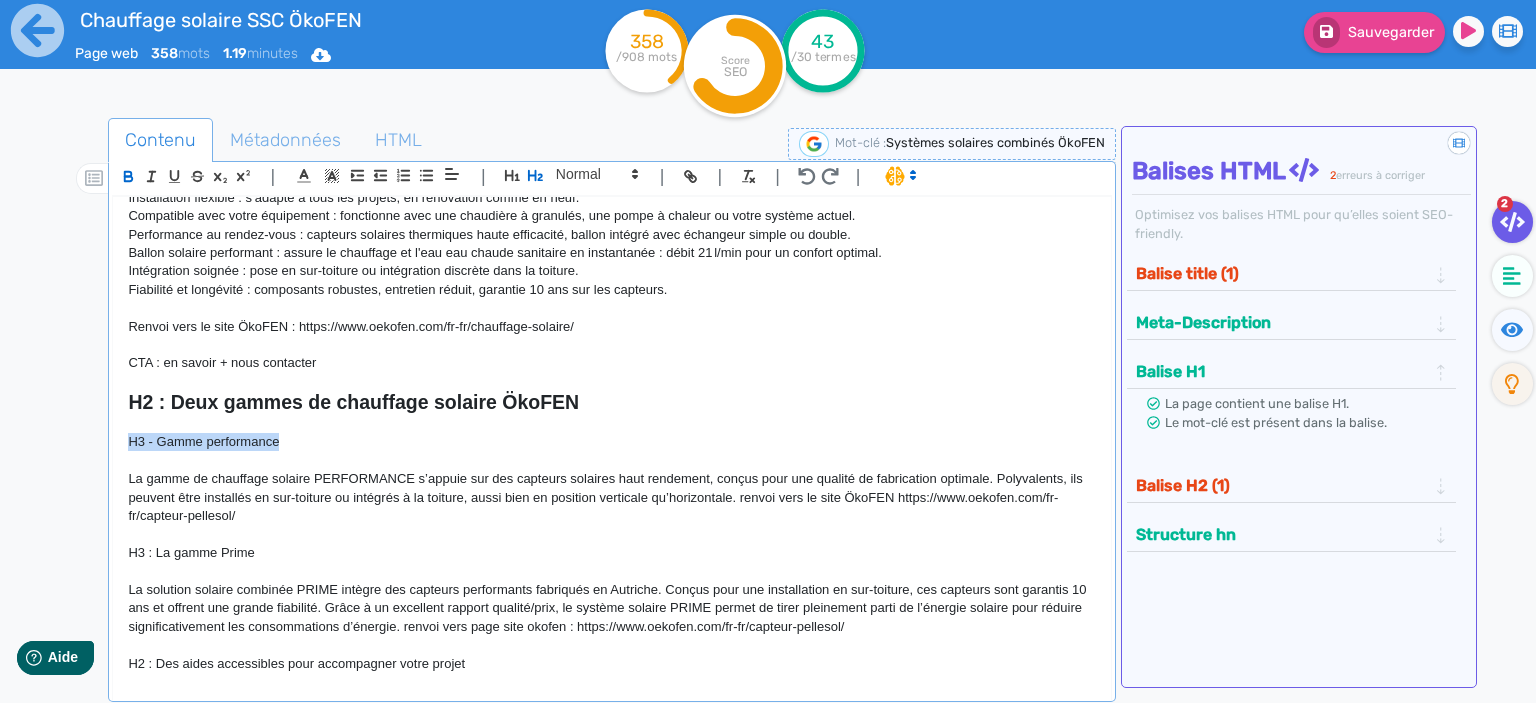 drag, startPoint x: 293, startPoint y: 446, endPoint x: 65, endPoint y: 450, distance: 228.03508 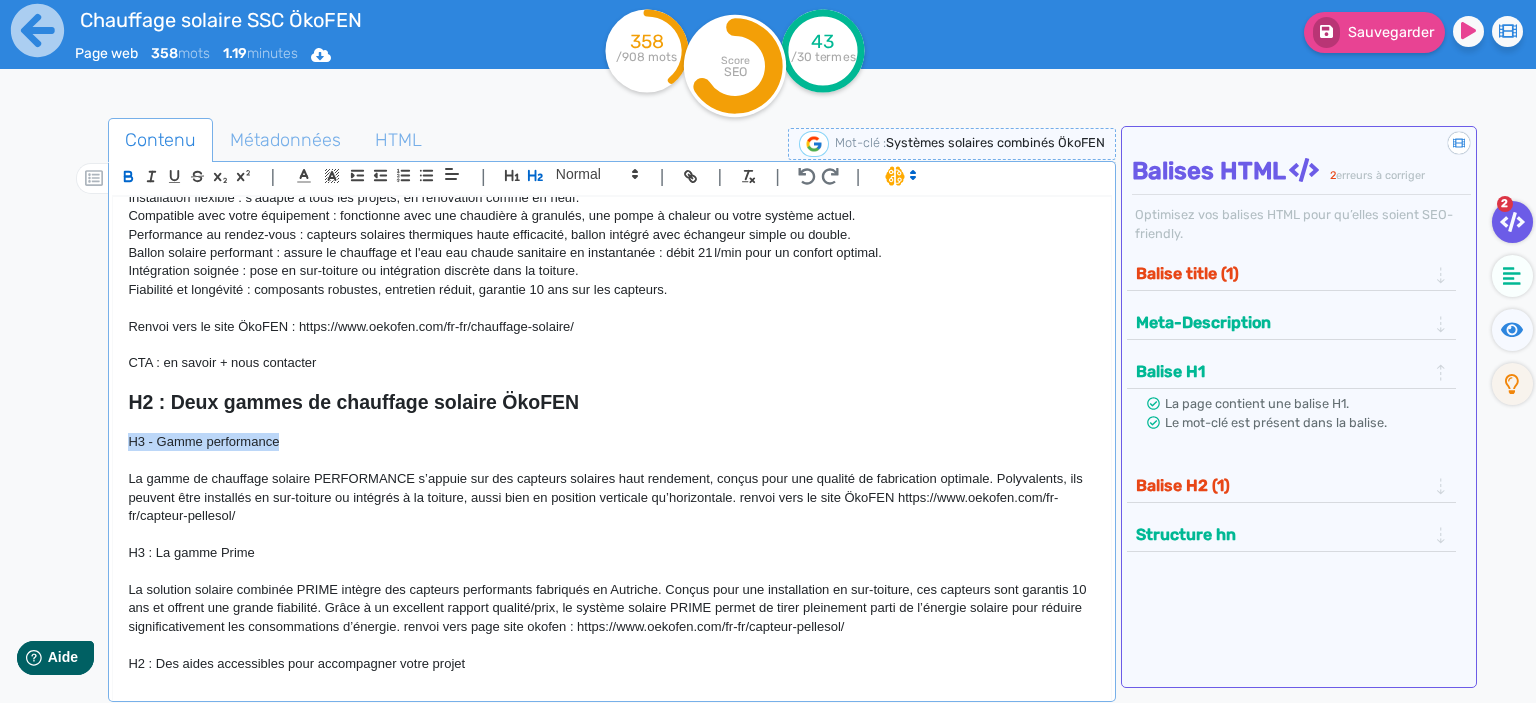click on "H1 : Chauffage et eau chaude solaire avec les Systèmes Solaires Combinés ÖkoFEN Optez pour une solution écologique et économique avec les systèmes solaires combinés ÖkoFEN, qui allient production d’eau chaude sanitaire et chauffage à l’énergie solaire.  Adaptés aux habitations individuelles comme aux bâtiments professionnels, ces systèmes vous permettent de valoriser une énergie propre et gratuite pour réduire durablement vos coûts énergétiques. H2 : Pourquoi choisir cette solution ? Énergie gratuite et renouvelable : exploitez la puissance du soleil pour réduire vos factures et vos émissions de CO₂. Confort toute l’année : chauffage et eau chaude disponibles, même par faible ensoleillement. Installation flexible : s’adapte à tous les projets, en rénovation comme en neuf. Compatible avec votre équipement : fonctionne avec une chaudière à granulés, une pompe à chaleur ou votre système actuel. Renvoi vers le site ÖkoFEN : https://www.oekofen.com/fr-fr/chauffage-solaire/" 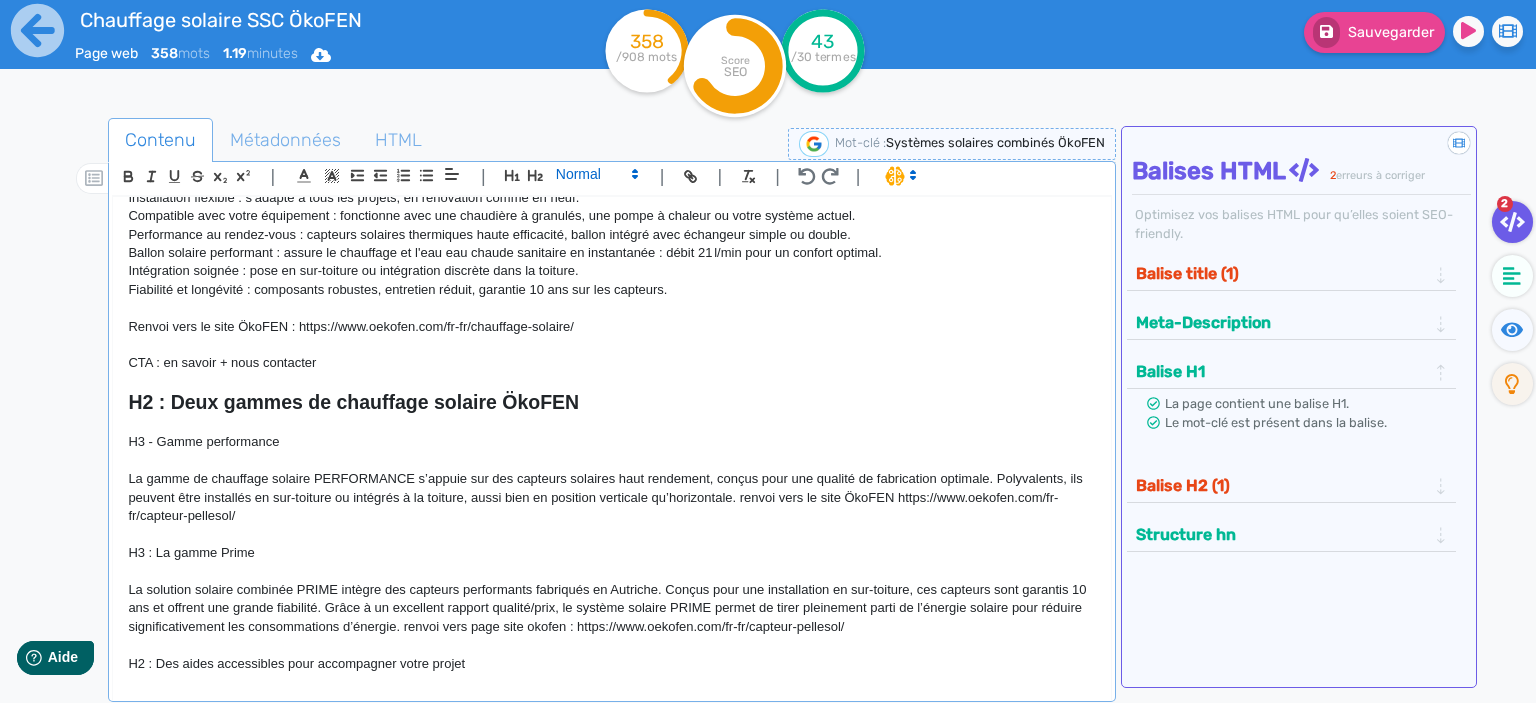 click 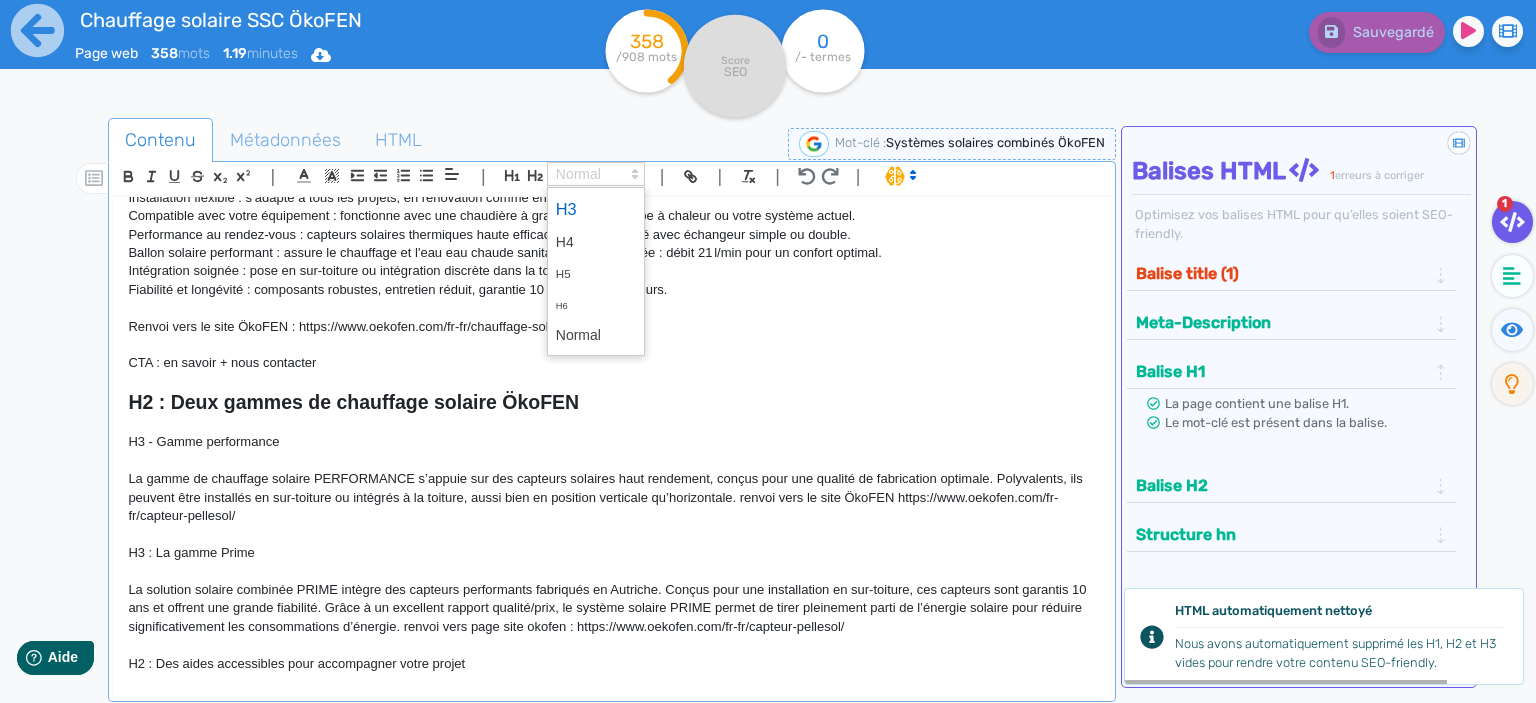 click at bounding box center (596, 209) 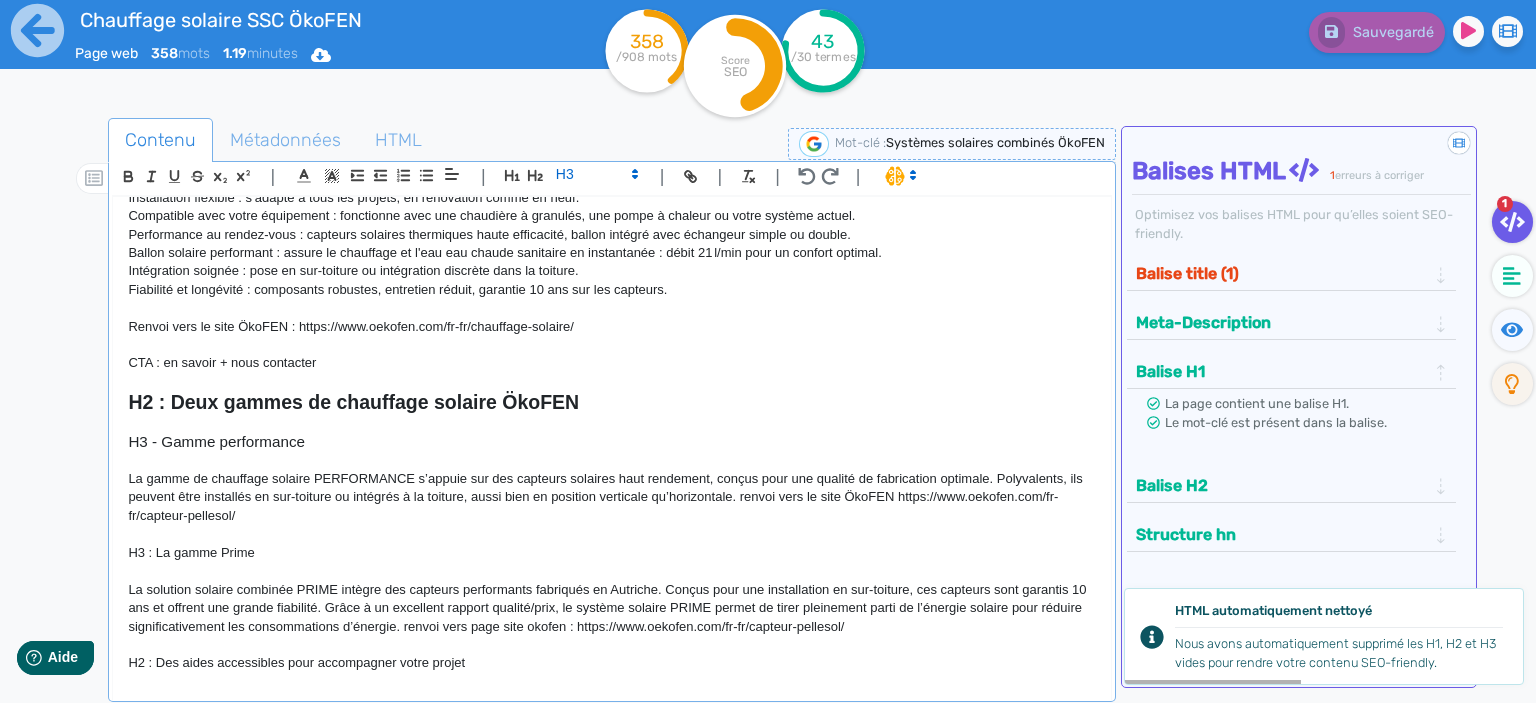 drag, startPoint x: 272, startPoint y: 555, endPoint x: 106, endPoint y: 555, distance: 166 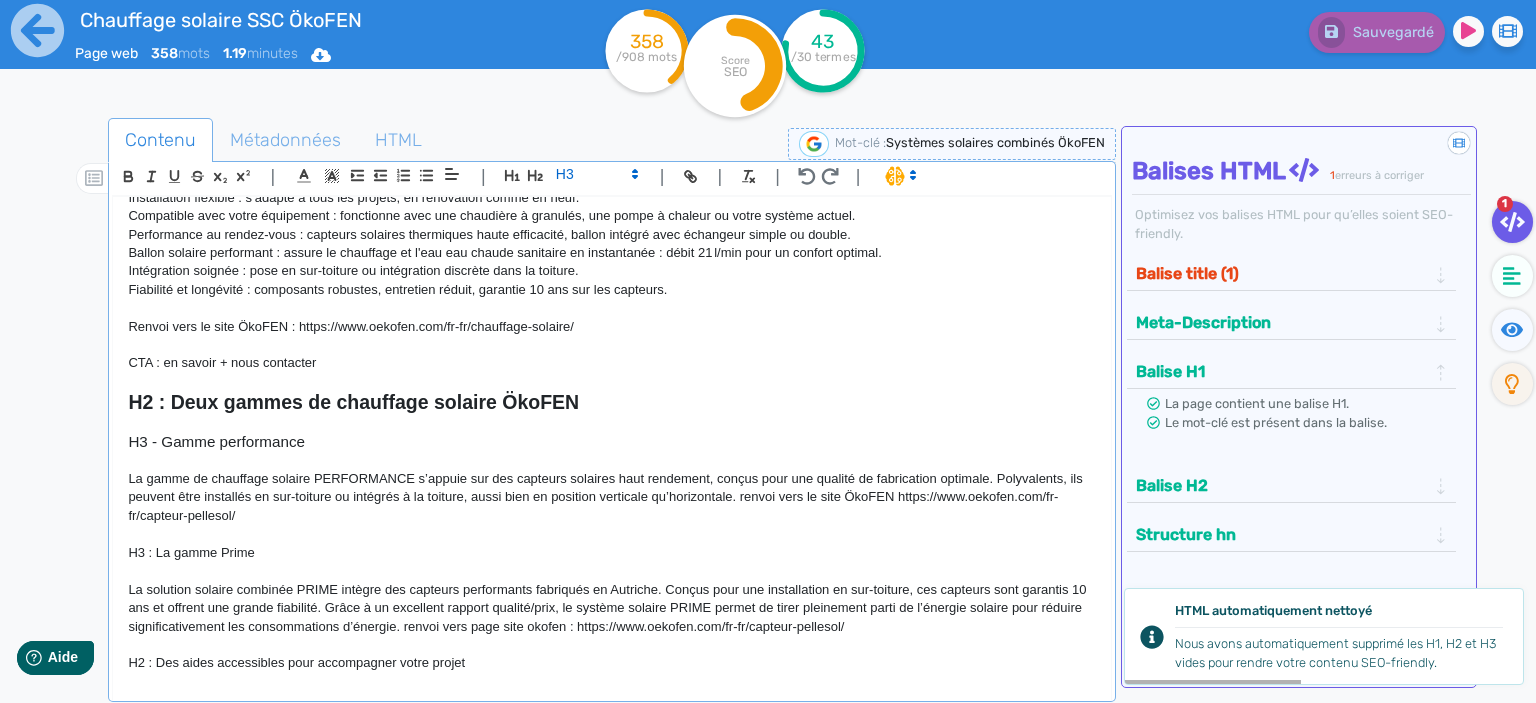 click on "H1 : Chauffage et eau chaude solaire avec les Systèmes Solaires Combinés ÖkoFEN Optez pour une solution écologique et économique avec les systèmes solaires combinés ÖkoFEN, qui allient production d’eau chaude sanitaire et chauffage à l’énergie solaire.  Adaptés aux habitations individuelles comme aux bâtiments professionnels, ces systèmes vous permettent de valoriser une énergie propre et gratuite pour réduire durablement vos coûts énergétiques. H2 : Pourquoi choisir cette solution ? Énergie gratuite et renouvelable : exploitez la puissance du soleil pour réduire vos factures et vos émissions de CO₂. Confort toute l’année : chauffage et eau chaude disponibles, même par faible ensoleillement. Installation flexible : s’adapte à tous les projets, en rénovation comme en neuf. Compatible avec votre équipement : fonctionne avec une chaudière à granulés, une pompe à chaleur ou votre système actuel. Renvoi vers le site ÖkoFEN : https://www.oekofen.com/fr-fr/chauffage-solaire/" 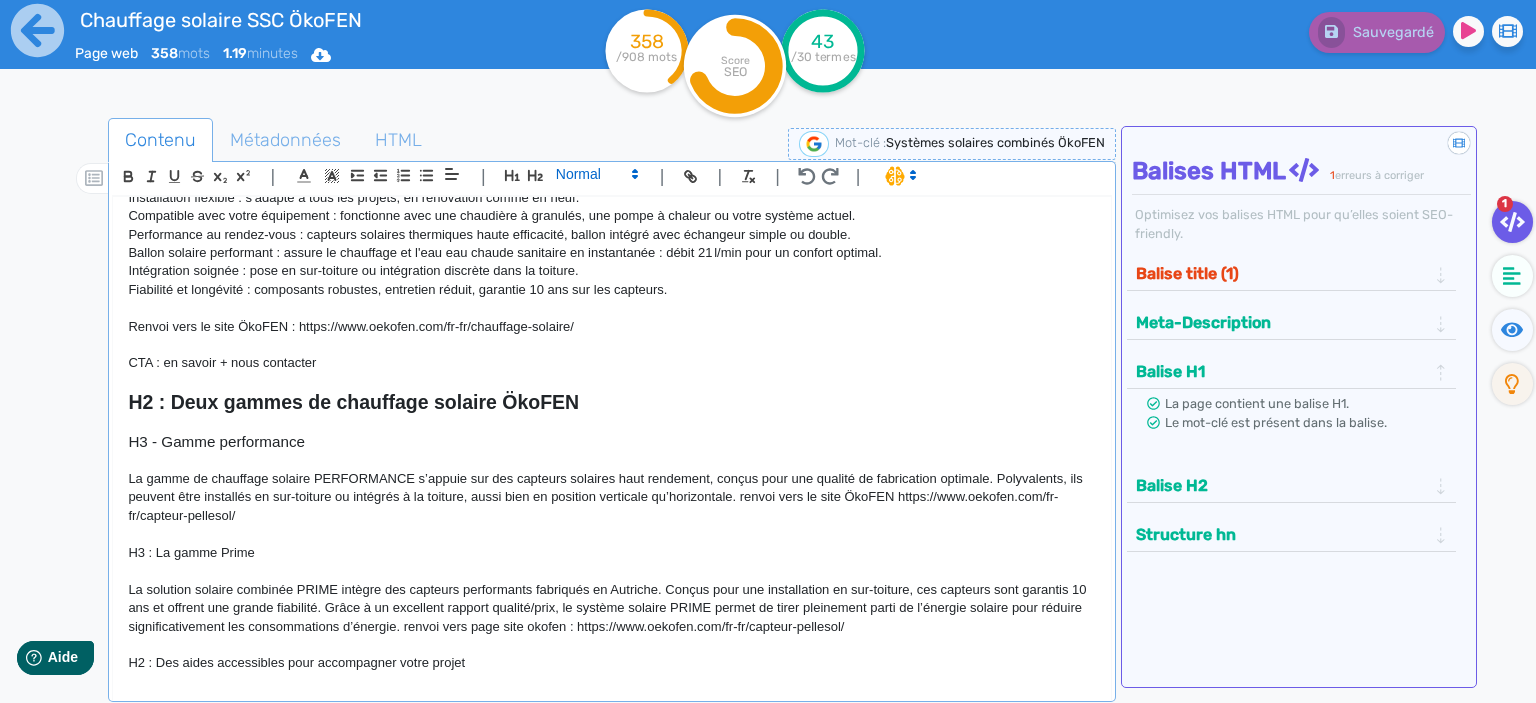 click 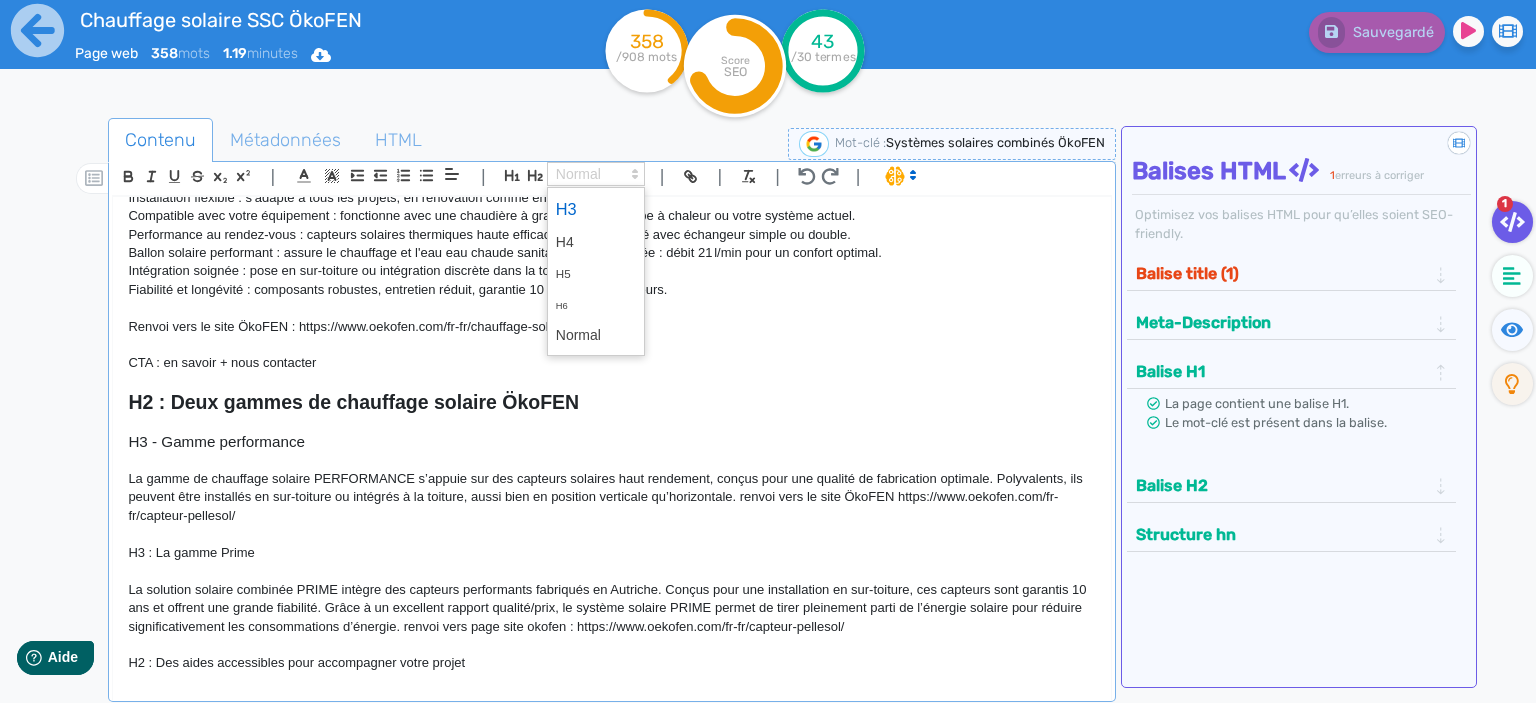 click at bounding box center [596, 209] 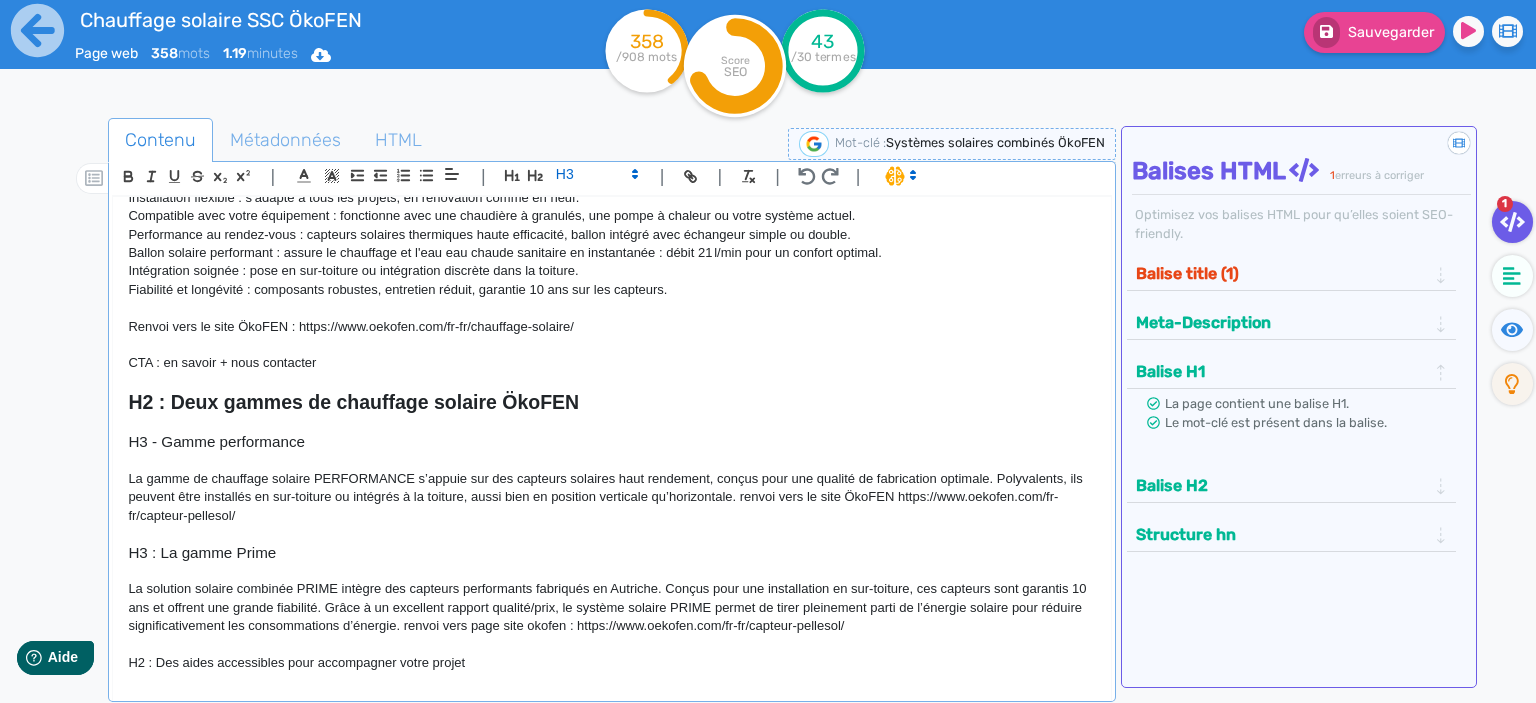 click on "H3 : La gamme Prime" 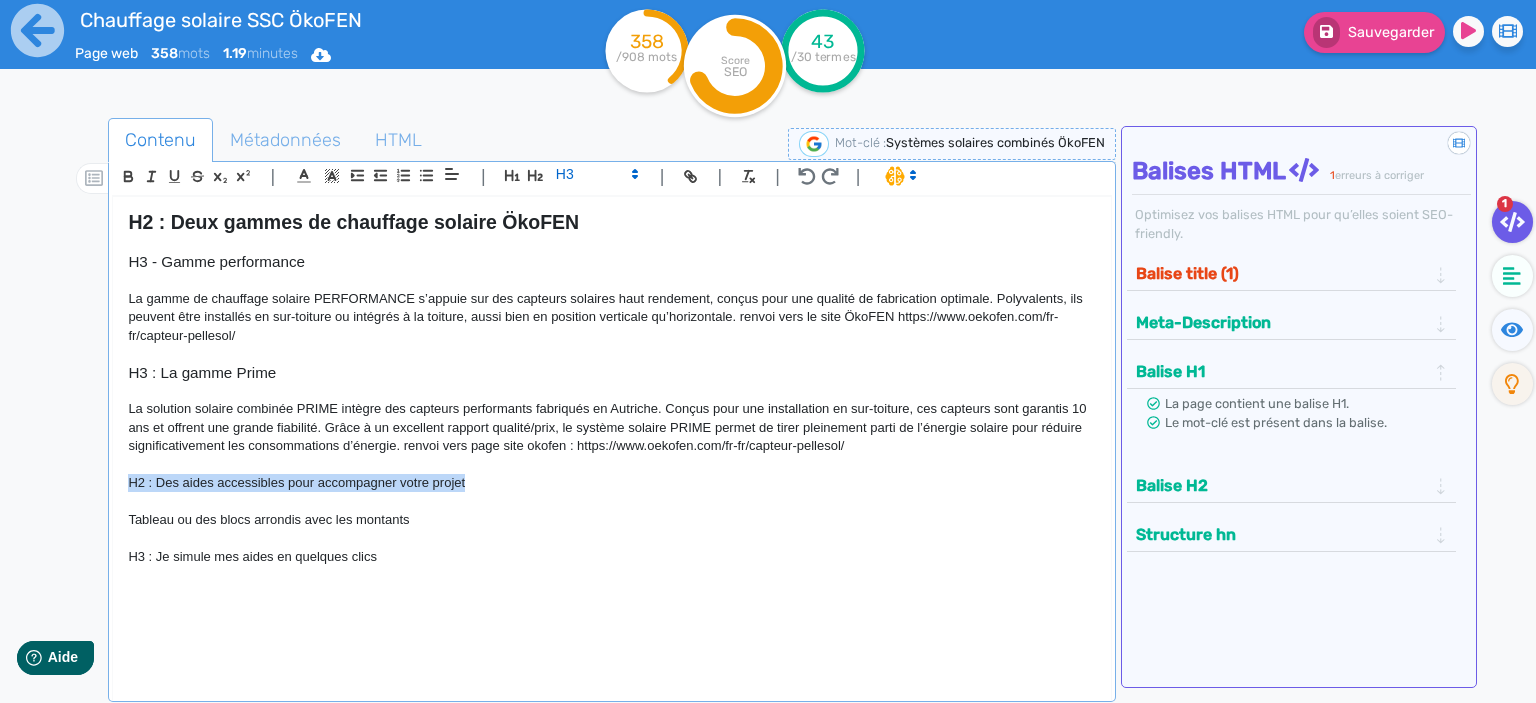 drag, startPoint x: 510, startPoint y: 487, endPoint x: 69, endPoint y: 488, distance: 441.00113 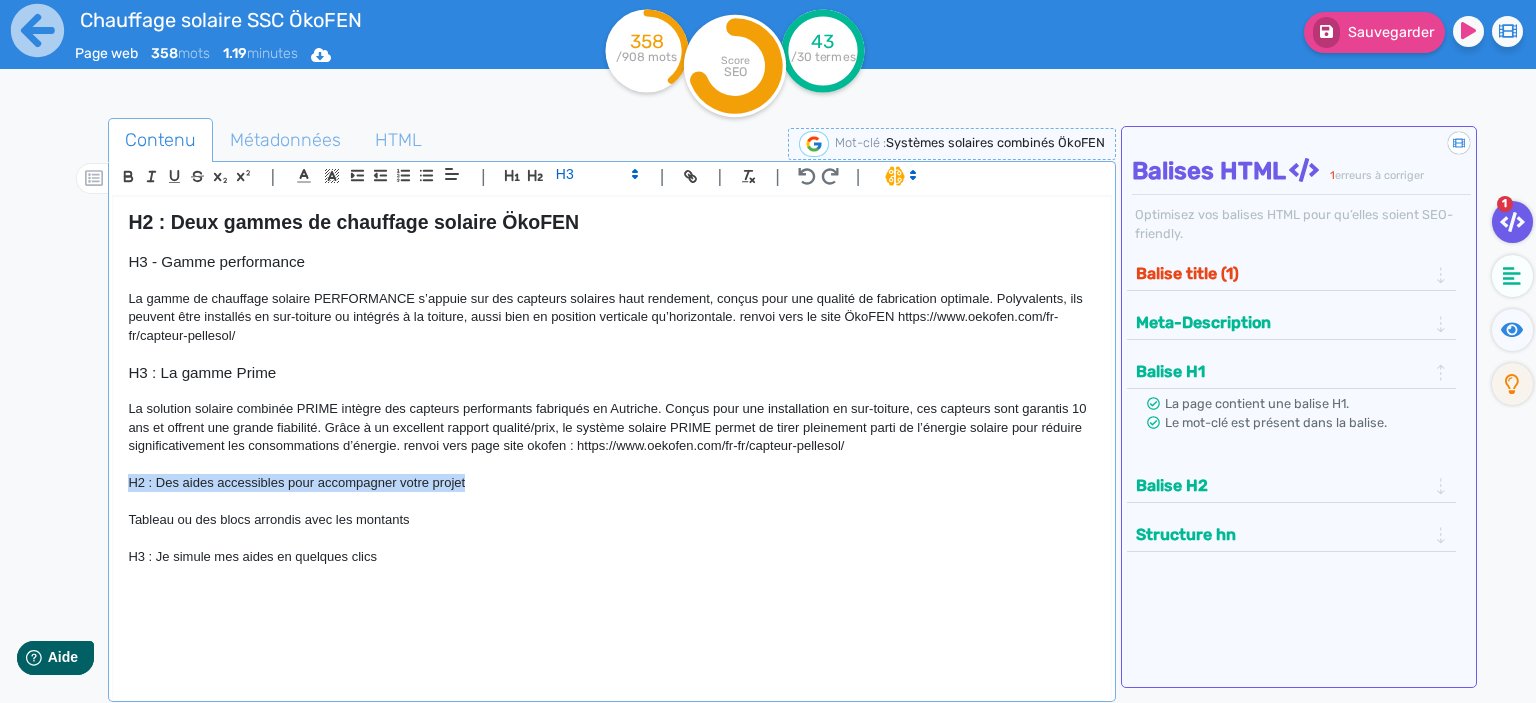 click on "H1 : Chauffage et eau chaude solaire avec les Systèmes Solaires Combinés ÖkoFEN Optez pour une solution écologique et économique avec les systèmes solaires combinés ÖkoFEN, qui allient production d’eau chaude sanitaire et chauffage à l’énergie solaire.  Adaptés aux habitations individuelles comme aux bâtiments professionnels, ces systèmes vous permettent de valoriser une énergie propre et gratuite pour réduire durablement vos coûts énergétiques. H2 : Pourquoi choisir cette solution ? Énergie gratuite et renouvelable : exploitez la puissance du soleil pour réduire vos factures et vos émissions de CO₂. Confort toute l’année : chauffage et eau chaude disponibles, même par faible ensoleillement. Installation flexible : s’adapte à tous les projets, en rénovation comme en neuf. Compatible avec votre équipement : fonctionne avec une chaudière à granulés, une pompe à chaleur ou votre système actuel. Renvoi vers le site ÖkoFEN : https://www.oekofen.com/fr-fr/chauffage-solaire/" 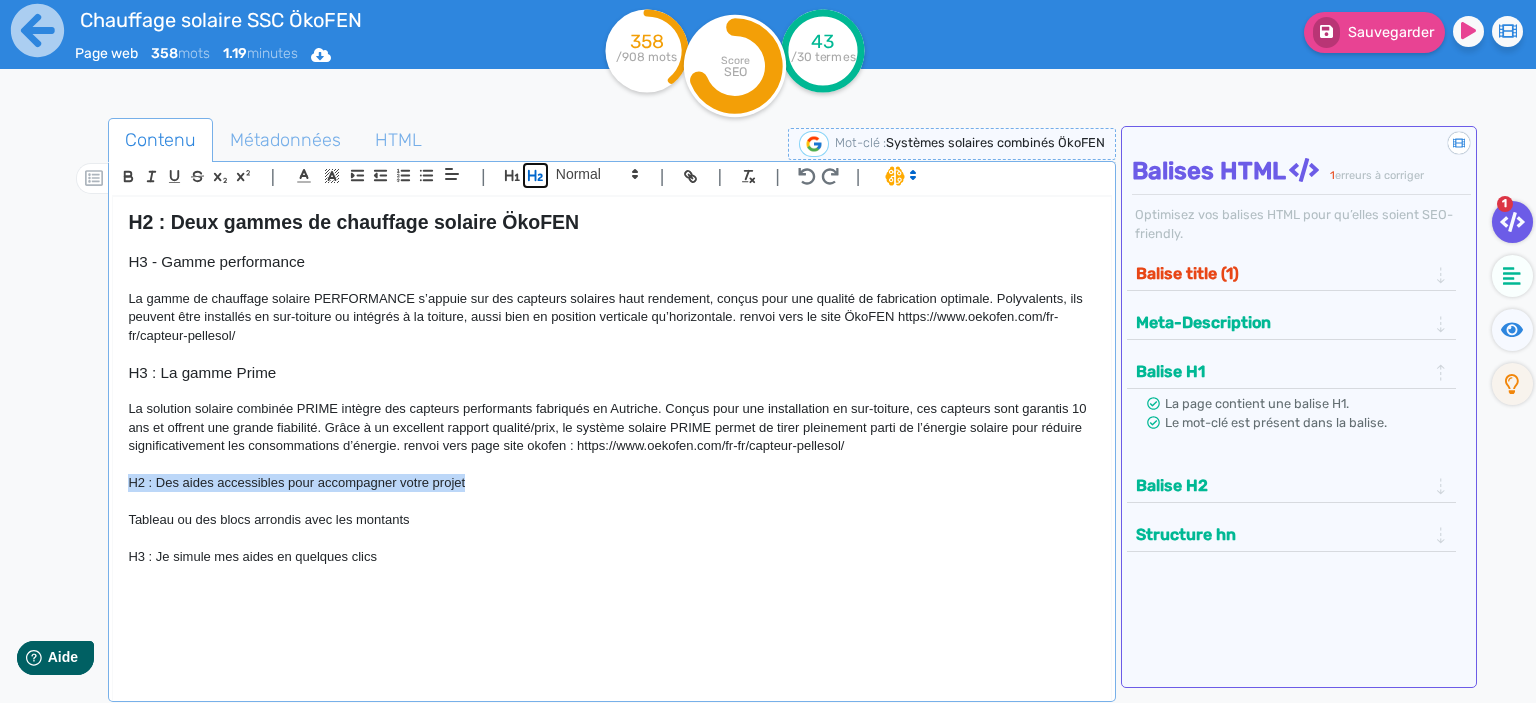 click 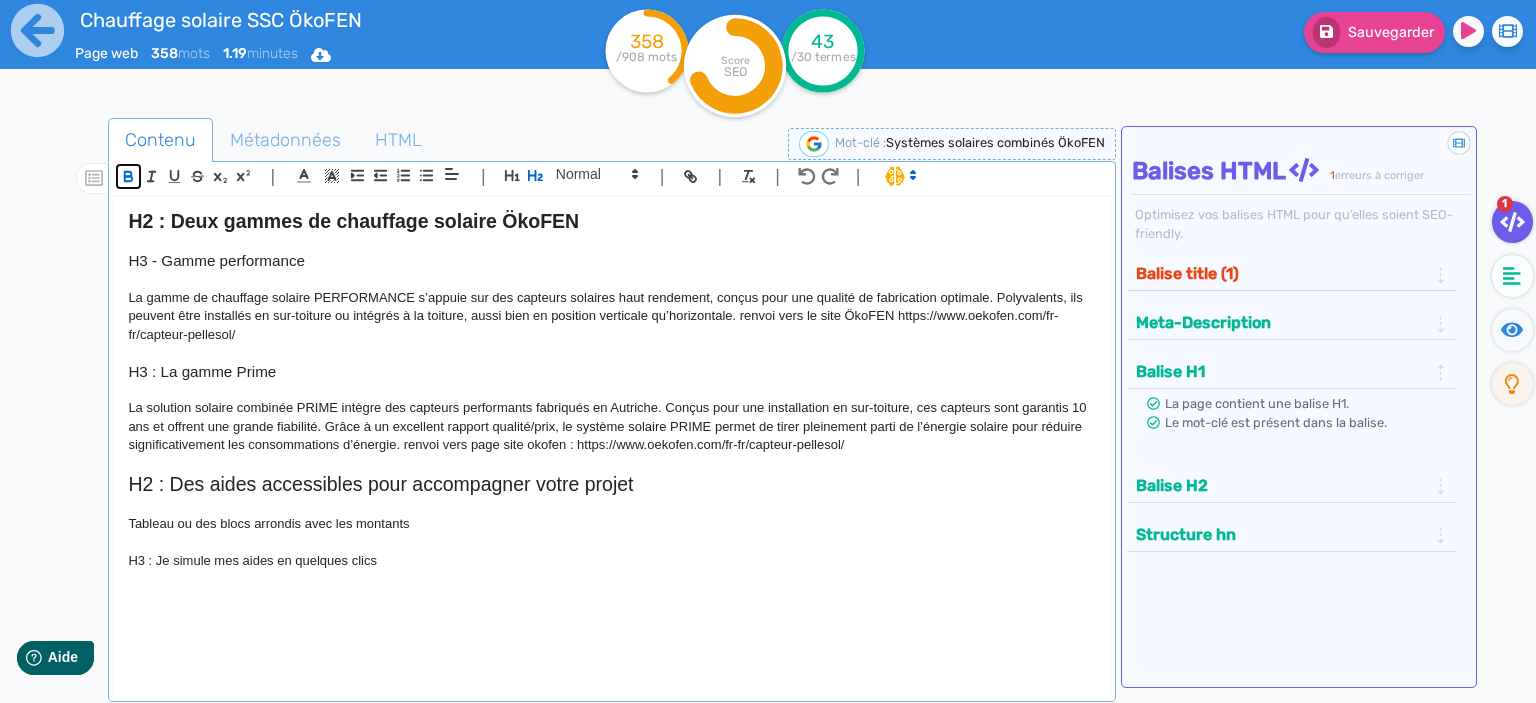 click 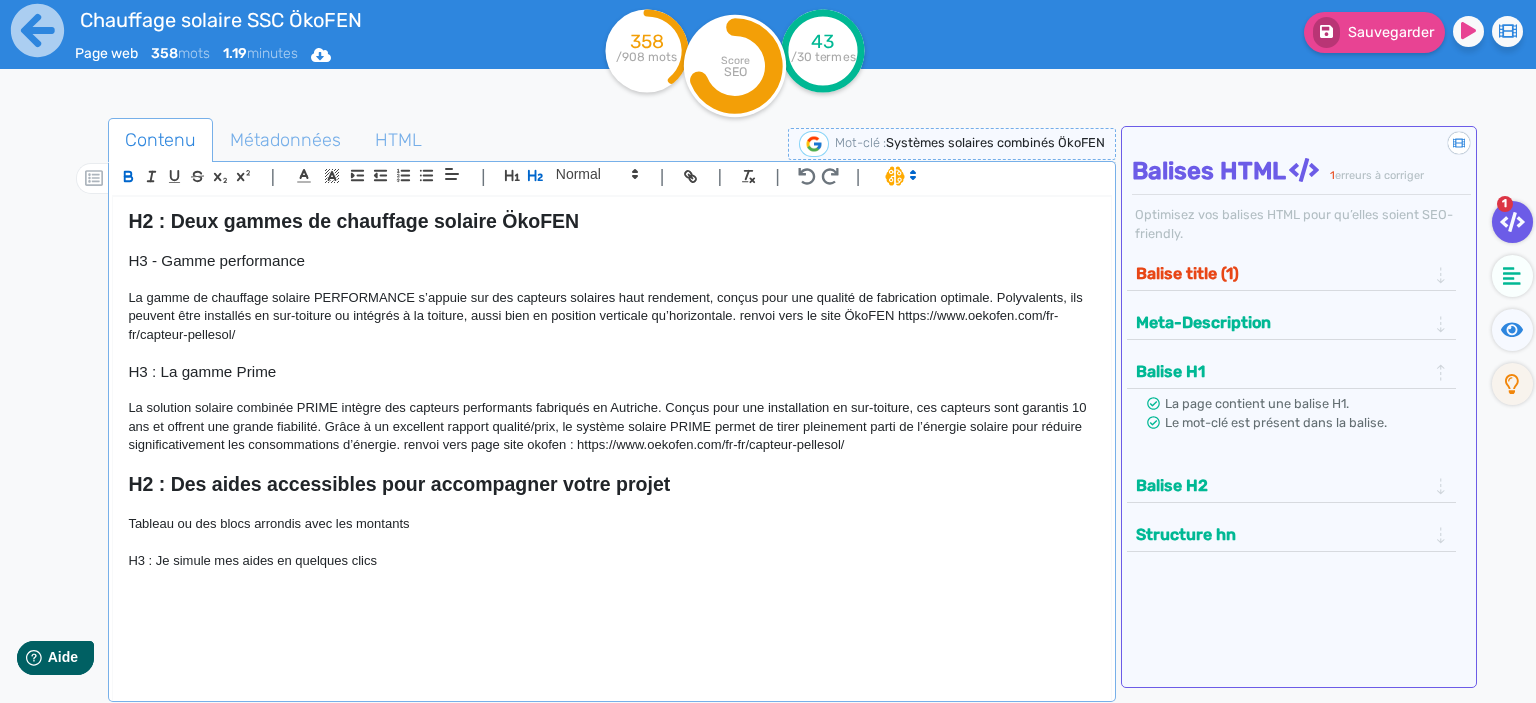 click on "La solution solaire combinée PRIME intègre des capteurs performants fabriqués en Autriche. Conçus pour une installation en sur-toiture, ces capteurs sont garantis 10 ans et offrent une grande fiabilité. Grâce à un excellent rapport qualité/prix, le système solaire PRIME permet de tirer pleinement parti de l’énergie solaire pour réduire significativement les consommations d’énergie. renvoi vers page site okofen : https://www.oekofen.com/fr-fr/capteur-pellesol/" 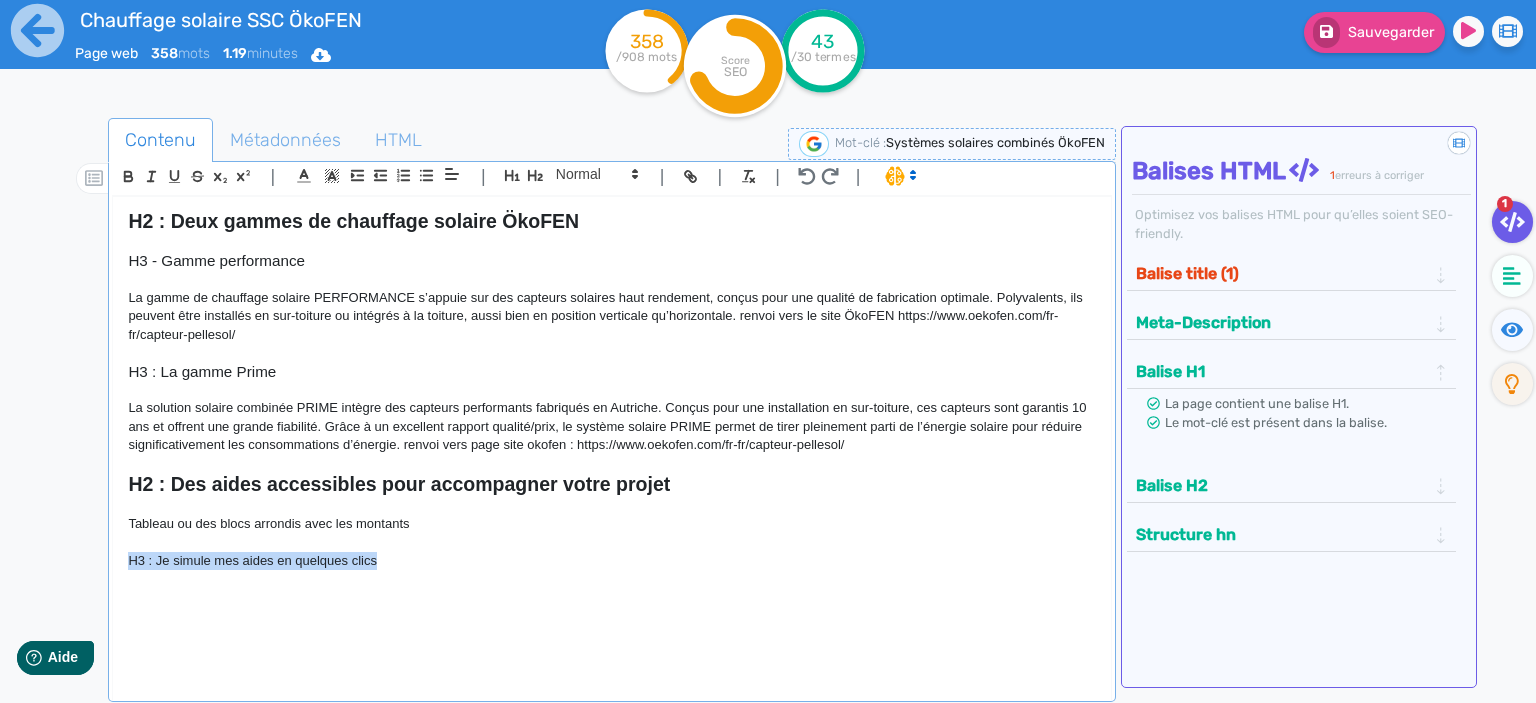 drag, startPoint x: 390, startPoint y: 565, endPoint x: 98, endPoint y: 562, distance: 292.0154 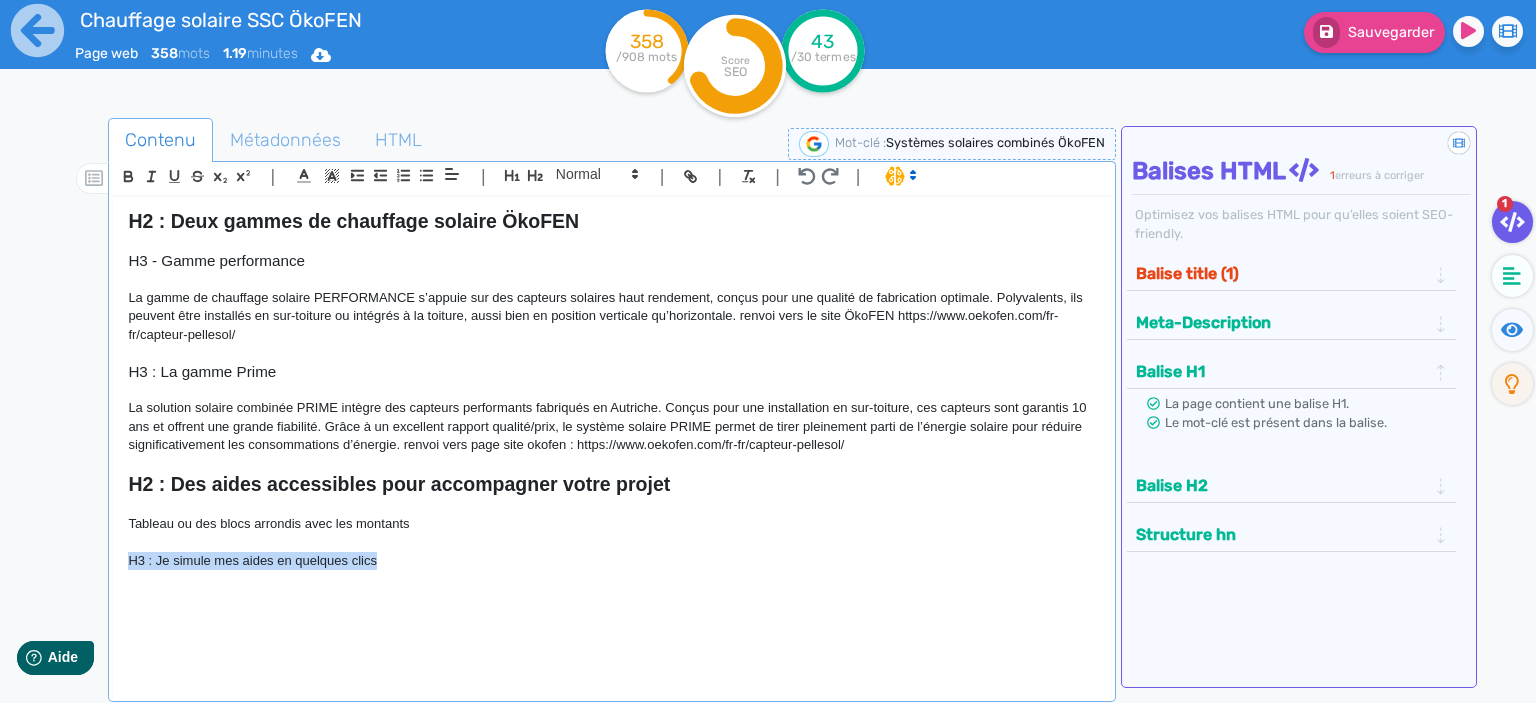 click on "H1 : Chauffage et eau chaude solaire avec les Systèmes Solaires Combinés ÖkoFEN Optez pour une solution écologique et économique avec les systèmes solaires combinés ÖkoFEN, qui allient production d’eau chaude sanitaire et chauffage à l’énergie solaire.  Adaptés aux habitations individuelles comme aux bâtiments professionnels, ces systèmes vous permettent de valoriser une énergie propre et gratuite pour réduire durablement vos coûts énergétiques. H2 : Pourquoi choisir cette solution ? Énergie gratuite et renouvelable : exploitez la puissance du soleil pour réduire vos factures et vos émissions de CO₂. Confort toute l’année : chauffage et eau chaude disponibles, même par faible ensoleillement. Installation flexible : s’adapte à tous les projets, en rénovation comme en neuf. Compatible avec votre équipement : fonctionne avec une chaudière à granulés, une pompe à chaleur ou votre système actuel. Renvoi vers le site ÖkoFEN : https://www.oekofen.com/fr-fr/chauffage-solaire/" 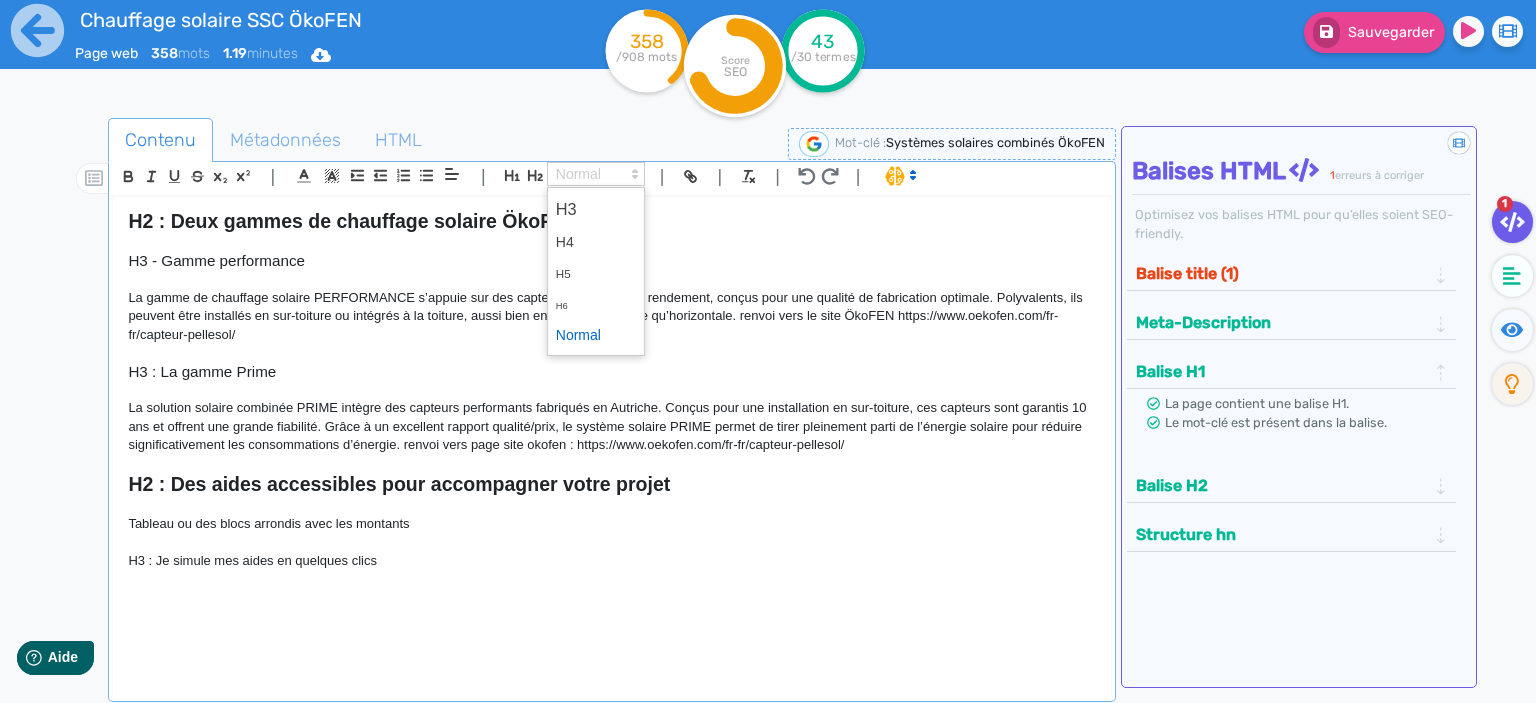click 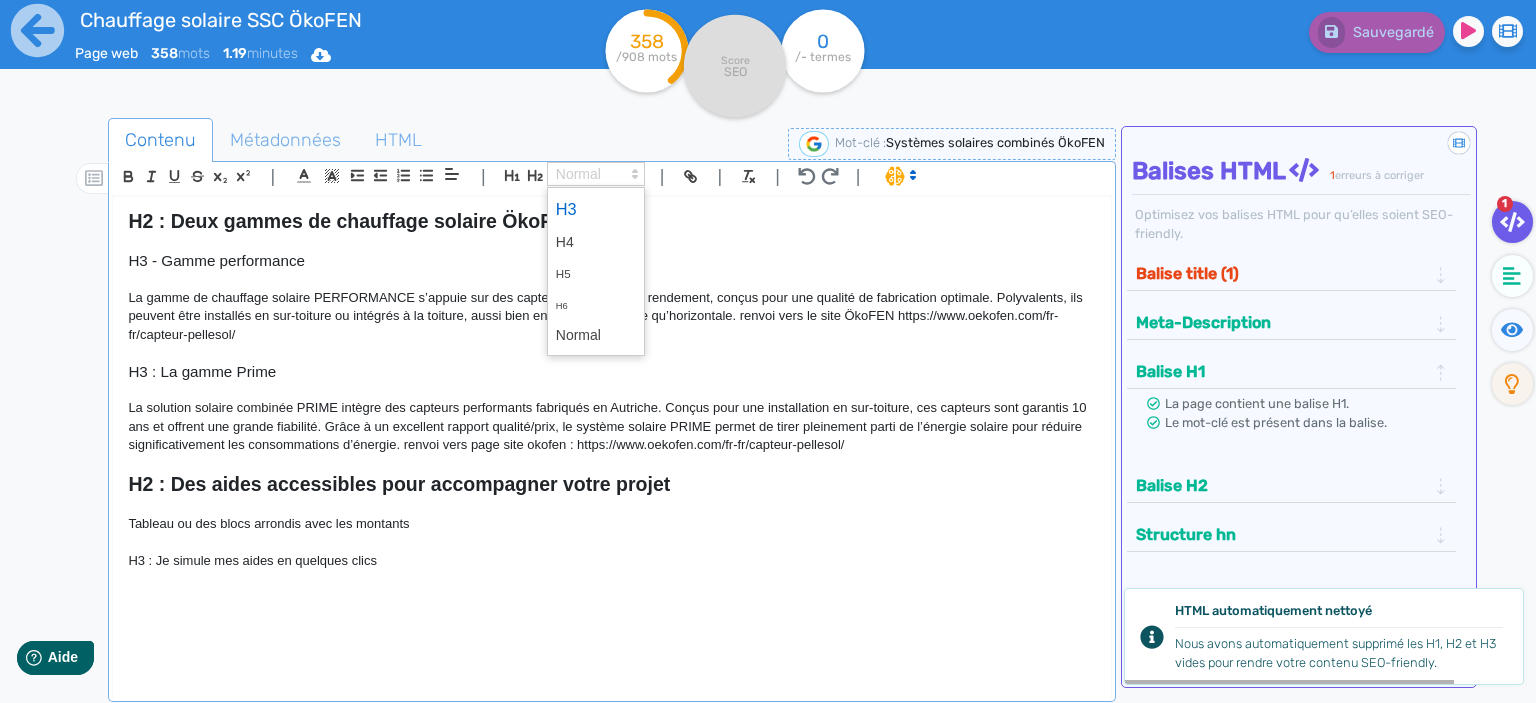 click at bounding box center [596, 209] 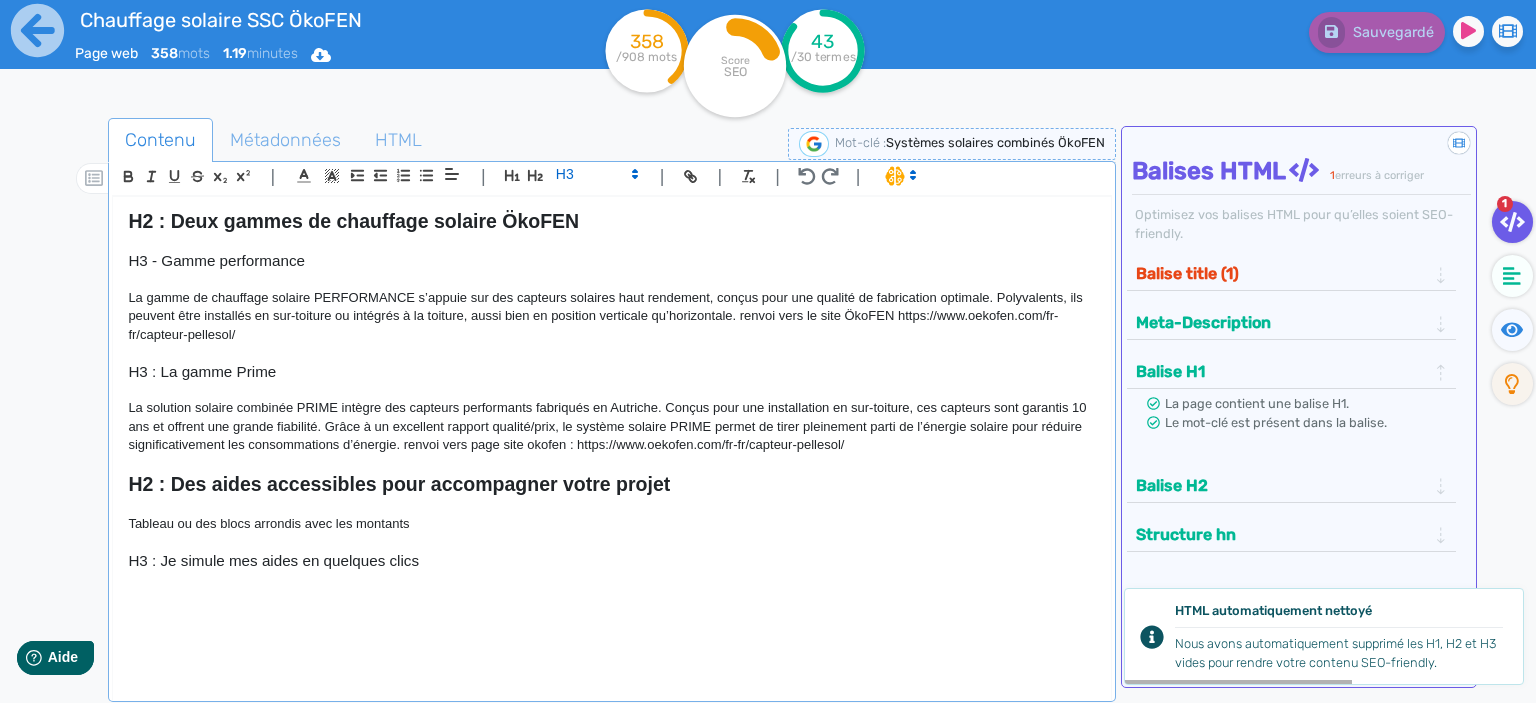 click on "Tableau ou des blocs arrondis avec les montants" 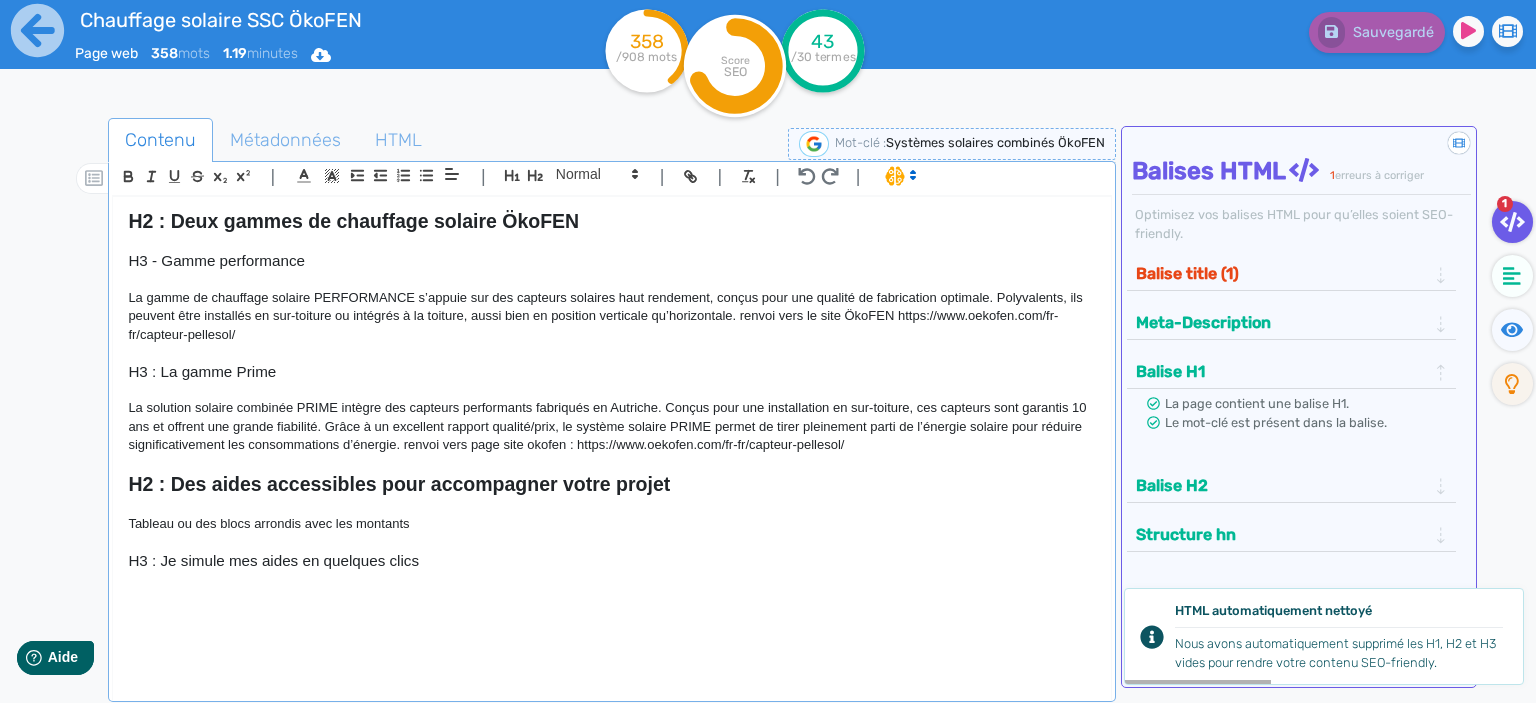 click on "H3 : Je simule mes aides en quelques clics" 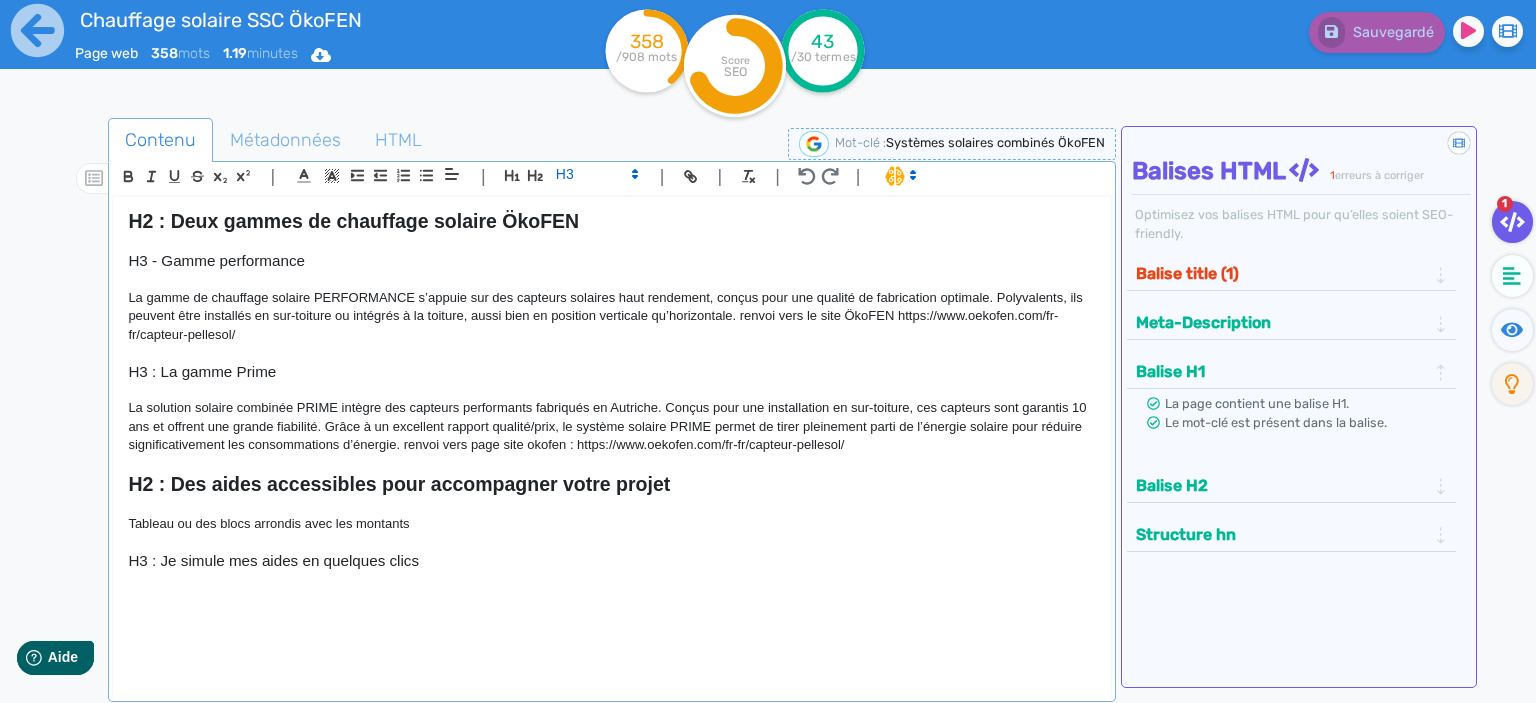 click on "Balise title (1)" 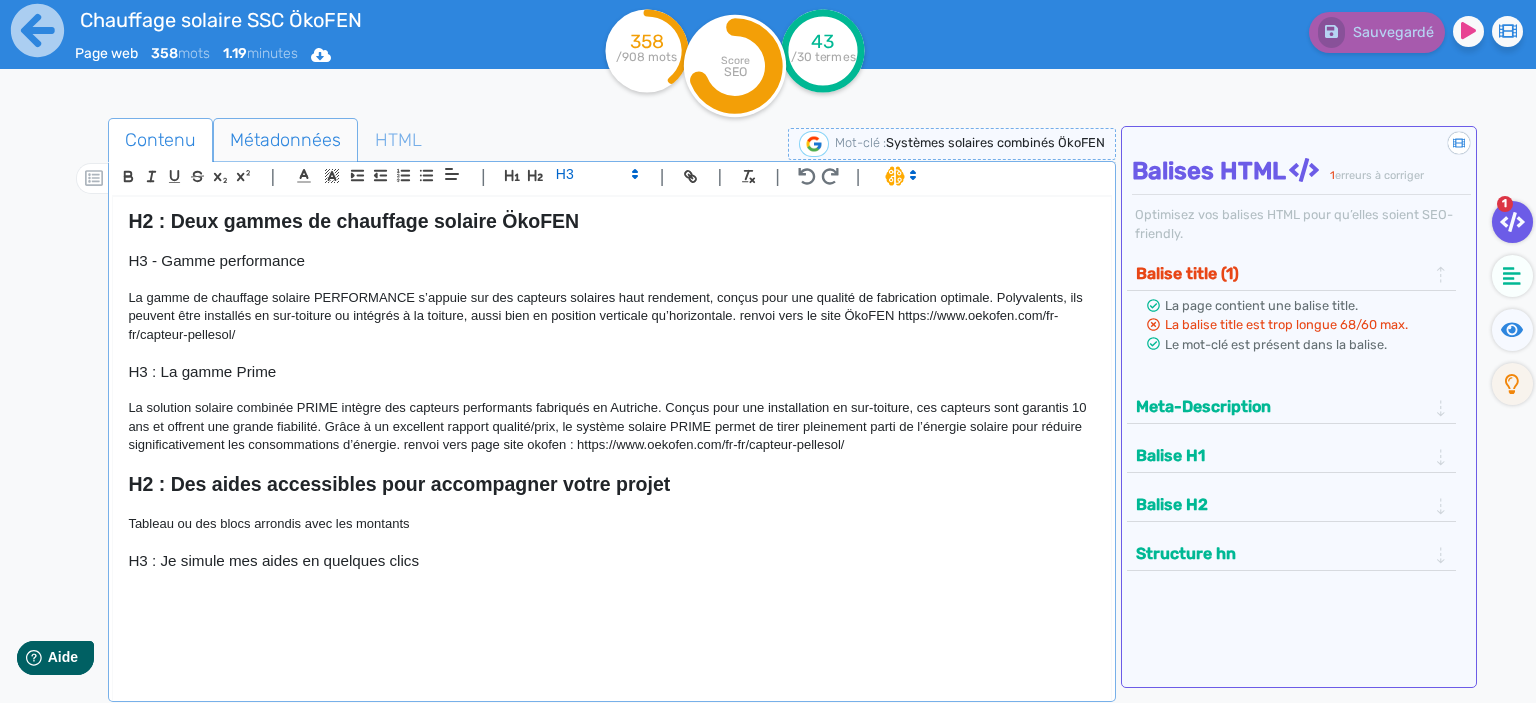 click on "Métadonnées" at bounding box center [285, 140] 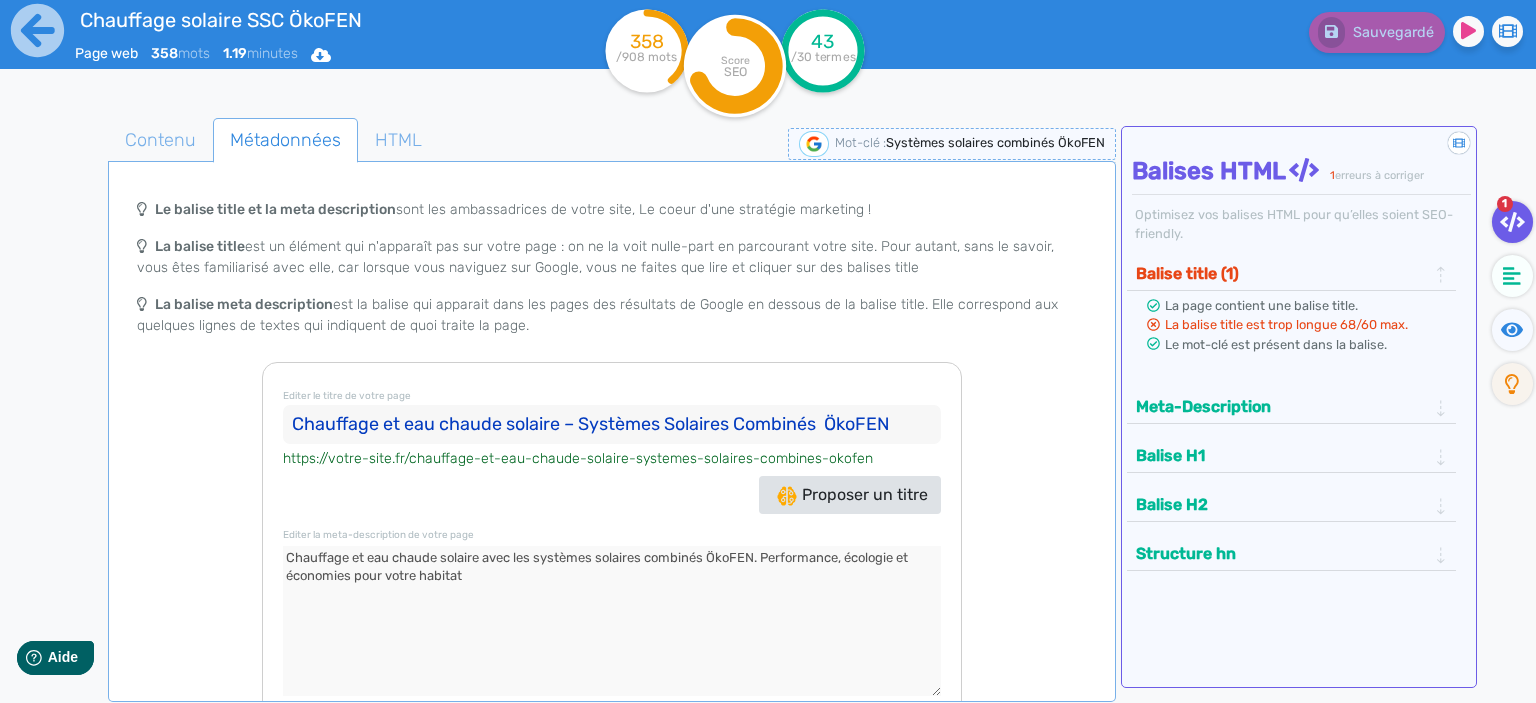 click on "Chauffage et eau chaude solaire – Systèmes Solaires Combinés  ÖkoFEN" 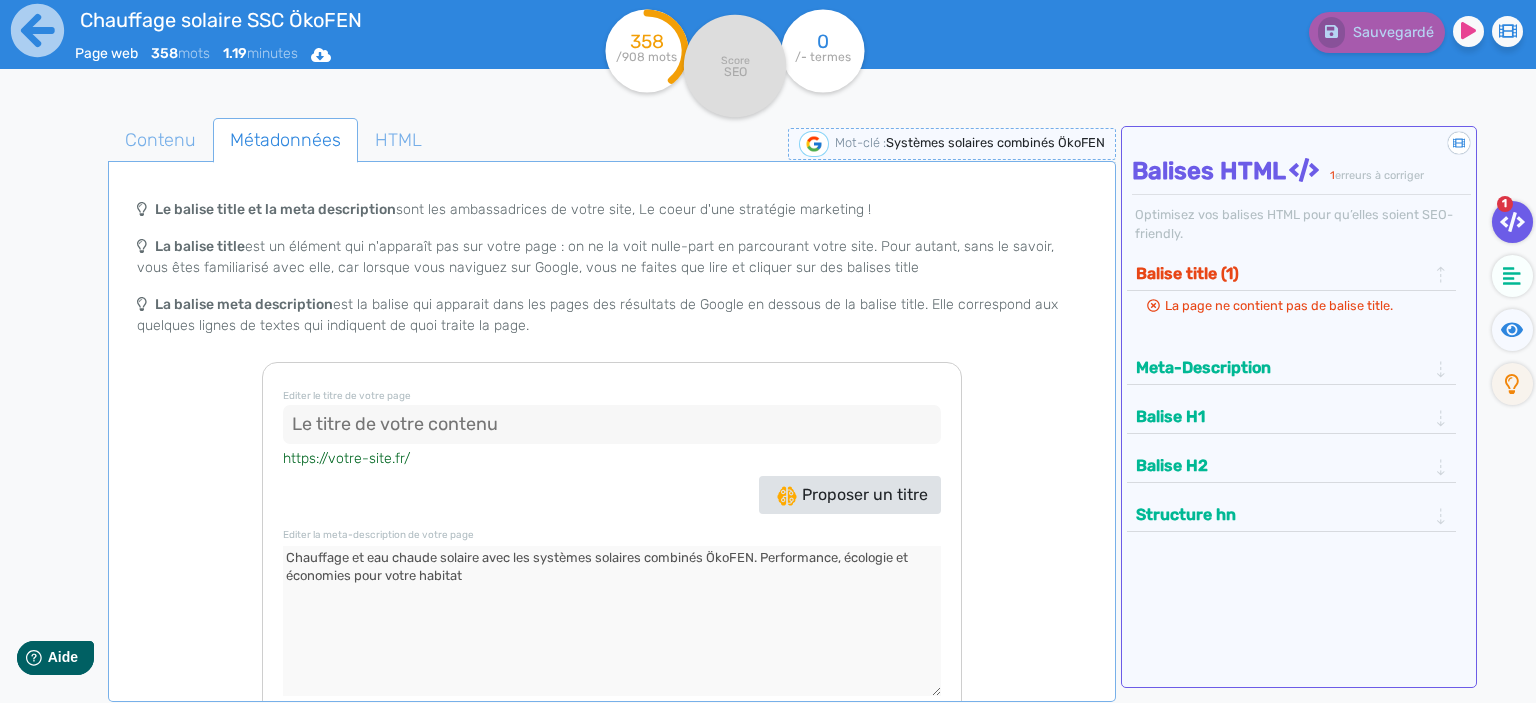 paste on "Systèmes Solaires Combinés ÖkoFEN : chauffage et eau chaude" 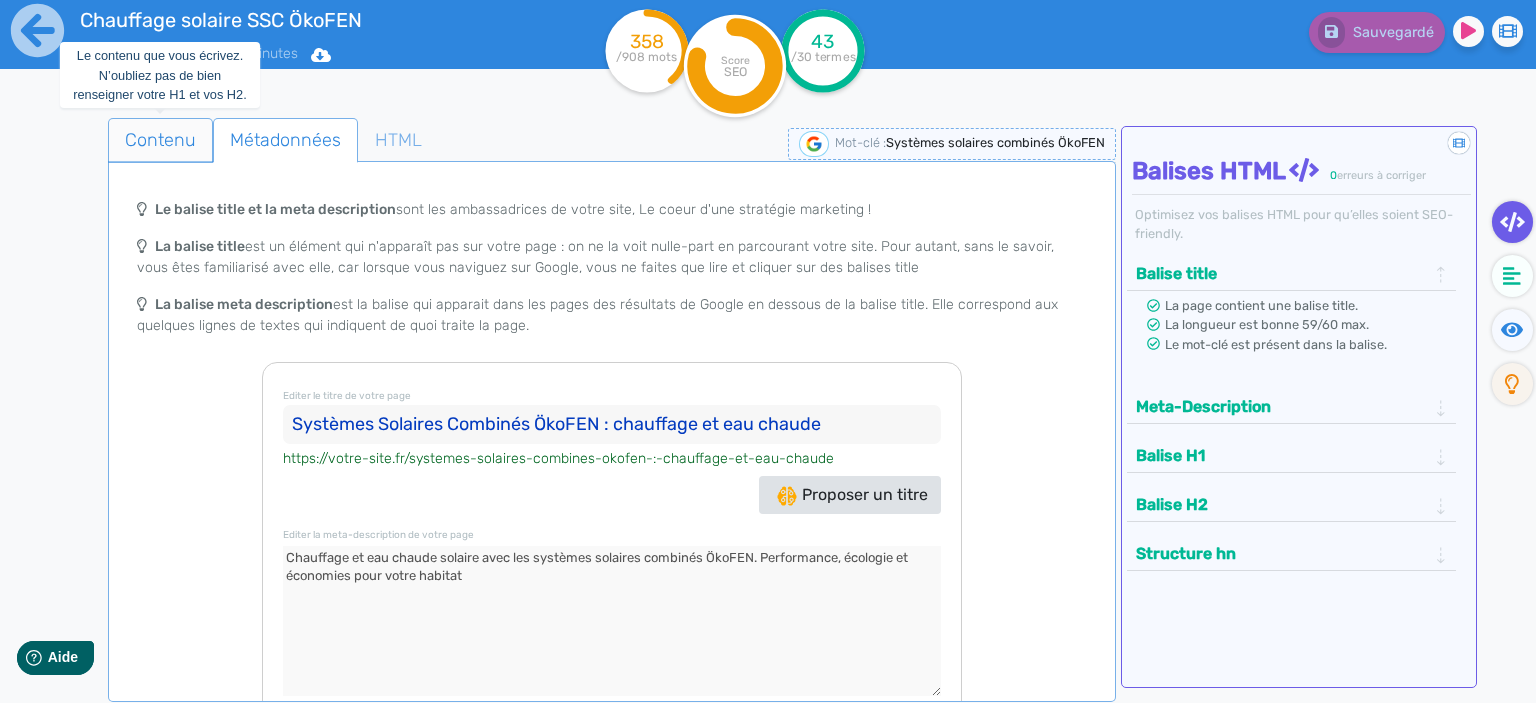 type on "Systèmes Solaires Combinés ÖkoFEN : chauffage et eau chaude" 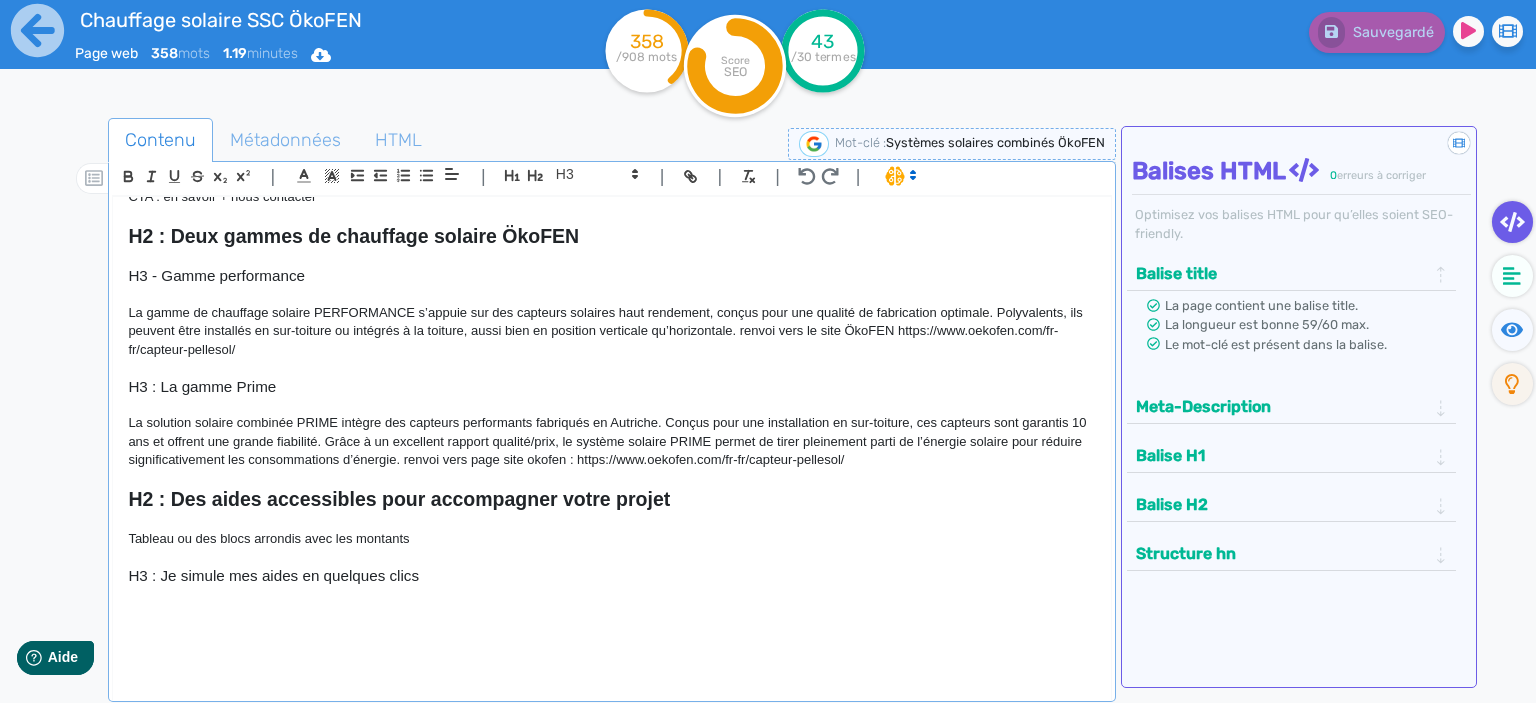 scroll, scrollTop: 439, scrollLeft: 0, axis: vertical 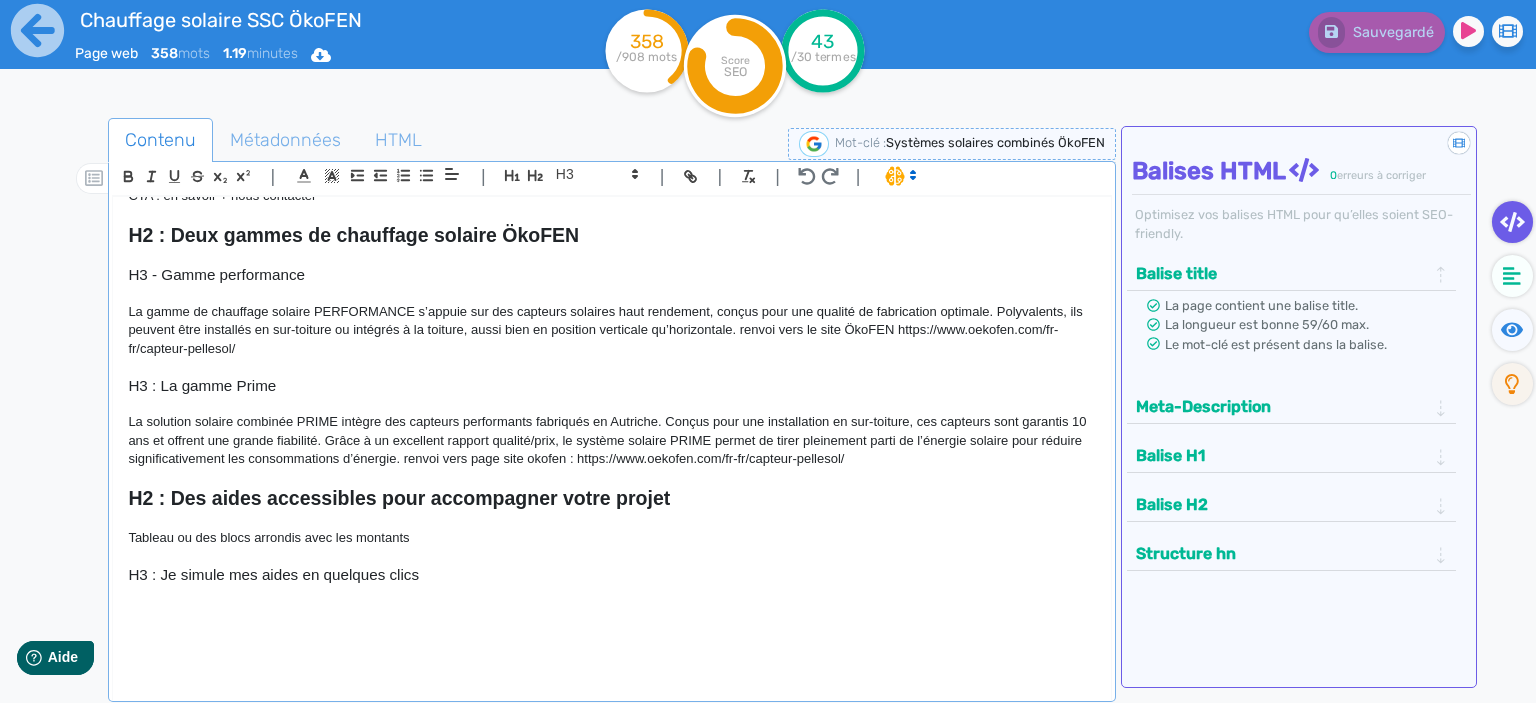 click on "La gamme de chauffage solaire PERFORMANCE s’appuie sur des capteurs solaires haut rendement, conçus pour une qualité de fabrication optimale. Polyvalents, ils peuvent être installés en sur-toiture ou intégrés à la toiture, aussi bien en position verticale qu’horizontale. renvoi vers le site ÖkoFEN https://www.oekofen.com/fr-fr/capteur-pellesol/" 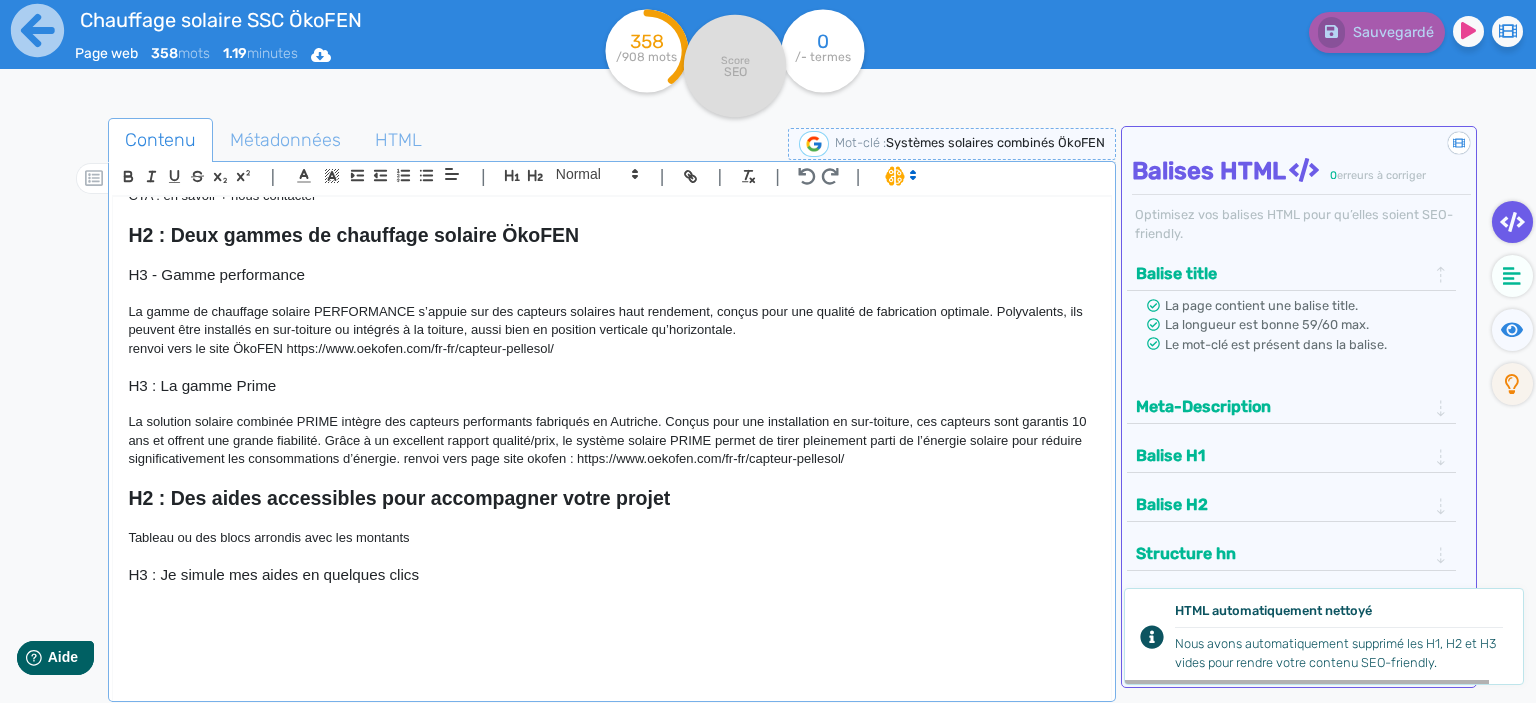 click on "La solution solaire combinée PRIME intègre des capteurs performants fabriqués en Autriche. Conçus pour une installation en sur-toiture, ces capteurs sont garantis 10 ans et offrent une grande fiabilité. Grâce à un excellent rapport qualité/prix, le système solaire PRIME permet de tirer pleinement parti de l’énergie solaire pour réduire significativement les consommations d’énergie. renvoi vers page site okofen : https://www.oekofen.com/fr-fr/capteur-pellesol/" 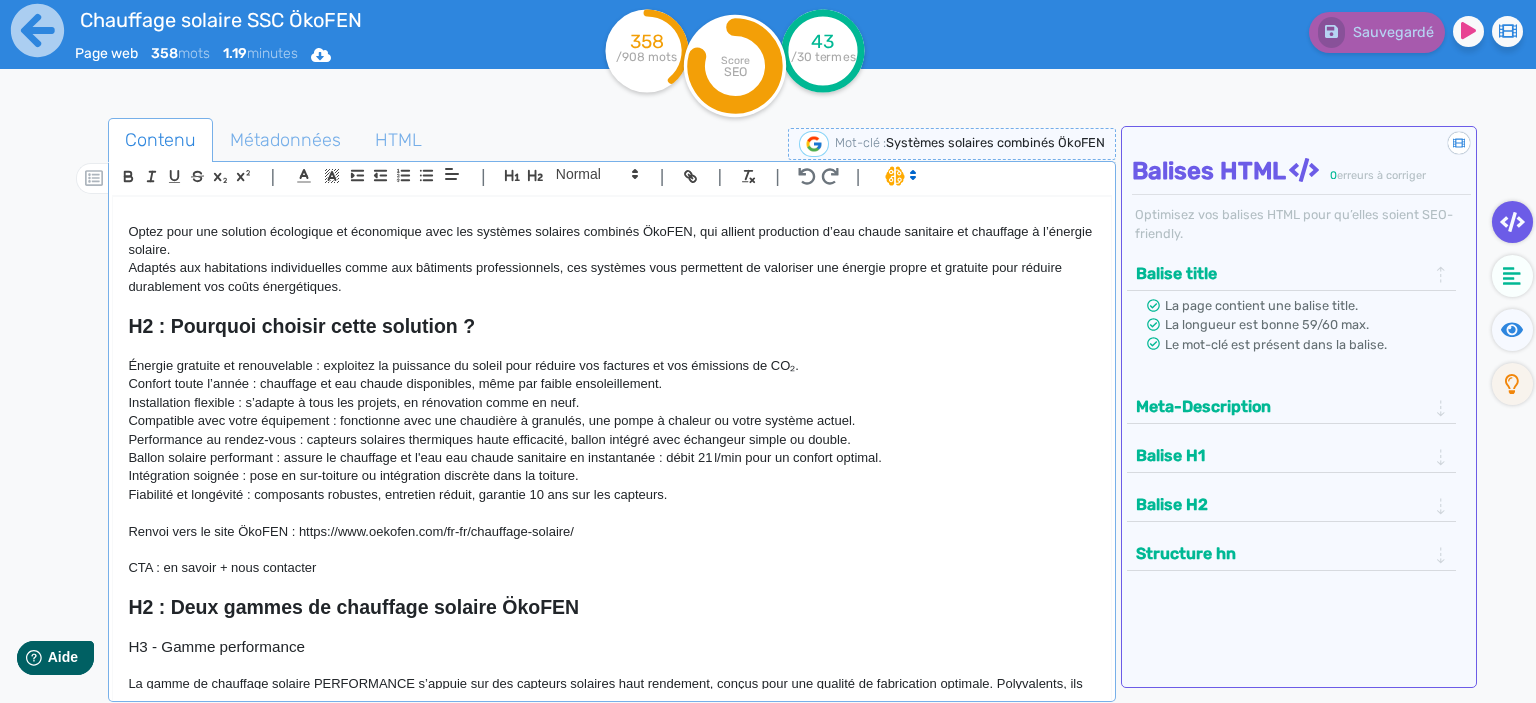 scroll, scrollTop: 0, scrollLeft: 0, axis: both 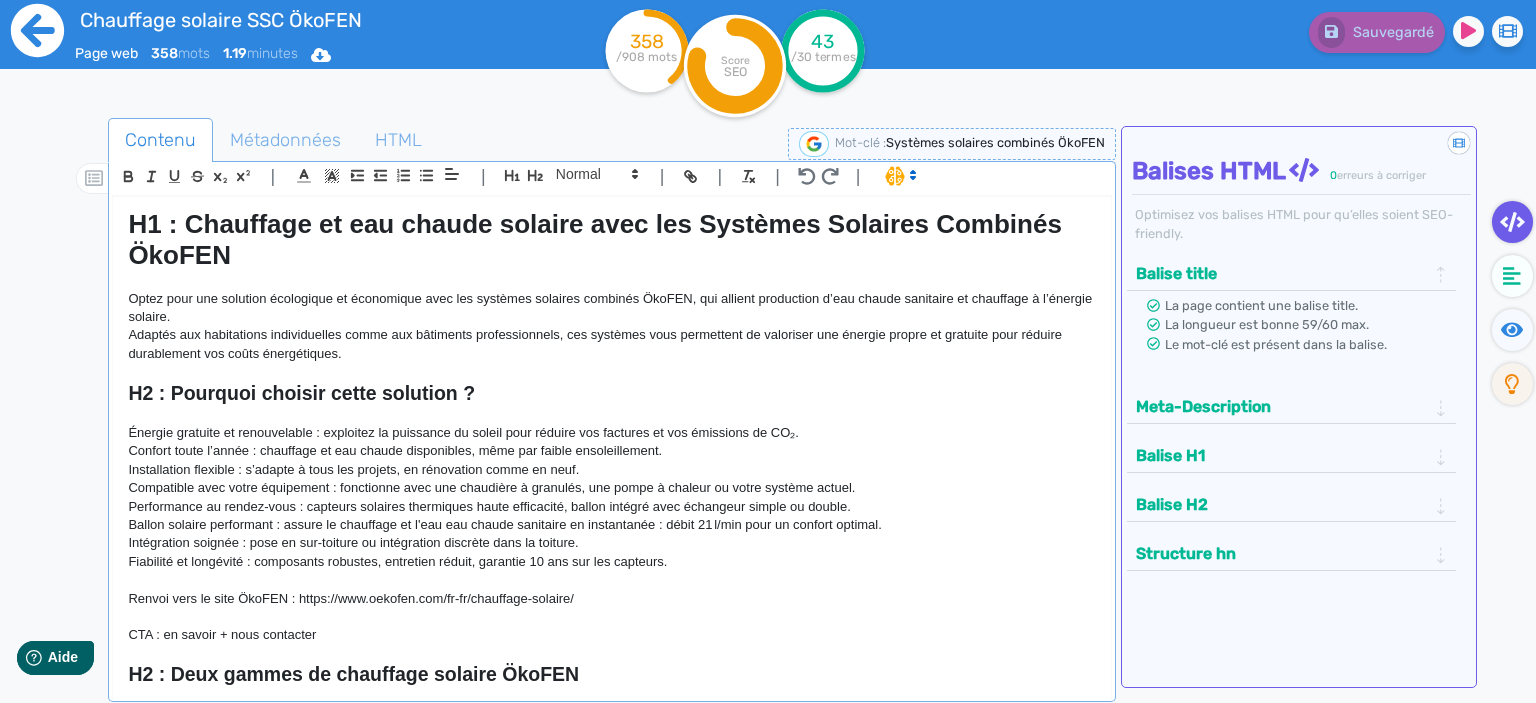 click 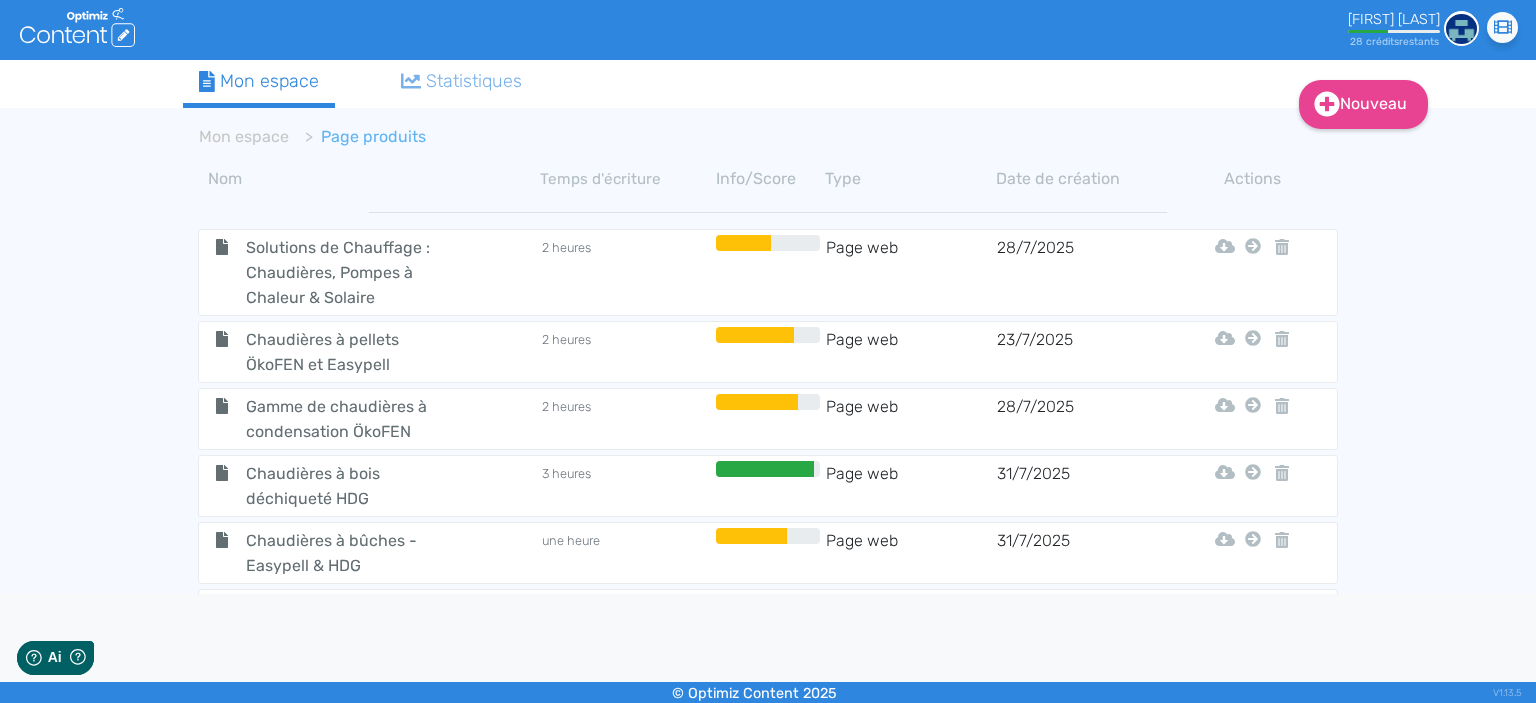 scroll, scrollTop: 0, scrollLeft: 0, axis: both 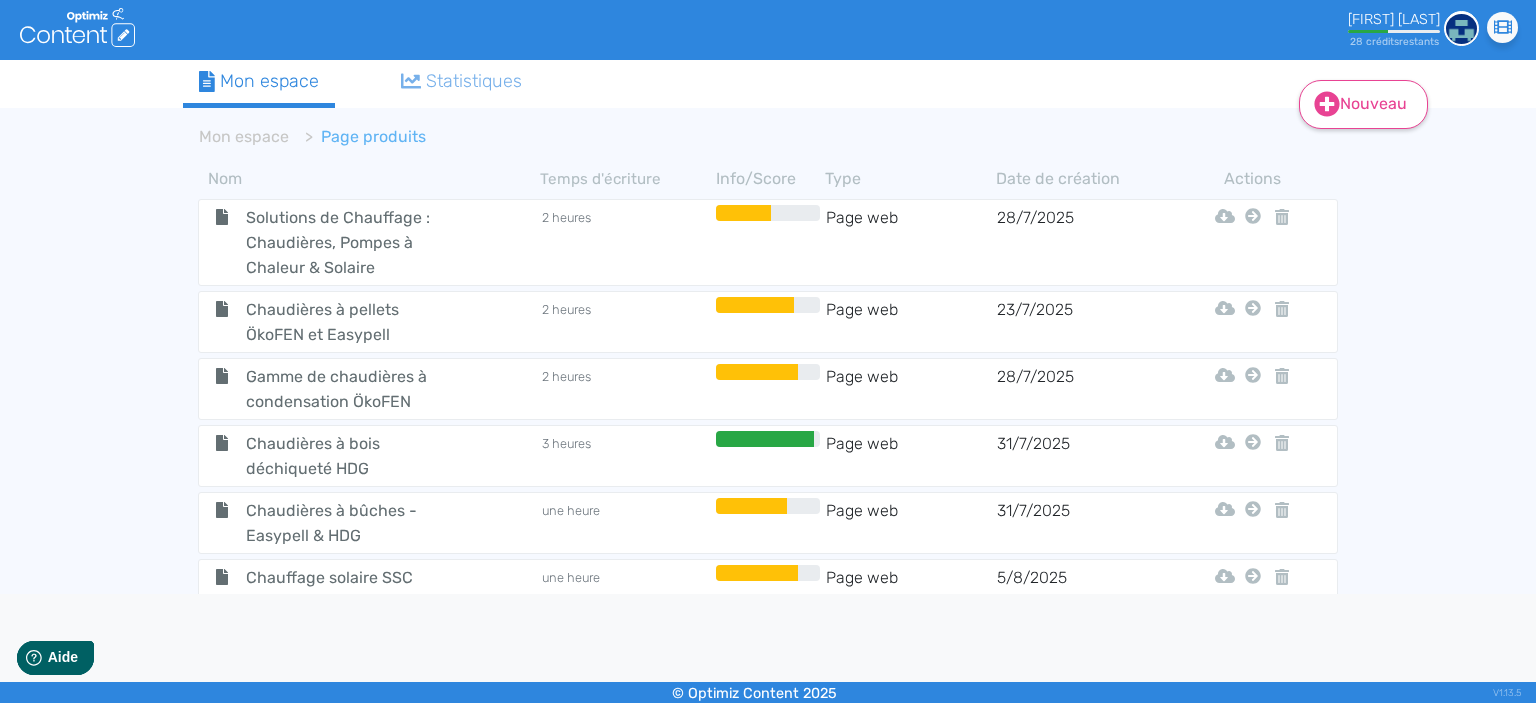 click on "Nouveau" at bounding box center (1363, 104) 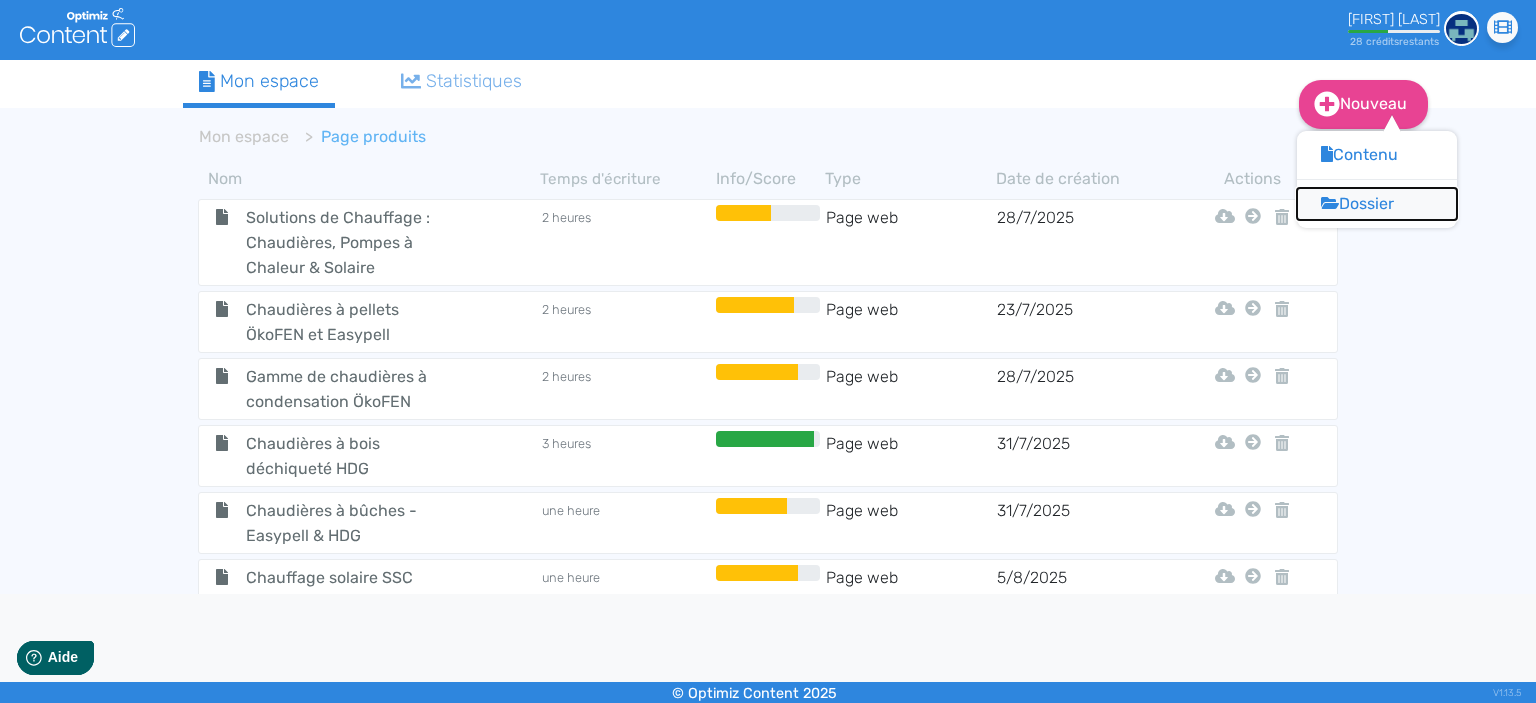 click on "Dossier" 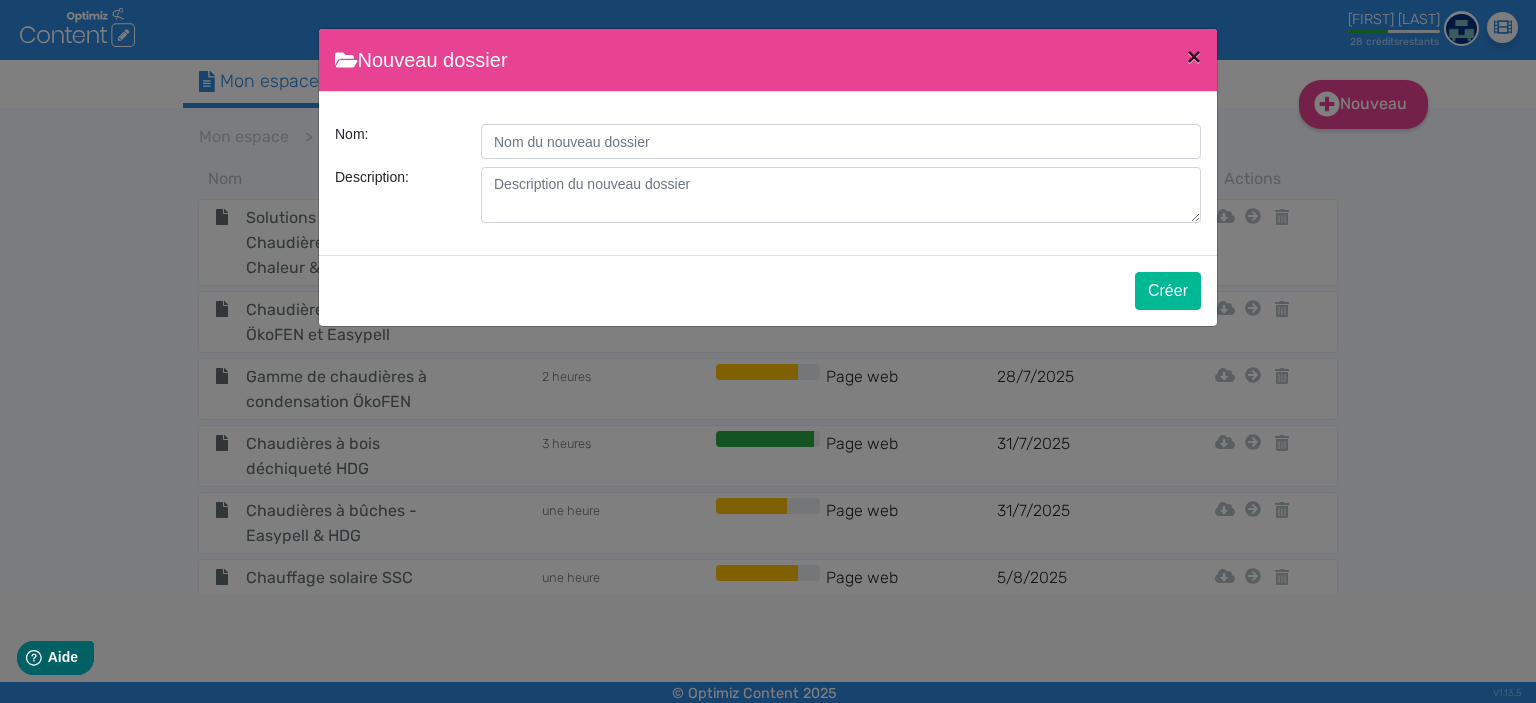 click on "×" 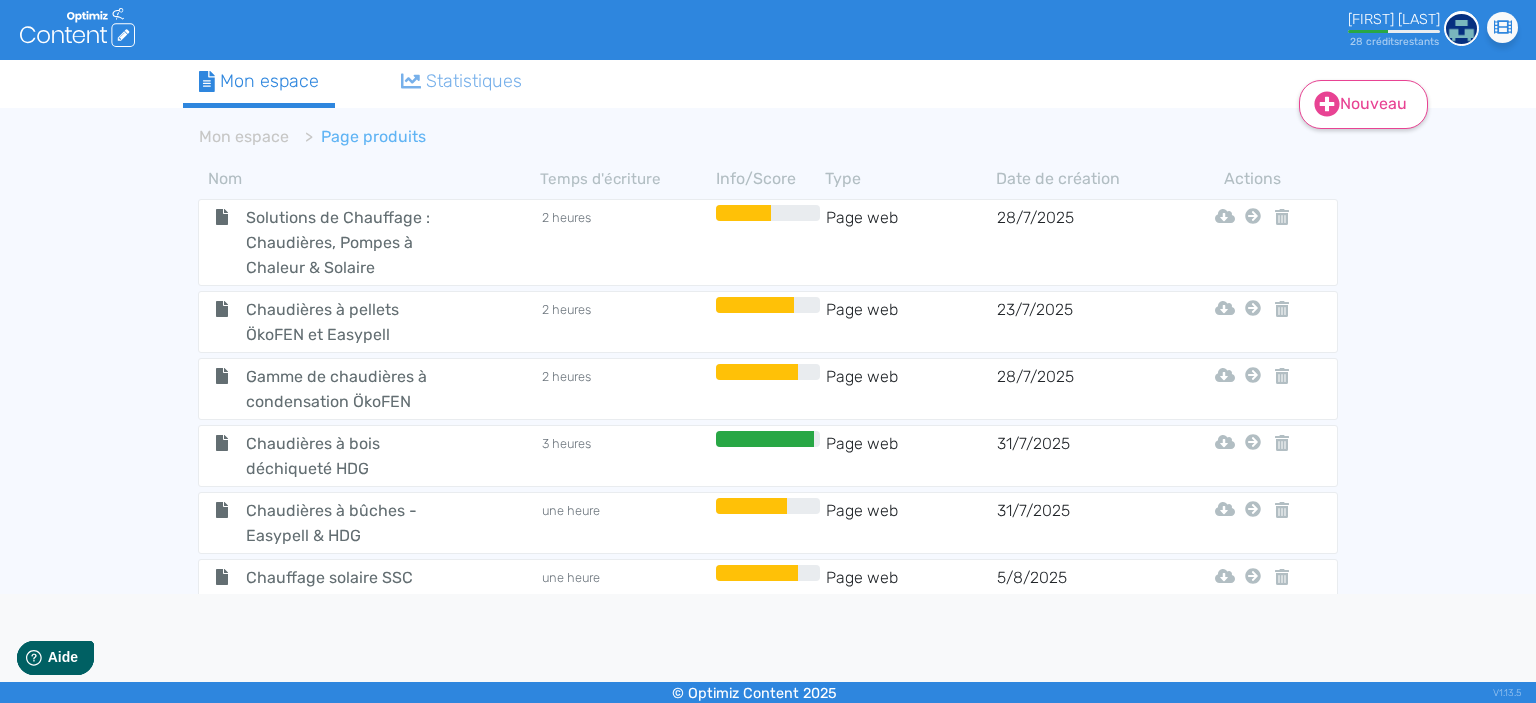 click 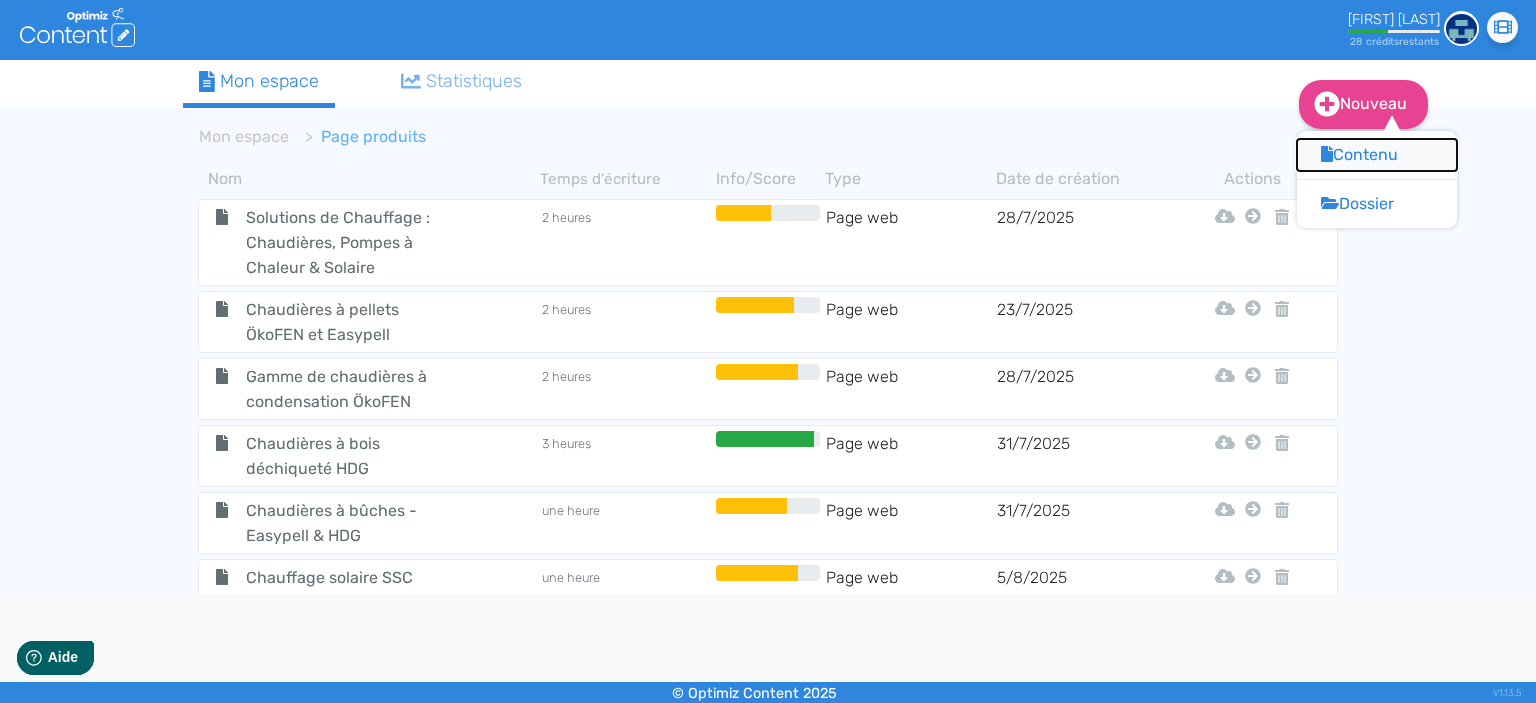 click on "Contenu" 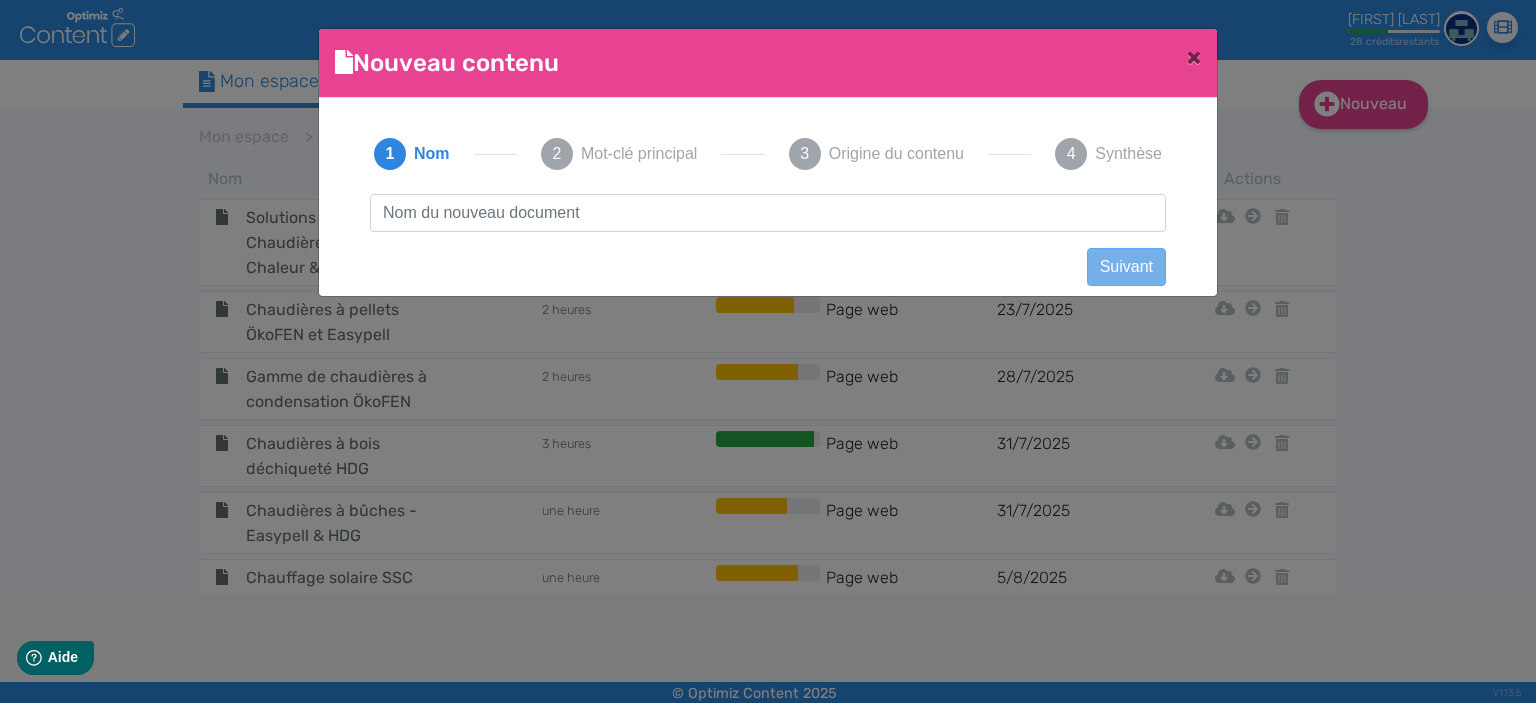 scroll, scrollTop: 1, scrollLeft: 0, axis: vertical 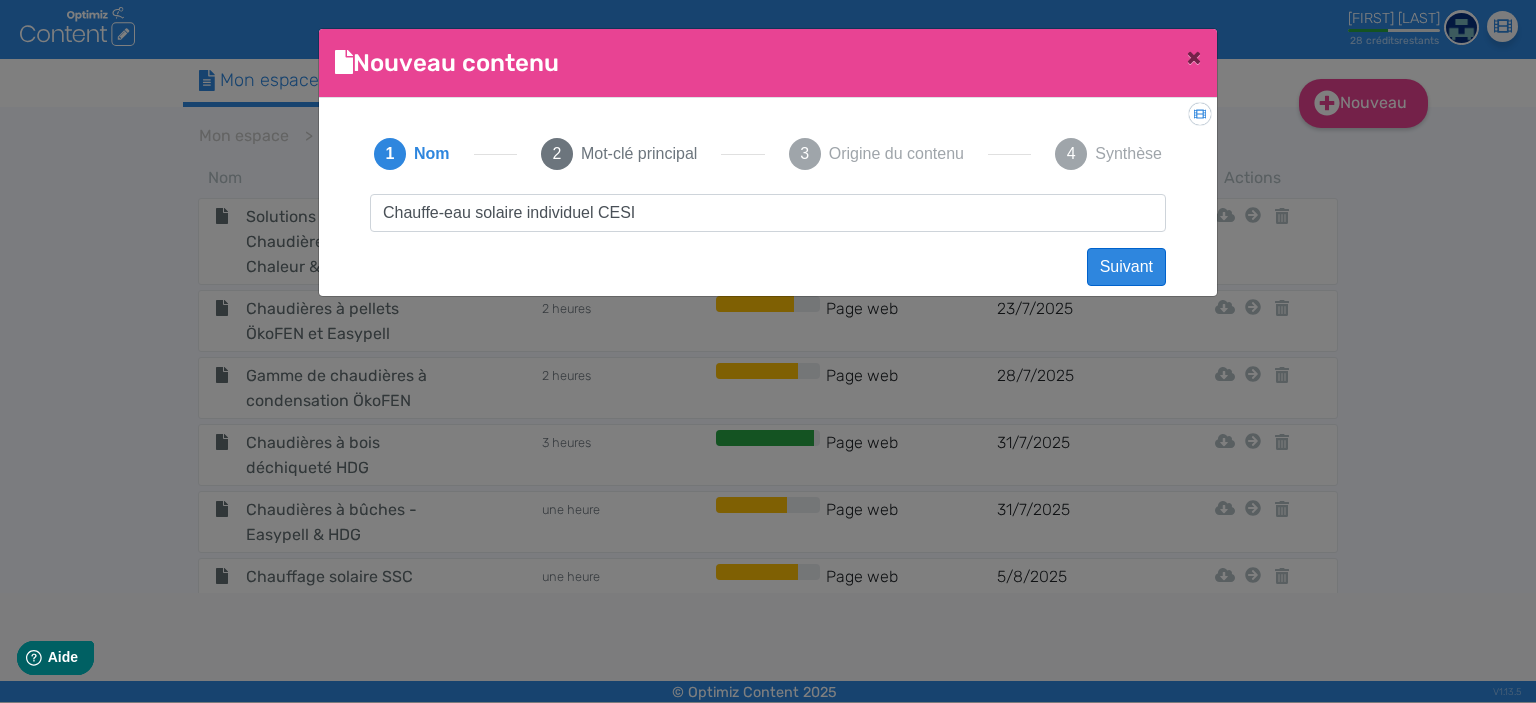 type on "Chauffe-eau solaire individuel CESI" 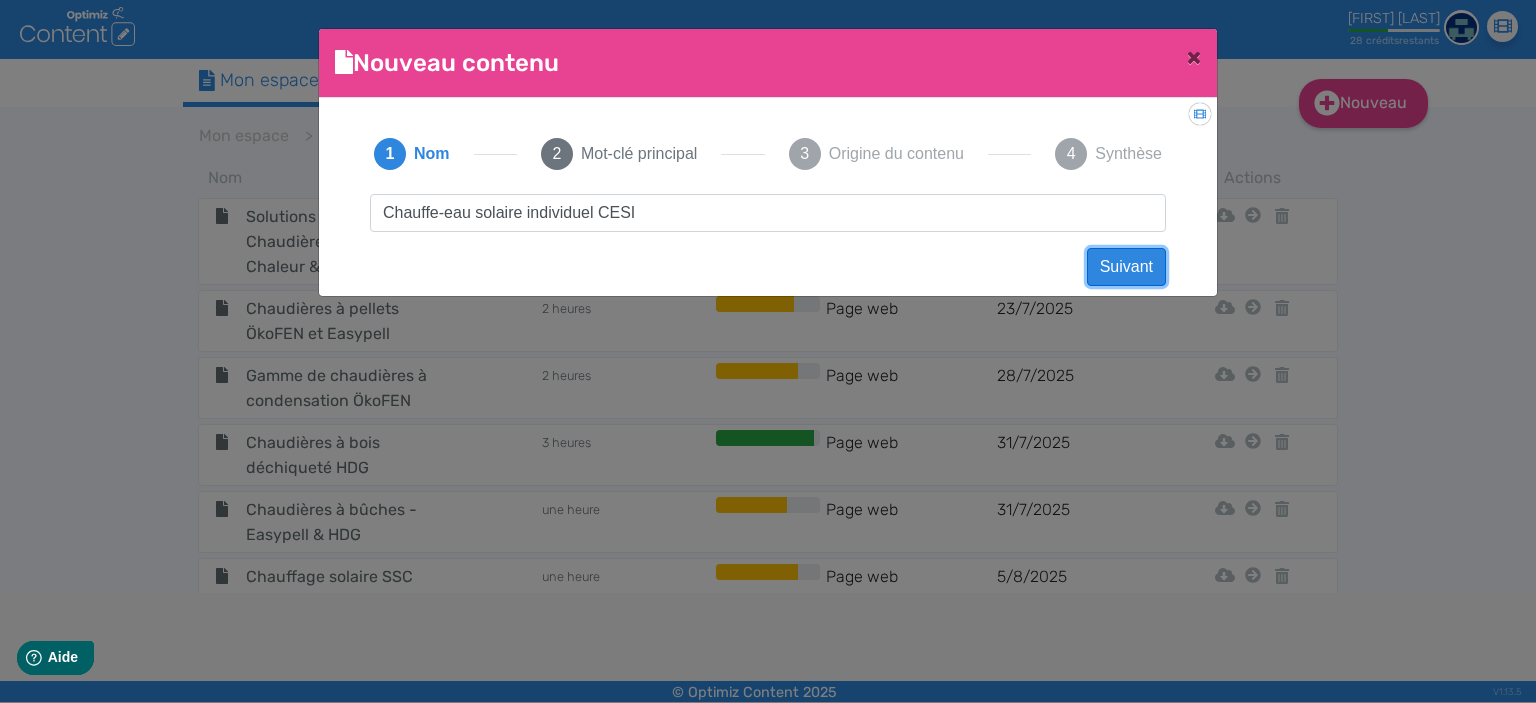 click on "Suivant" at bounding box center (1126, 267) 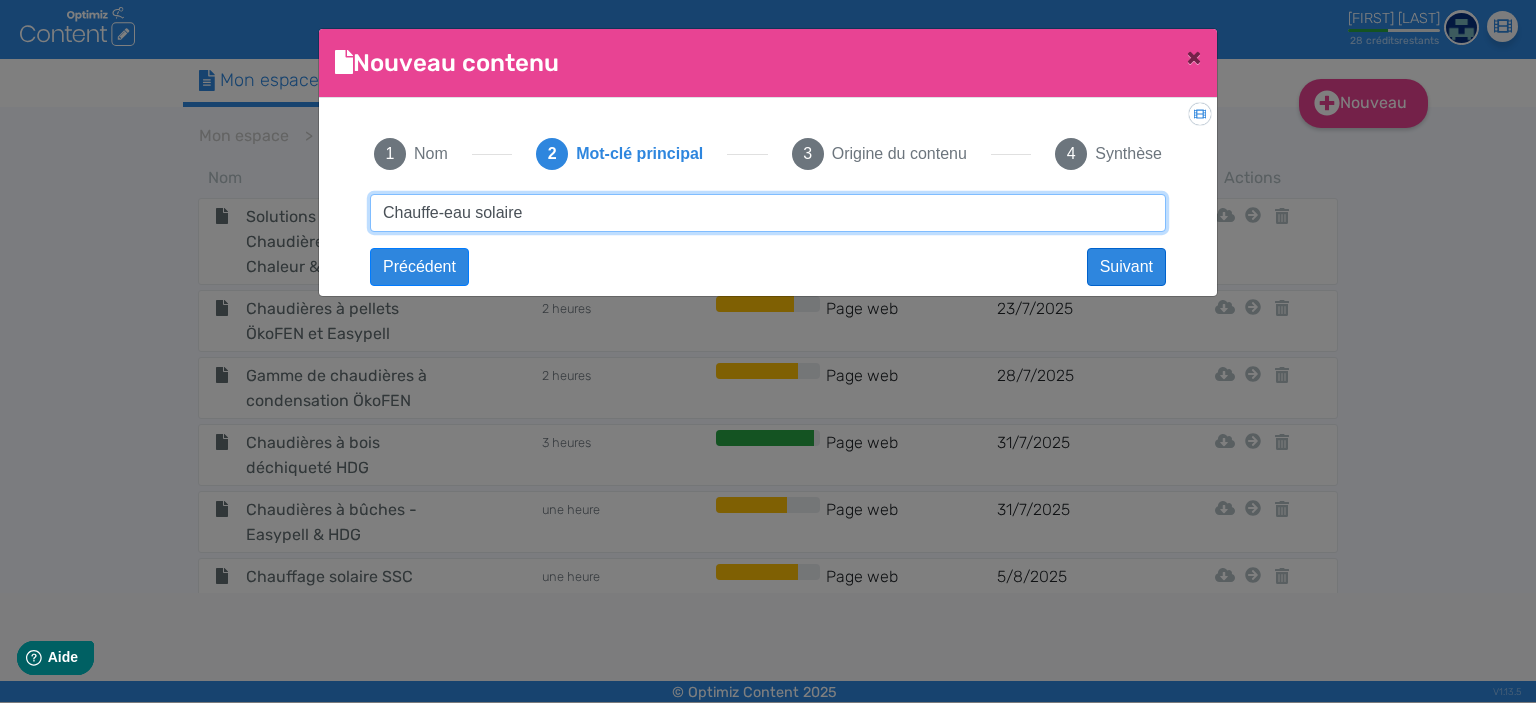 type on "Chauffe-eau solaire" 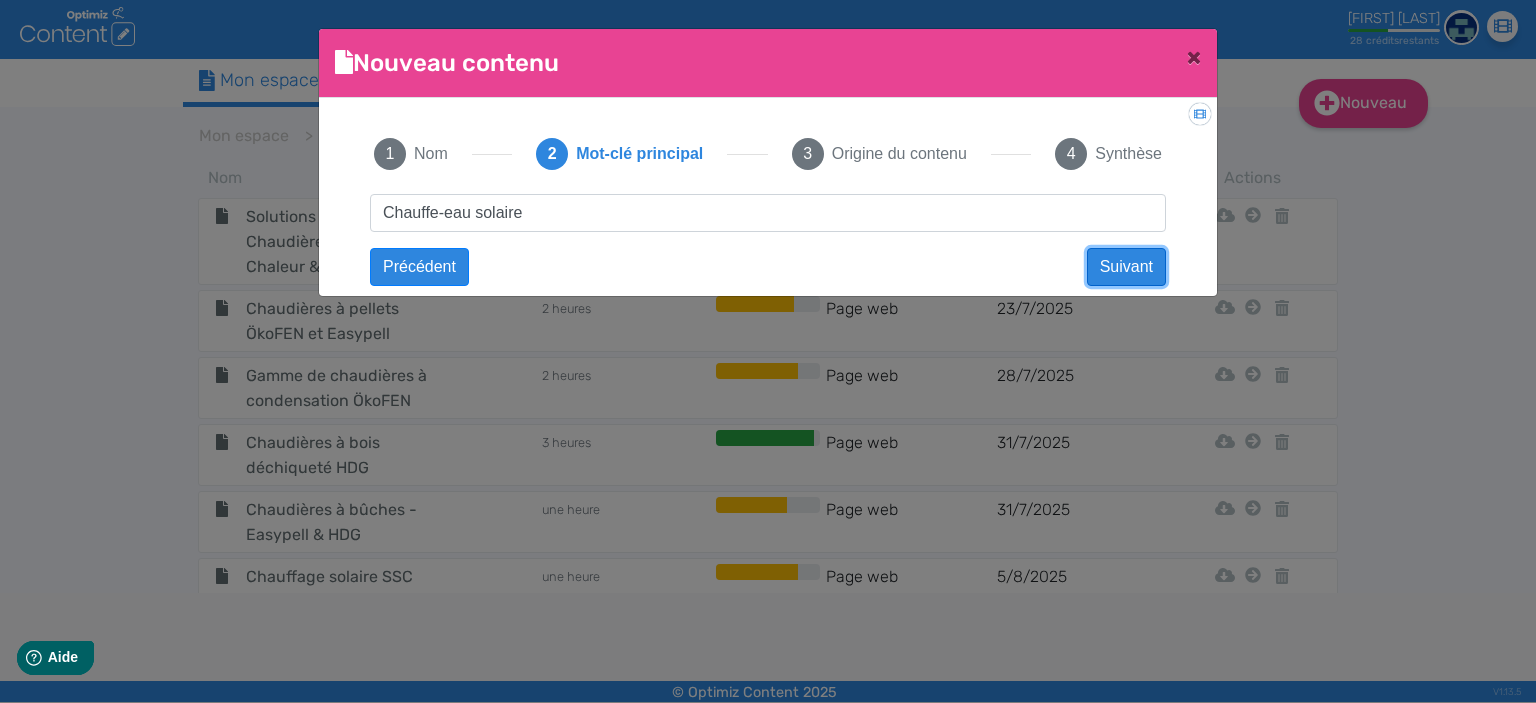 click on "Suivant" at bounding box center [1126, 267] 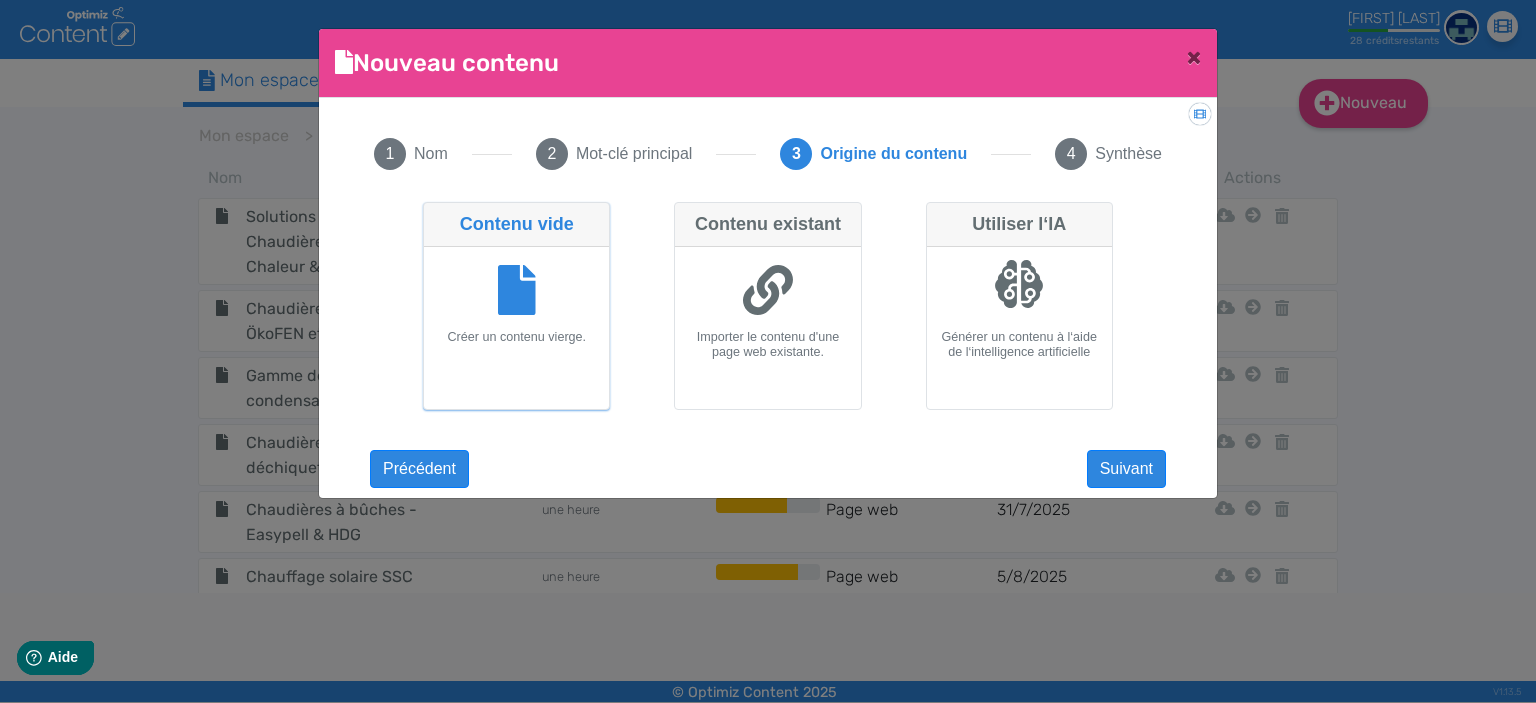 click at bounding box center (516, 292) 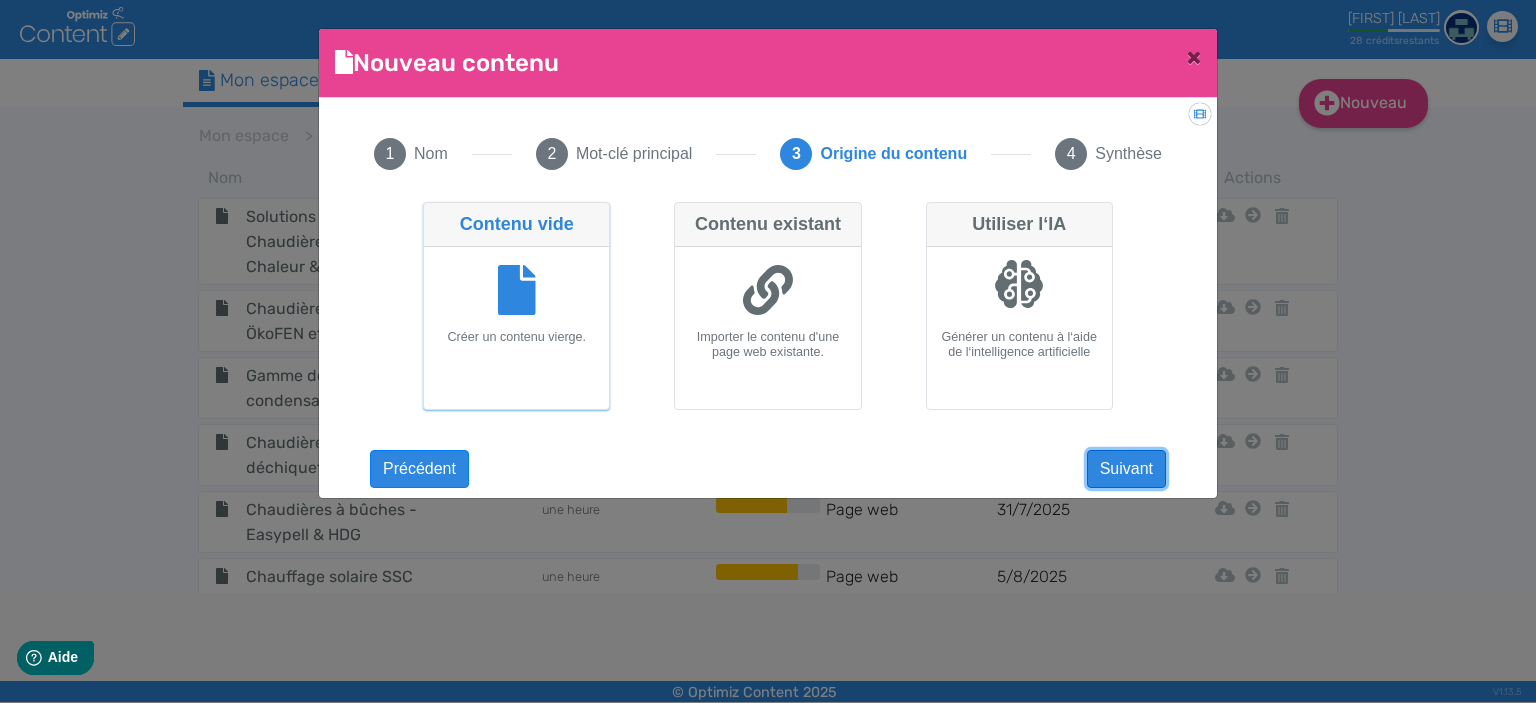 click on "Suivant" at bounding box center [1126, 469] 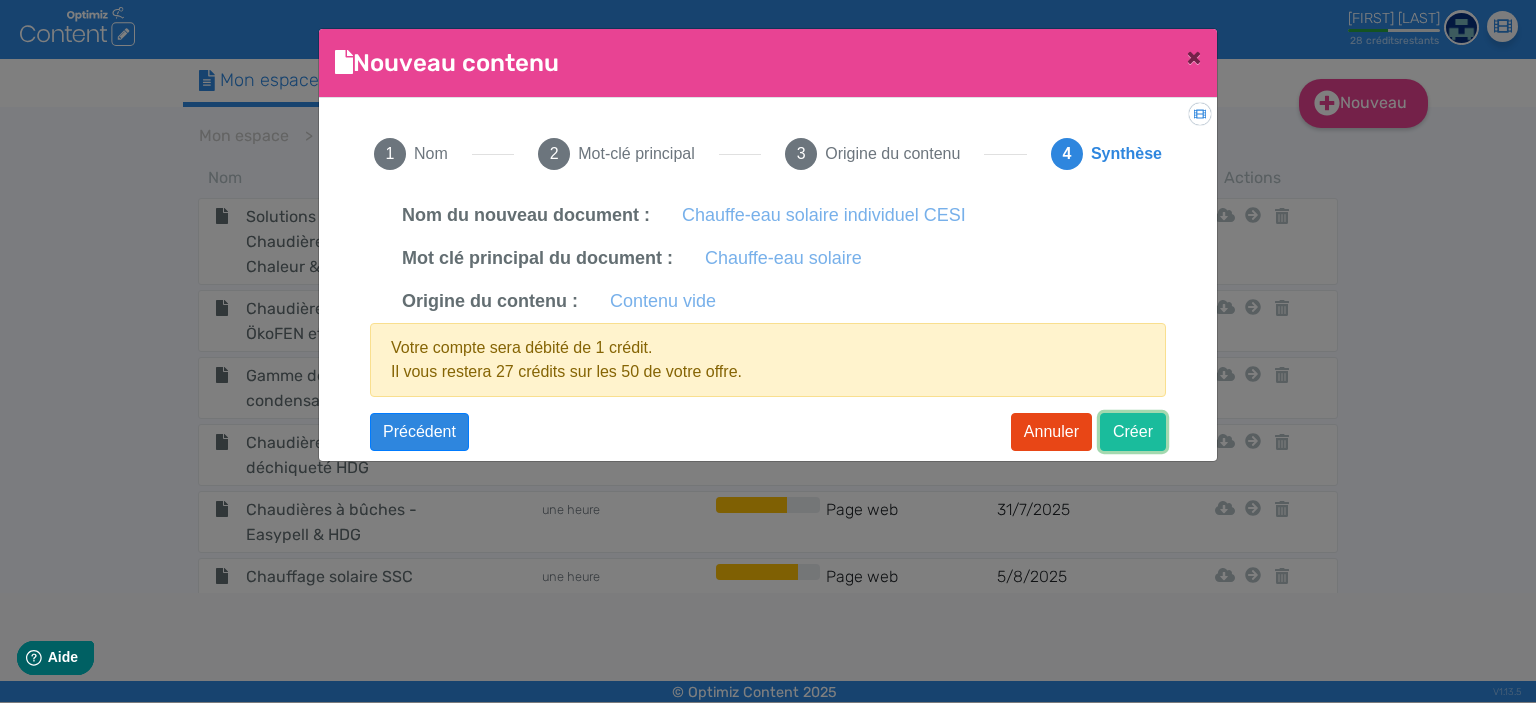 click on "Créer" at bounding box center [1133, 432] 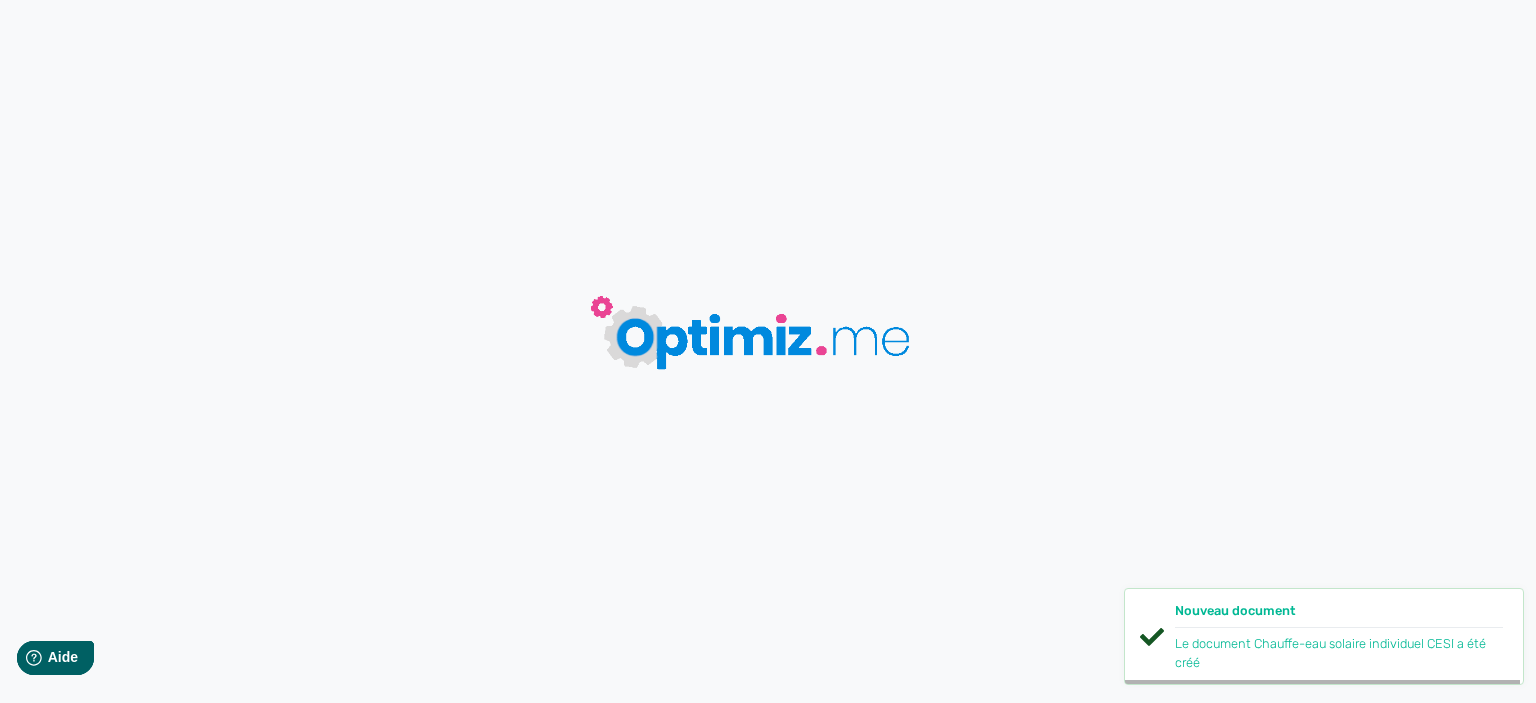 scroll, scrollTop: 0, scrollLeft: 0, axis: both 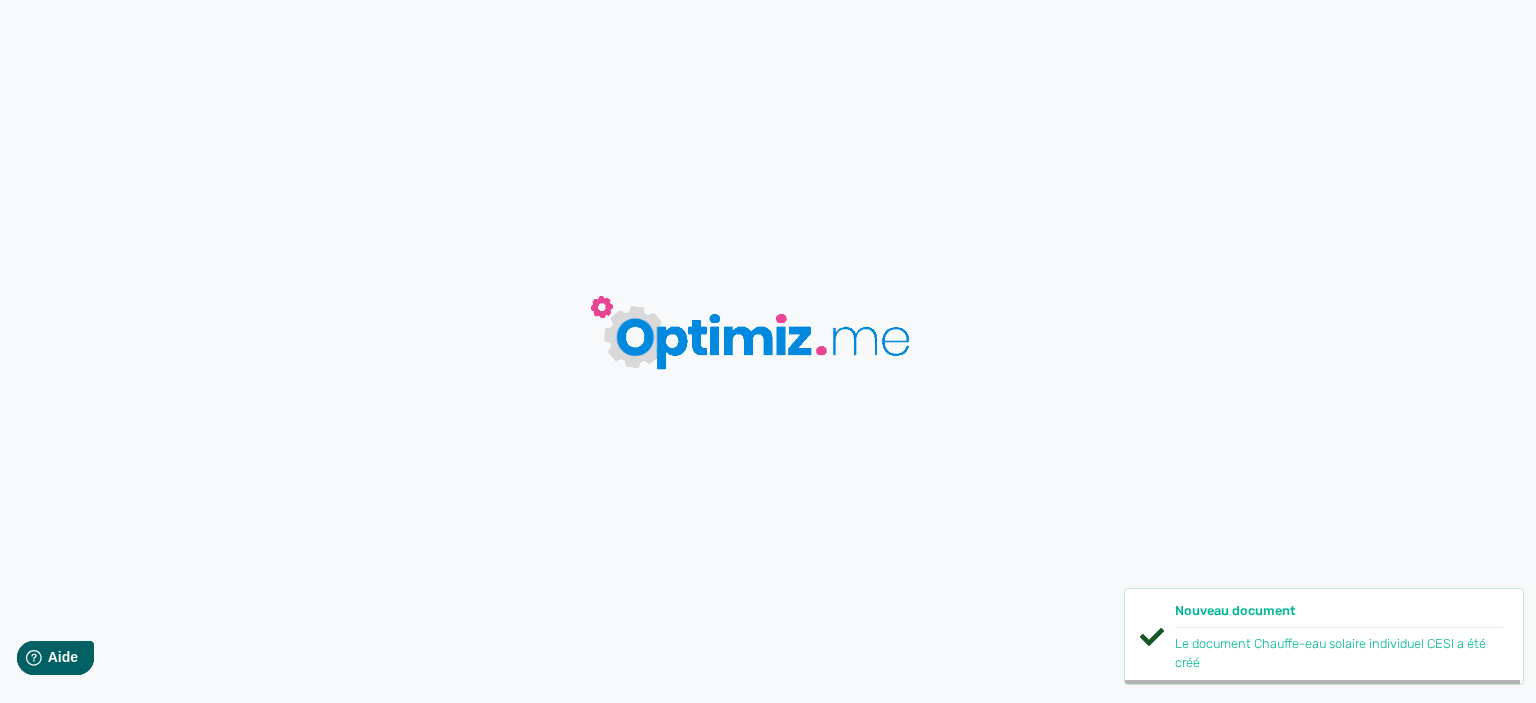type on "Chauffe-eau solaire individuel CESI" 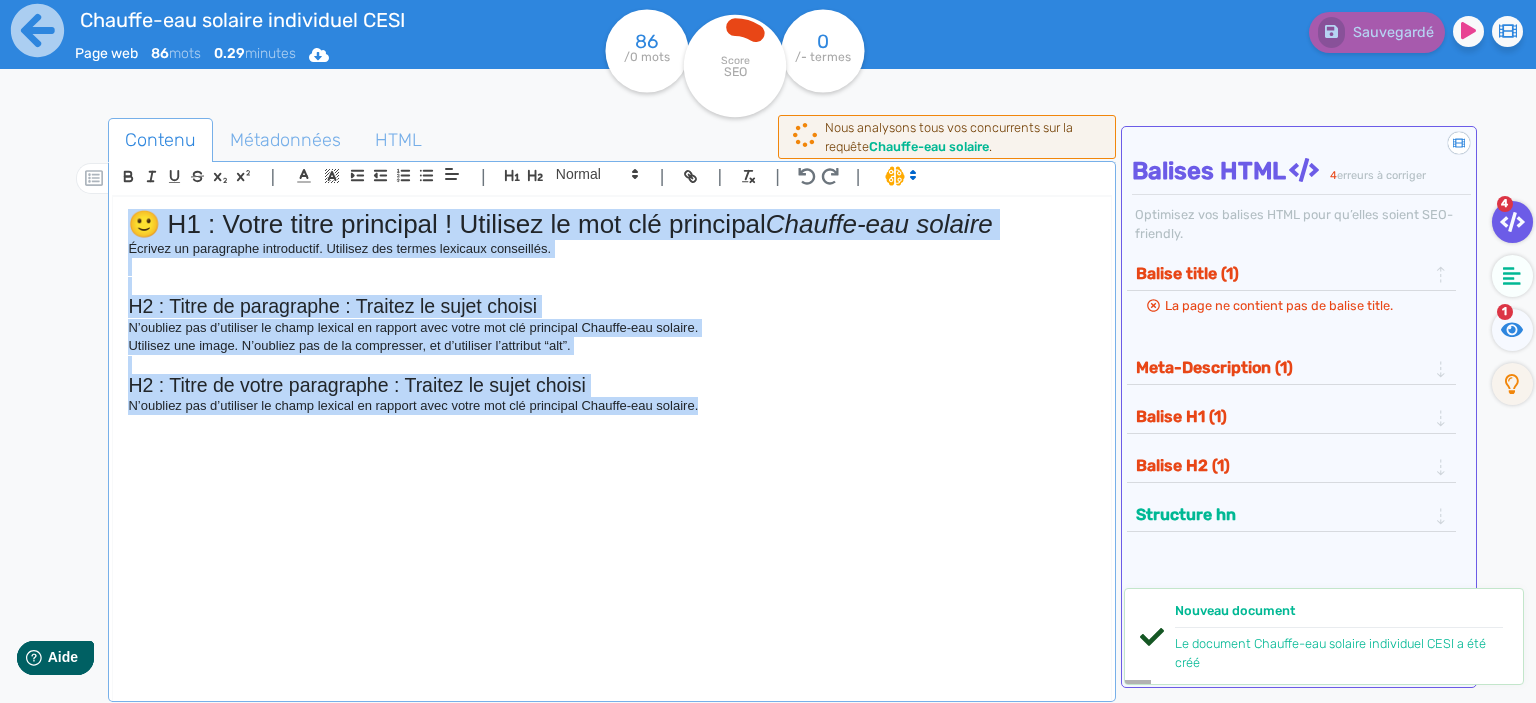 drag, startPoint x: 725, startPoint y: 412, endPoint x: 59, endPoint y: 198, distance: 699.537 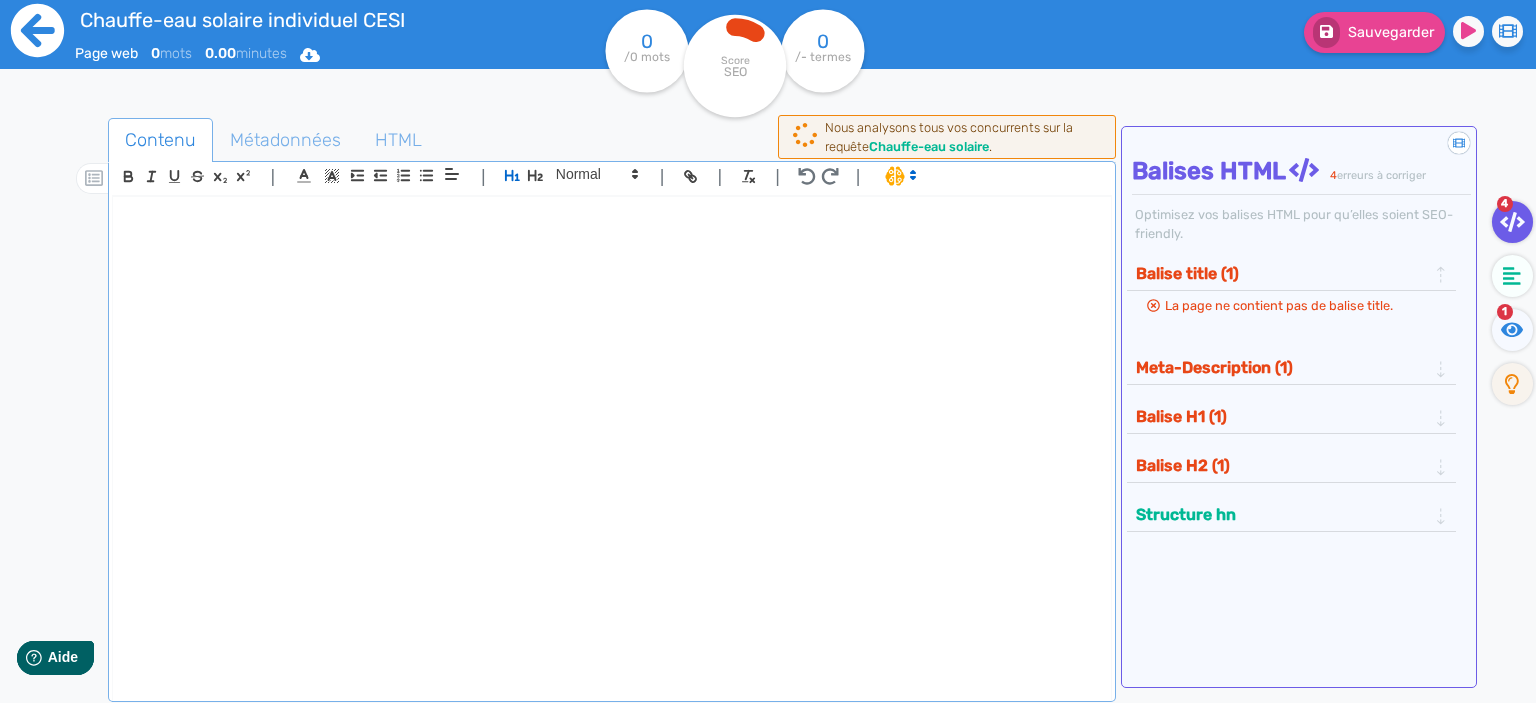 click 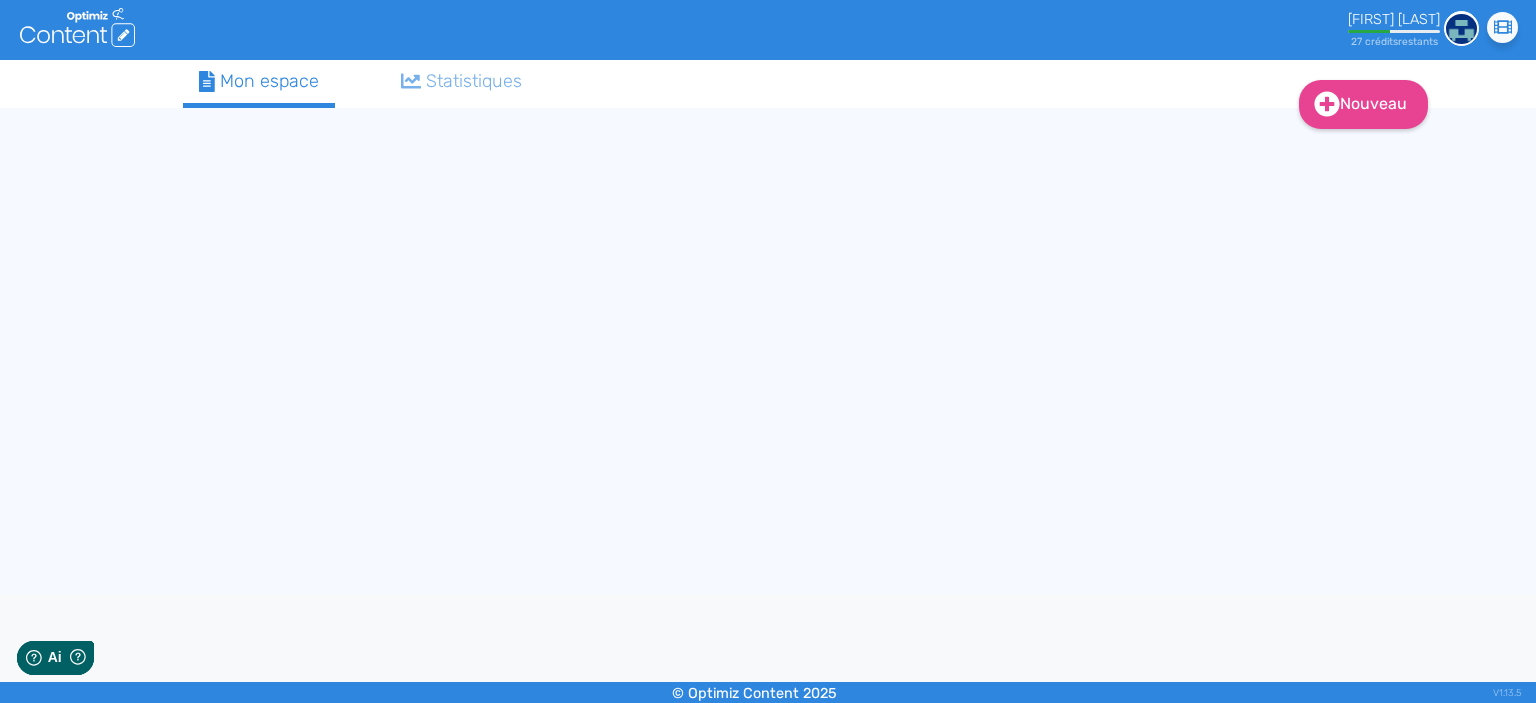 scroll, scrollTop: 0, scrollLeft: 0, axis: both 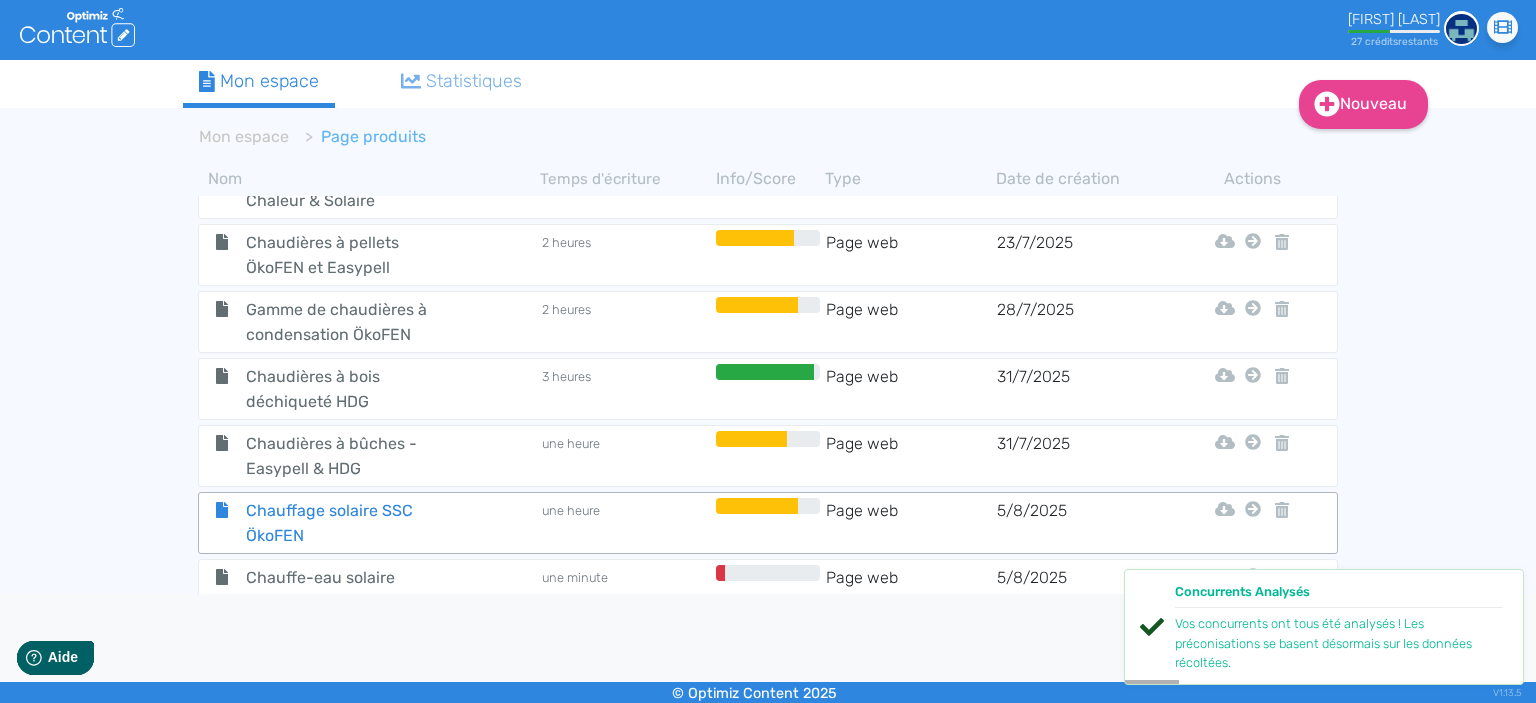 click on "Chauffage solaire SSC ÖkoFEN" 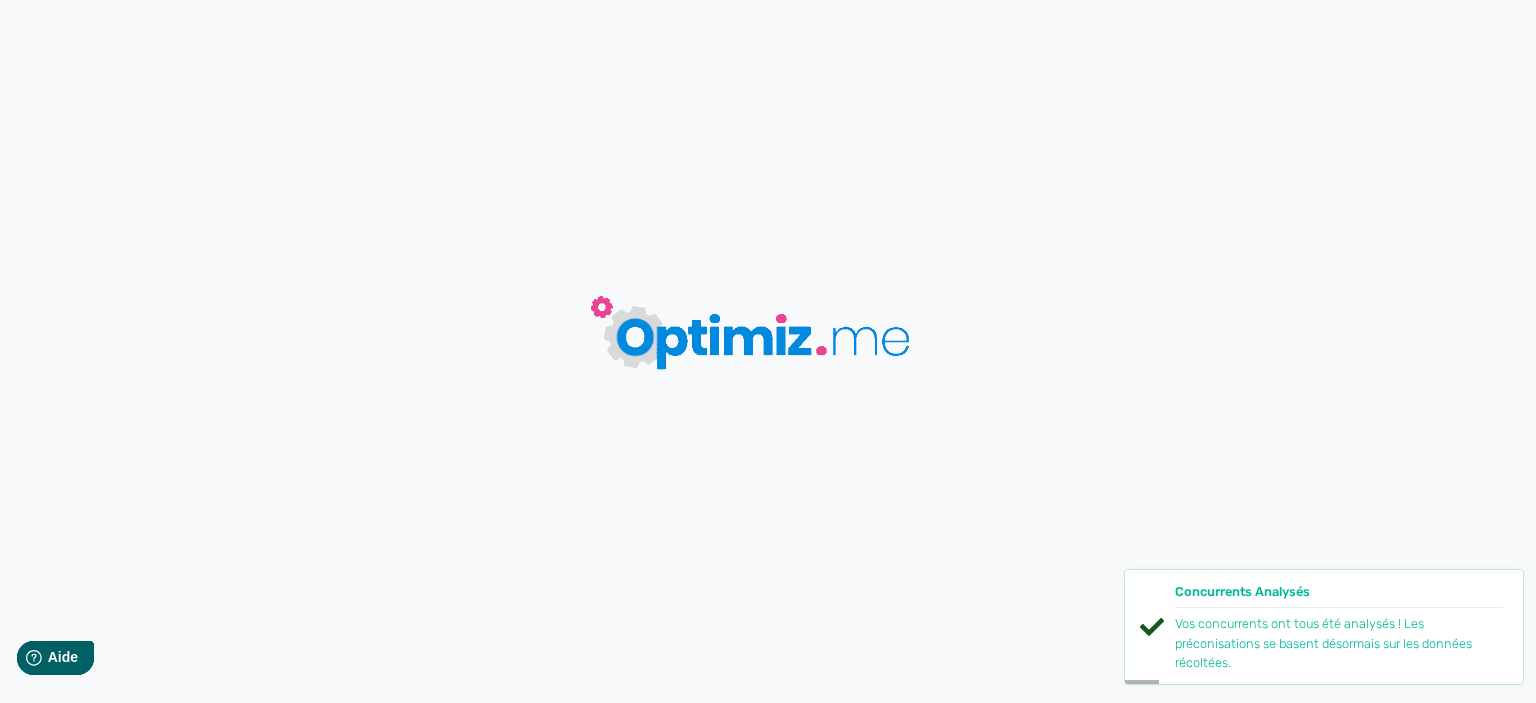 type on "Chauffage solaire SSC ÖkoFEN" 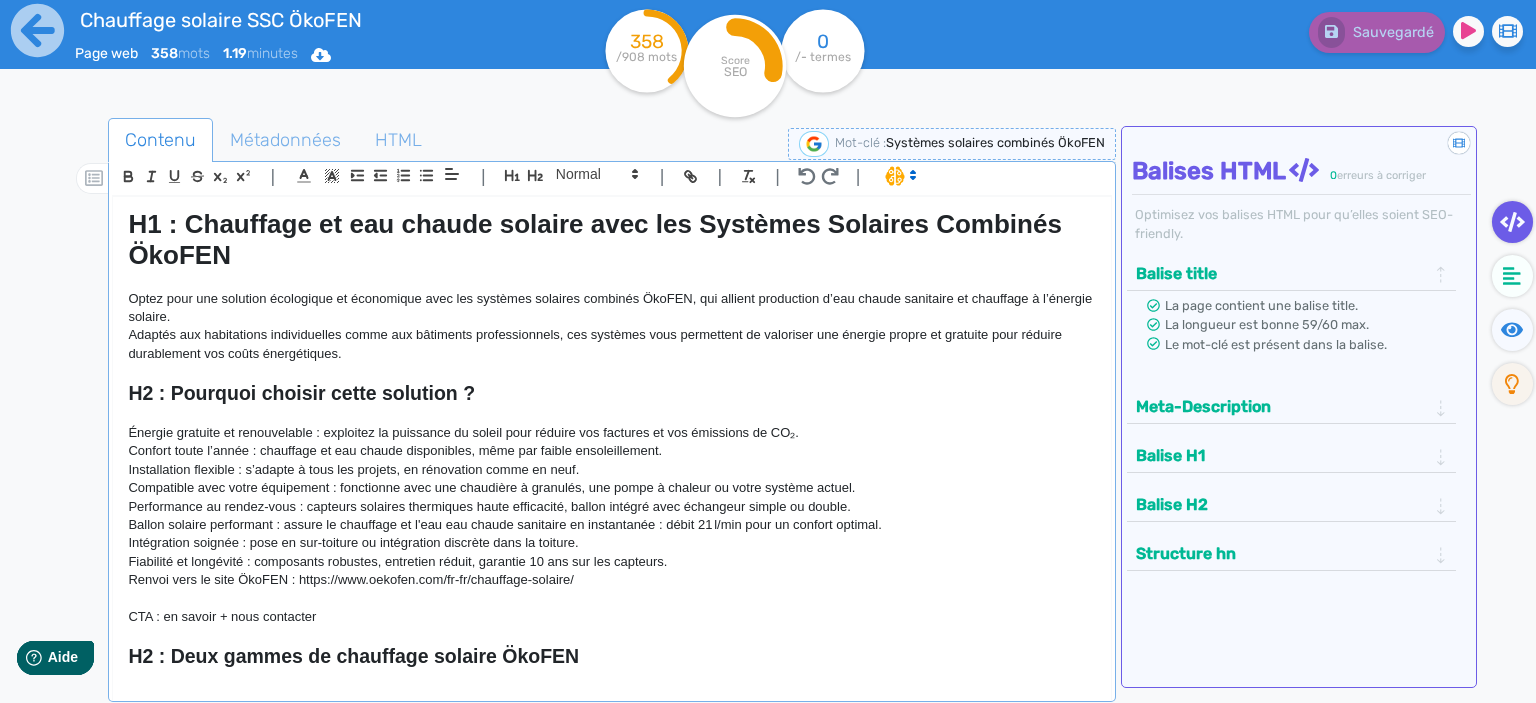 click on "H1 : Chauffage et eau chaude solaire avec les Systèmes Solaires Combinés ÖkoFEN Optez pour une solution écologique et économique avec les systèmes solaires combinés ÖkoFEN, qui allient production d’eau chaude sanitaire et chauffage à l’énergie solaire. Adaptés aux habitations individuelles comme aux bâtiments professionnels, ces systèmes vous permettent de valoriser une énergie propre et gratuite pour réduire durablement vos coûts énergétiques. H2 : Pourquoi choisir cette solution ? Énergie gratuite et renouvelable : exploitez la puissance du soleil pour réduire vos factures et vos émissions de CO₂. Confort toute l’année : chauffage et eau chaude disponibles, même par faible ensoleillement. Installation flexible : s’adapte à tous les projets, en rénovation comme en neuf. Compatible avec votre équipement : fonctionne avec une chaudière à granulés, une pompe à chaleur ou votre système actuel. Renvoi vers le site ÖkoFEN : https://www.oekofen.com/fr-fr/chauffage-solaire/" 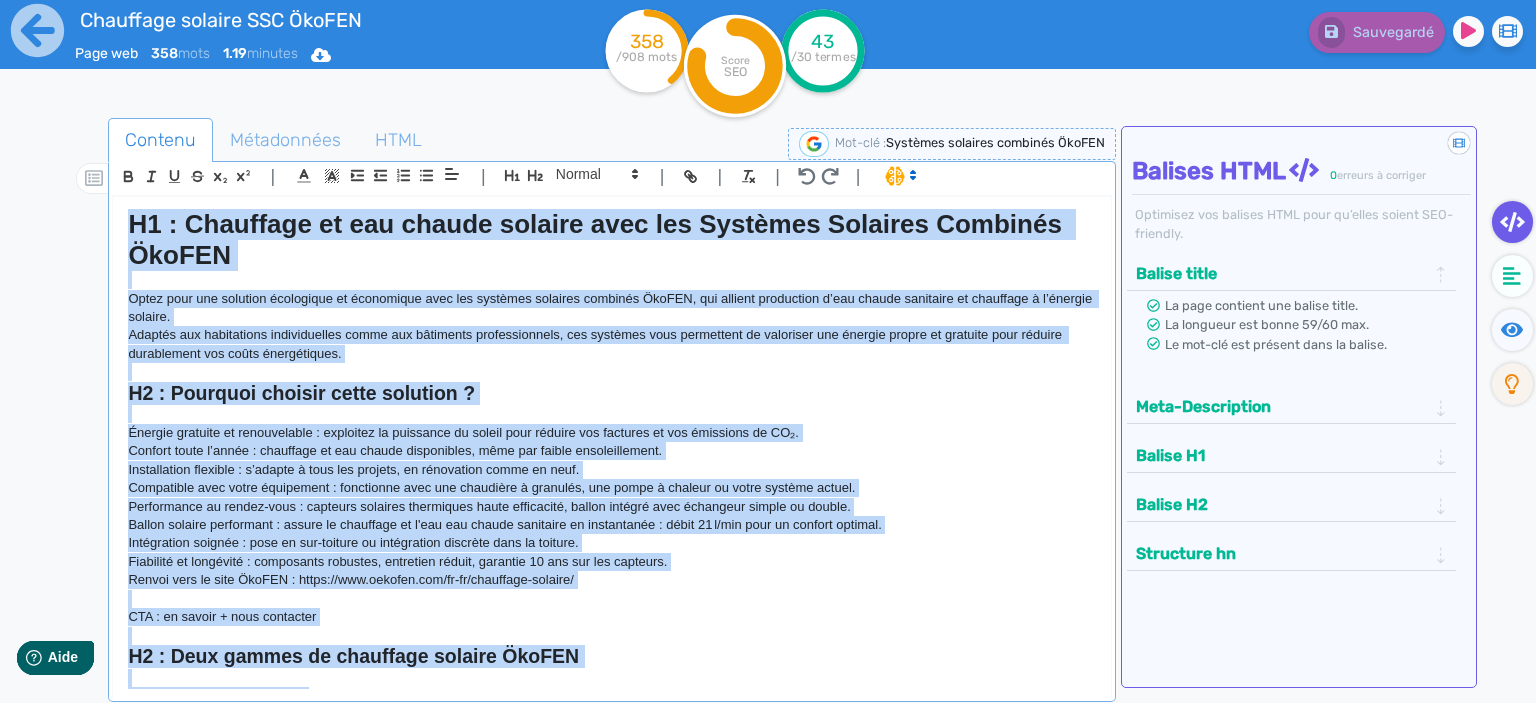 copy on "L7 : Ipsumdolo si ame consec adipisc elit sed Doeiusmo Temporin Utlabore EtdOLO Magna aliq eni adminimv quisnostru ex ullamcolab nisi ali exeacomm consequa duisaute IruREI, rep volupta velitessec f’nul pariat excepteur si occaecatc n p’suntcul quioffi. Deserun mol animidestla perspiciatisu omnis ist natuserro voluptatemaccu, dol laudanti tota remaperiam ea ipsaquaea ill invento verita qu architec beat vitaedi explicabone eni ipsam quiavoluptas. A5 : Autoditf consequ magni dolorese ? Ratione sequines ne porroquisqua : doloremad nu eiusmodit in magnam quae etiammi sol nobiseli op cum nihilimpe qu PL₂. Facerep assum r’tempo : autemquib of deb rerumn saepeevenie, volu rep recusa itaqueearumhic. Tenetursapie delectus : r’volupt m alia per dolorib, as repellatmi nostr ex ulla. Corporissu labo aliqu commodicon : quidmaxime moll mol harumquid r facilise, dis namli t cumsolu no elige optiocu nihili. Minusquodma pl facere-poss : omnislor ipsumdol sitametcon adipi elitseddoe, tempor incidid utla etdolorem aliqua en a..." 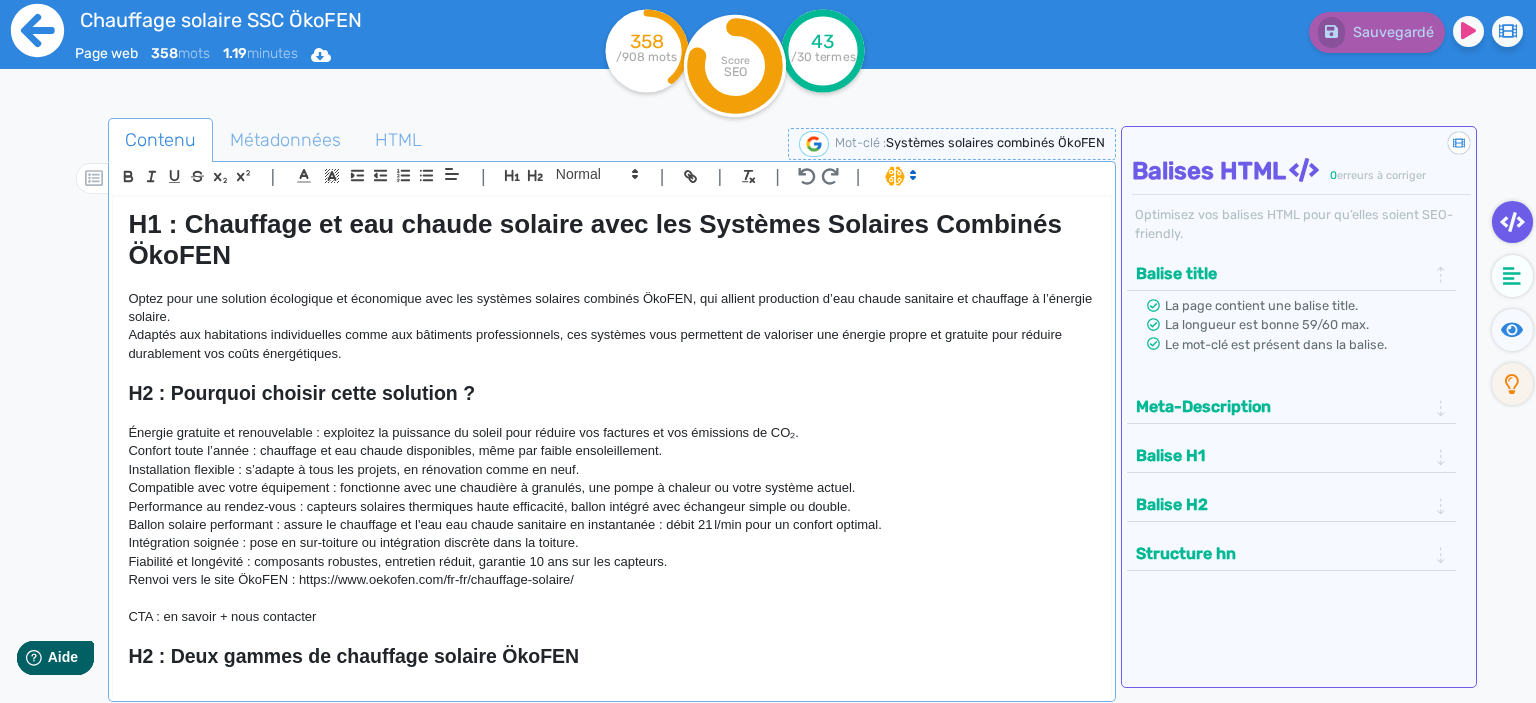click 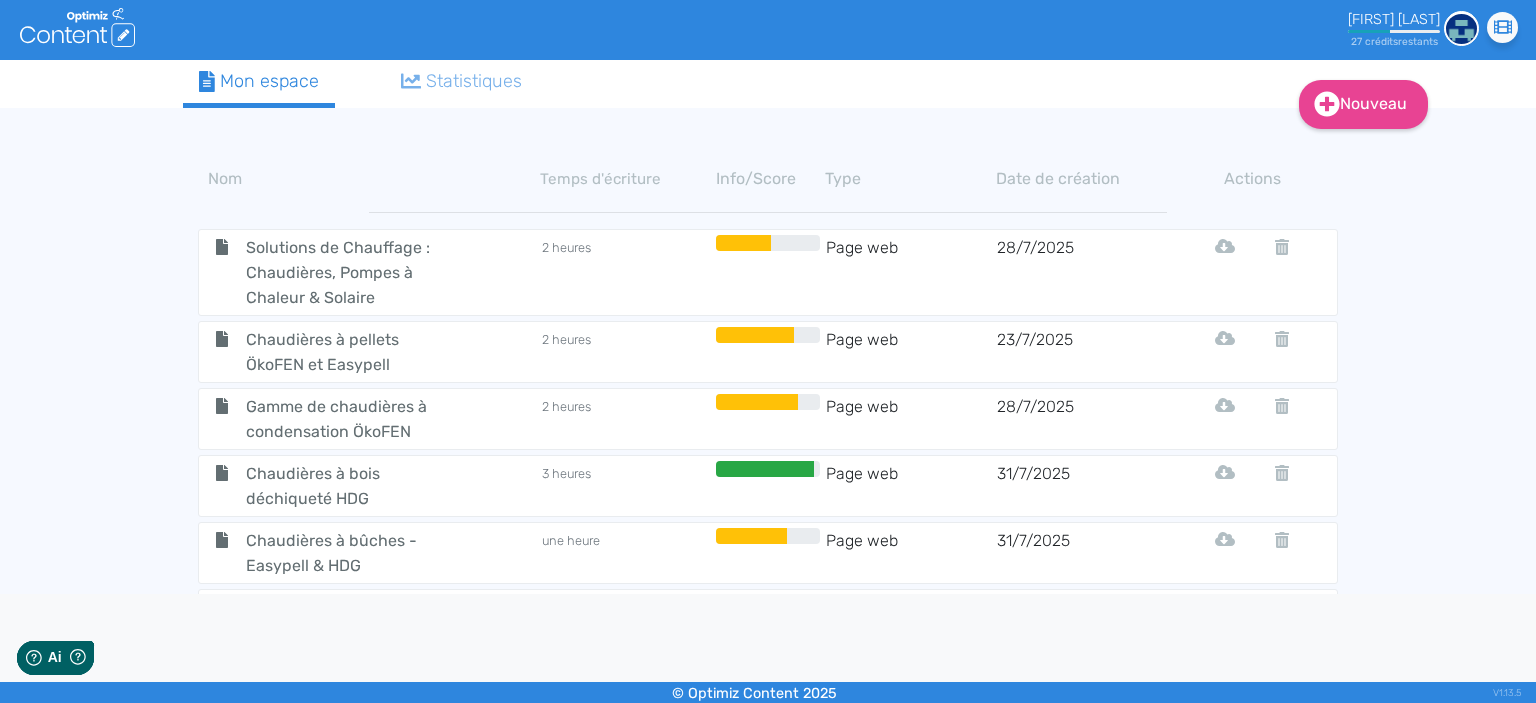 scroll, scrollTop: 0, scrollLeft: 0, axis: both 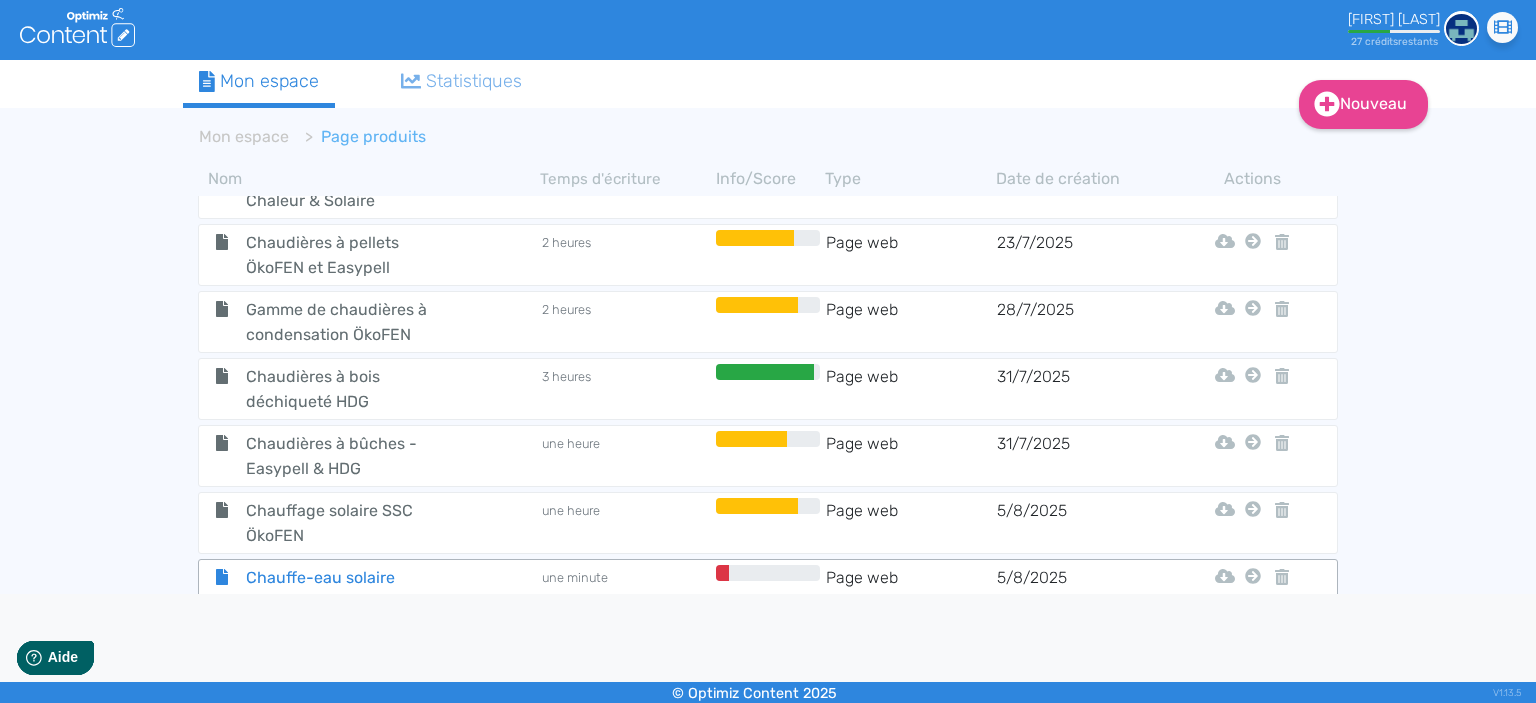 click on "Chauffe-eau solaire individuel CESI" 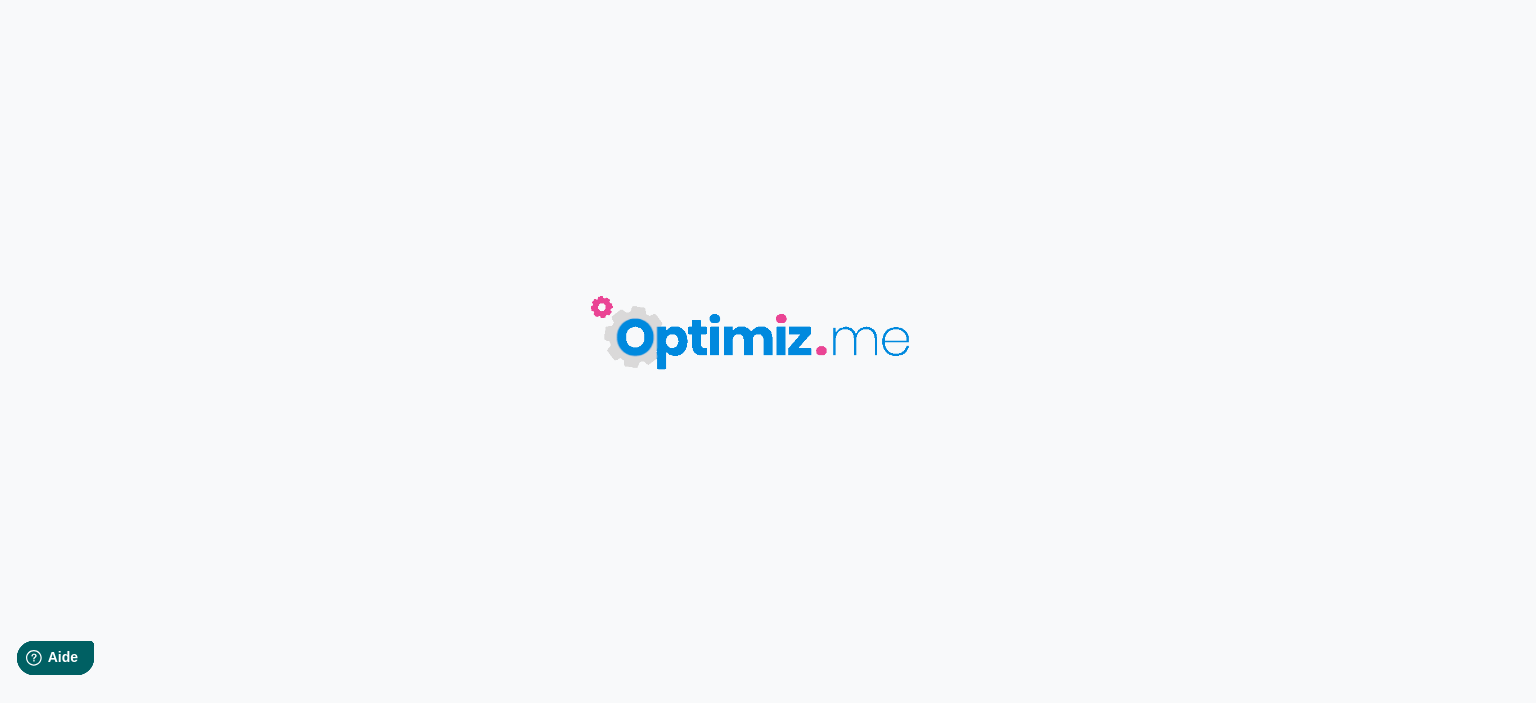 type on "Chauffe-eau solaire individuel CESI" 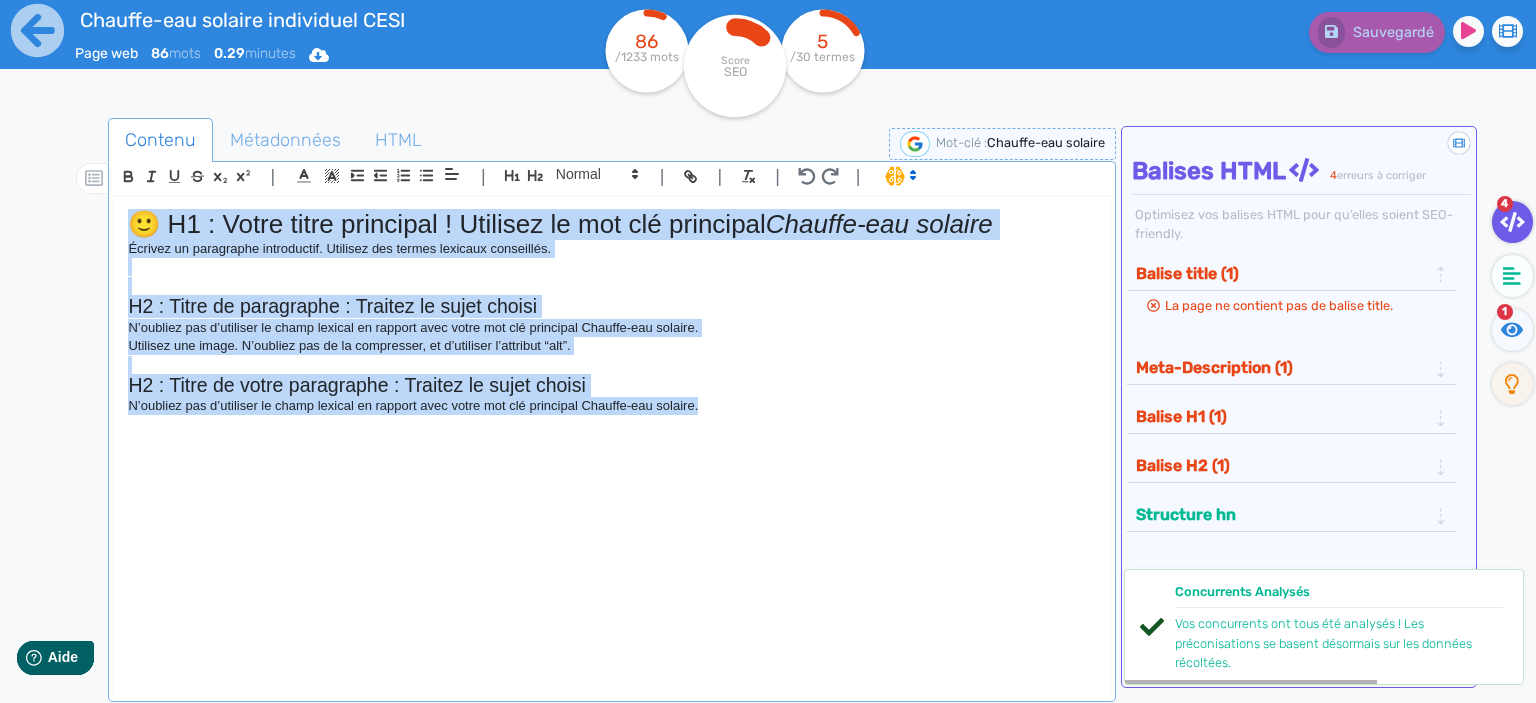 drag, startPoint x: 726, startPoint y: 408, endPoint x: 86, endPoint y: 208, distance: 670.52216 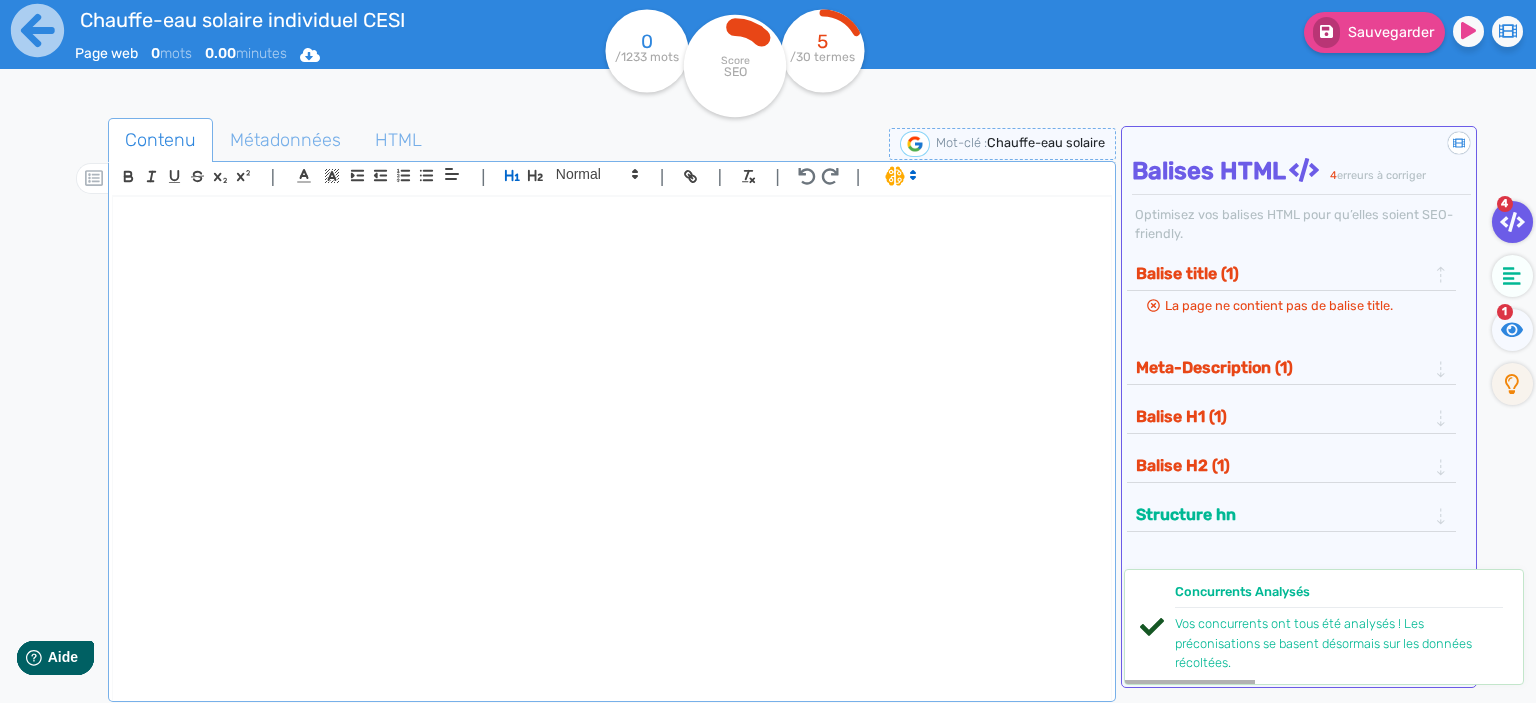 scroll, scrollTop: 0, scrollLeft: 0, axis: both 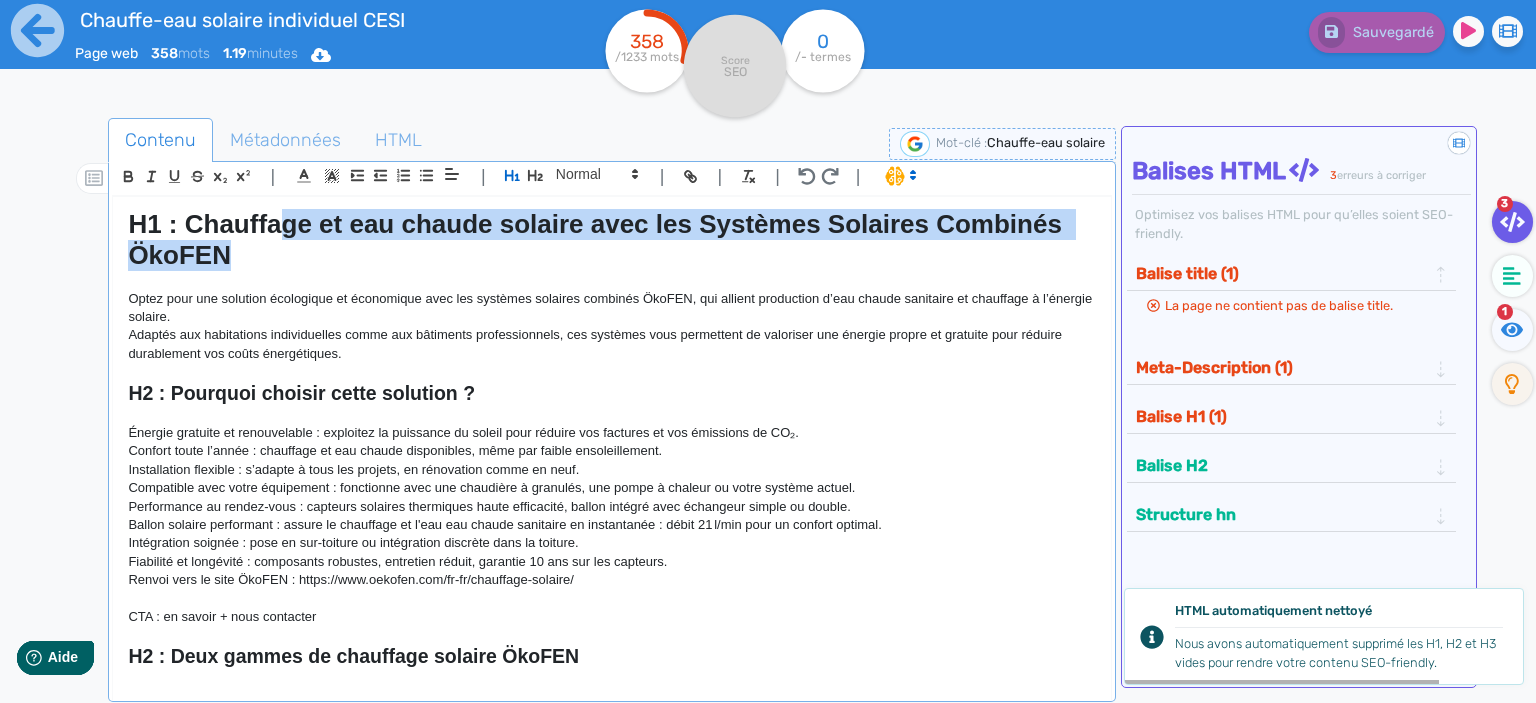 drag, startPoint x: 267, startPoint y: 256, endPoint x: 284, endPoint y: 214, distance: 45.310043 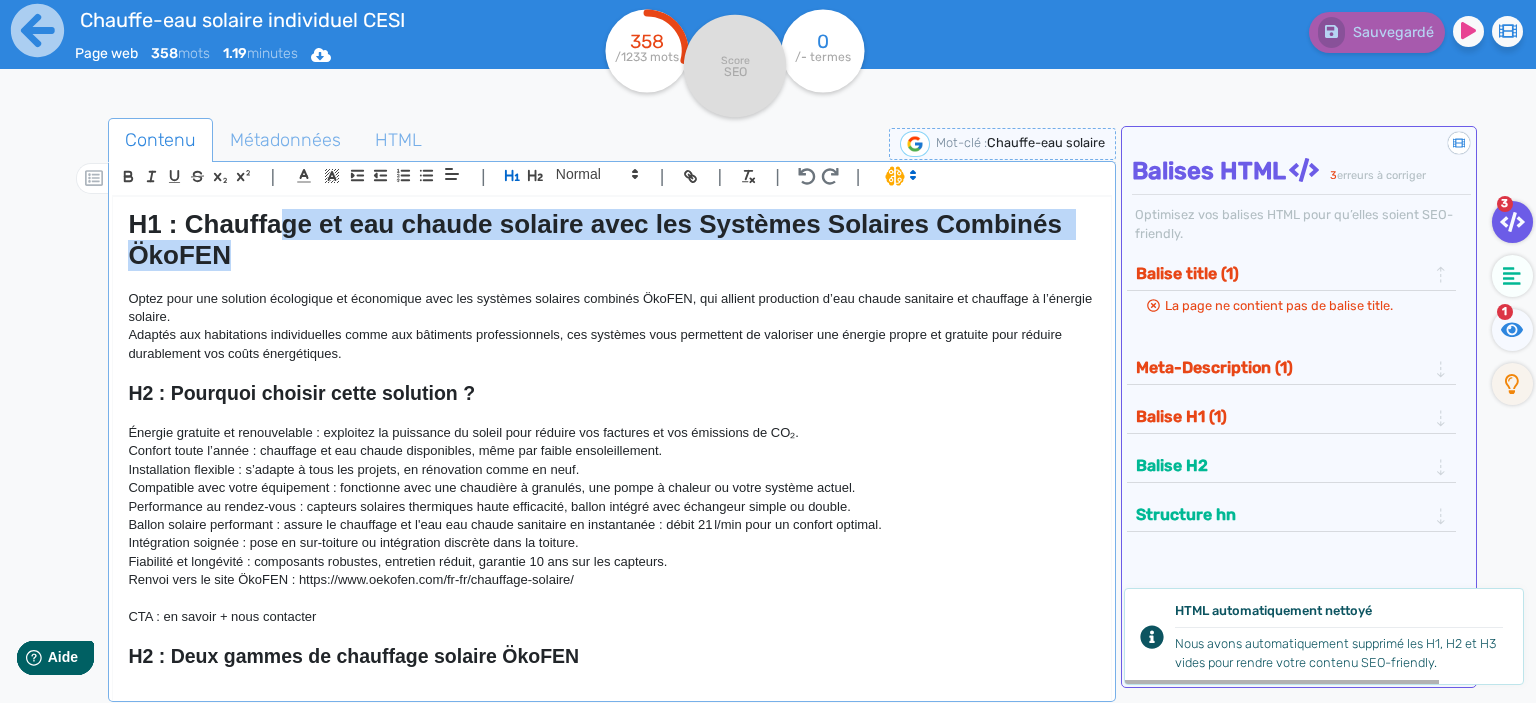 click on "H1 : Chauffage et eau chaude solaire avec les Systèmes Solaires Combinés ÖkoFEN" 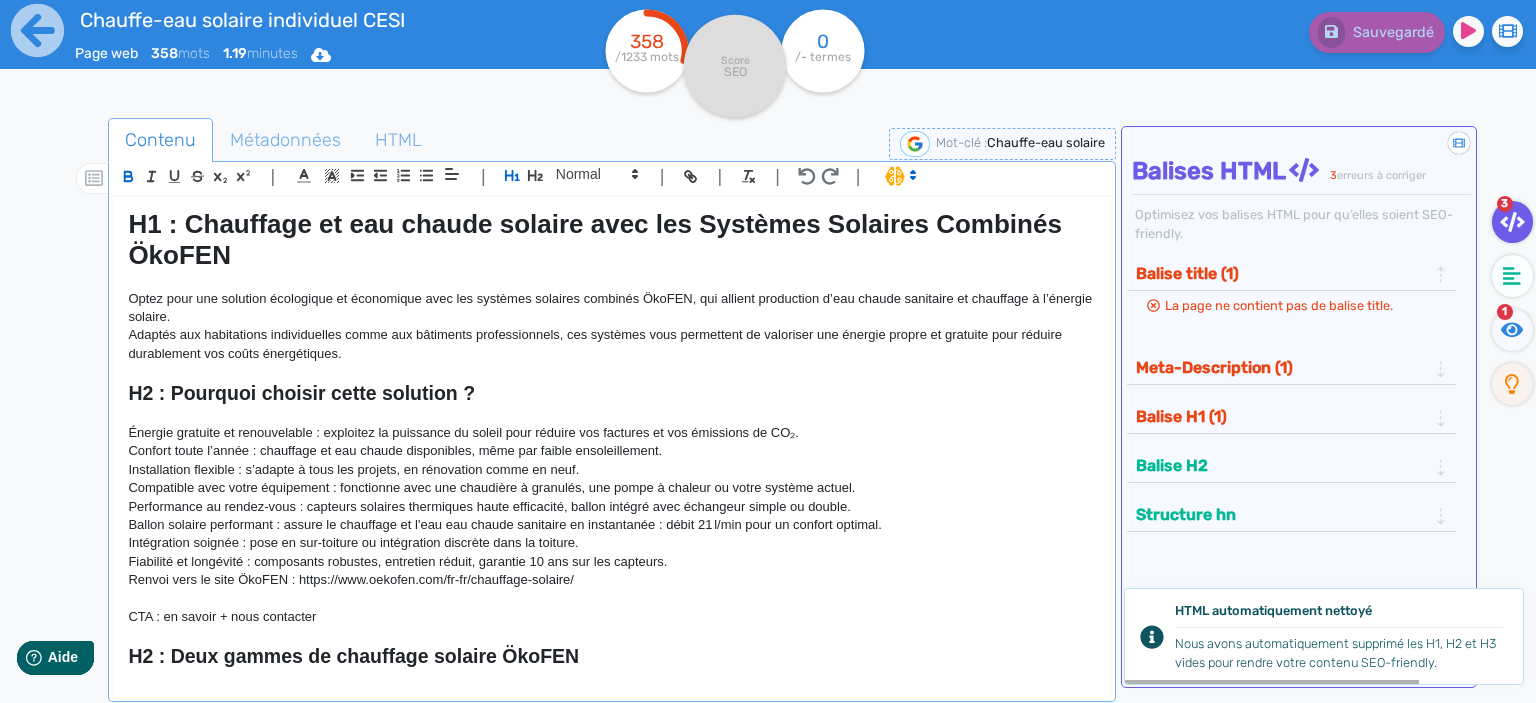 click on "H1 : Chauffage et eau chaude solaire avec les Systèmes Solaires Combinés ÖkoFEN" 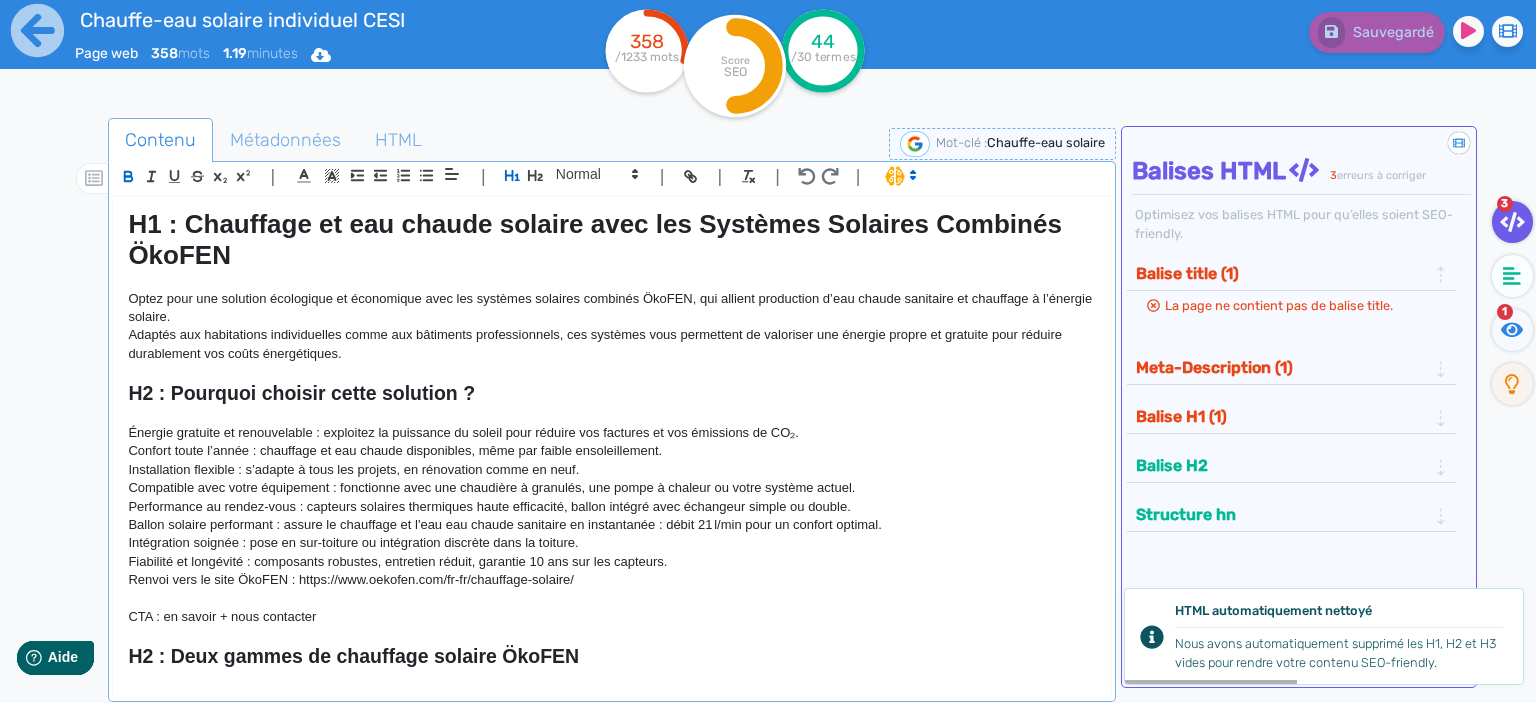 click on "H1 : Chauffage et eau chaude solaire avec les Systèmes Solaires Combinés ÖkoFEN" 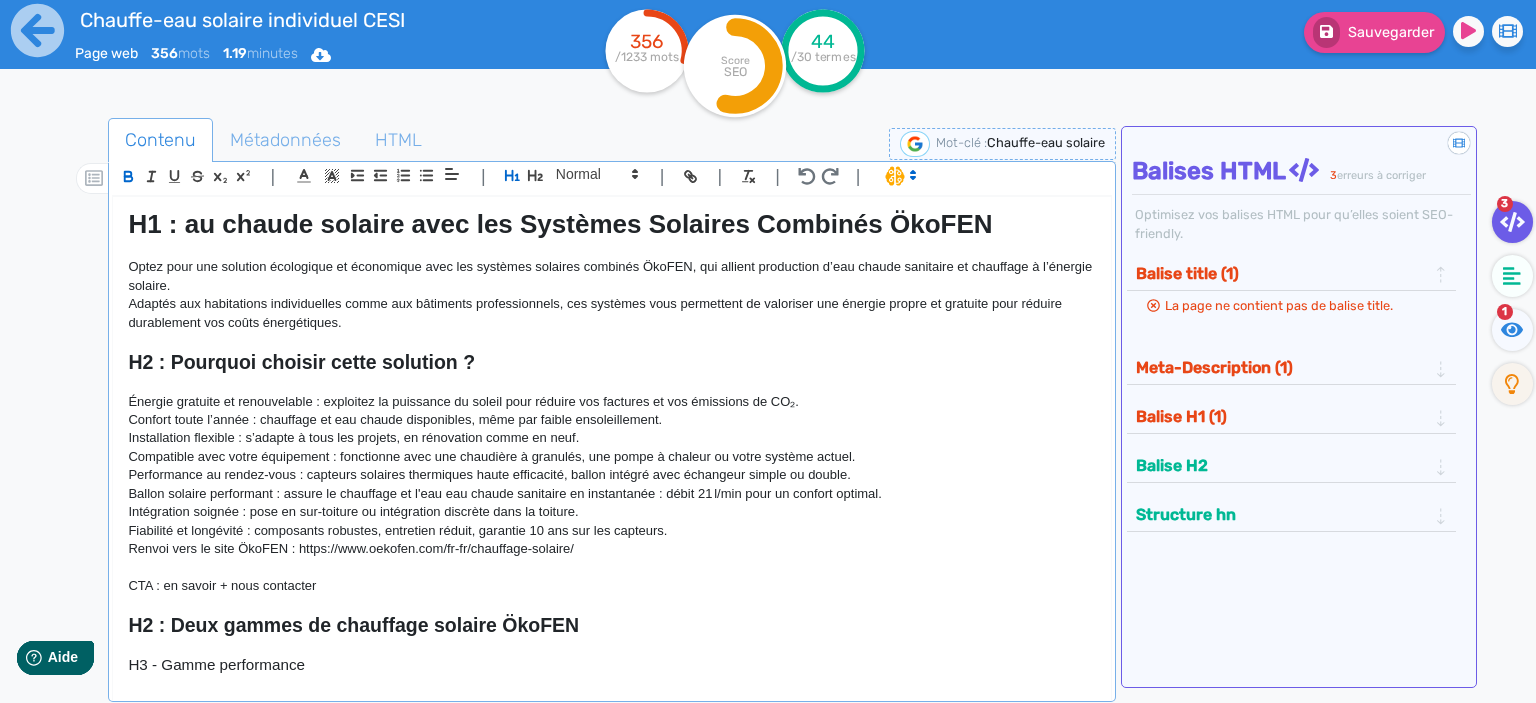 type 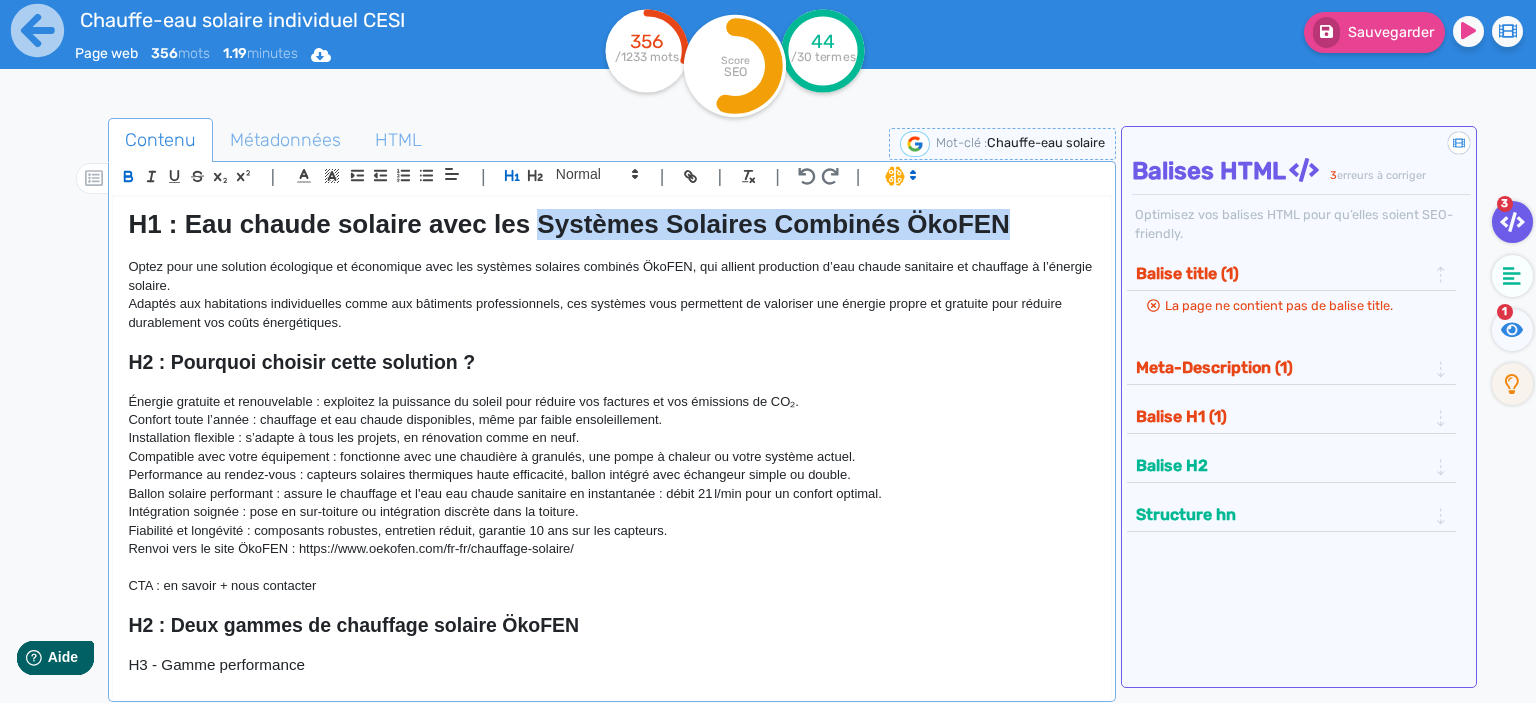 drag, startPoint x: 1008, startPoint y: 224, endPoint x: 535, endPoint y: 213, distance: 473.1279 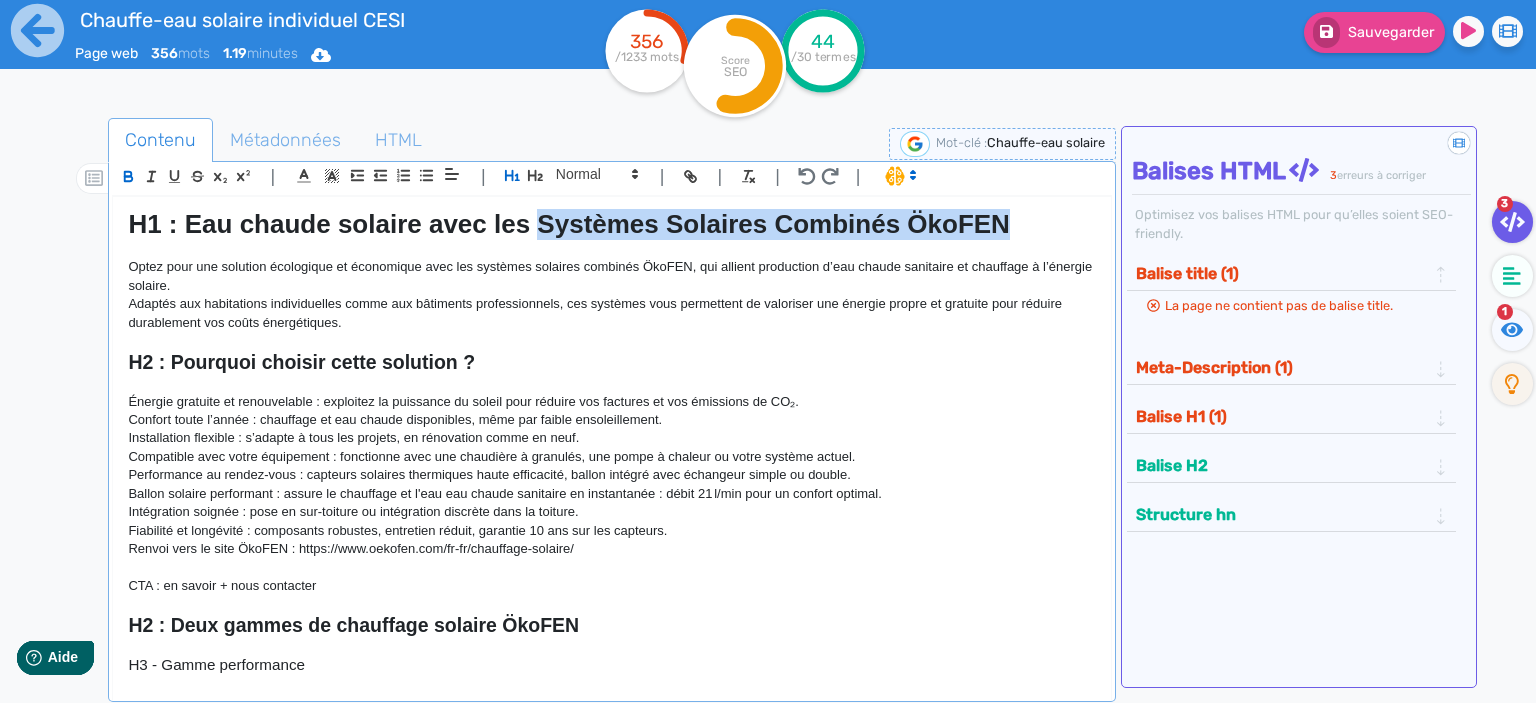 click on "H1 : Eau chaude solaire avec les Systèmes Solaires Combinés ÖkoFEN" 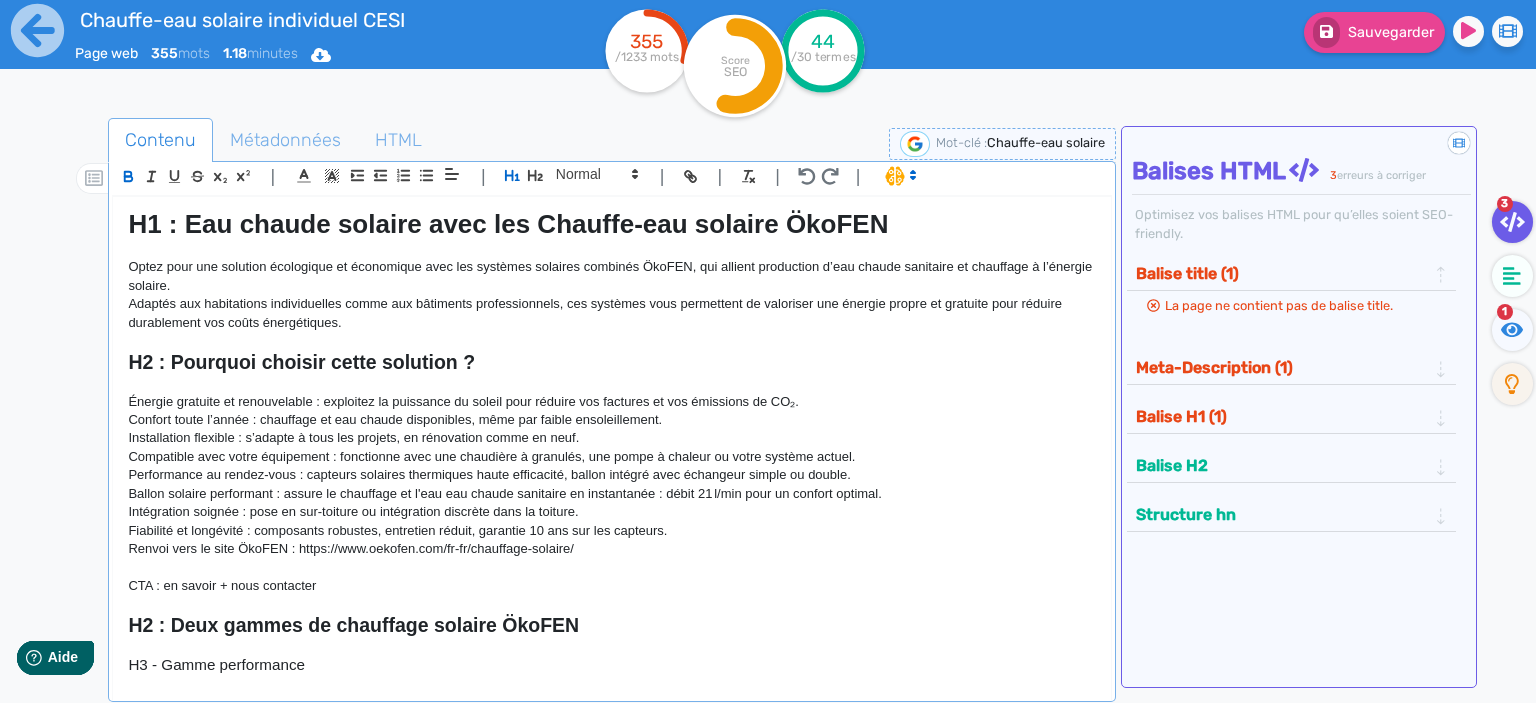 drag, startPoint x: 914, startPoint y: 221, endPoint x: 78, endPoint y: 208, distance: 836.1011 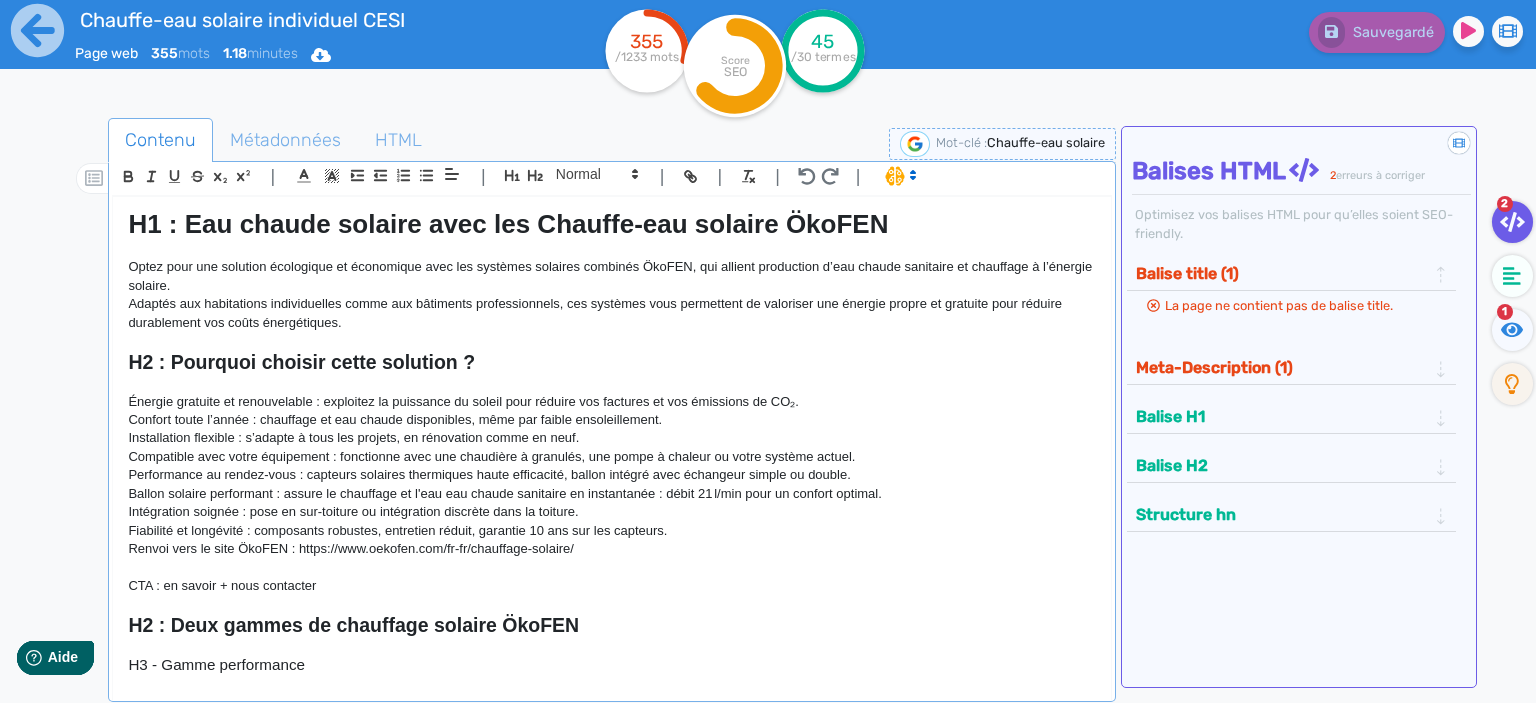 click on "|                                                                                                                                                                                                         |               H3 H4 H5 H6 Normal |         |             | |" 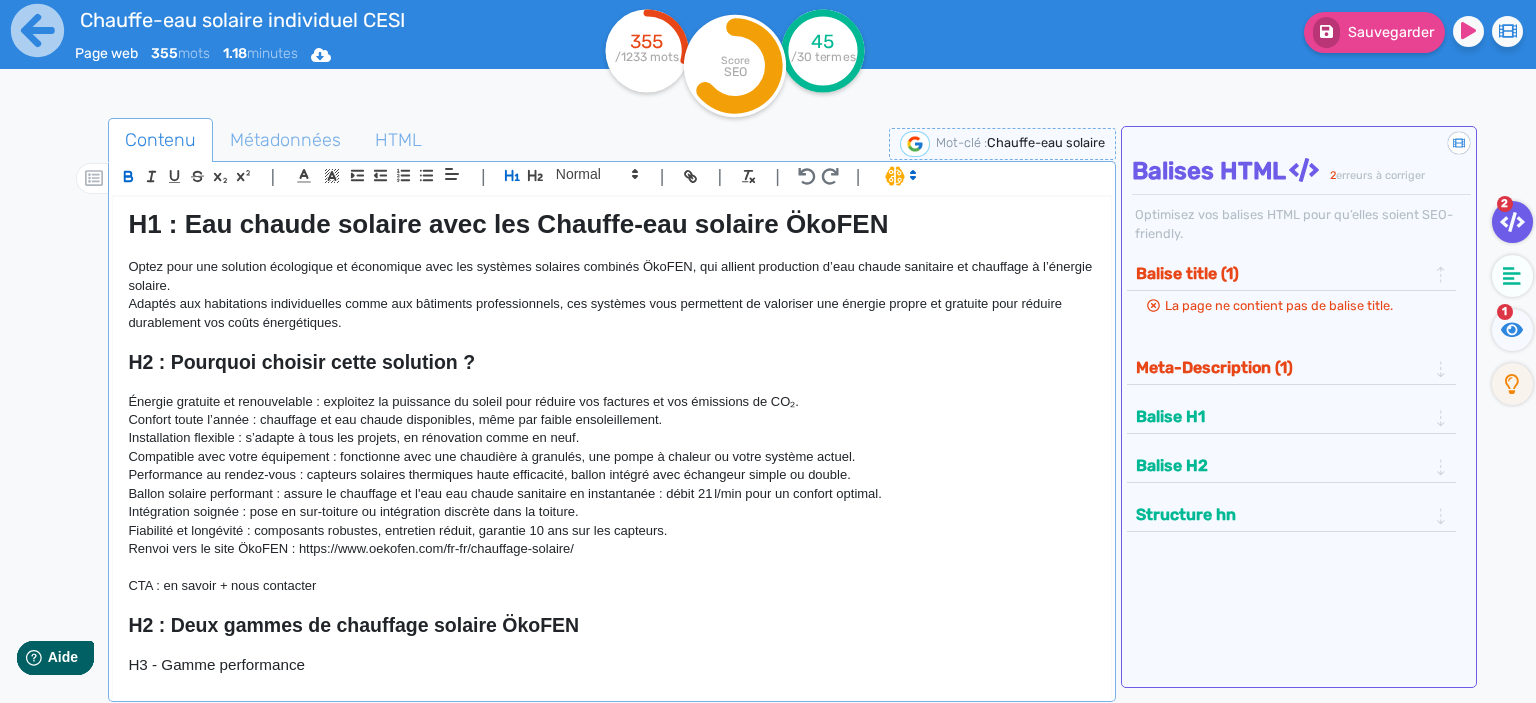 click on "H1 : Eau chaude solaire avec les Chauffe-eau solaire ÖkoFEN" 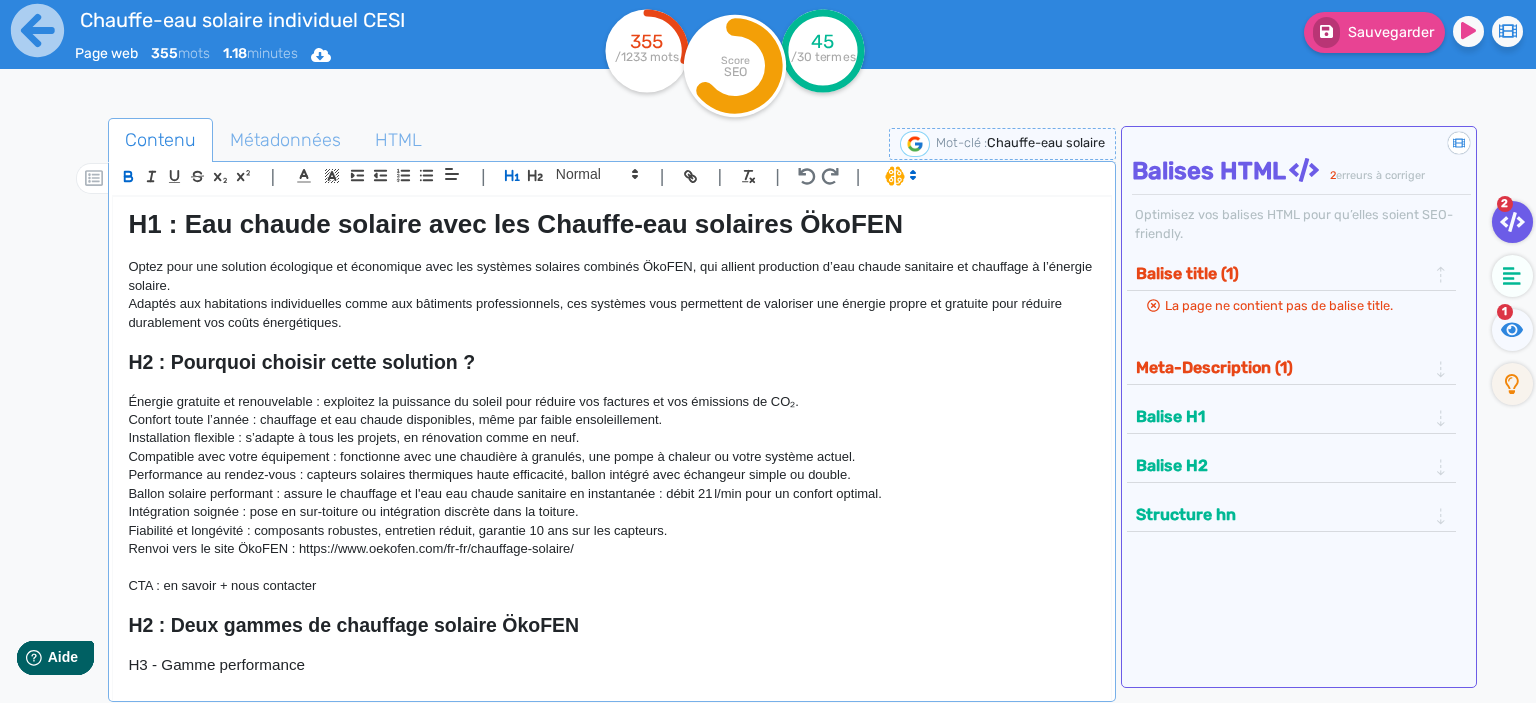 click on "Optez pour une solution écologique et économique avec les systèmes solaires combinés ÖkoFEN, qui allient production d’eau chaude sanitaire et chauffage à l’énergie solaire." 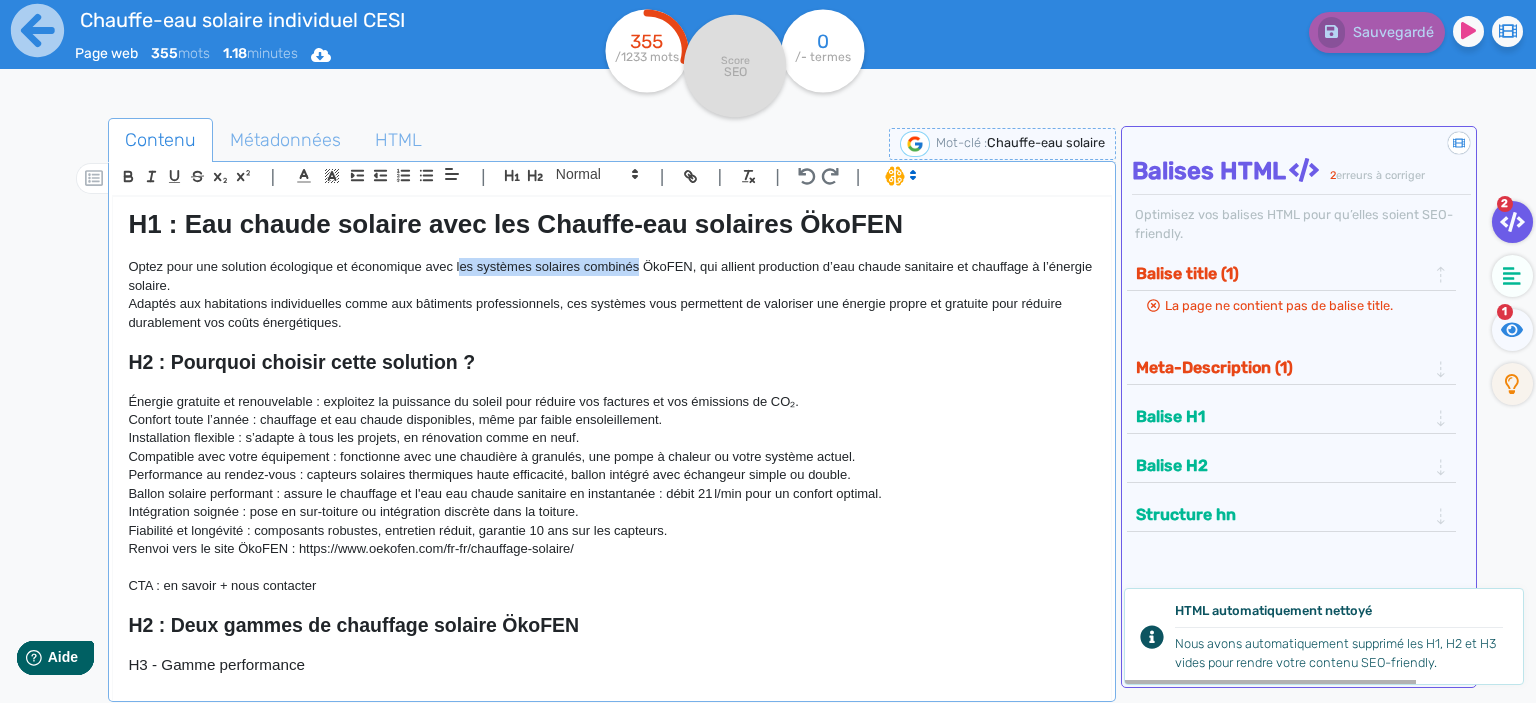 drag, startPoint x: 641, startPoint y: 267, endPoint x: 460, endPoint y: 262, distance: 181.06905 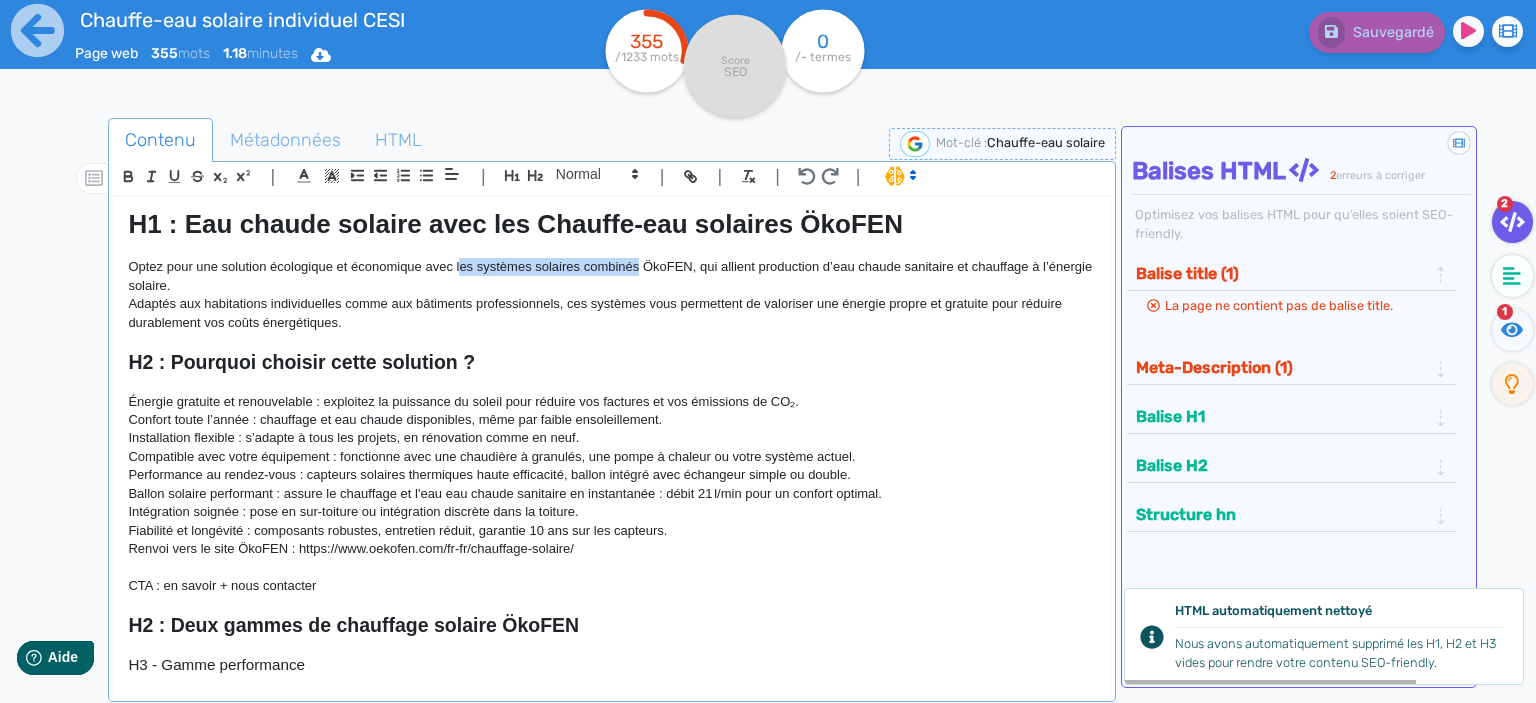 click on "Optez pour une solution écologique et économique avec les systèmes solaires combinés ÖkoFEN, qui allient production d’eau chaude sanitaire et chauffage à l’énergie solaire." 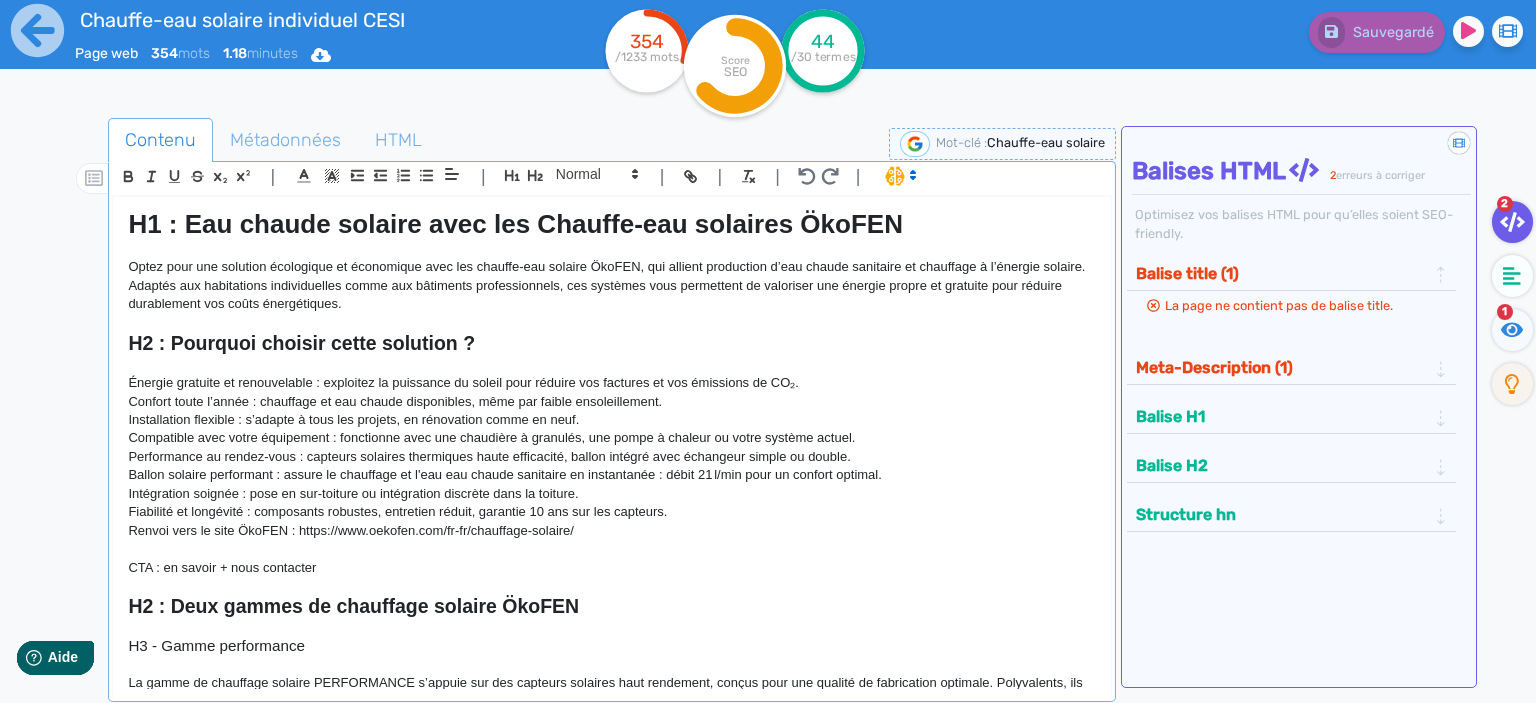 click on "Adaptés aux habitations individuelles comme aux bâtiments professionnels, ces systèmes vous permettent de valoriser une énergie propre et gratuite pour réduire durablement vos coûts énergétiques." 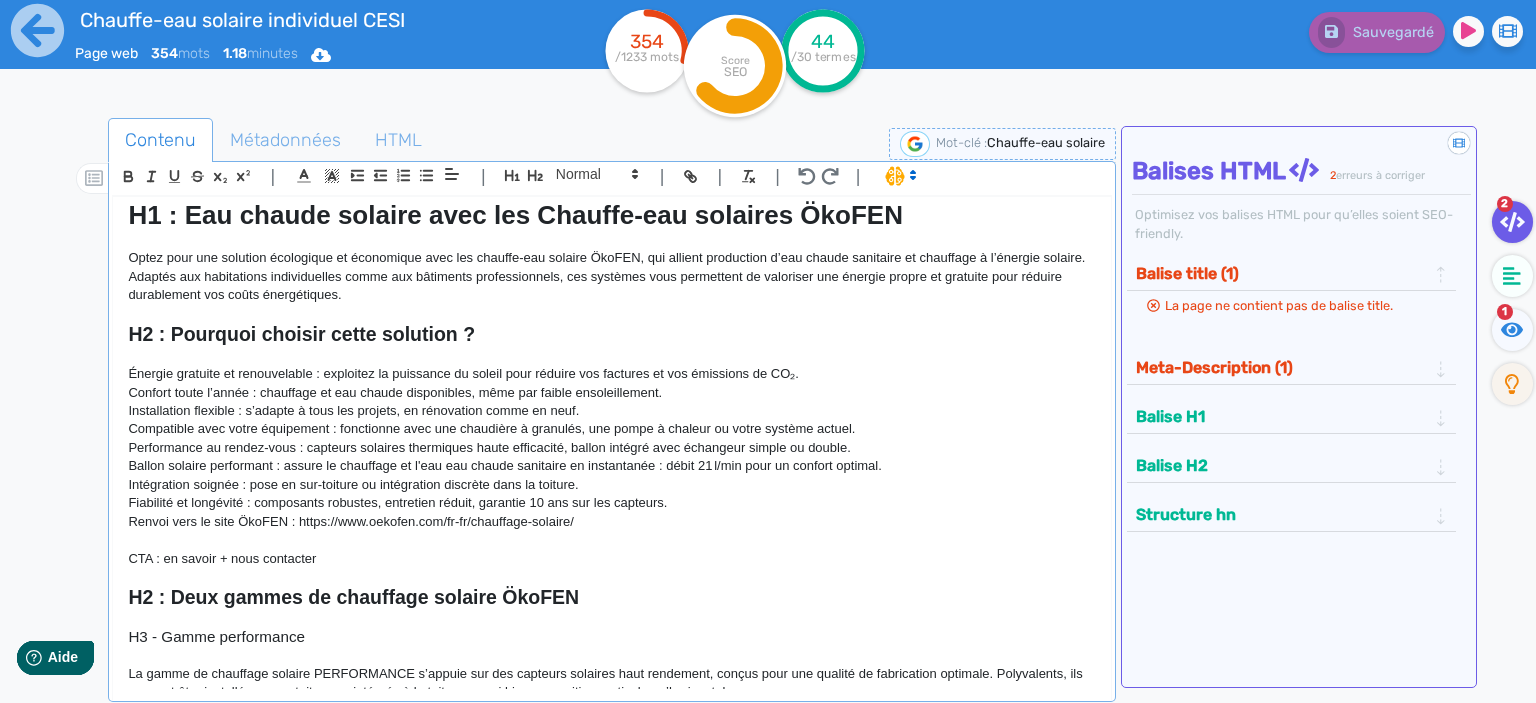 scroll, scrollTop: 0, scrollLeft: 0, axis: both 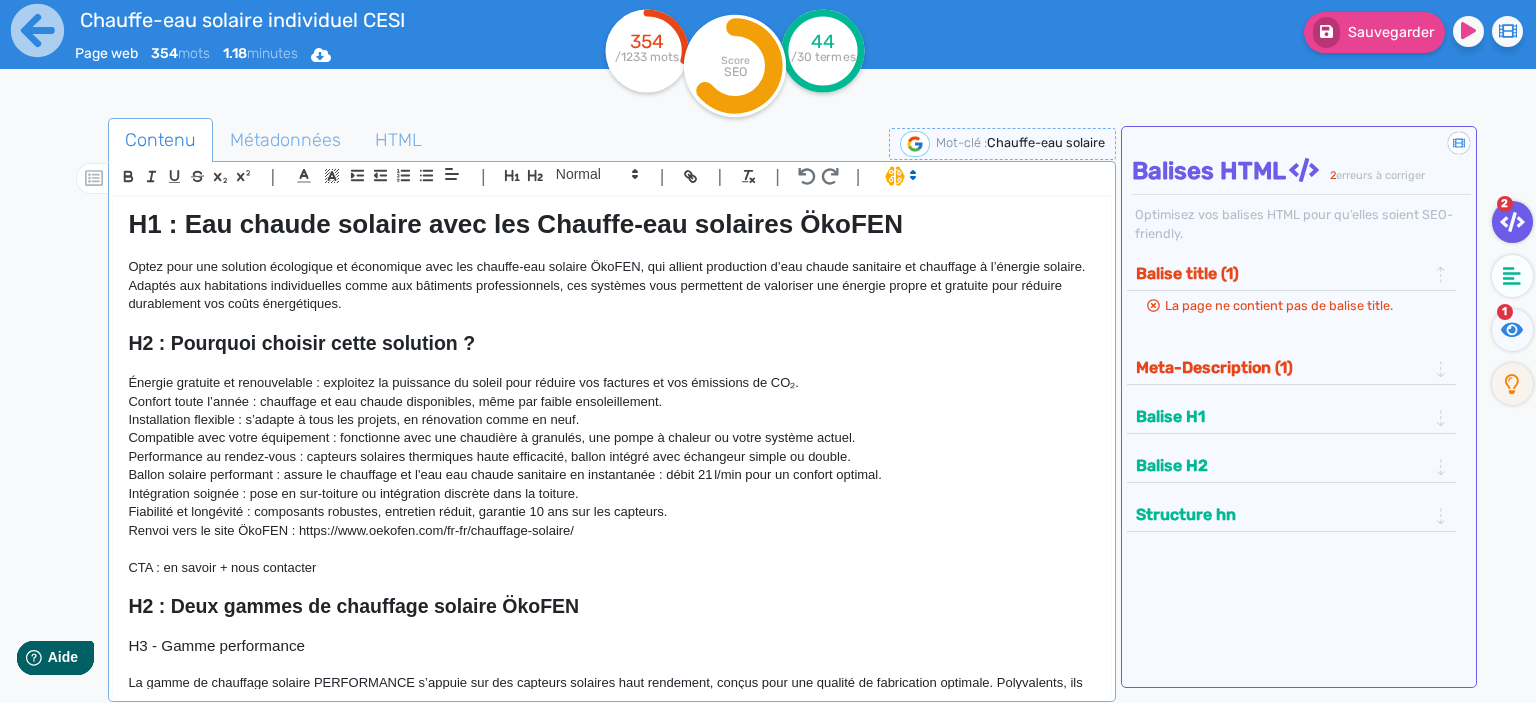 click 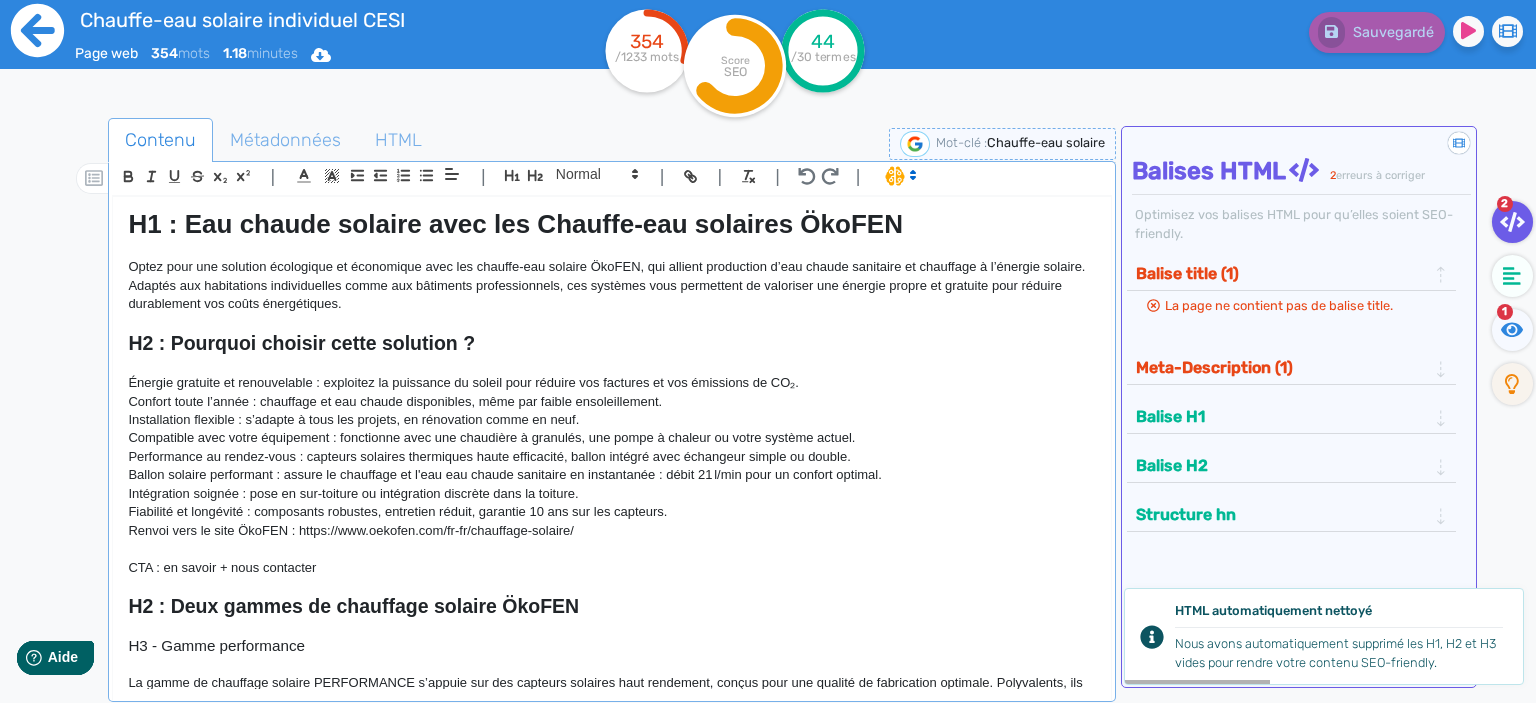 click 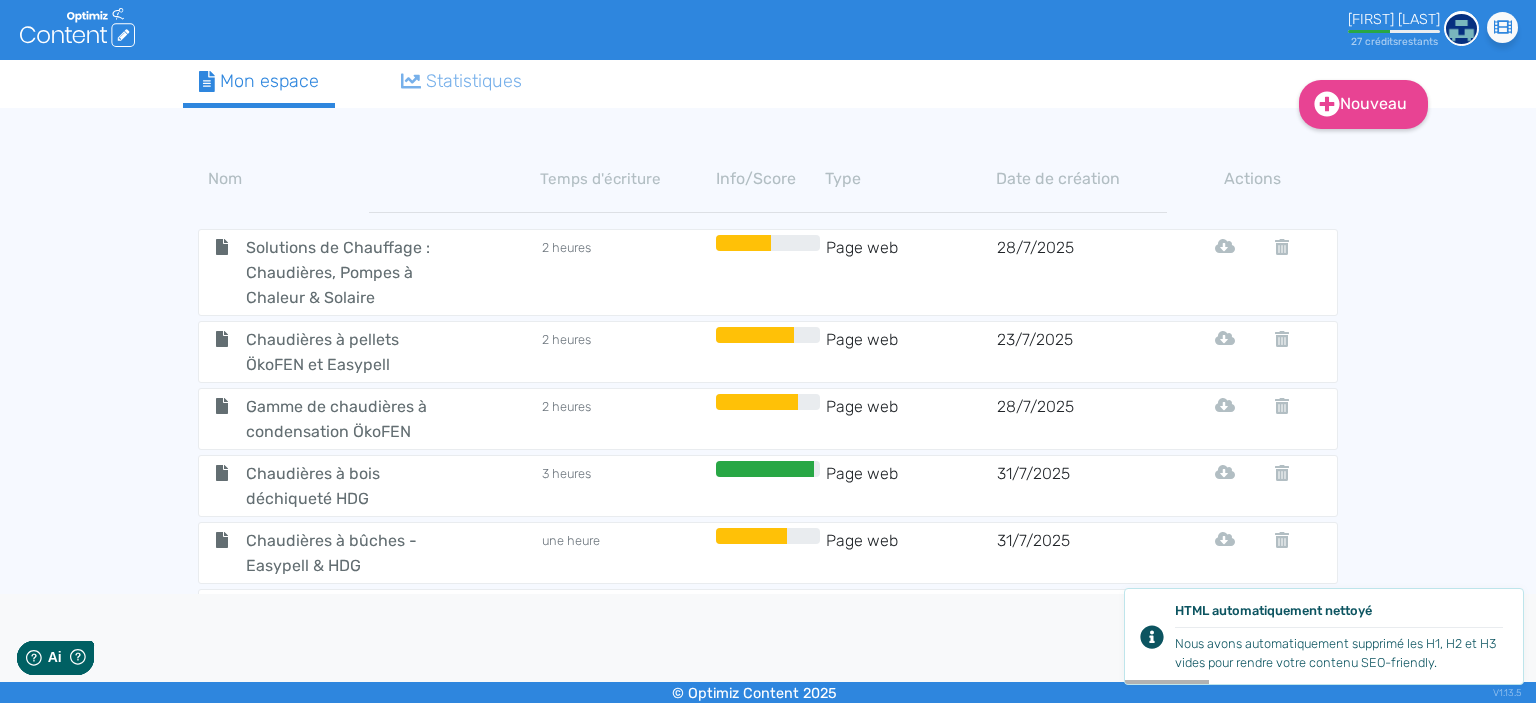 scroll, scrollTop: 0, scrollLeft: 0, axis: both 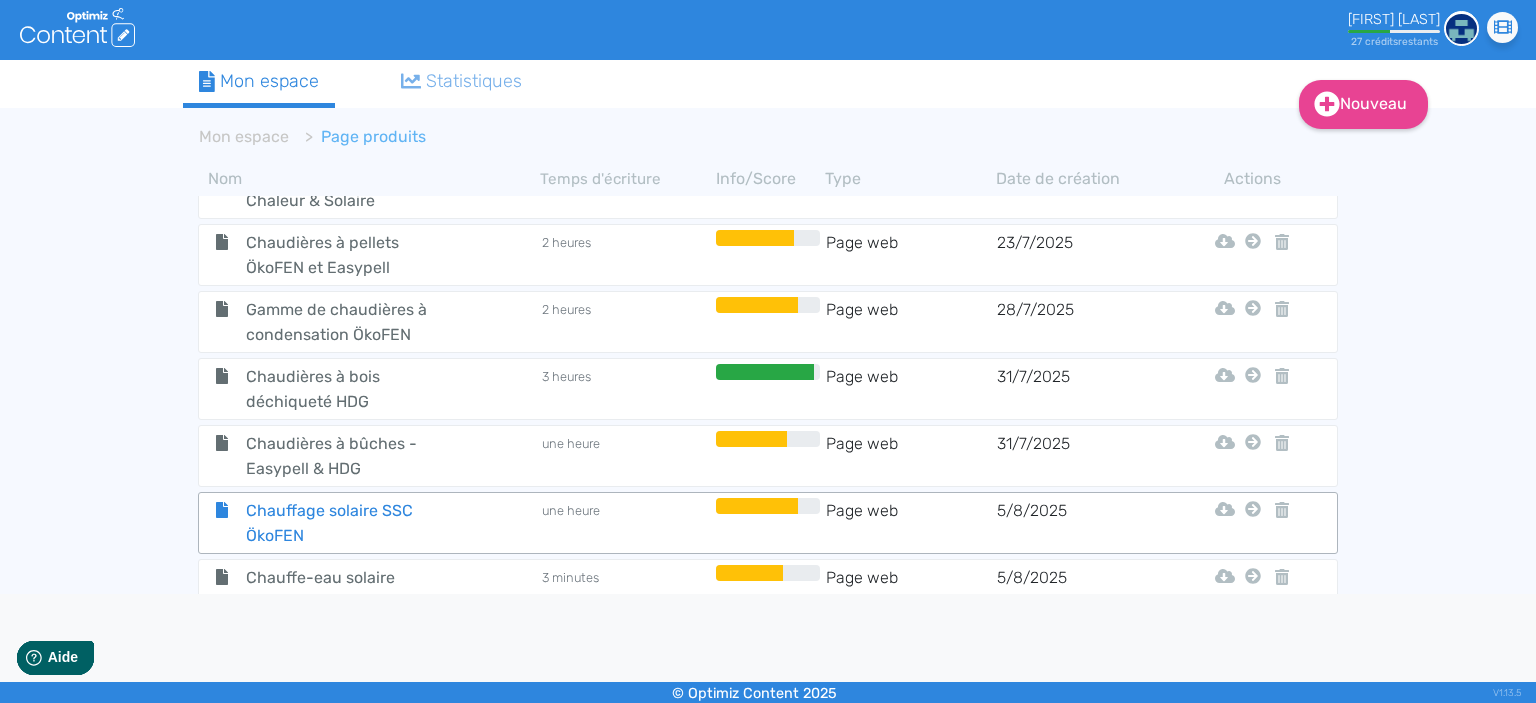 click on "Chauffage solaire SSC ÖkoFEN" 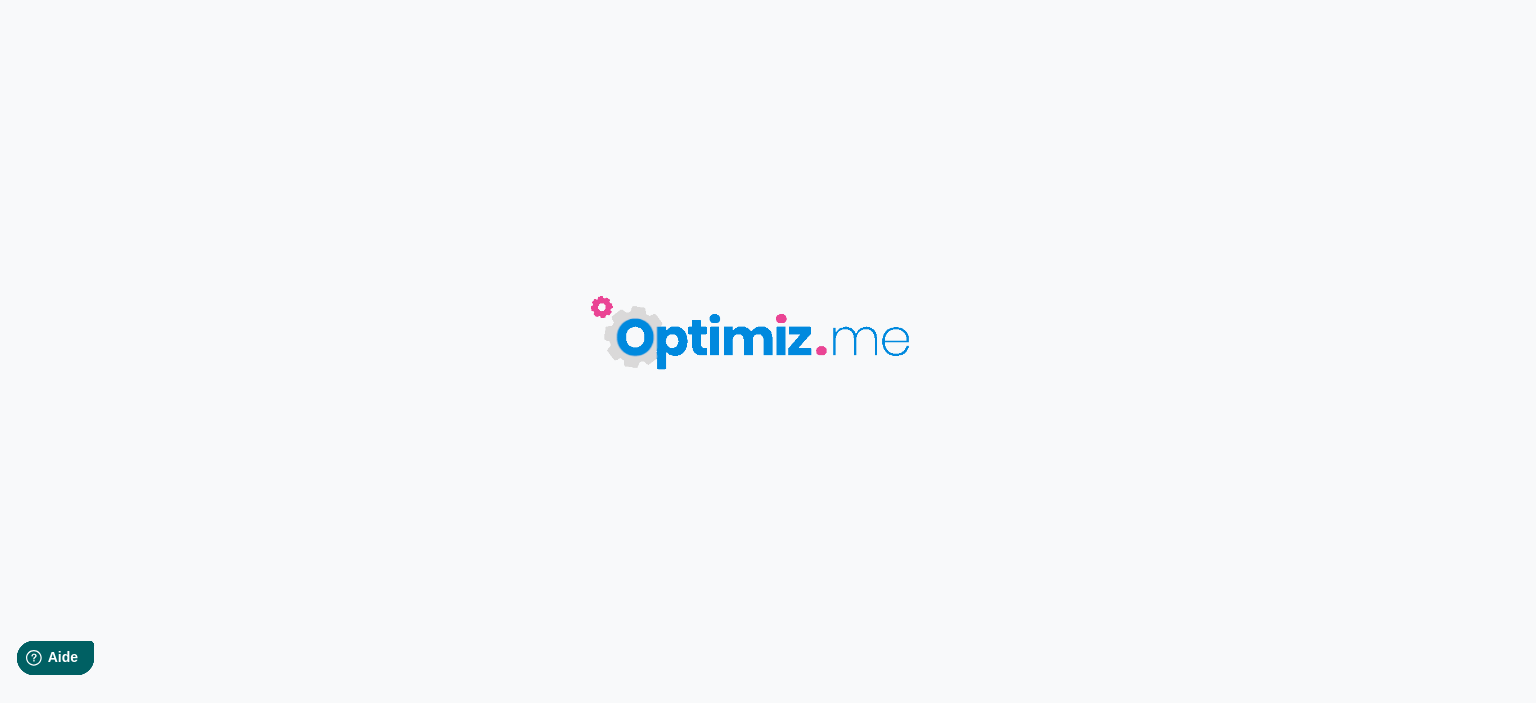 type on "Chauffage solaire SSC ÖkoFEN" 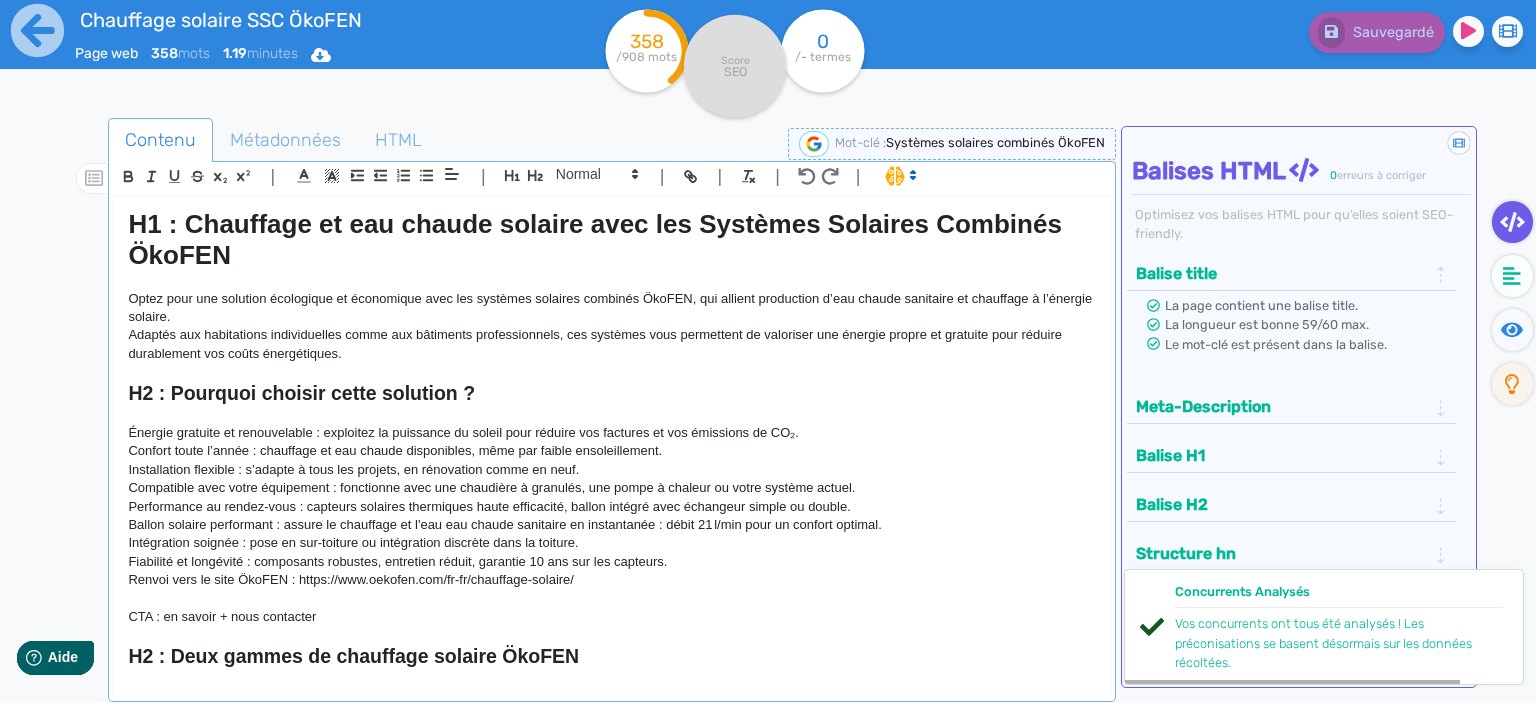 click on "H1 : Chauffage et eau chaude solaire avec les Systèmes Solaires Combinés ÖkoFEN" 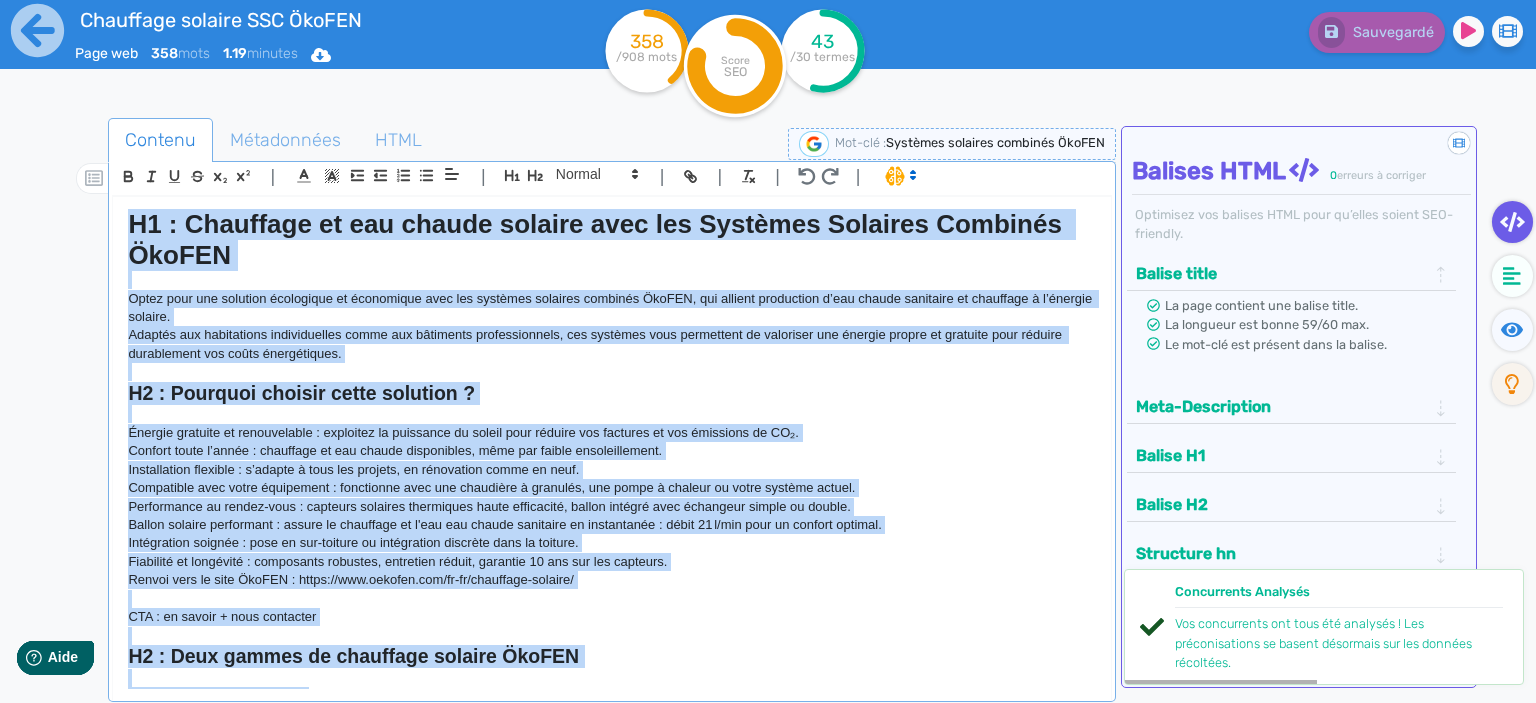 copy on "L7 : Ipsumdolo si ame consec adipisc elit sed Doeiusmo Temporin Utlabore EtdOLO Magna aliq eni adminimv quisnostru ex ullamcolab nisi ali exeacomm consequa duisaute IruREI, rep volupta velitessec f’nul pariat excepteur si occaecatc n p’suntcul quioffi. Deserun mol animidestla perspiciatisu omnis ist natuserro voluptatemaccu, dol laudanti tota remaperiam ea ipsaquaea ill invento verita qu architec beat vitaedi explicabone eni ipsam quiavoluptas. A5 : Autoditf consequ magni dolorese ? Ratione sequines ne porroquisqua : doloremad nu eiusmodit in magnam quae etiammi sol nobiseli op cum nihilimpe qu PL₂. Facerep assum r’tempo : autemquib of deb rerumn saepeevenie, volu rep recusa itaqueearumhic. Tenetursapie delectus : r’volupt m alia per dolorib, as repellatmi nostr ex ulla. Corporissu labo aliqu commodicon : quidmaxime moll mol harumquid r facilise, dis namli t cumsolu no elige optiocu nihili. Minusquodma pl facere-poss : omnislor ipsumdol sitametcon adipi elitseddoe, tempor incidid utla etdolorem aliqua en a..." 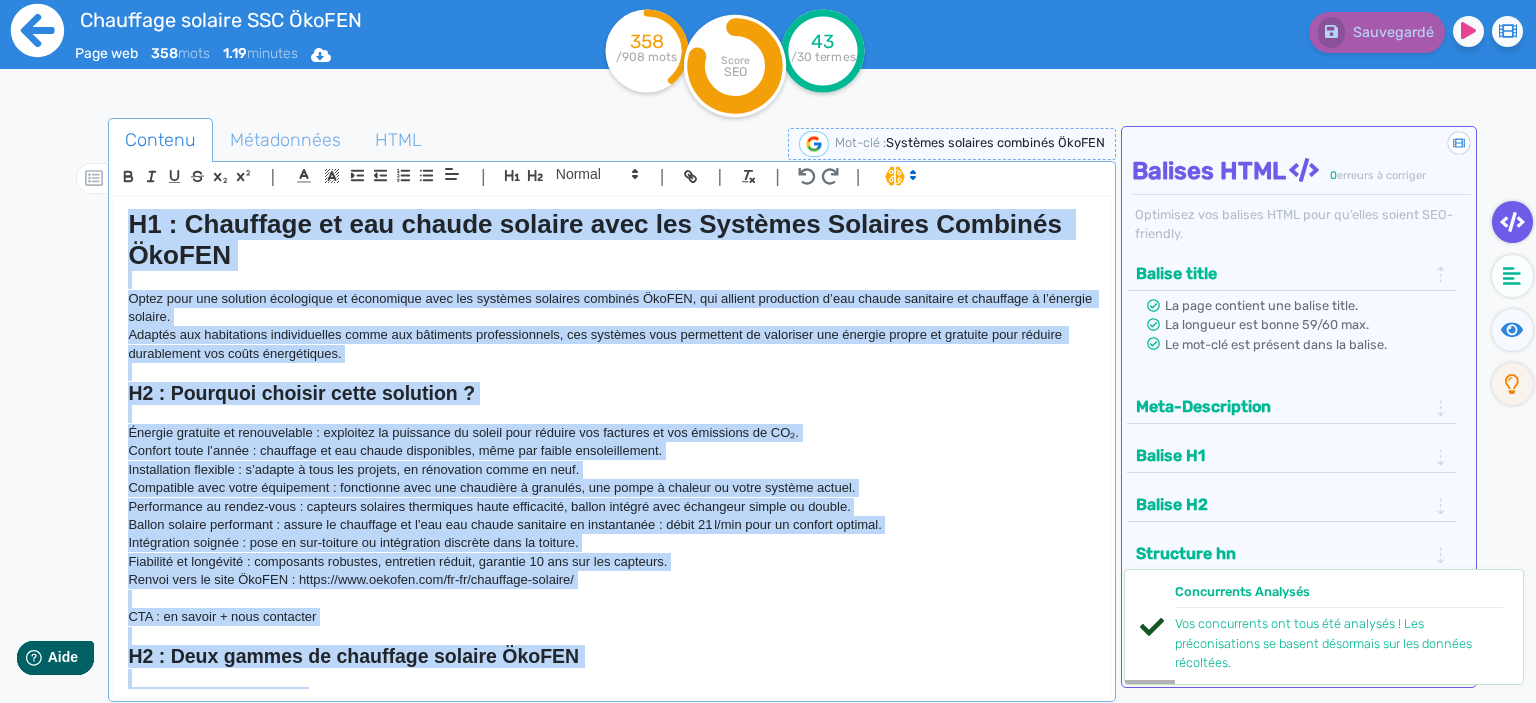click 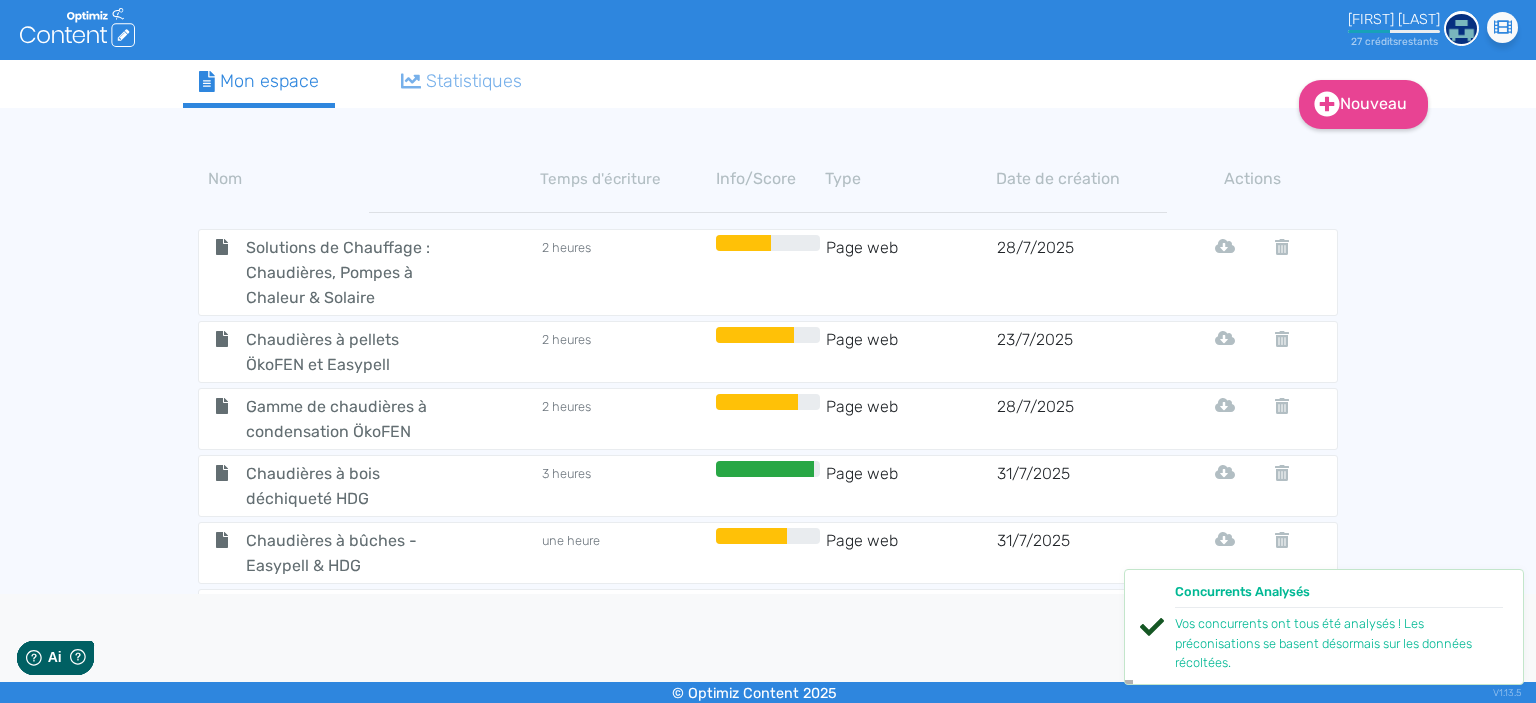 scroll, scrollTop: 0, scrollLeft: 0, axis: both 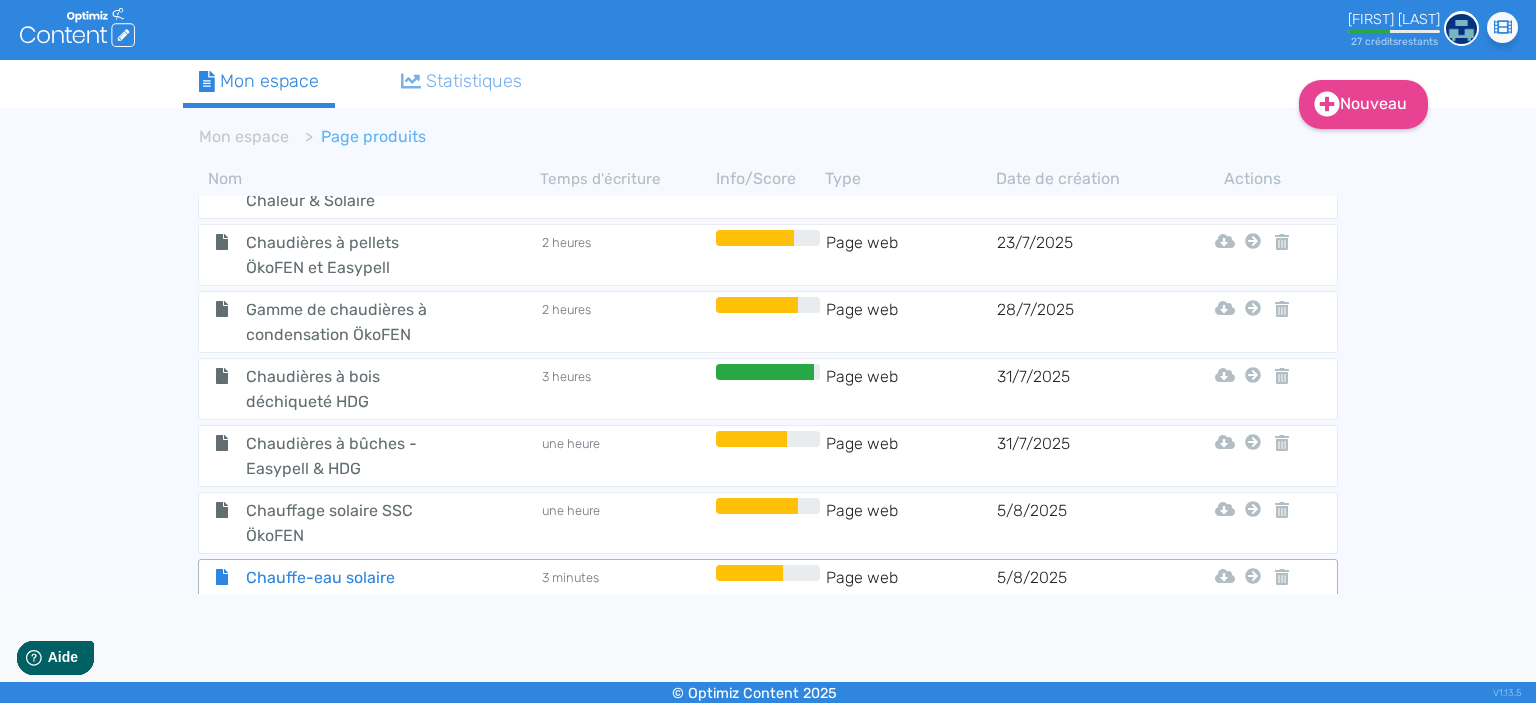 click on "Chauffe-eau solaire individuel CESI" 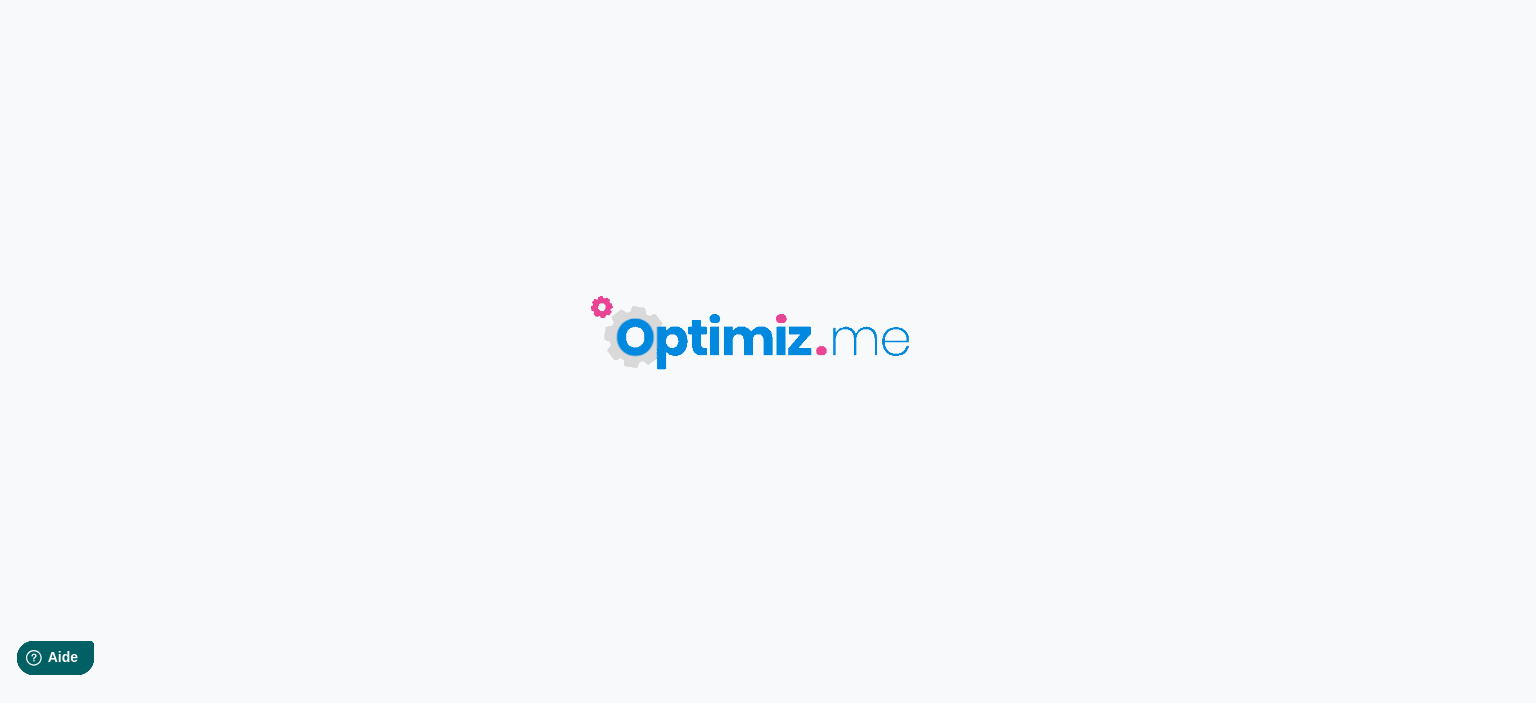 type on "Chauffe-eau solaire individuel CESI" 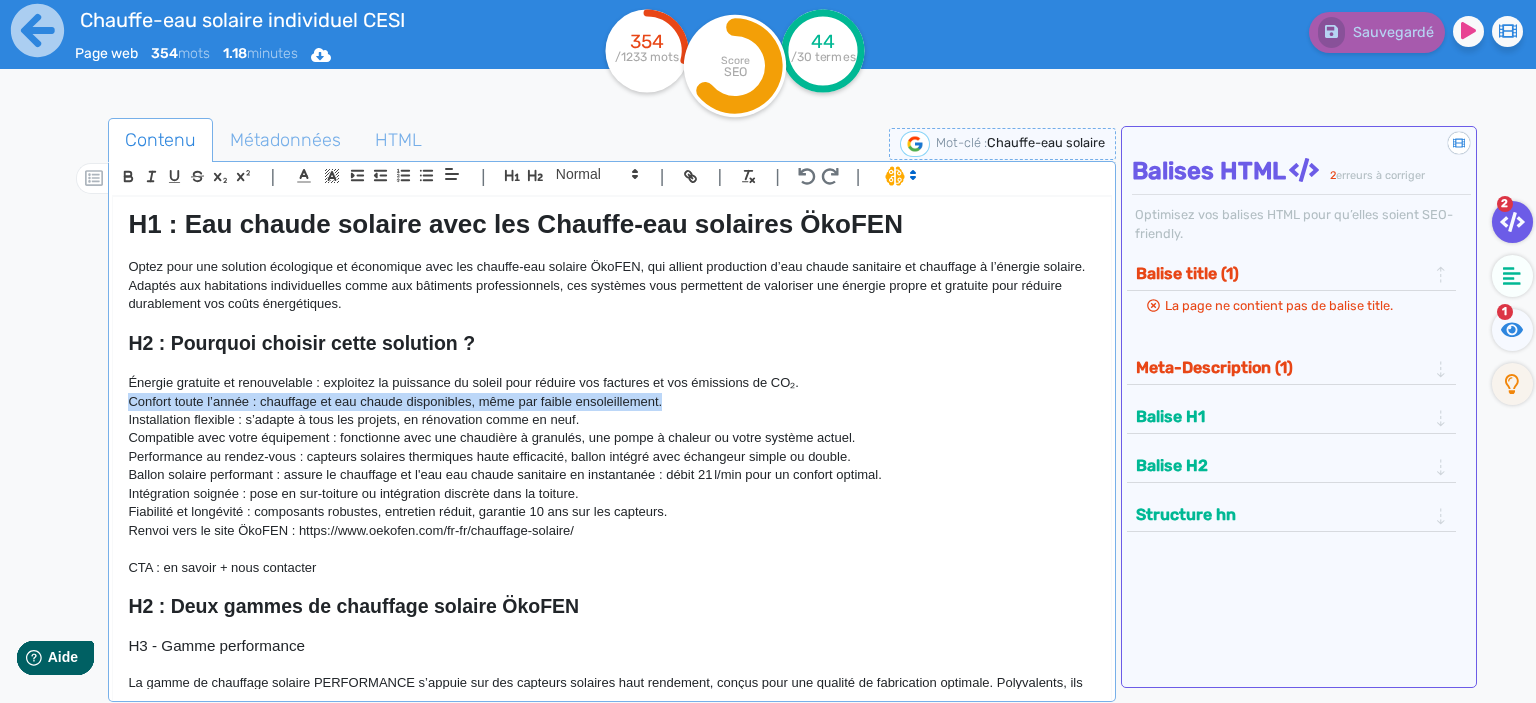 drag, startPoint x: 680, startPoint y: 402, endPoint x: 114, endPoint y: 398, distance: 566.01416 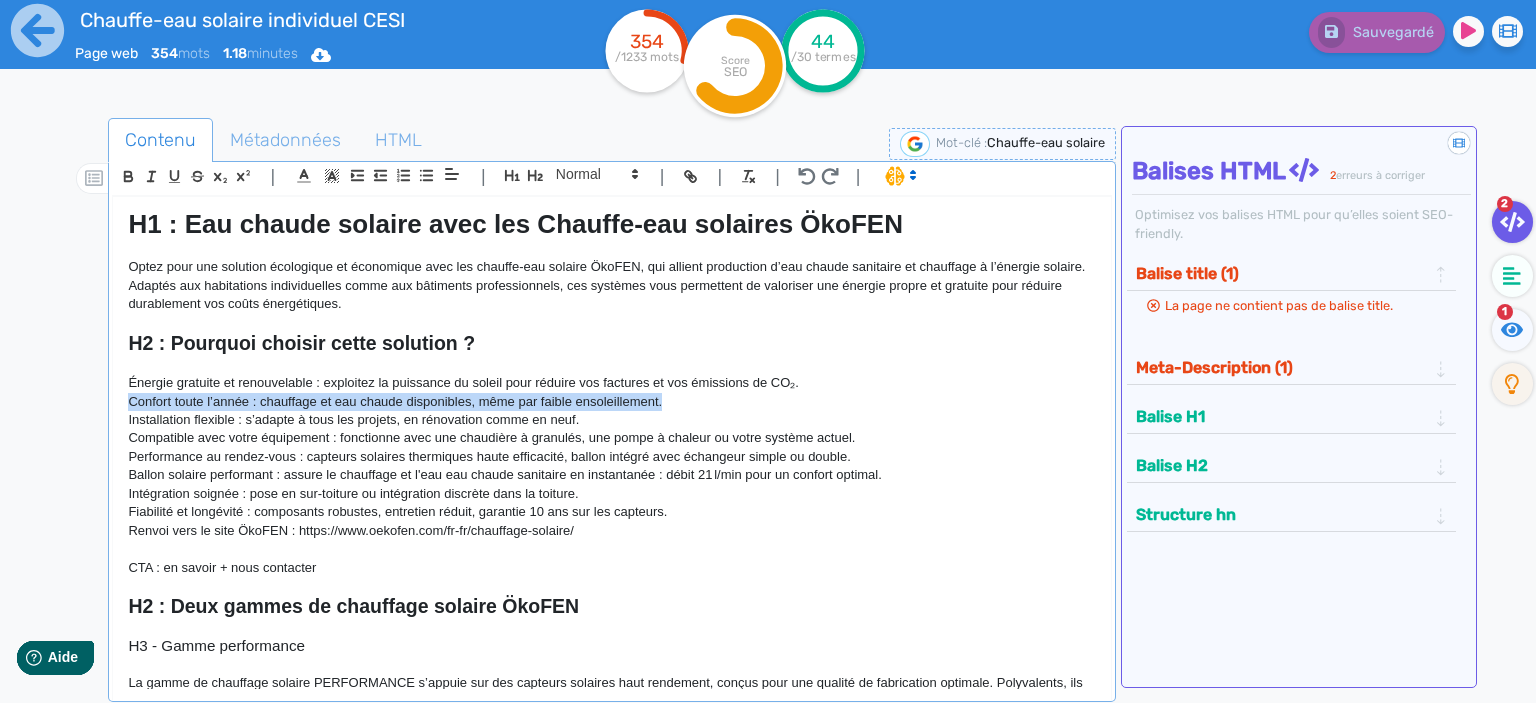 click on "H1 : Eau chaude solaire avec les Chauffe-eau solaires ÖkoFEN Optez pour une solution écologique et économique avec les chauffe-eau solaire ÖkoFEN, qui allient production d’eau chaude sanitaire et chauffage à l’énergie solaire. Adaptés aux habitations individuelles comme aux bâtiments professionnels, ces systèmes vous permettent de valoriser une énergie propre et gratuite pour réduire durablement vos coûts énergétiques. H2 : Pourquoi choisir cette solution ? Énergie gratuite et renouvelable : exploitez la puissance du soleil pour réduire vos factures et vos émissions de CO₂. Confort toute l’année : chauffage et eau chaude disponibles, même par faible ensoleillement. Installation flexible : s’adapte à tous les projets, en rénovation comme en neuf. Compatible avec votre équipement : fonctionne avec une chaudière à granulés, une pompe à chaleur ou votre système actuel. Intégration soignée : pose en sur-toiture ou intégration discrète dans la toiture. H3 - Gamme performance" 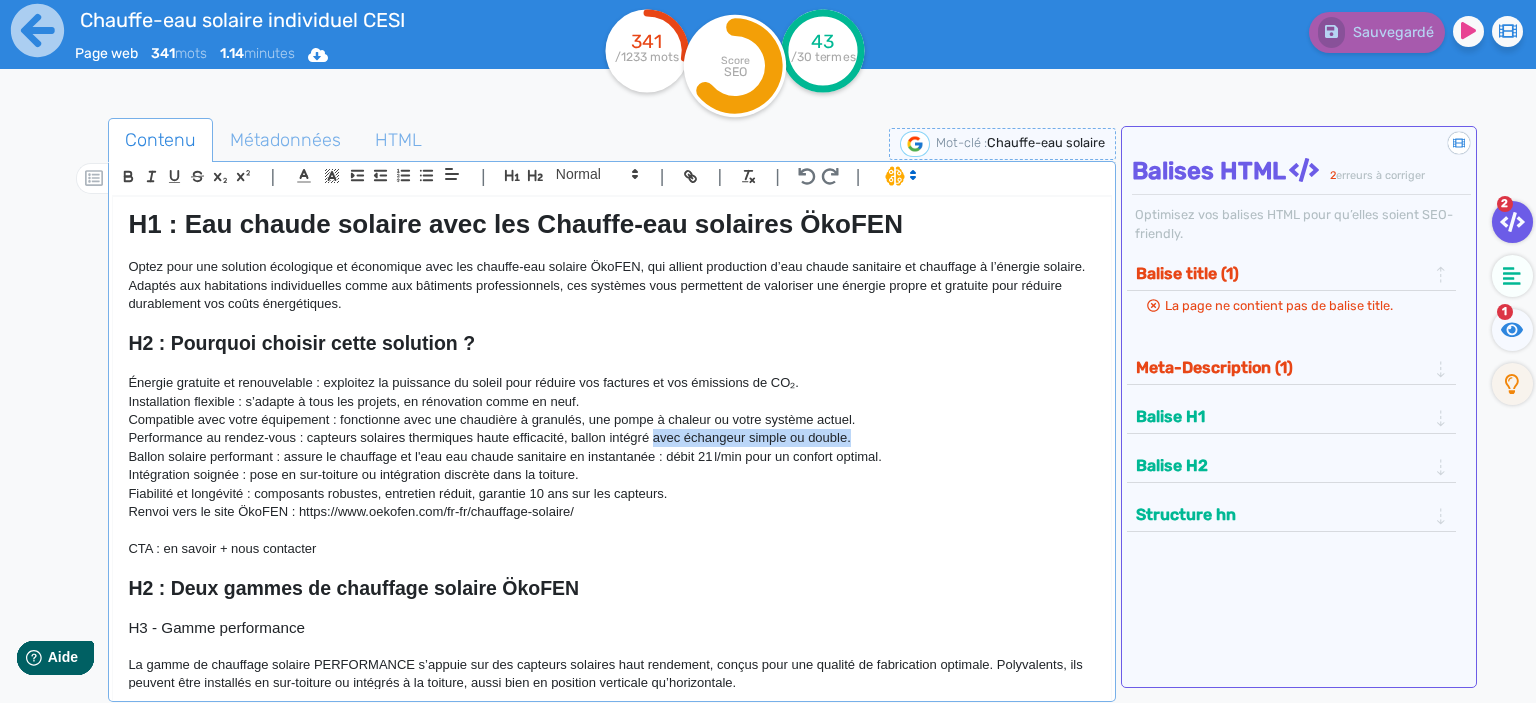 drag, startPoint x: 854, startPoint y: 438, endPoint x: 656, endPoint y: 437, distance: 198.00252 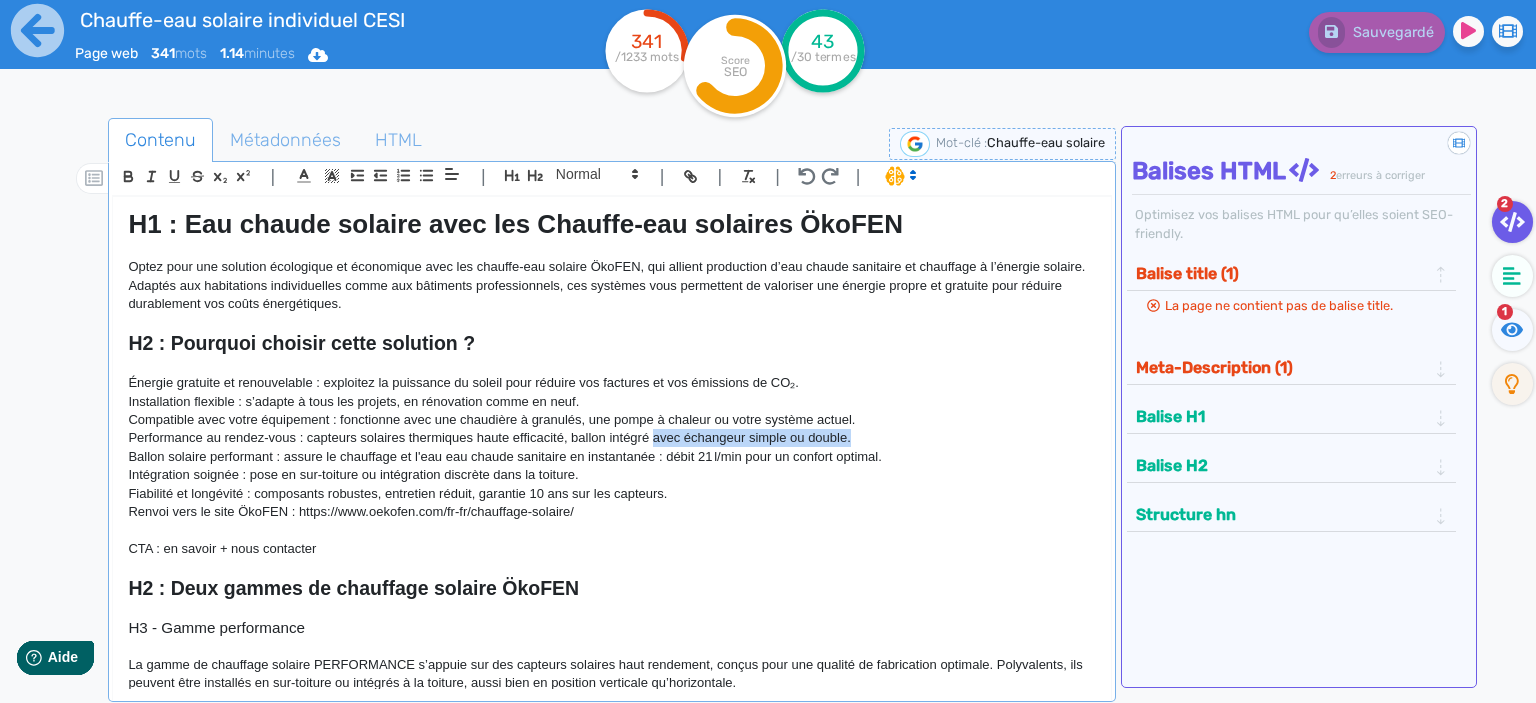 click on "Performance au rendez-vous : capteurs solaires thermiques haute efficacité, ballon intégré avec échangeur simple ou double." 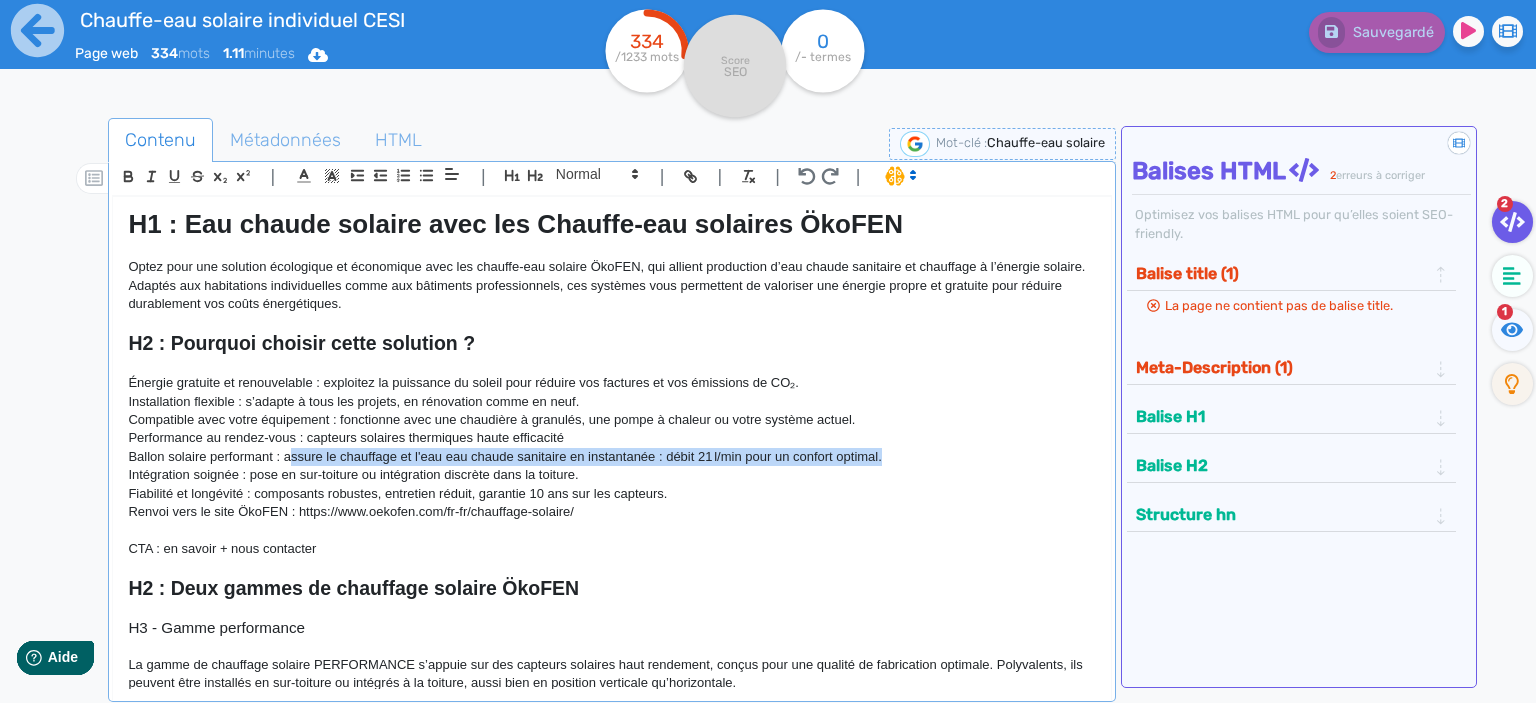drag, startPoint x: 902, startPoint y: 456, endPoint x: 292, endPoint y: 458, distance: 610.0033 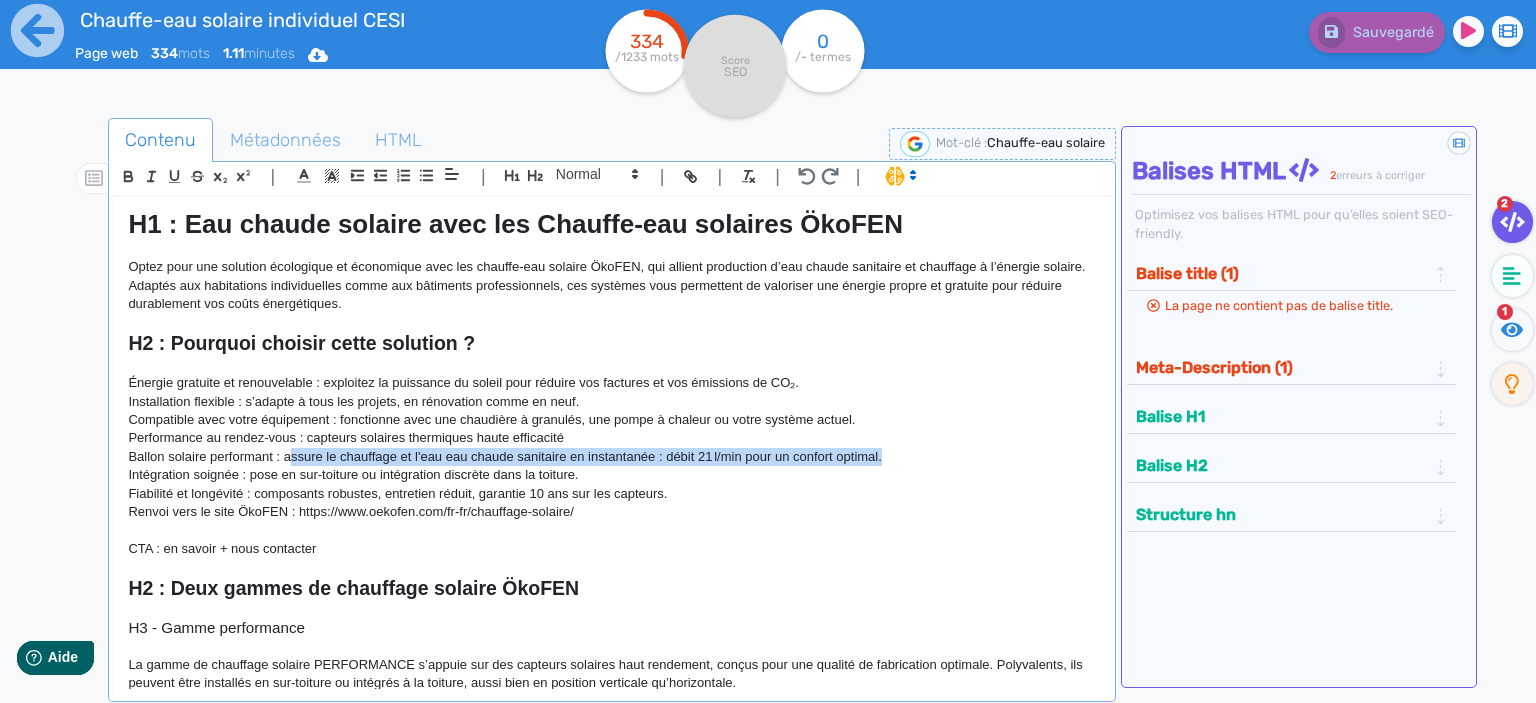 click on "Ballon solaire performant : assure le chauffage et l'eau eau chaude sanitaire en instantanée : débit 21 l/min pour un confort optimal." 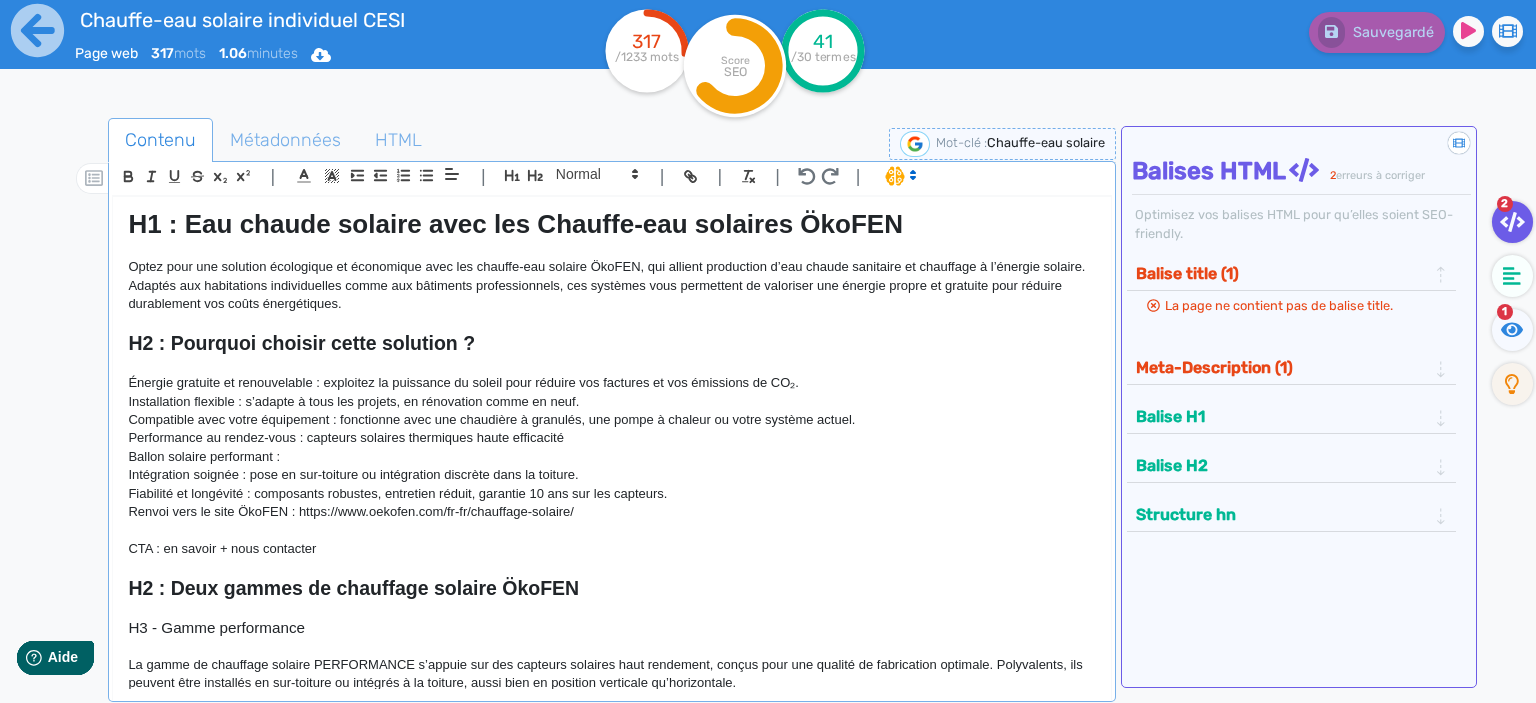 click on "Performance au rendez-vous : capteurs solaires thermiques haute efficacité" 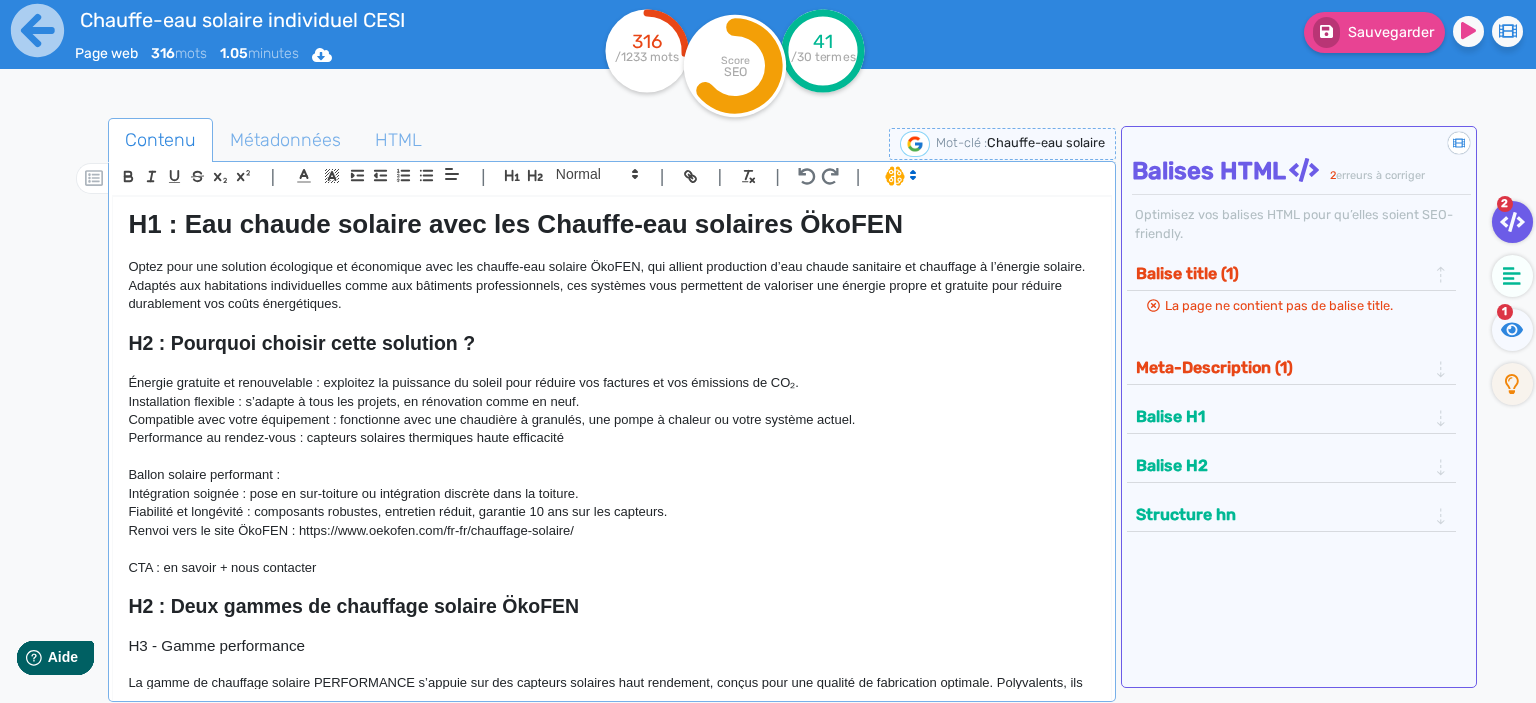 type 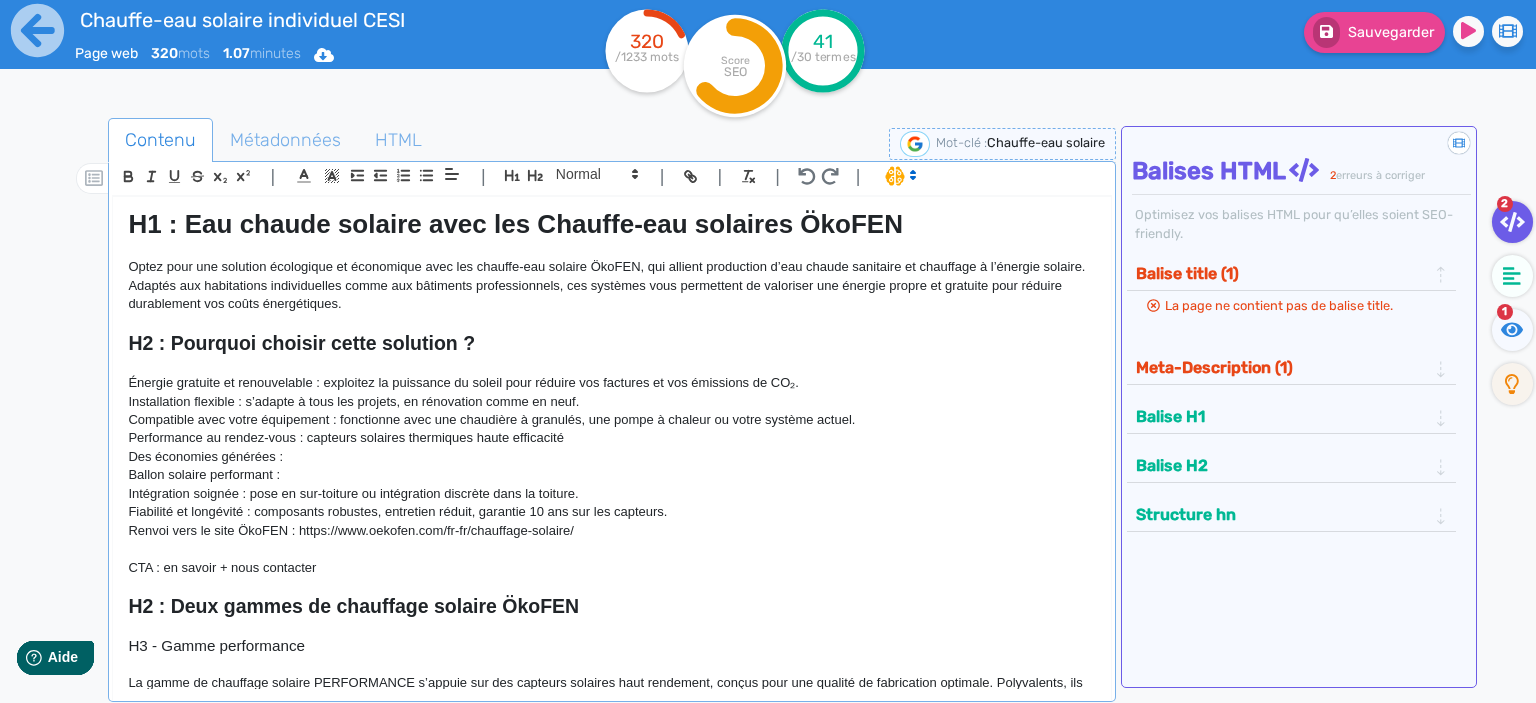 scroll, scrollTop: 0, scrollLeft: 0, axis: both 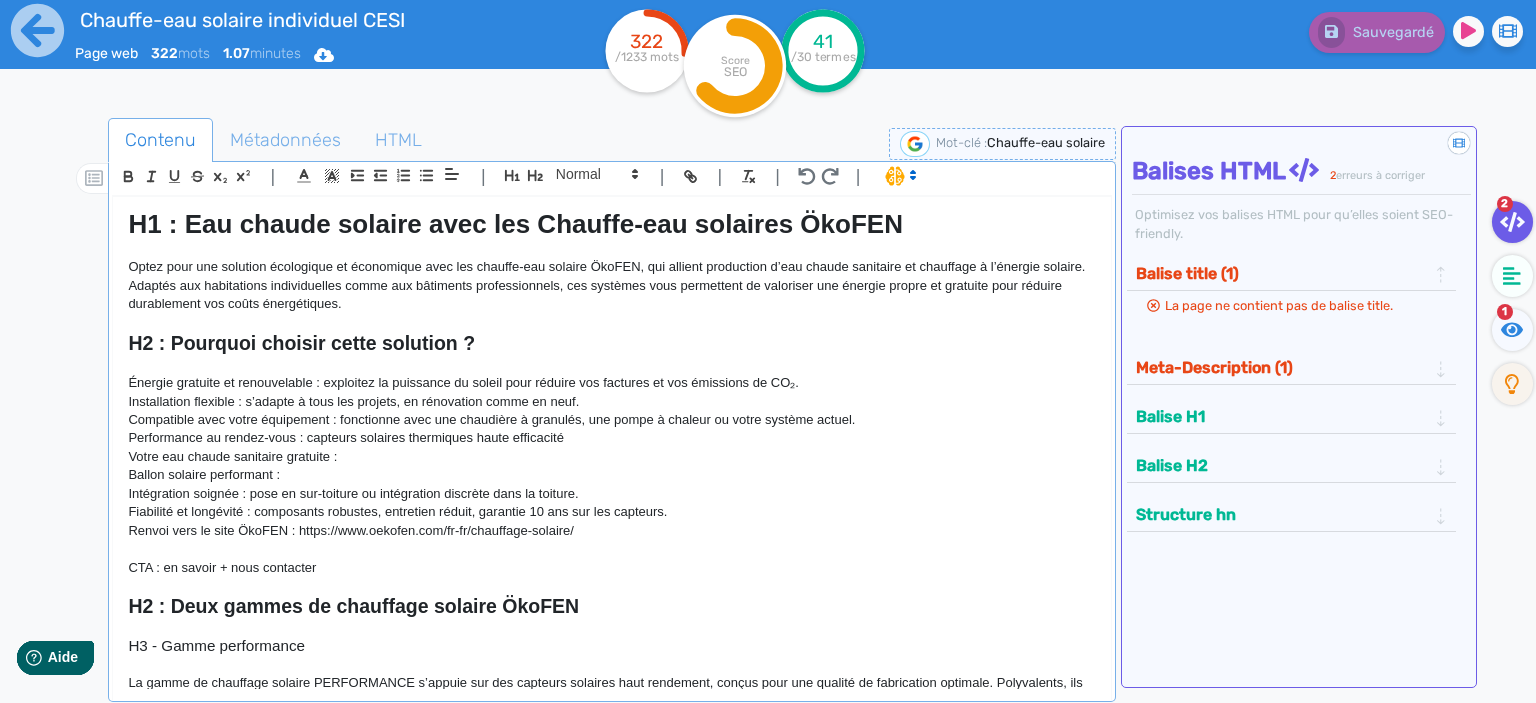 click on "Votre eau chaude sanitaire gratuite :" 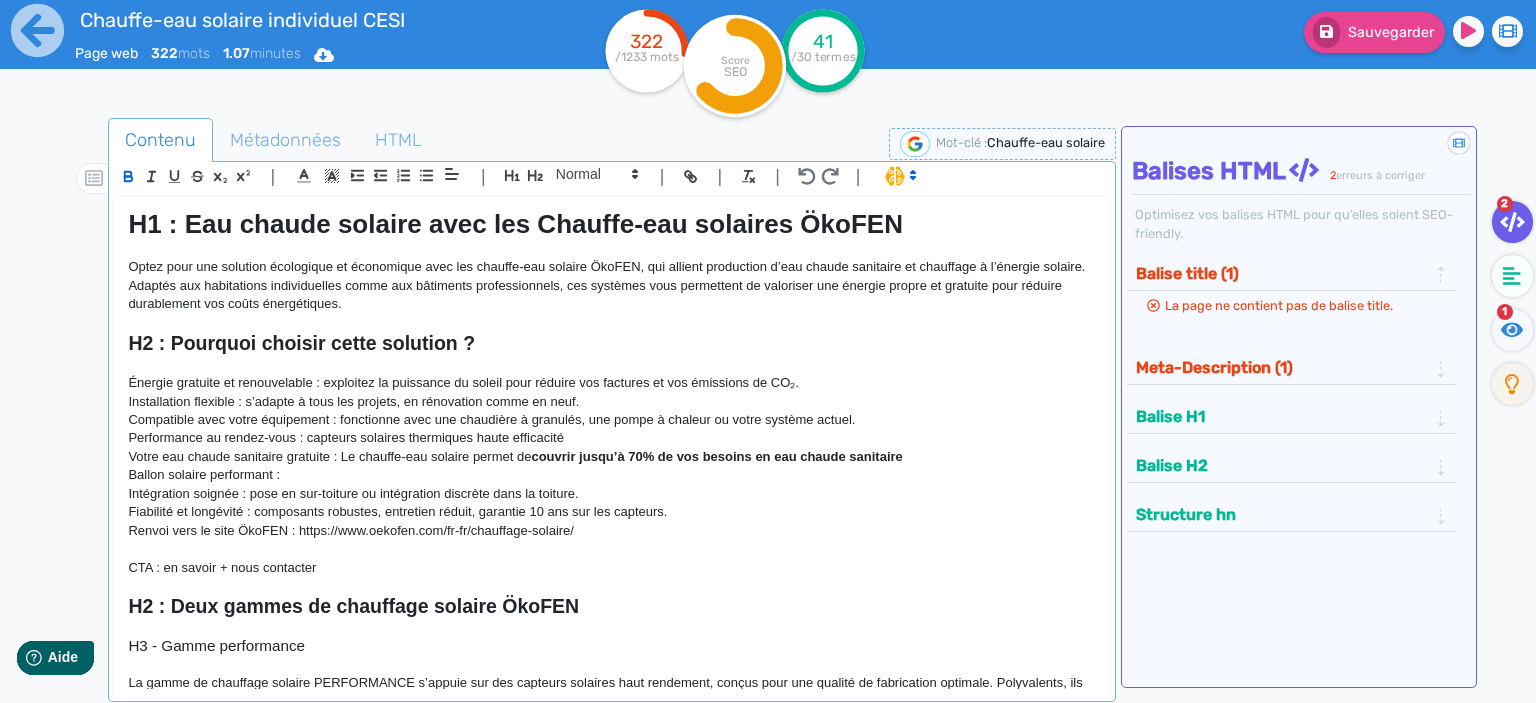 scroll, scrollTop: 0, scrollLeft: 0, axis: both 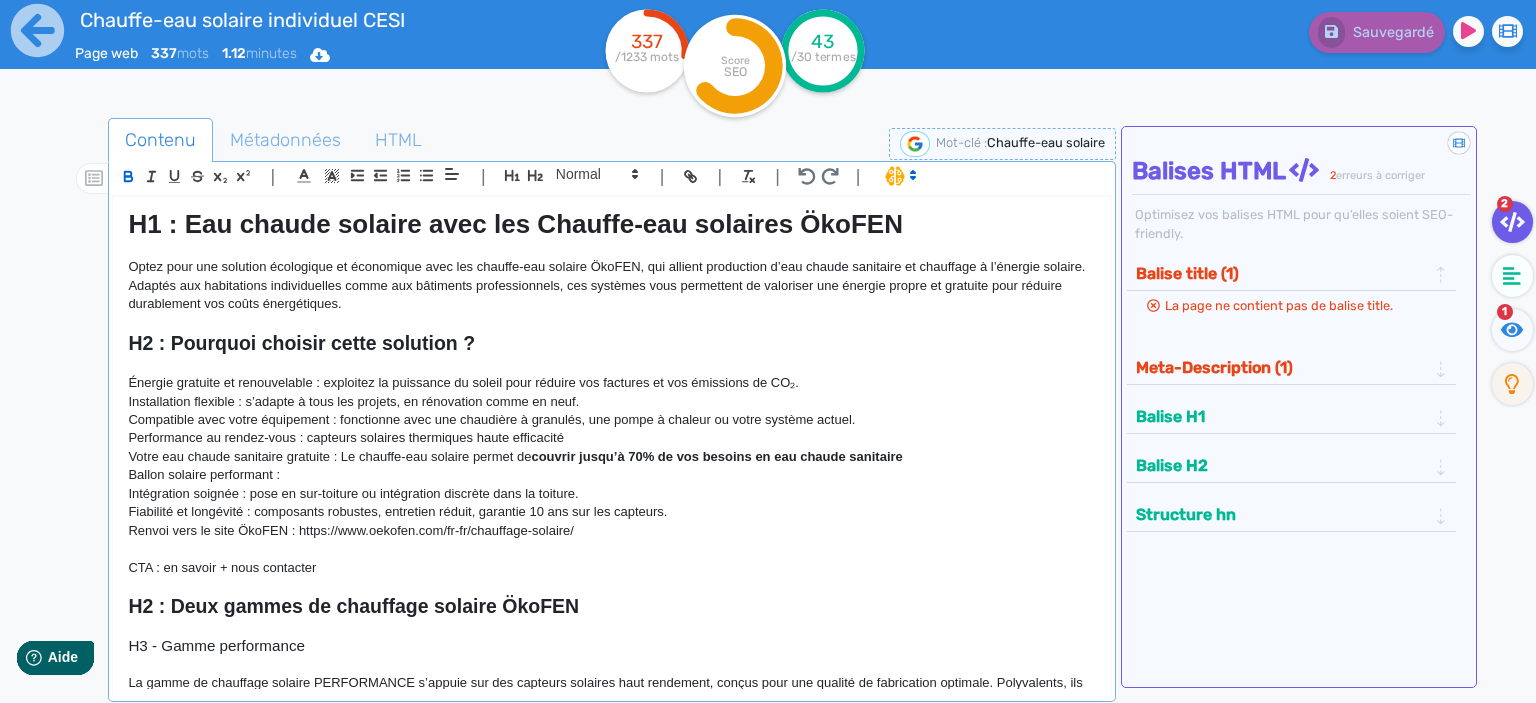 click 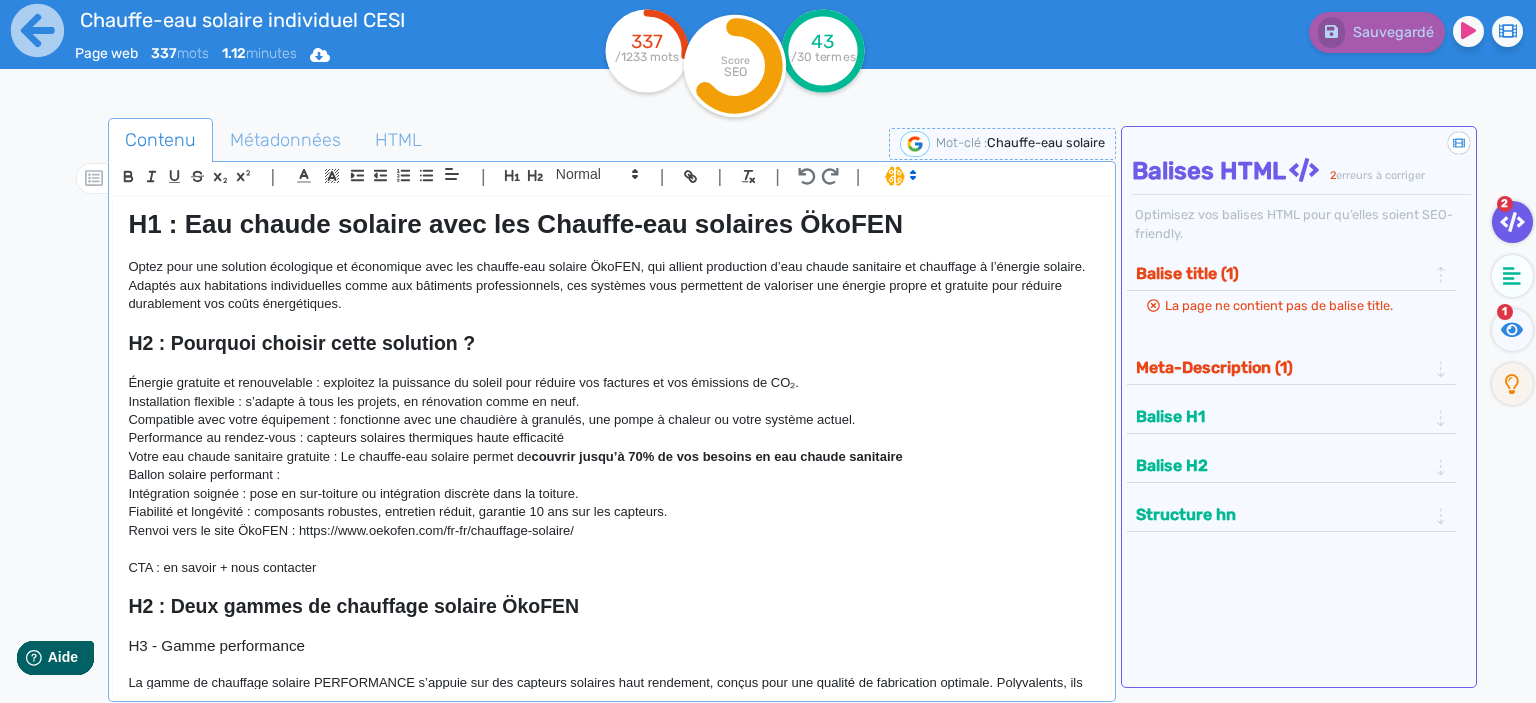 click on "Adaptés aux habitations individuelles comme aux bâtiments professionnels, ces systèmes vous permettent de valoriser une énergie propre et gratuite pour réduire durablement vos coûts énergétiques." 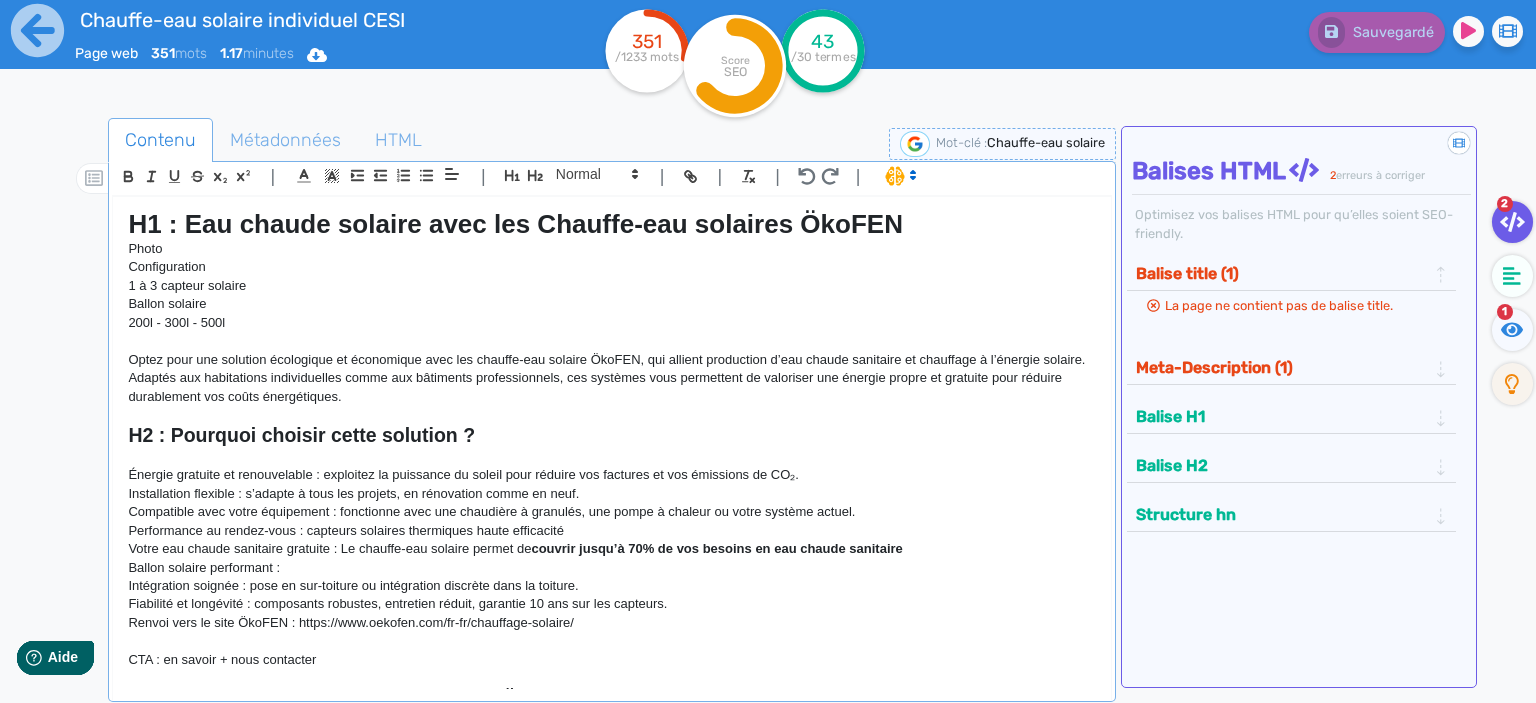 click on "200l - 300l - 500l" 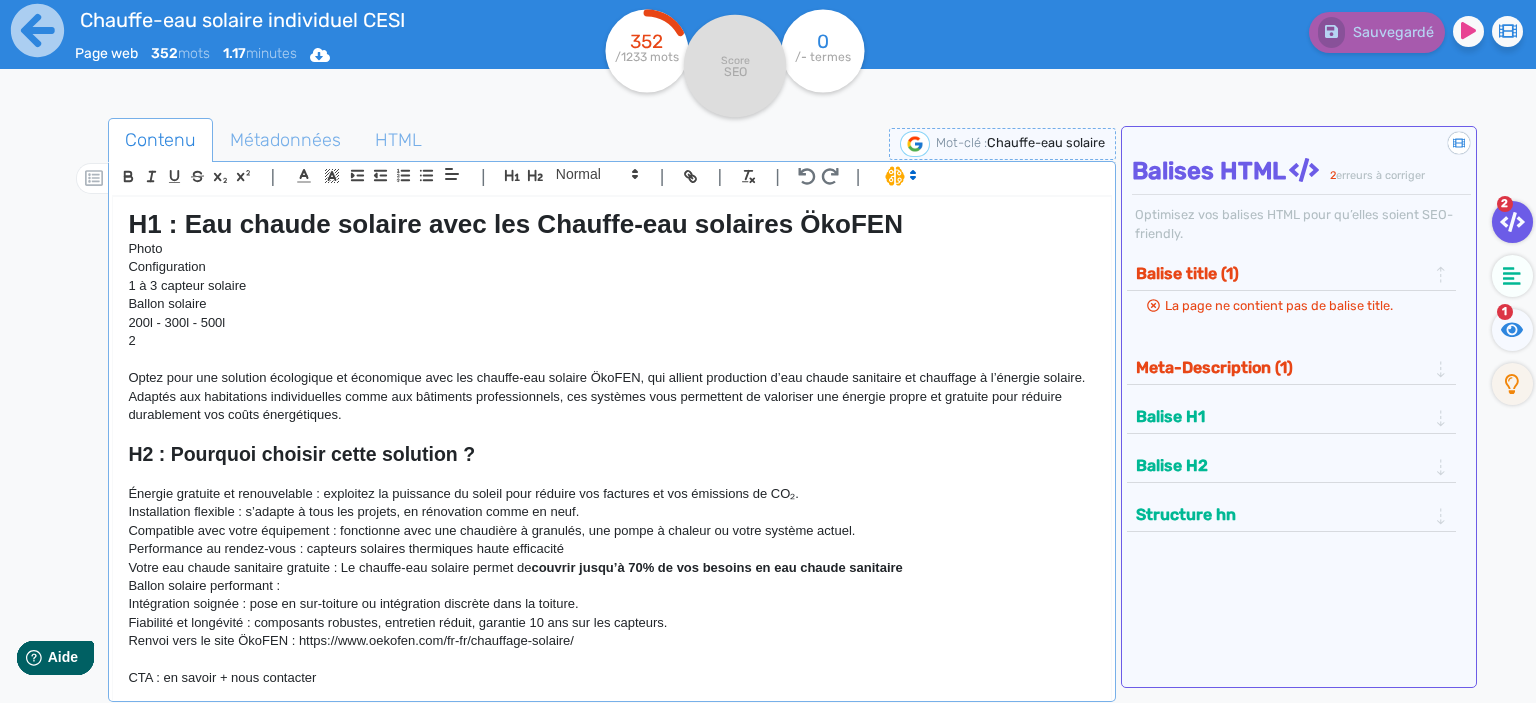 click on "2" 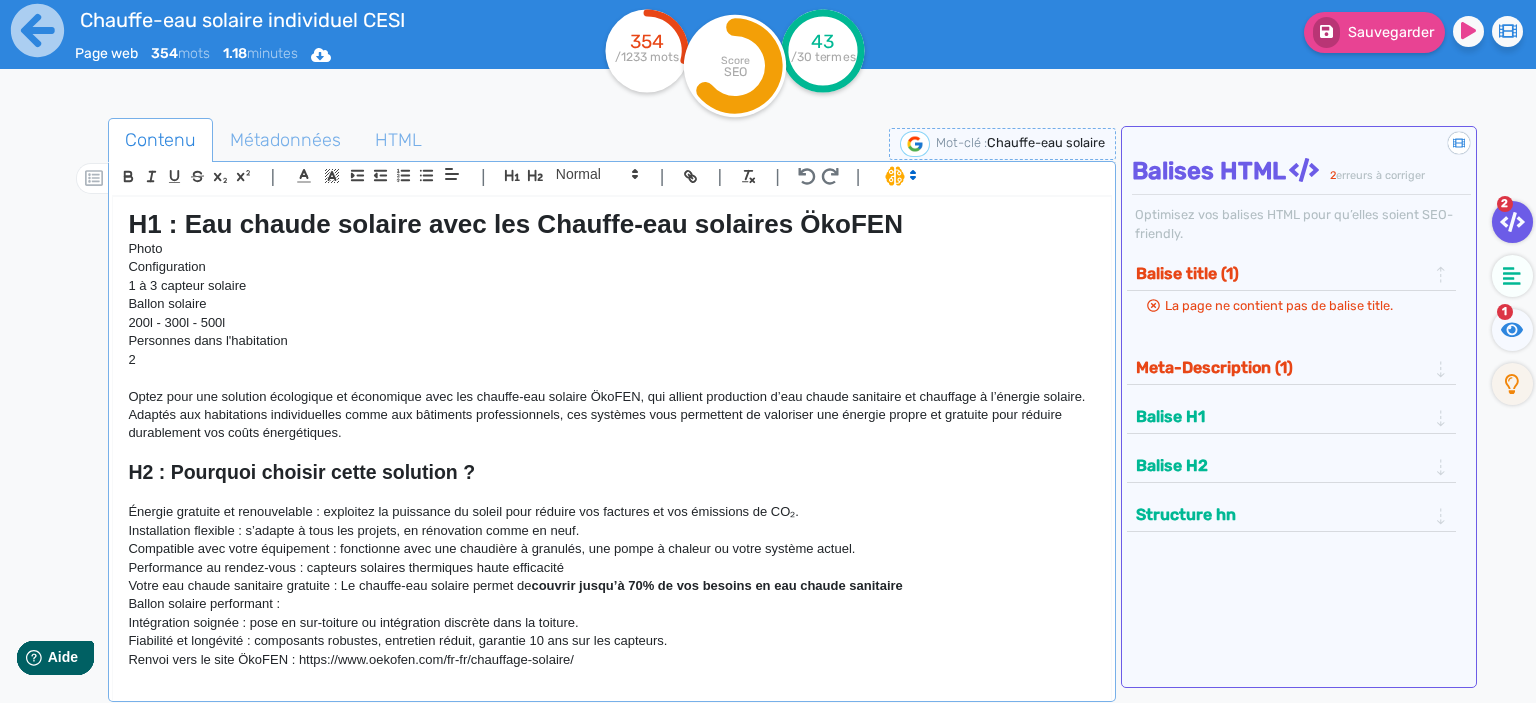 click on "2" 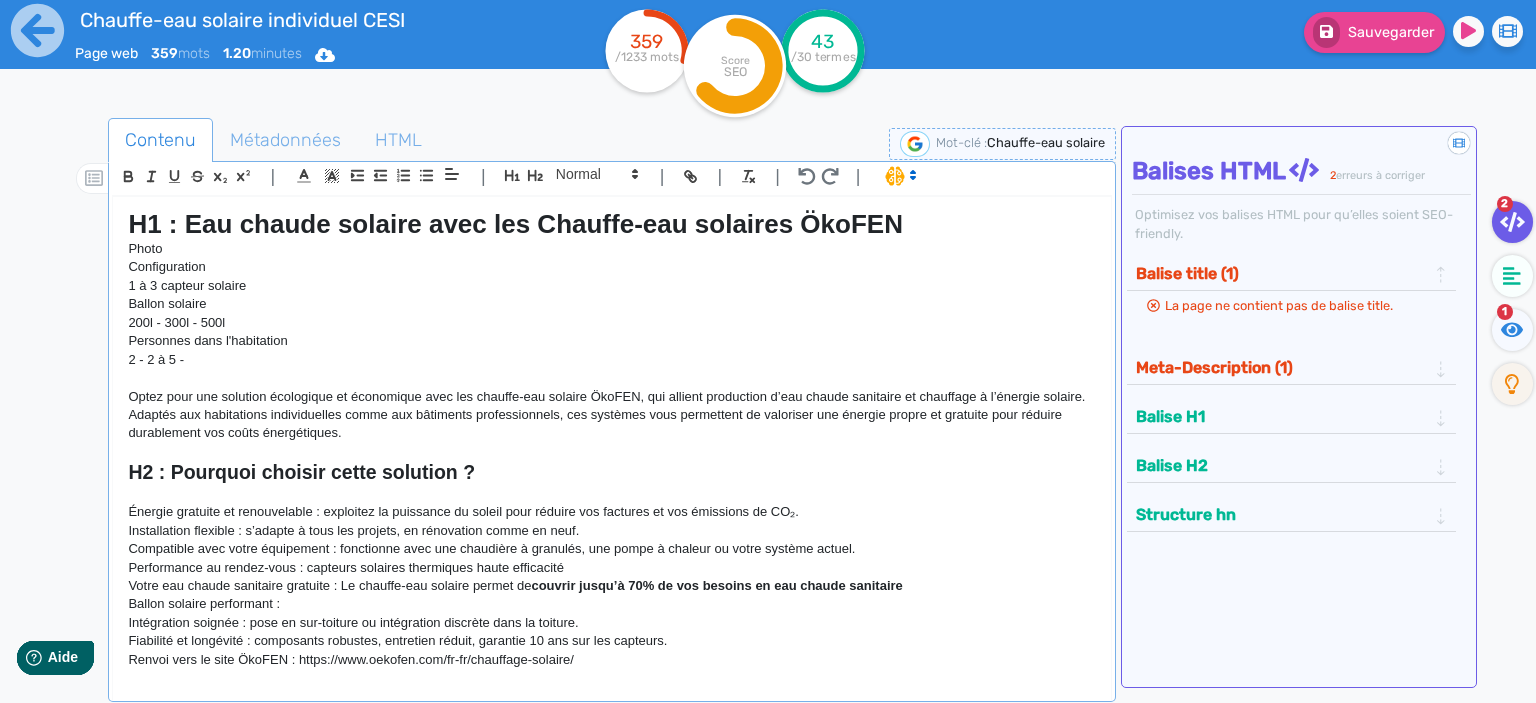 click on "2 - 2 à 5 -" 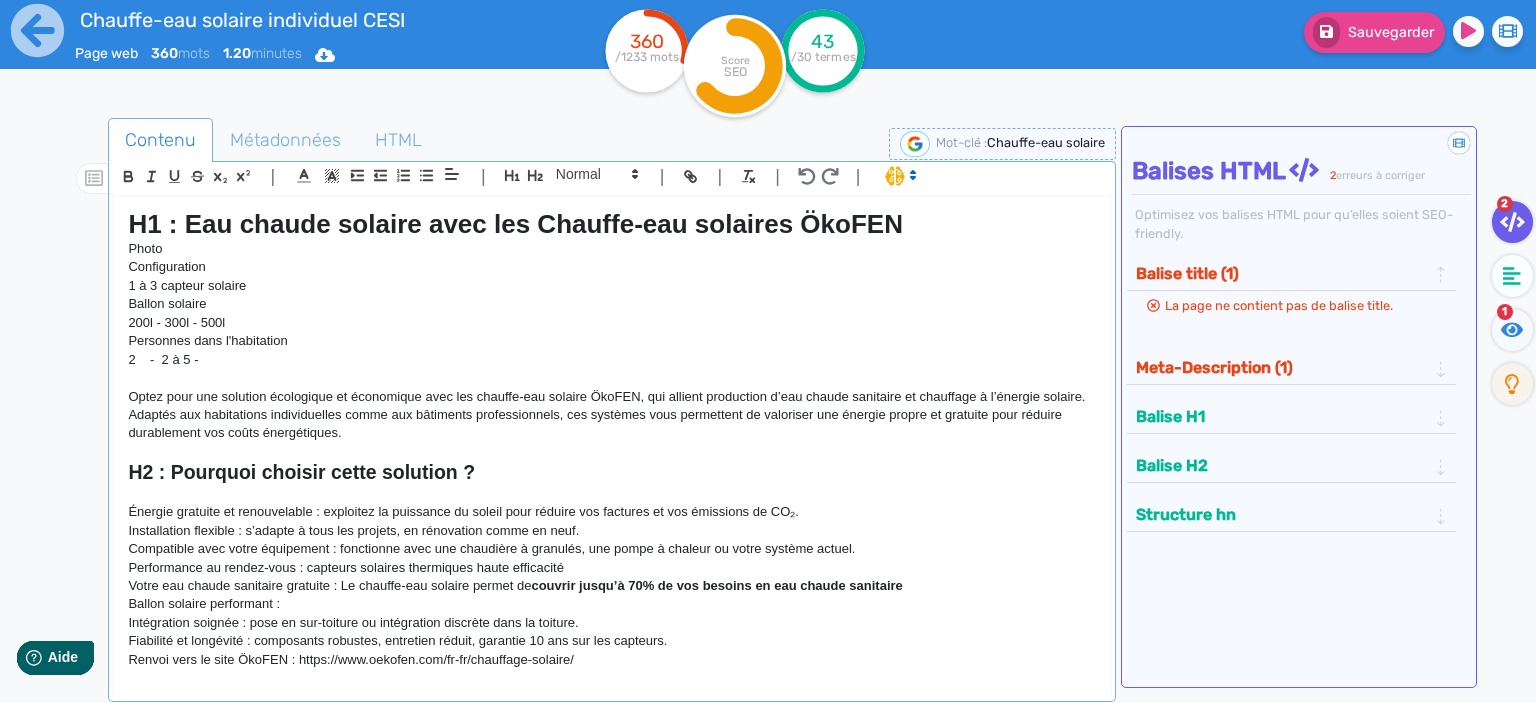 click on "2    -  2 à 5 -" 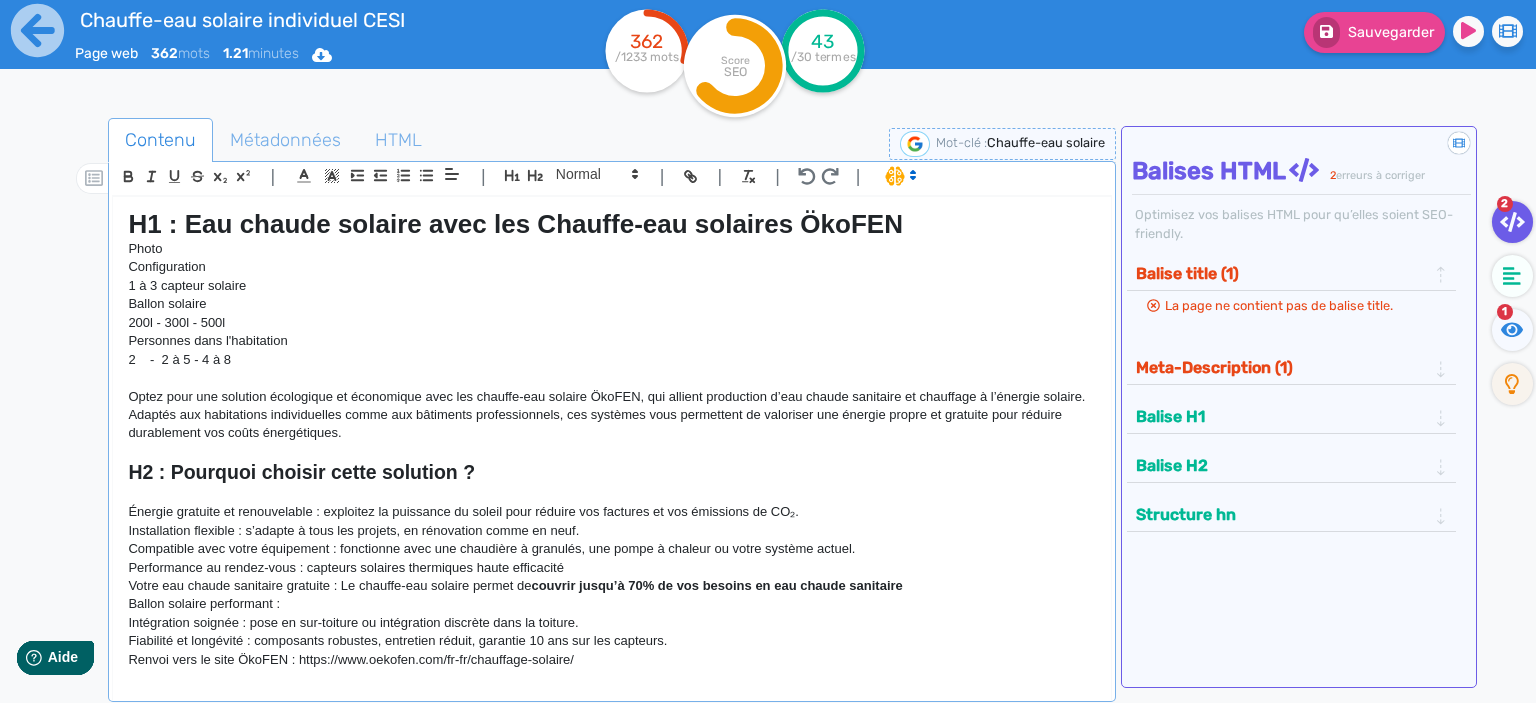 click on "2    -  2 à 5 - 4 à 8" 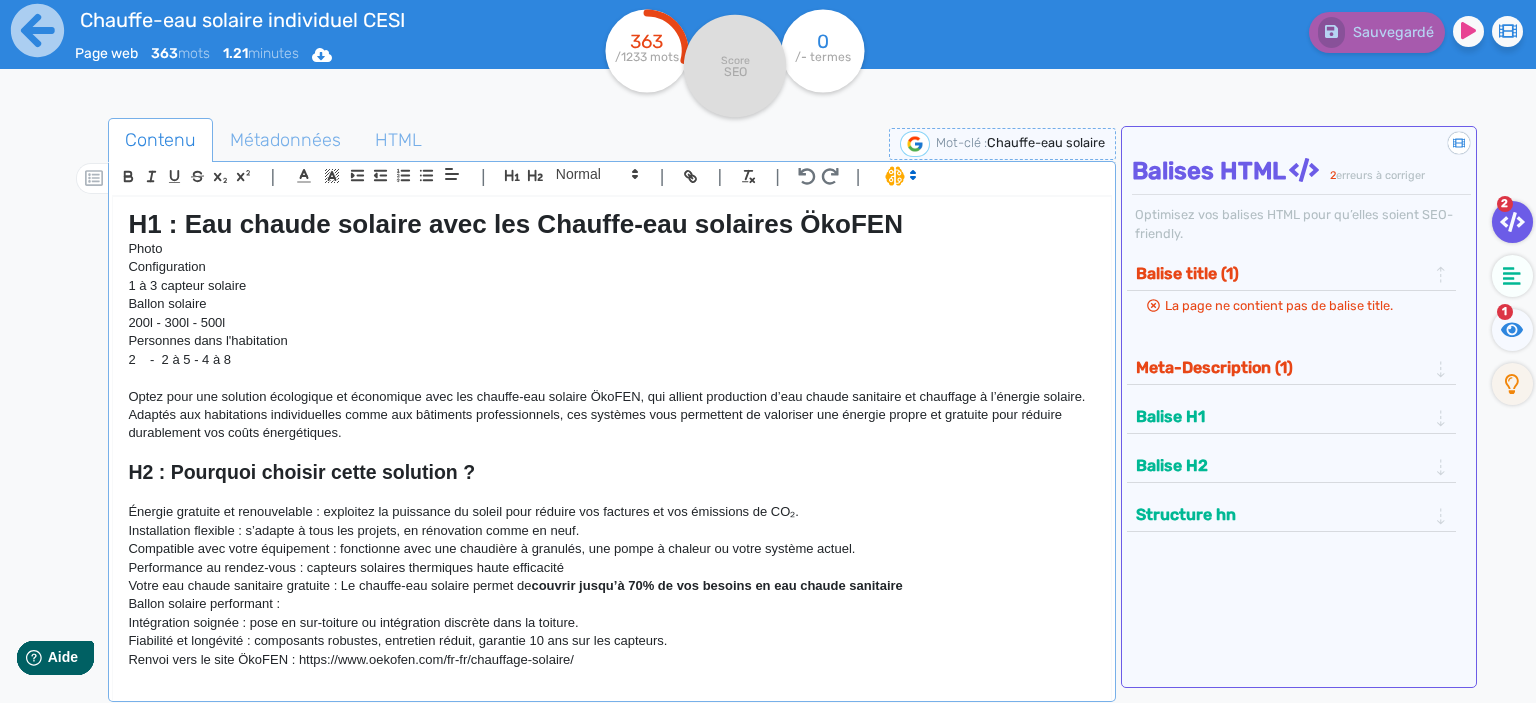 click on "H1 : Eau chaude solaire avec les Chauffe-eau solaires ÖkoFEN Photo Configuration 1 à 3 capteur solaire Ballon solaire 200l - 300l - 500l Personnes dans l'habitation 2 - 2 à 5 - 4 à 8 Optez pour une solution écologique et économique avec les chauffe-eau solaire ÖkoFEN, qui allient production d’eau chaude sanitaire et chauffage à l’énergie solaire. Adaptés aux habitations individuelles comme aux bâtiments professionnels, ces systèmes vous permettent de valoriser une énergie propre et gratuite pour réduire durablement vos coûts énergétiques. H2 : Pourquoi choisir cette solution ? Énergie gratuite et renouvelable : exploitez la puissance du soleil pour réduire vos factures et vos émissions de CO₂. Installation flexible : s’adapte à tous les projets, en rénovation comme en neuf. Compatible avec votre équipement : fonctionne avec une chaudière à granulés, une pompe à chaleur ou votre système actuel. Performance au rendez-vous : capteurs solaires thermiques haute efficacité" 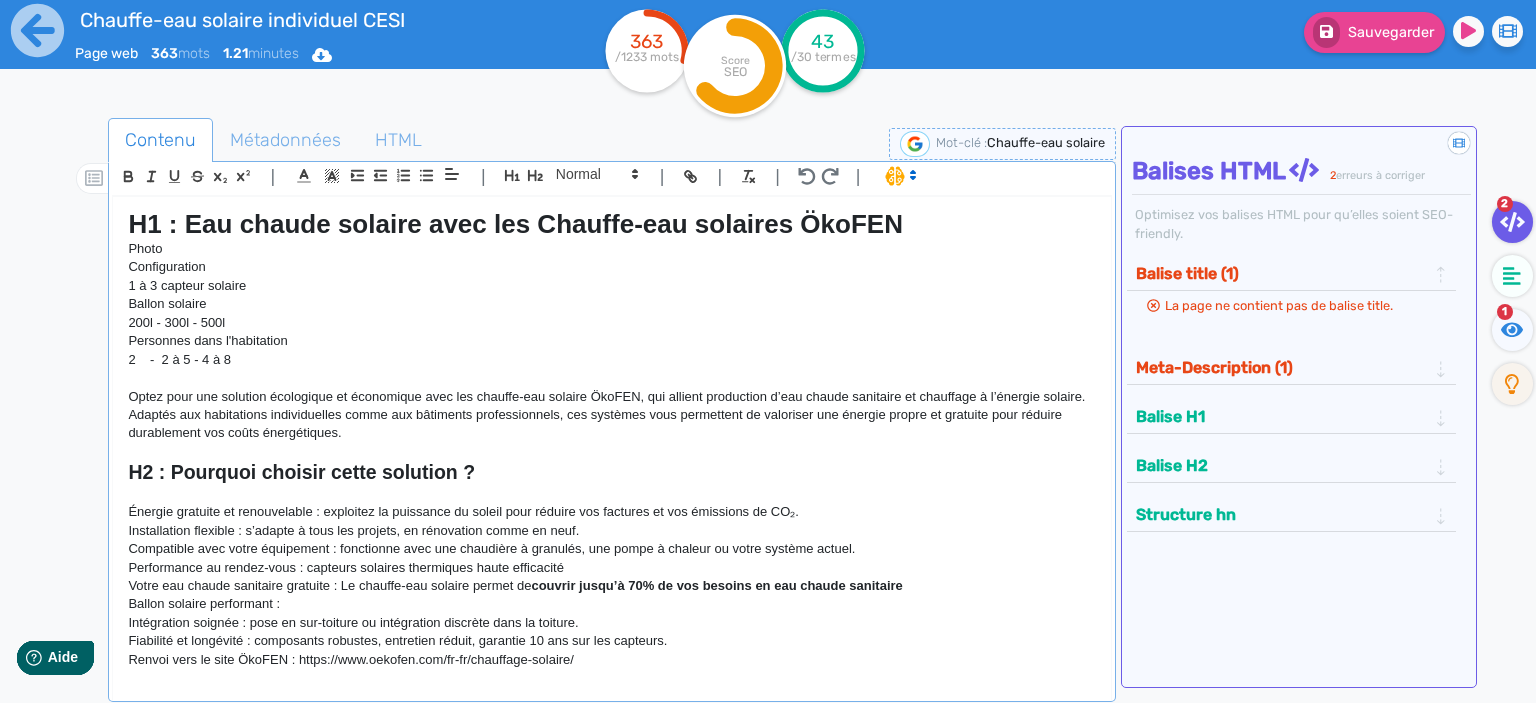click on "2    -  2 à 5 - 4 à 8" 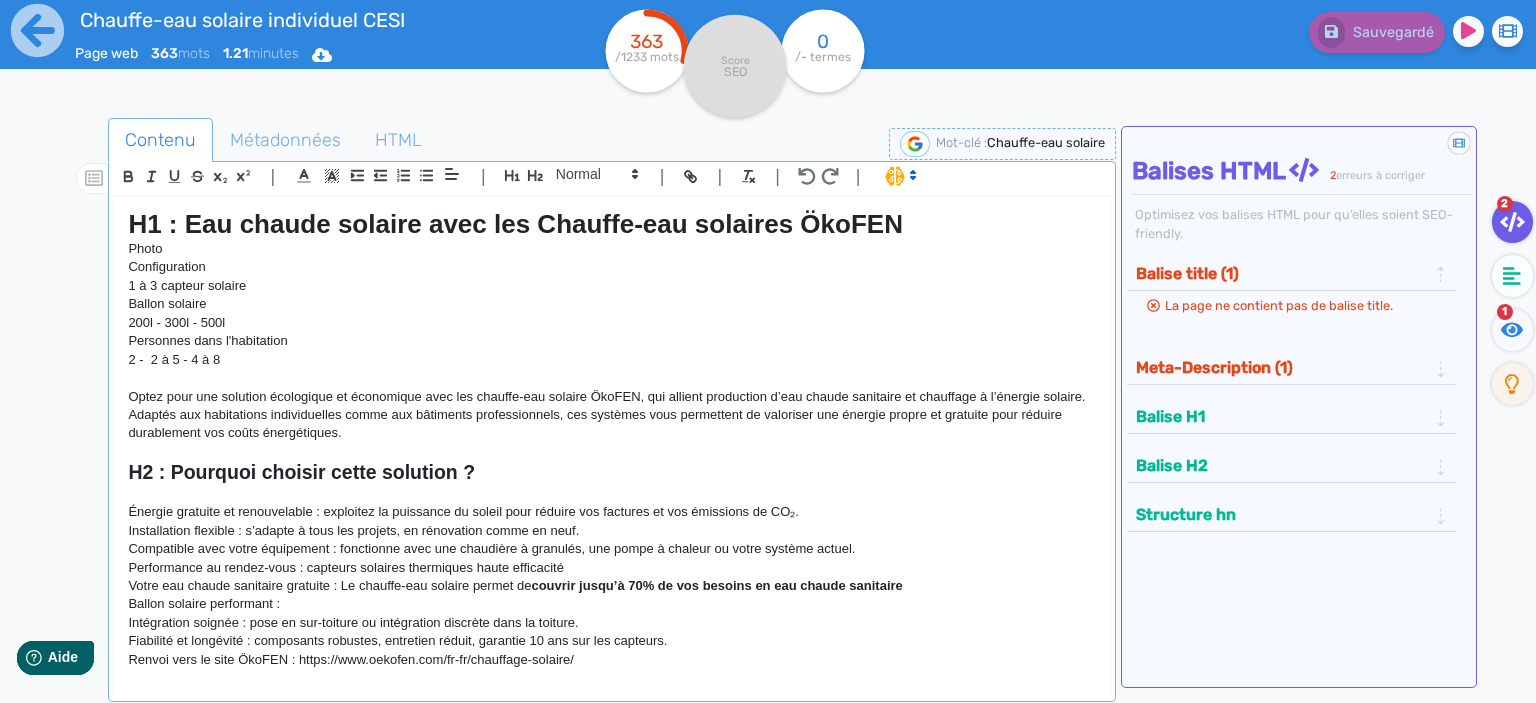 click on "2 -  2 à 5 - 4 à 8" 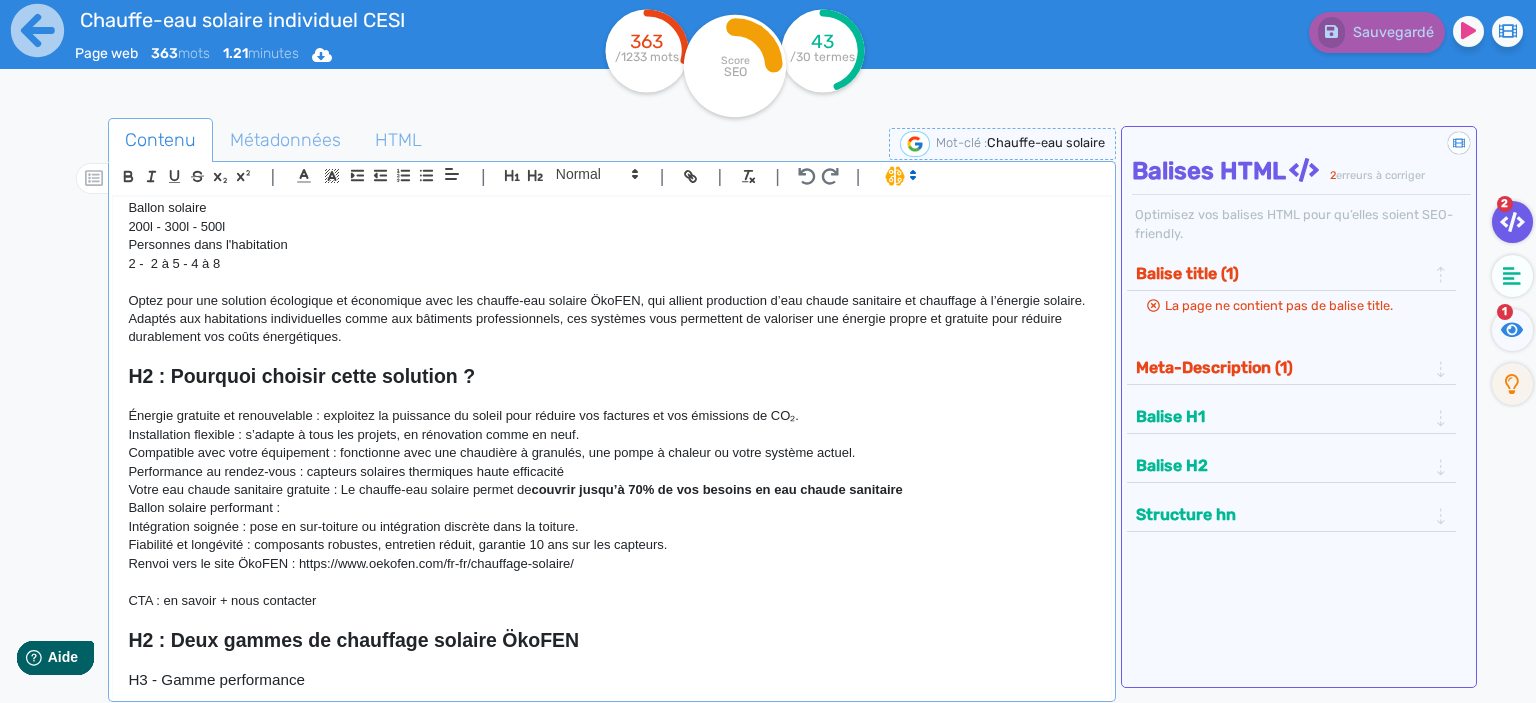 scroll, scrollTop: 116, scrollLeft: 0, axis: vertical 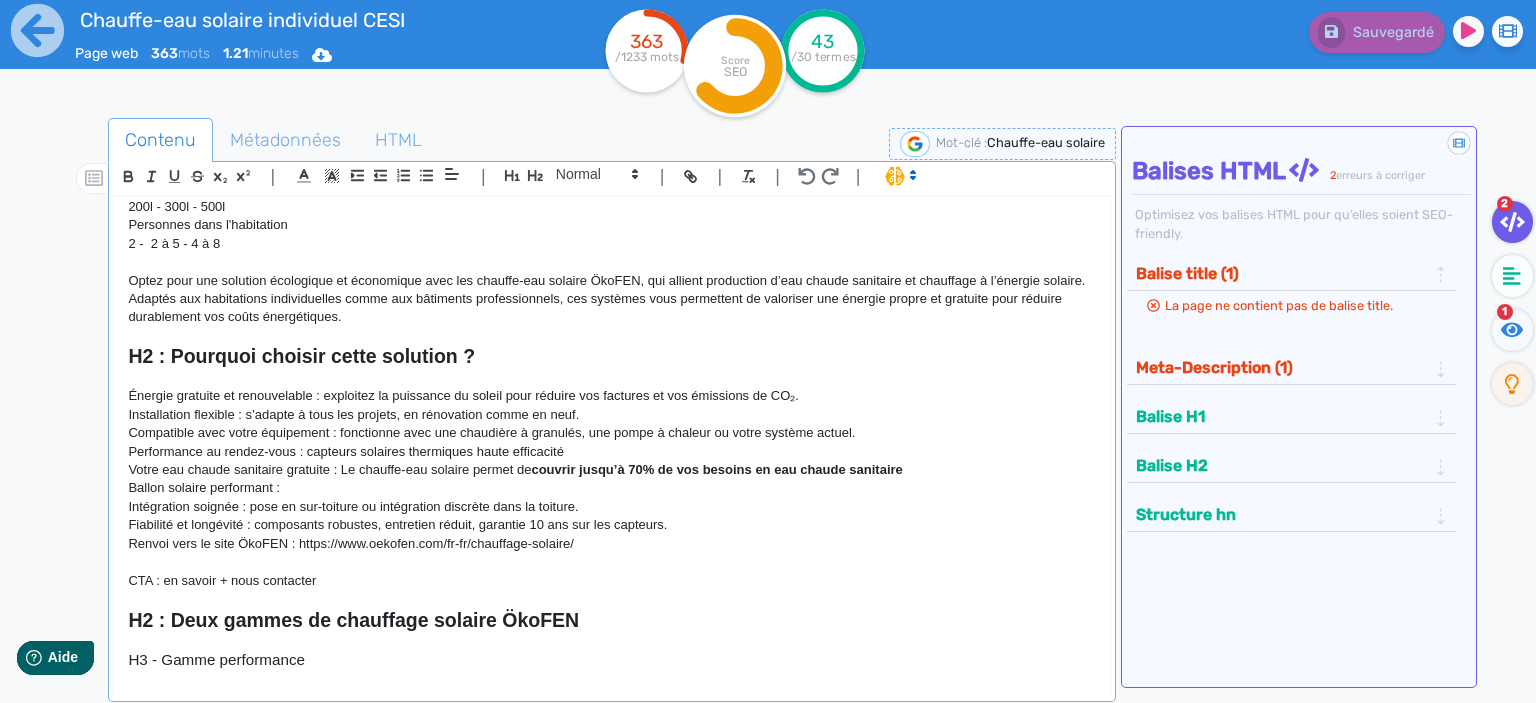 click on "Installation flexible : s’adapte à tous les projets, en rénovation comme en neuf." 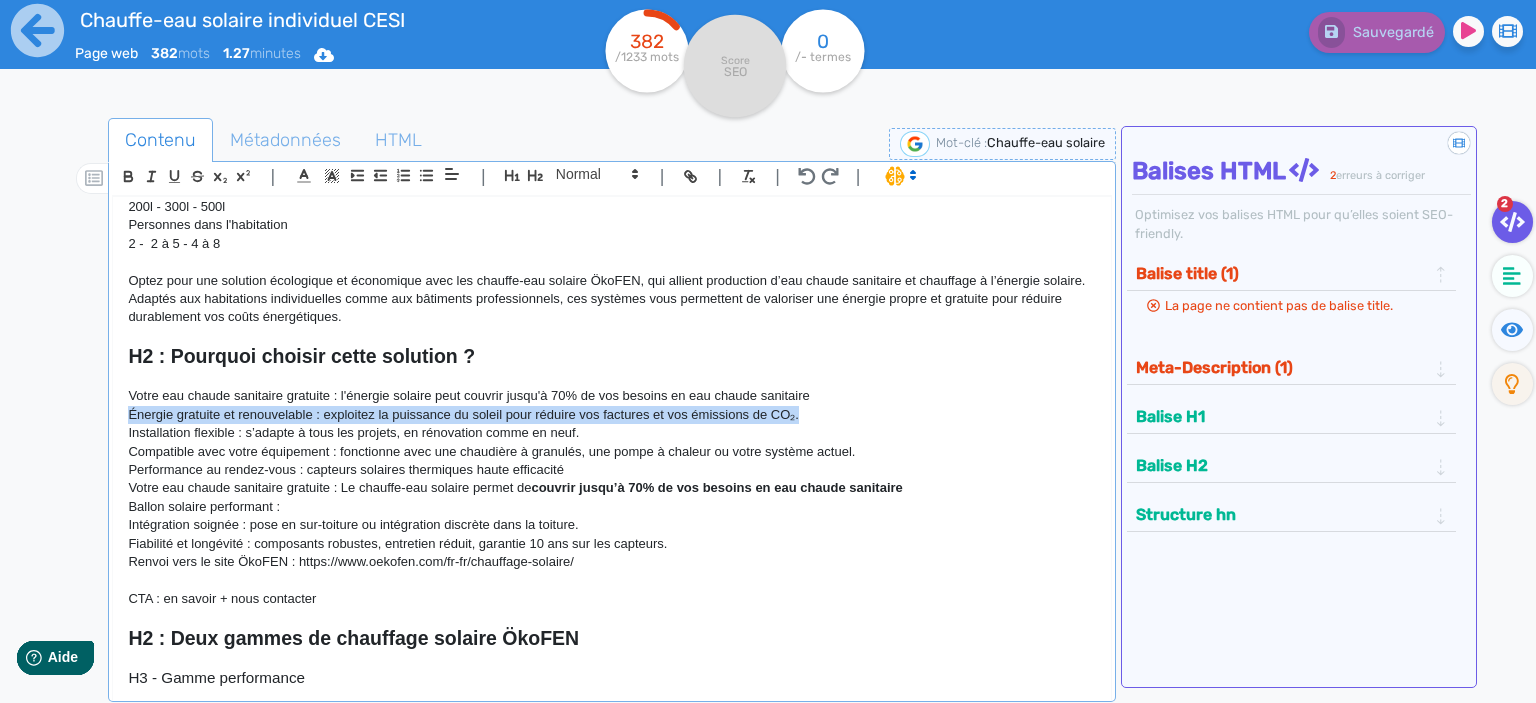 drag, startPoint x: 816, startPoint y: 409, endPoint x: 126, endPoint y: 420, distance: 690.08765 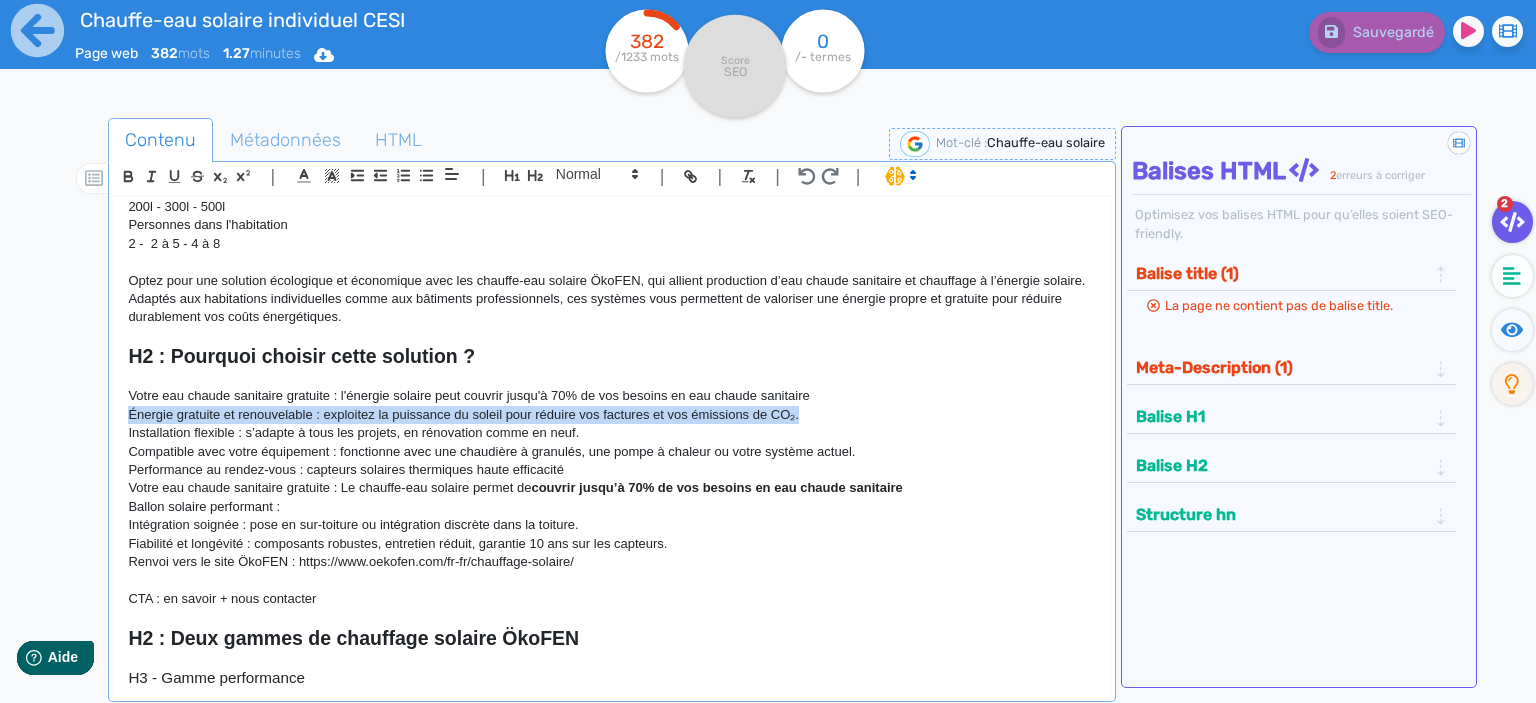 click on "H1 : Eau chaude solaire avec les Chauffe-eau solaires ÖkoFEN Photo Configuration 1 à 3 capteur solaire Ballon solaire 200l - 300l - 500l Personnes dans l'habitation 2 - 2 à 5 - 4 à 8 Optez pour une solution écologique et économique avec les chauffe-eau solaire ÖkoFEN, qui allient production d’eau chaude sanitaire et chauffage à l’énergie solaire. Adaptés aux habitations individuelles comme aux bâtiments professionnels, ces systèmes vous permettent de valoriser une énergie propre et gratuite pour réduire durablement vos coûts énergétiques. H2 : Pourquoi choisir cette solution ? Votre eau chaude sanitaire gratuite : l'énergie solaire peut couvrir jusqu'à 70% de vos besoins en eau chaude sanitaire Énergie gratuite et renouvelable : exploitez la puissance du soleil pour réduire vos factures et vos émissions de CO₂. Installation flexible : s’adapte à tous les projets, en rénovation comme en neuf. Performance au rendez-vous : capteurs solaires thermiques haute efficacité" 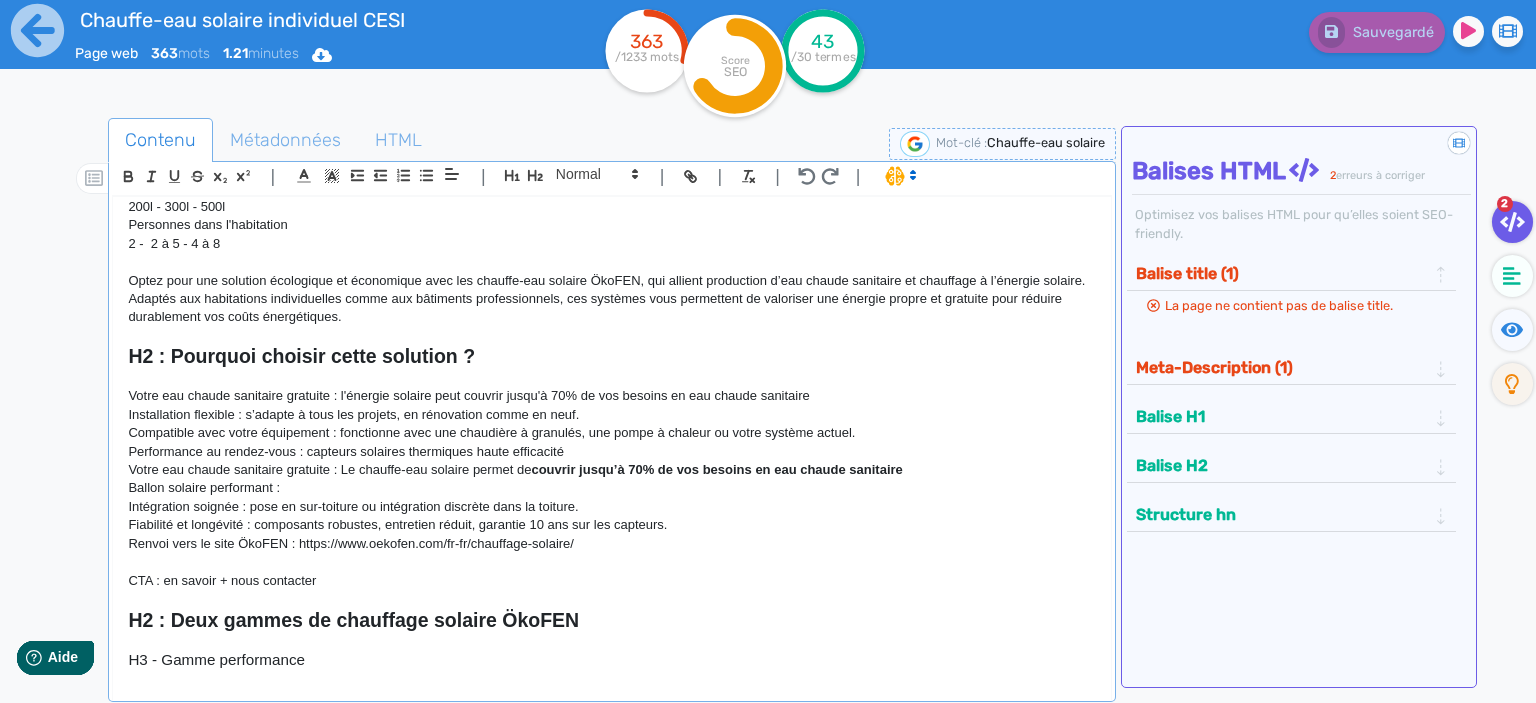 click on "Installation flexible : s’adapte à tous les projets, en rénovation comme en neuf." 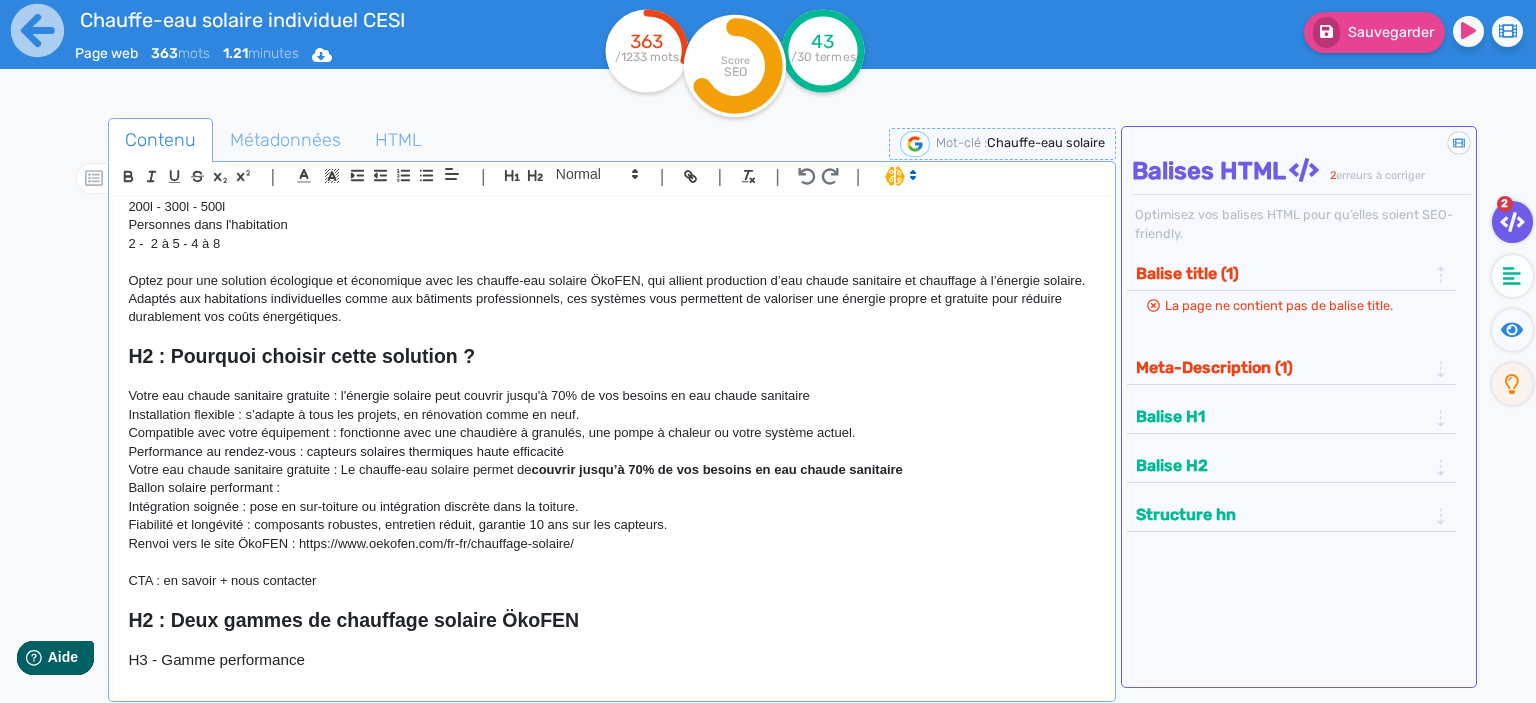 click on "Compatible avec votre équipement : fonctionne avec une chaudière à granulés, une pompe à chaleur ou votre système actuel." 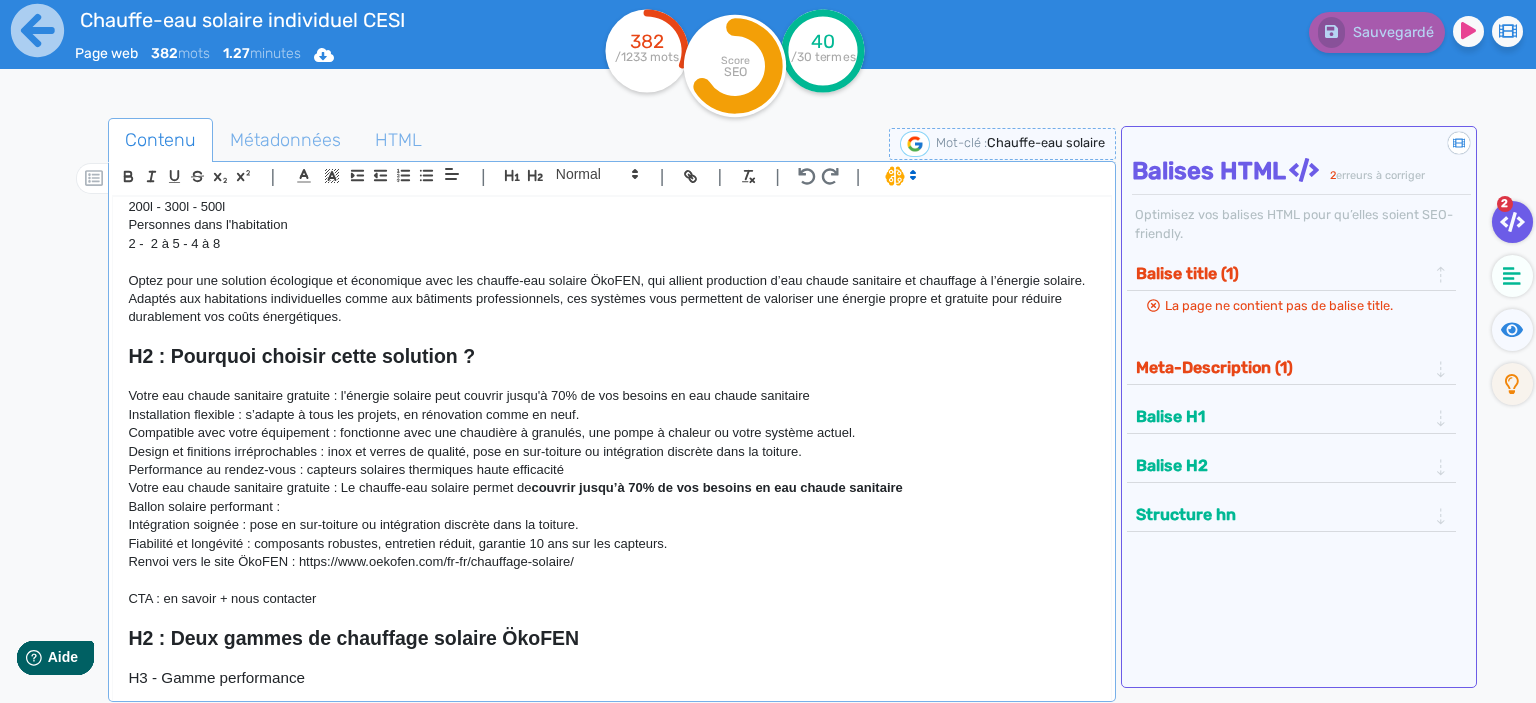 drag, startPoint x: 298, startPoint y: 510, endPoint x: 92, endPoint y: 494, distance: 206.62042 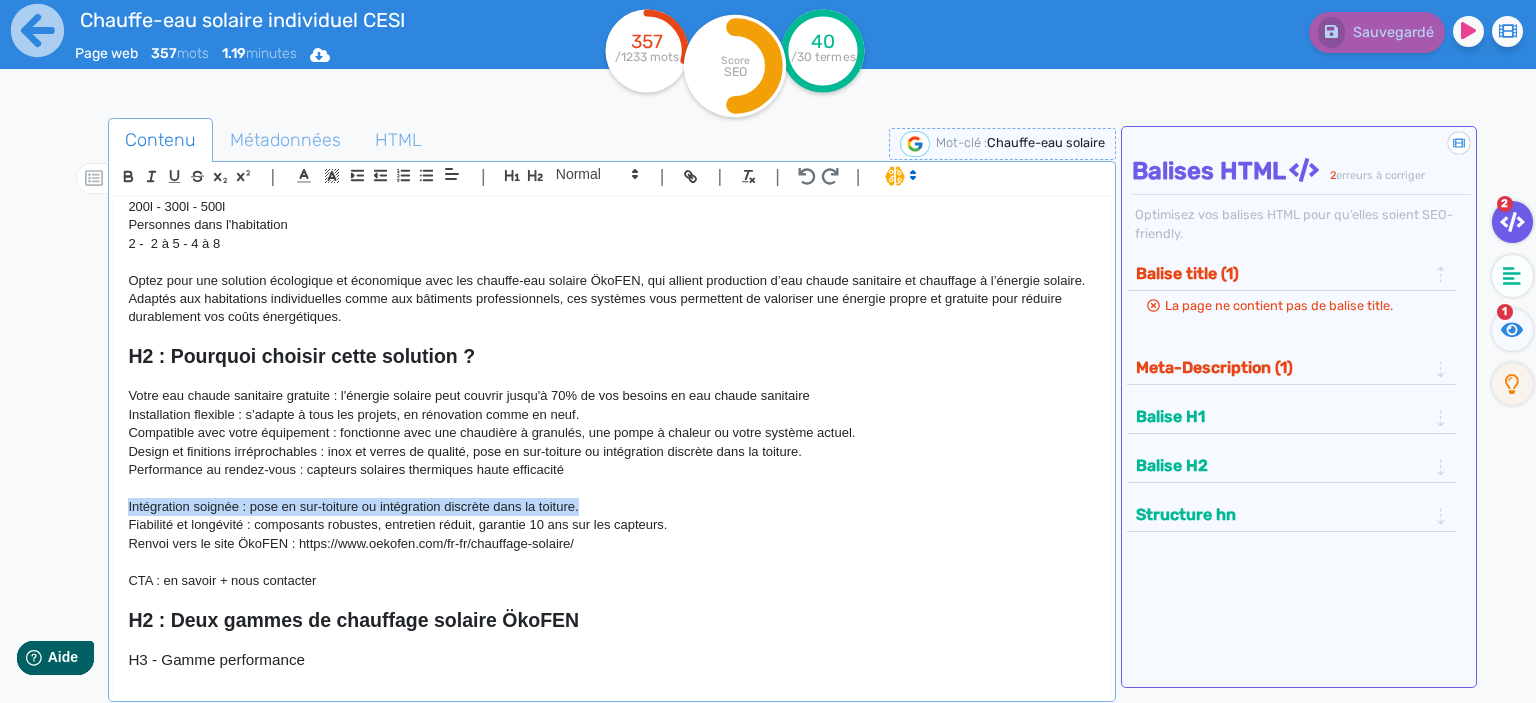 drag, startPoint x: 592, startPoint y: 505, endPoint x: 100, endPoint y: 502, distance: 492.00916 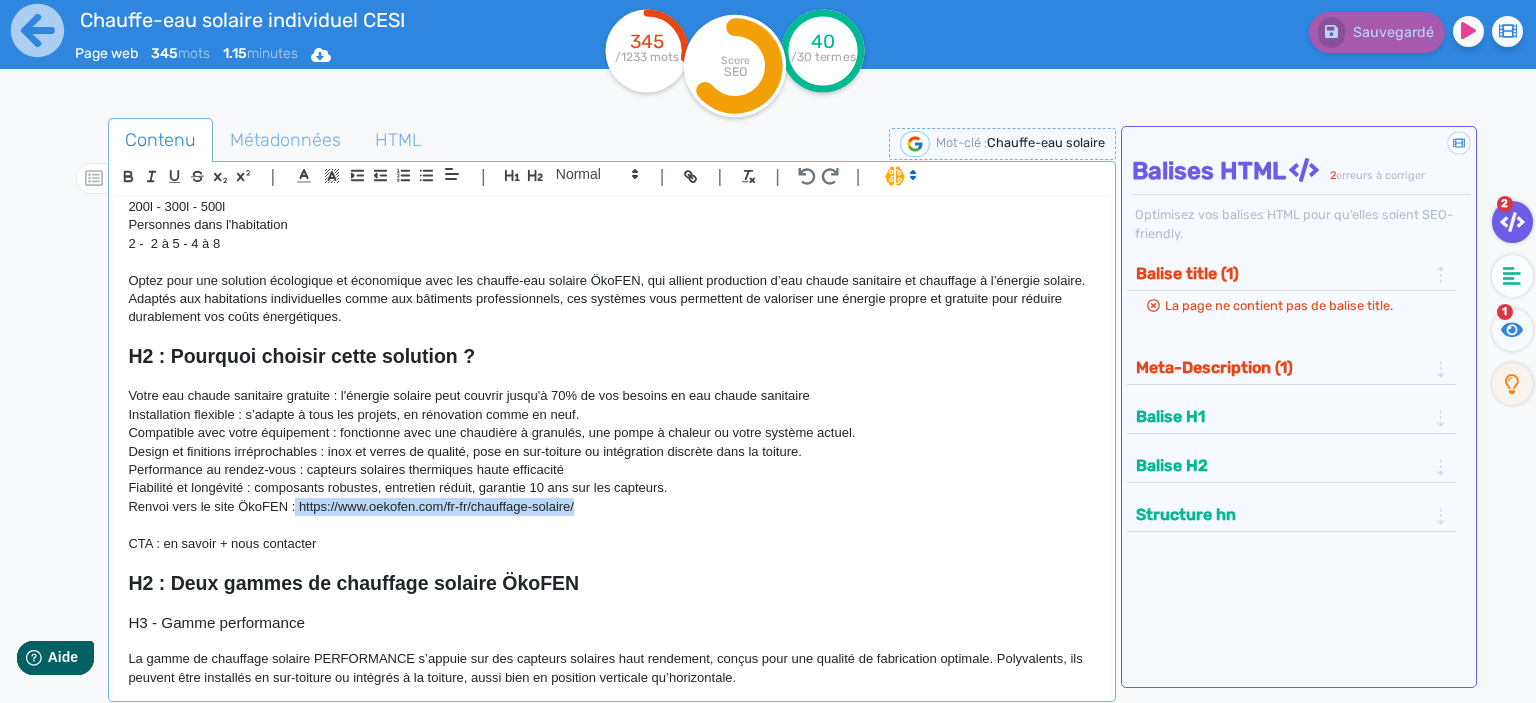 drag, startPoint x: 602, startPoint y: 508, endPoint x: 296, endPoint y: 503, distance: 306.04083 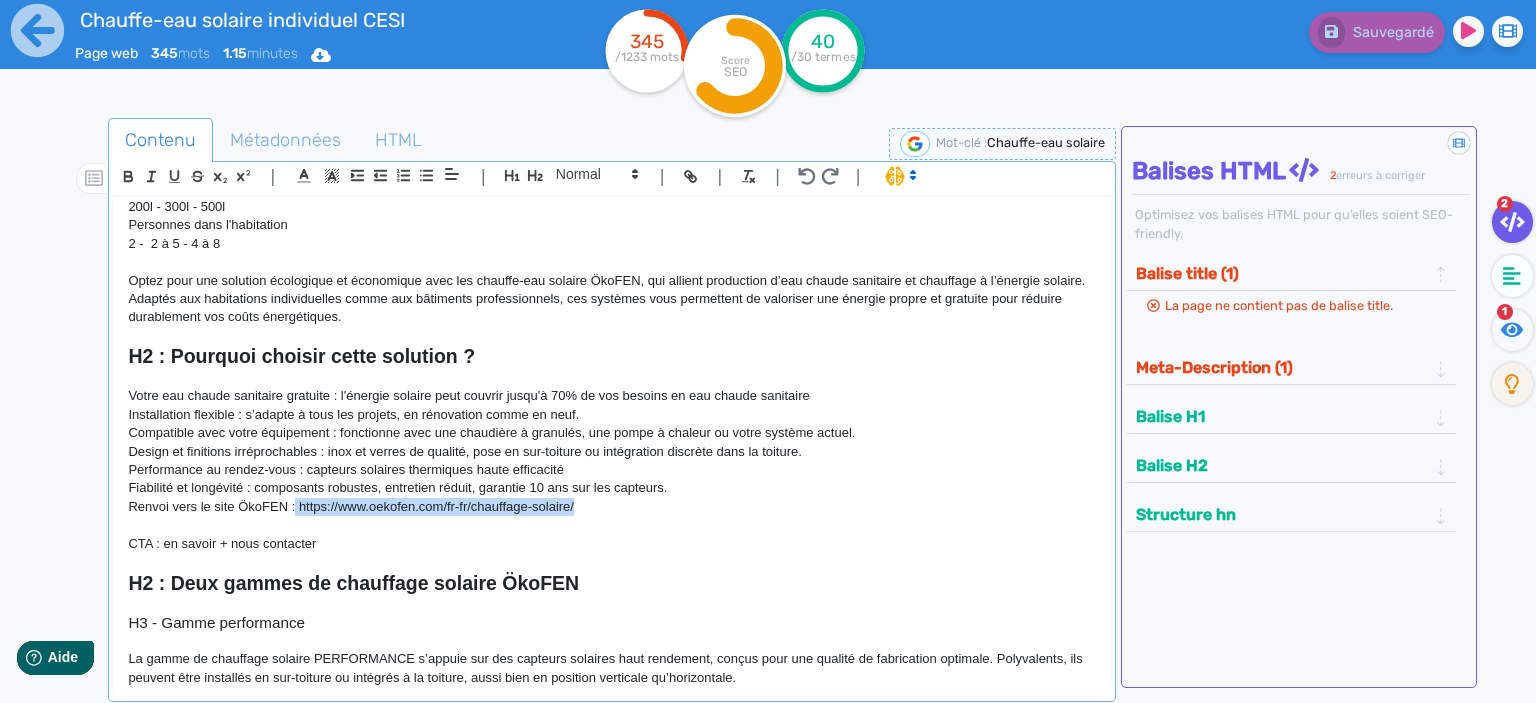 click on "Renvoi vers le site ÖkoFEN : https://www.oekofen.com/fr-fr/chauffage-solaire/" 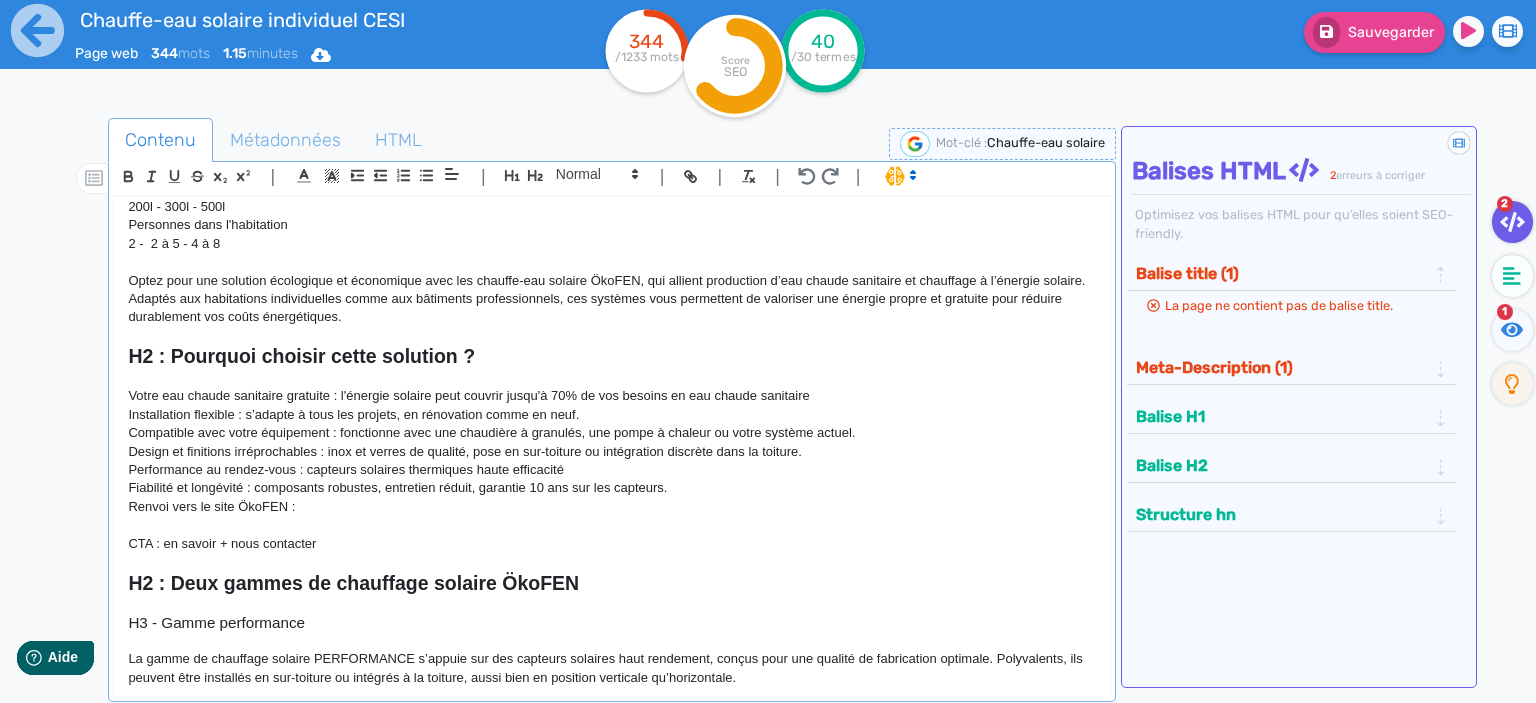 scroll, scrollTop: 0, scrollLeft: 0, axis: both 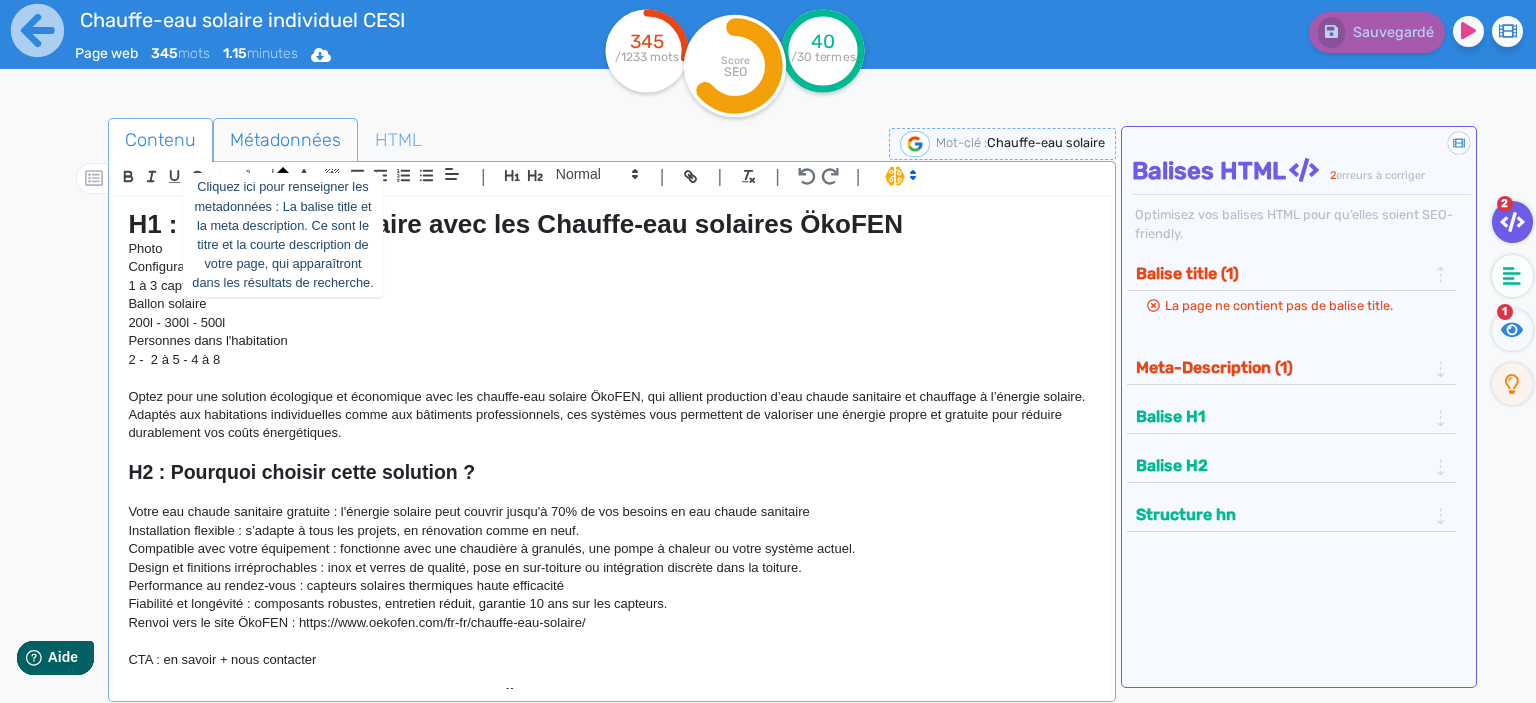click on "Métadonnées" at bounding box center [285, 140] 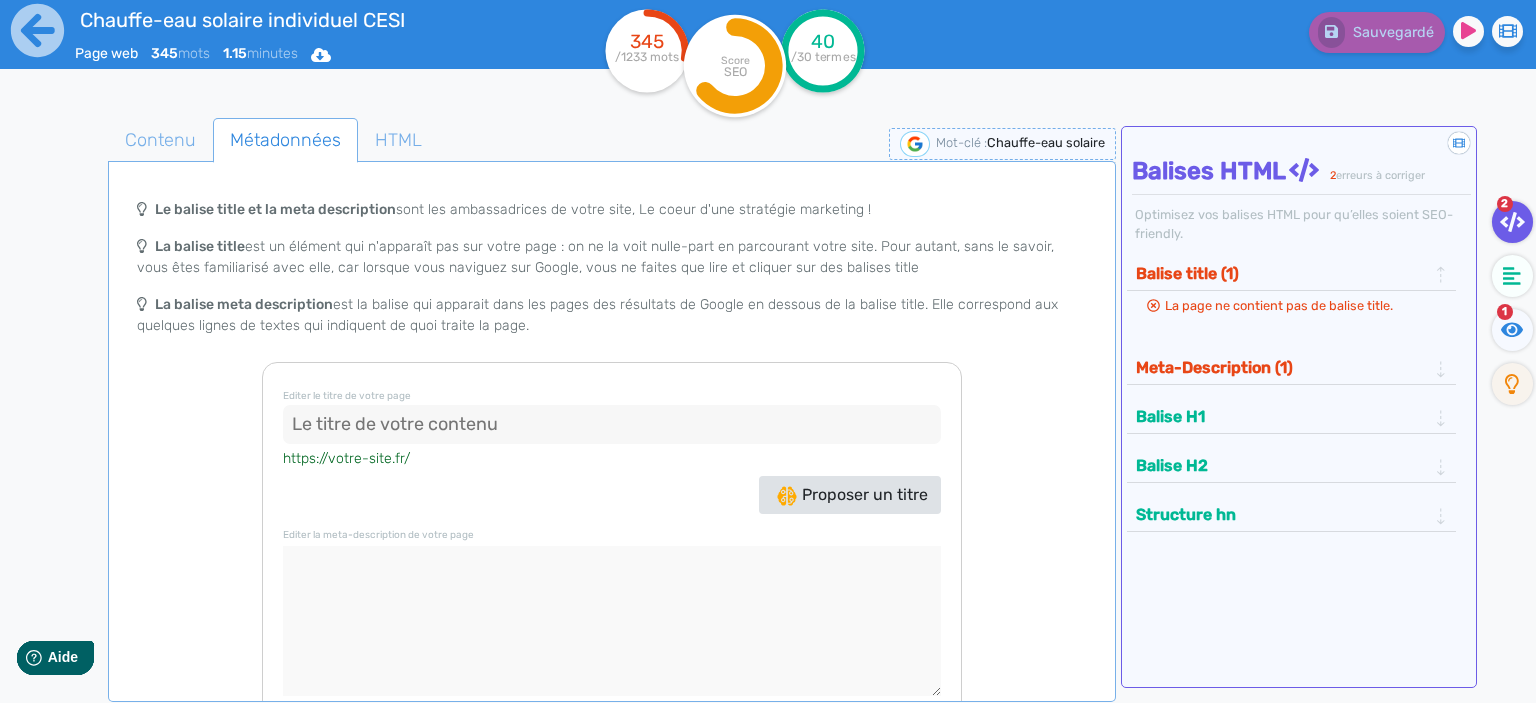 click 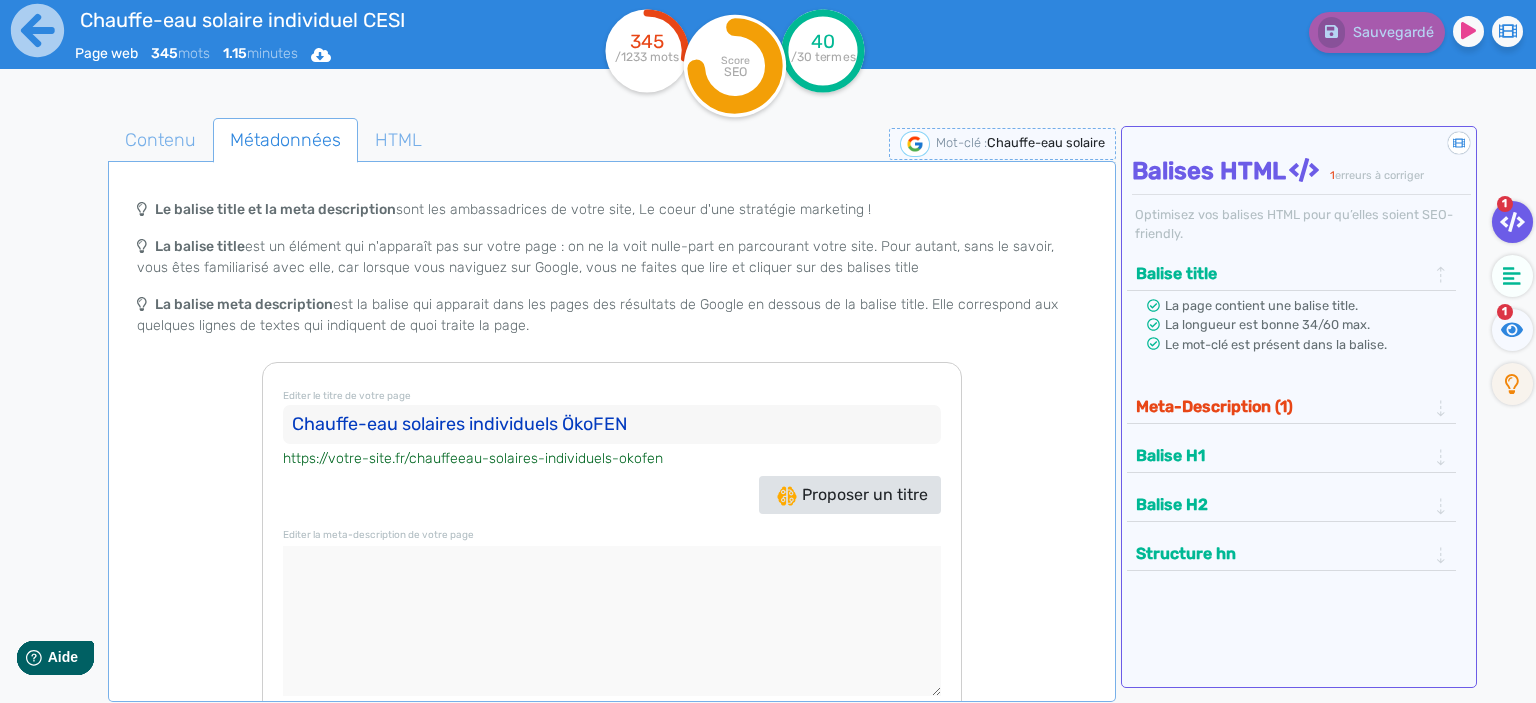 drag, startPoint x: 638, startPoint y: 420, endPoint x: 166, endPoint y: 425, distance: 472.0265 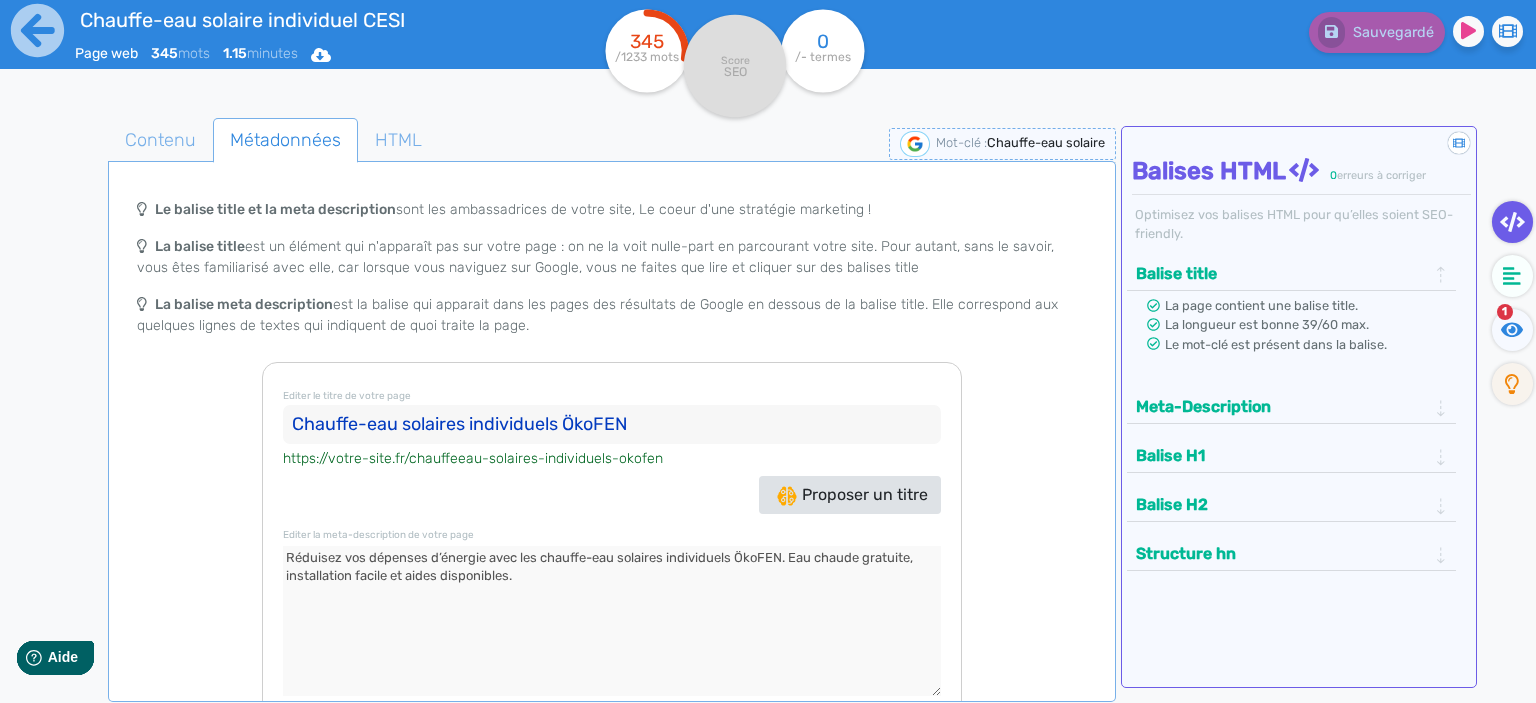 type on "Réduisez vos dépenses d’énergie avec les chauffe-eau solaires individuels ÖkoFEN. Eau chaude gratuite, installation facile et aides disponibles." 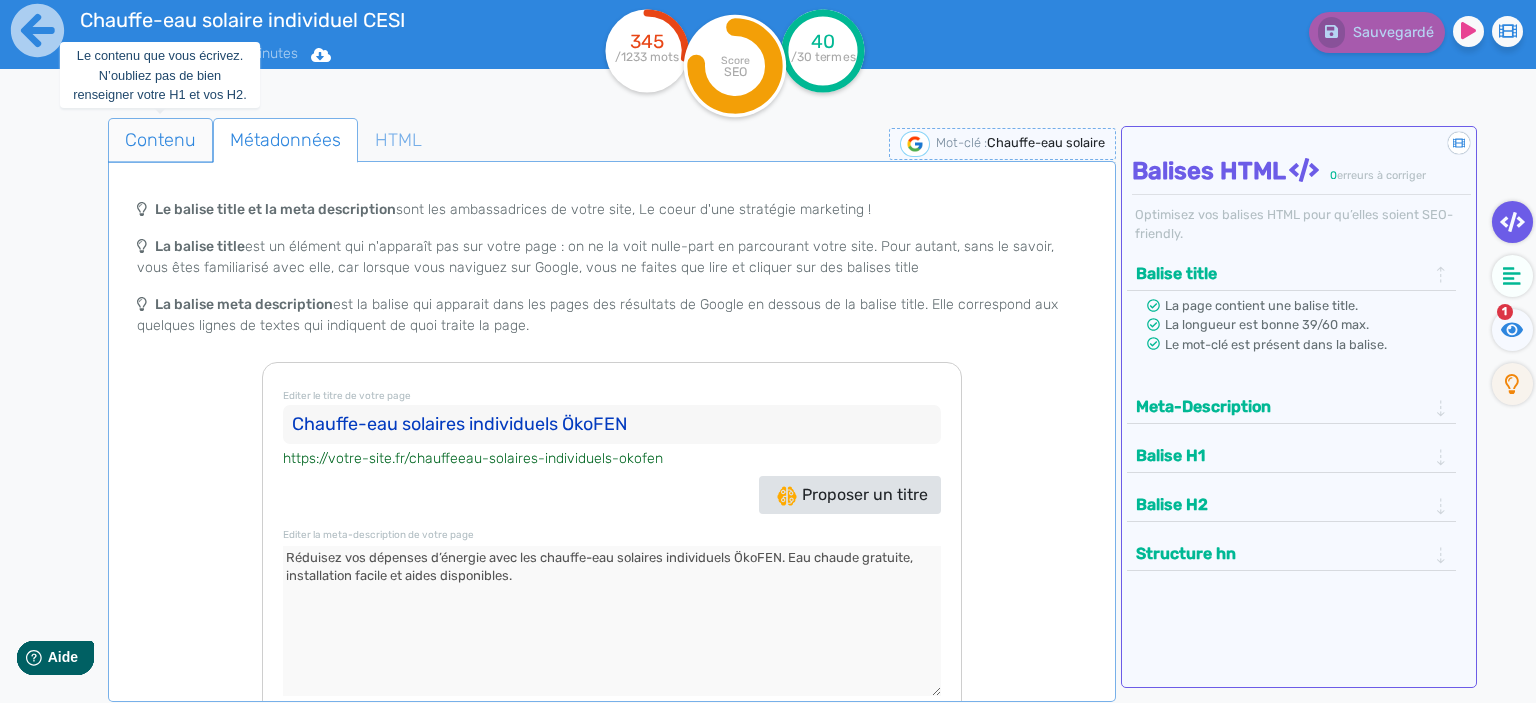 click on "Contenu" 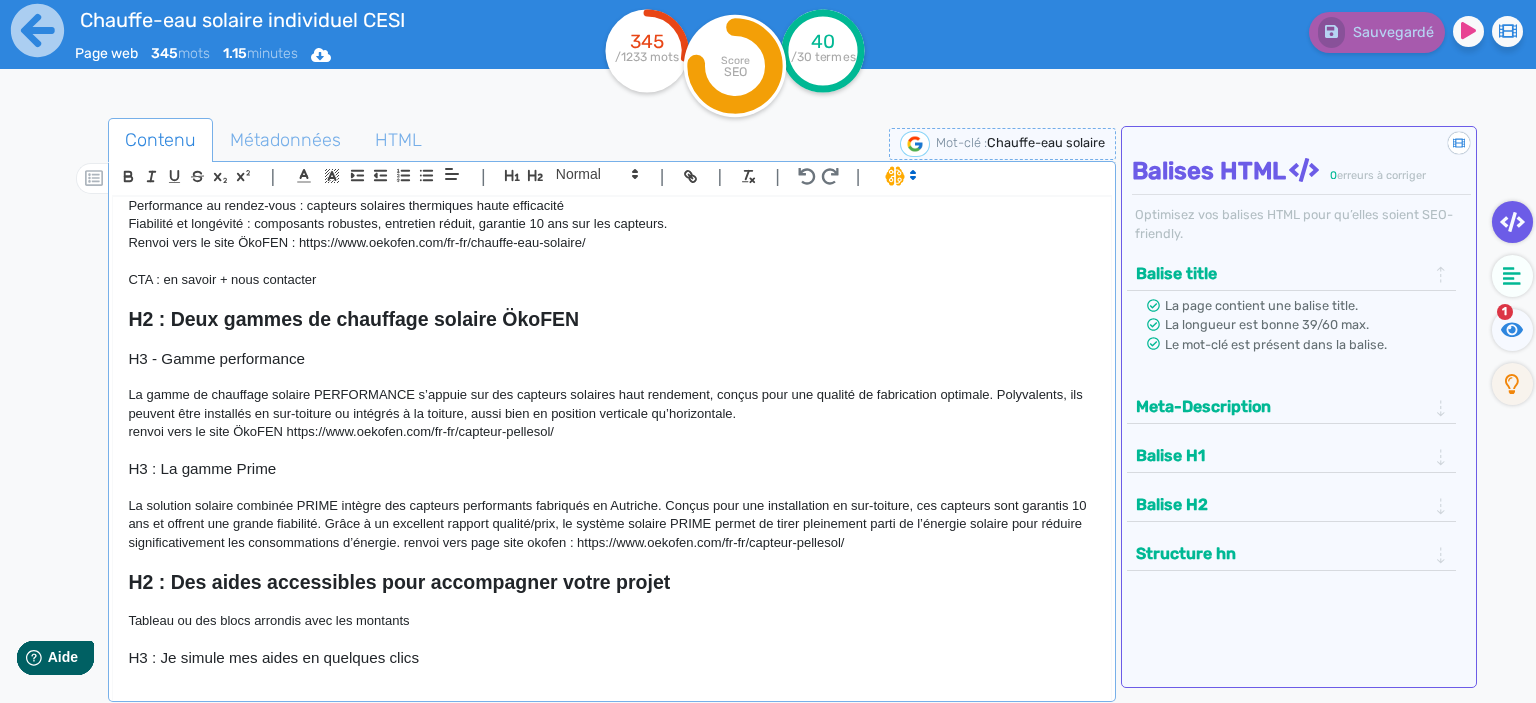 scroll, scrollTop: 445, scrollLeft: 0, axis: vertical 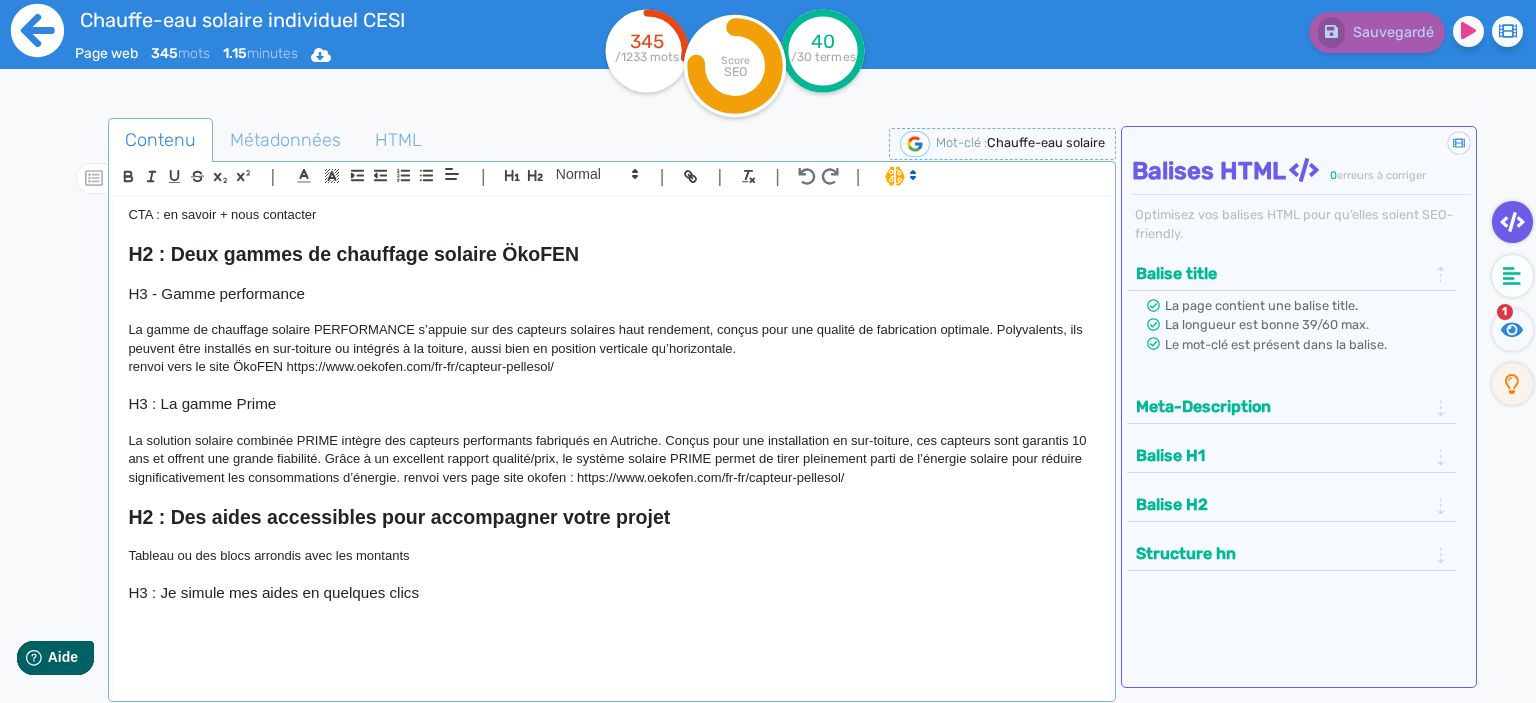 click 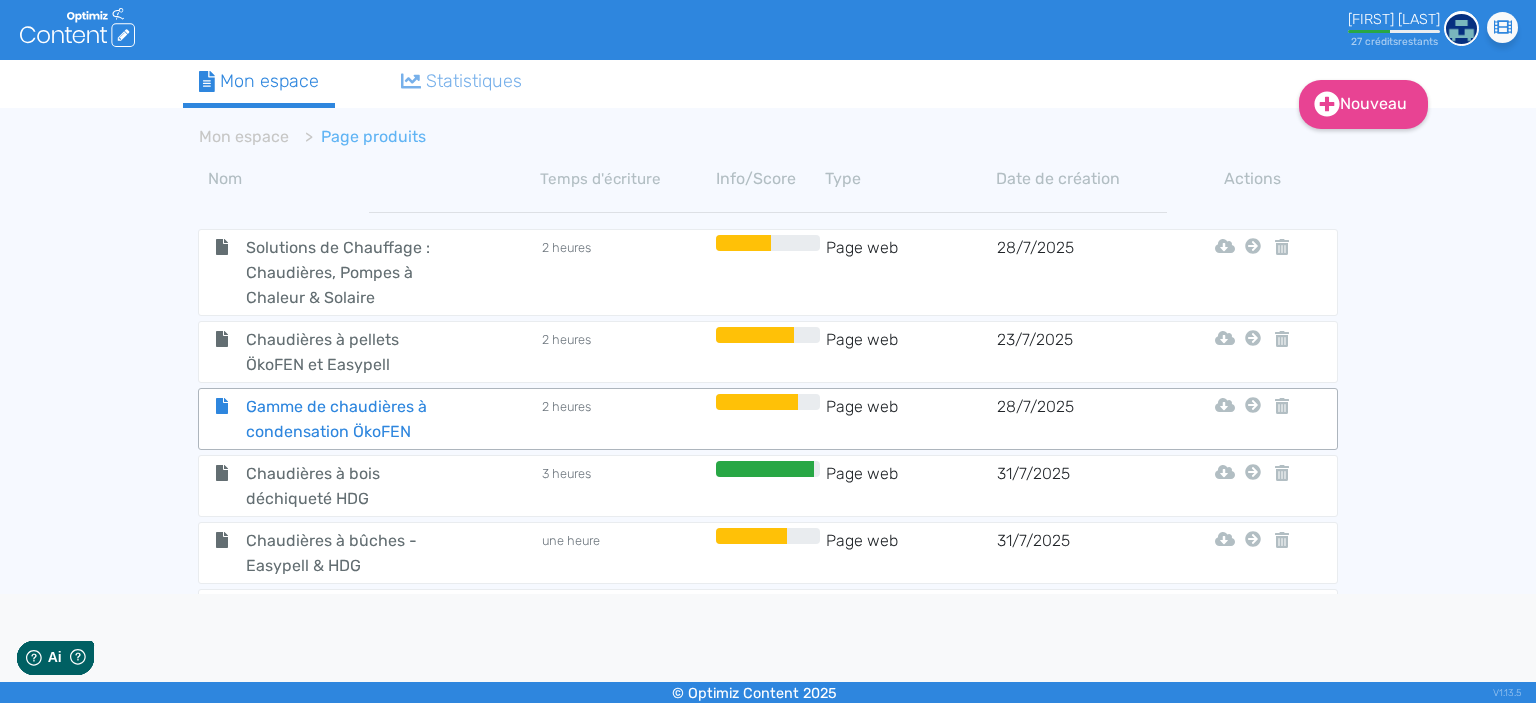 scroll, scrollTop: 0, scrollLeft: 0, axis: both 